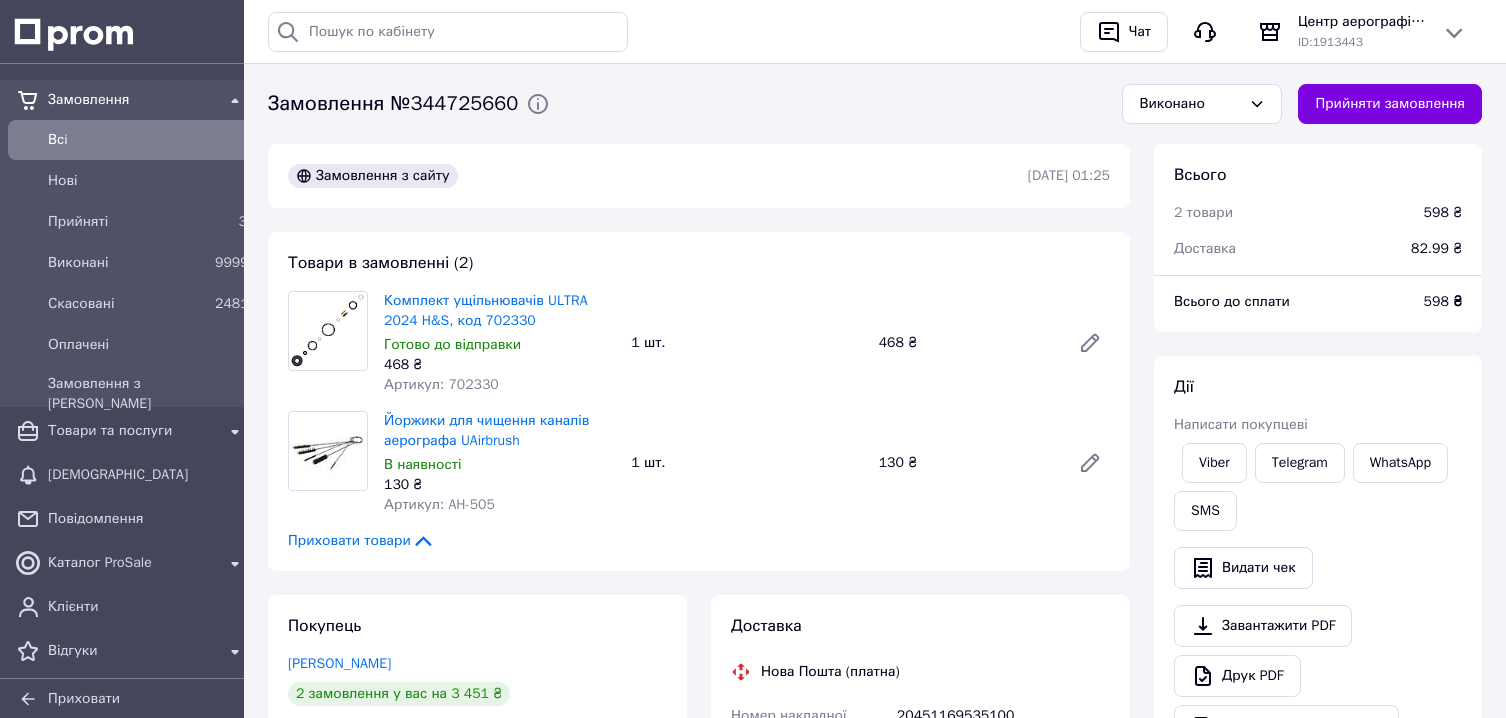 scroll, scrollTop: 107, scrollLeft: 0, axis: vertical 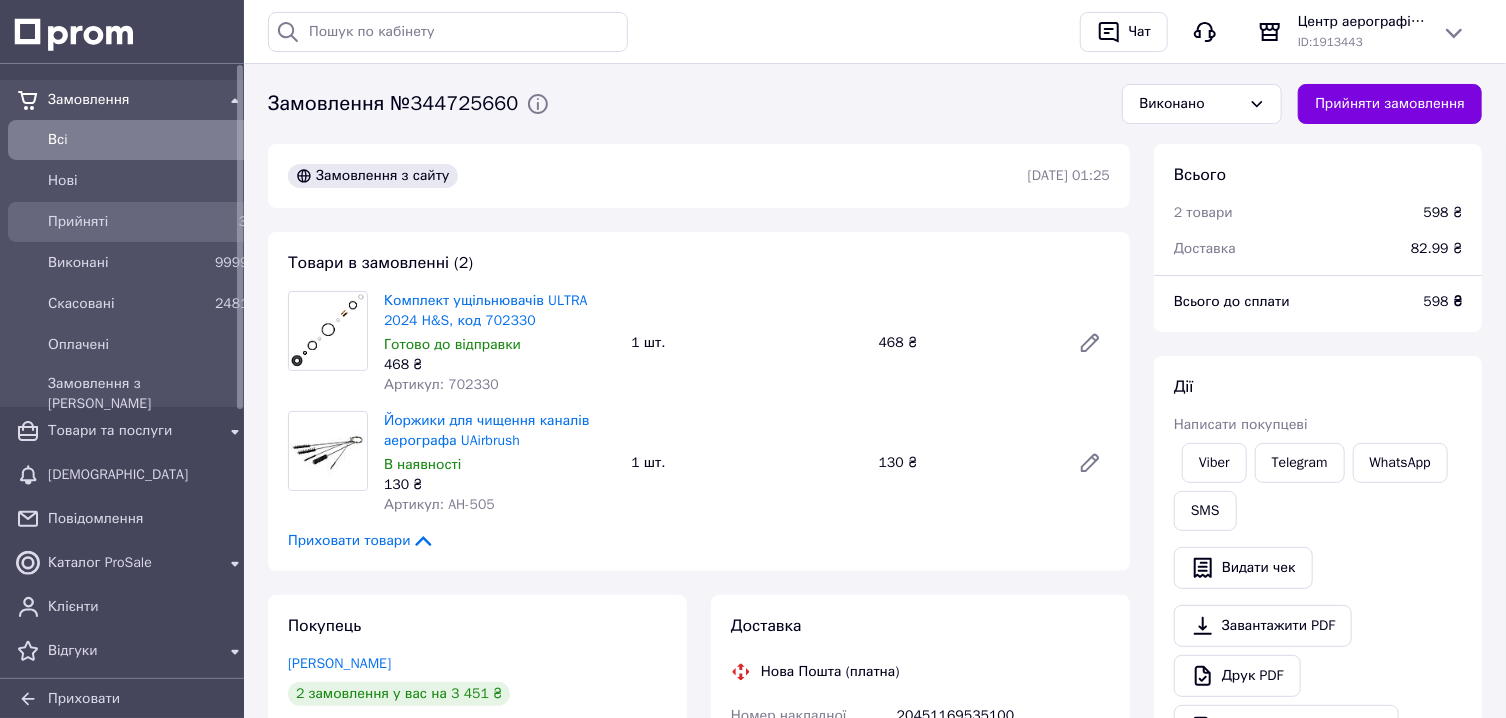 click on "Прийняті" at bounding box center [127, 222] 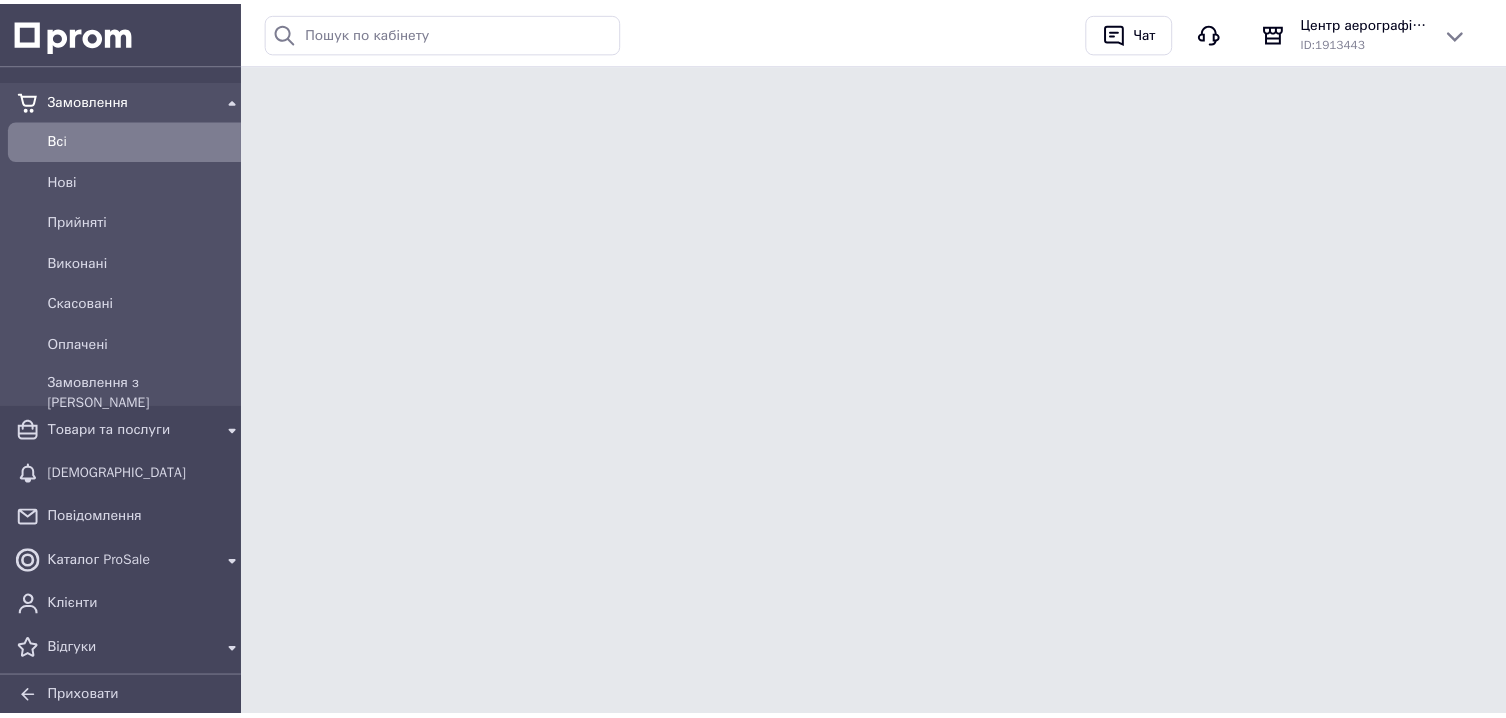 scroll, scrollTop: 0, scrollLeft: 0, axis: both 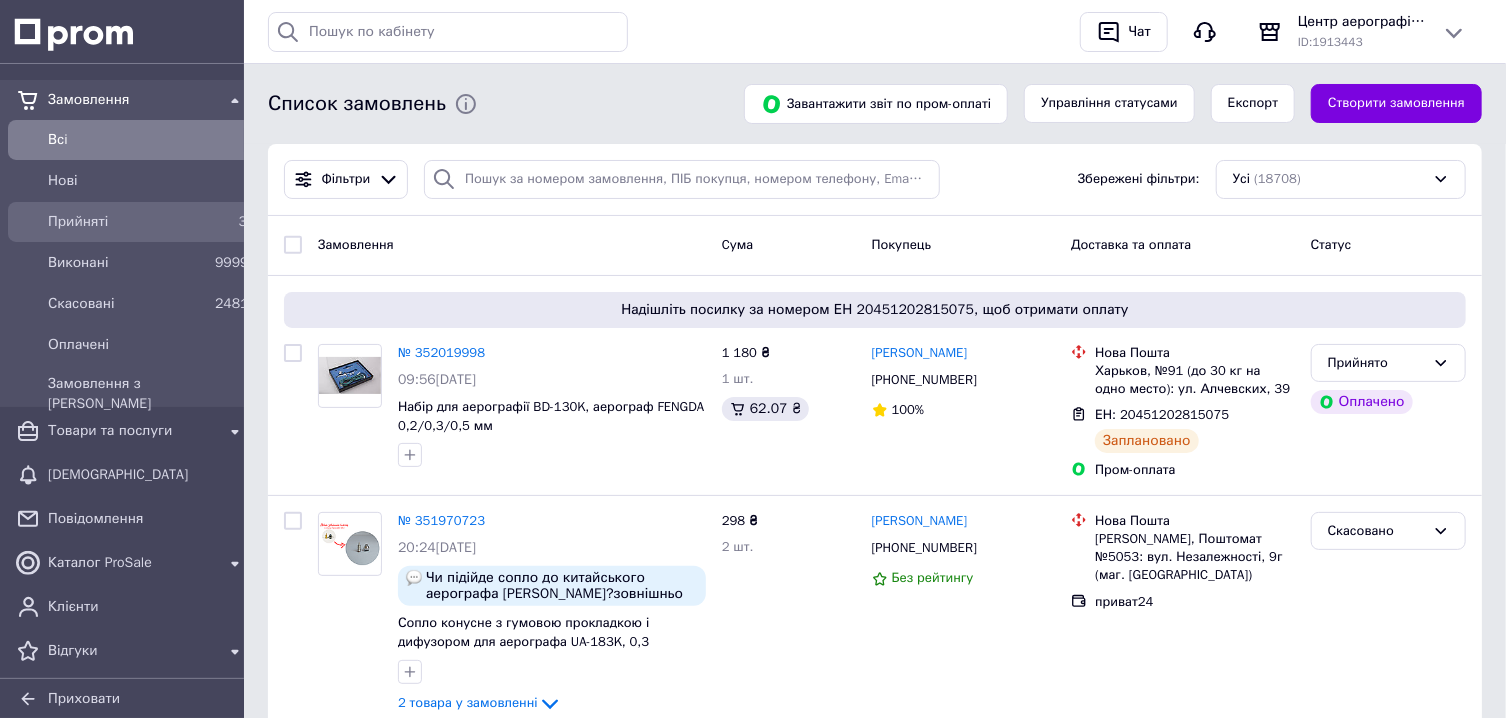 click on "Прийняті" at bounding box center (127, 222) 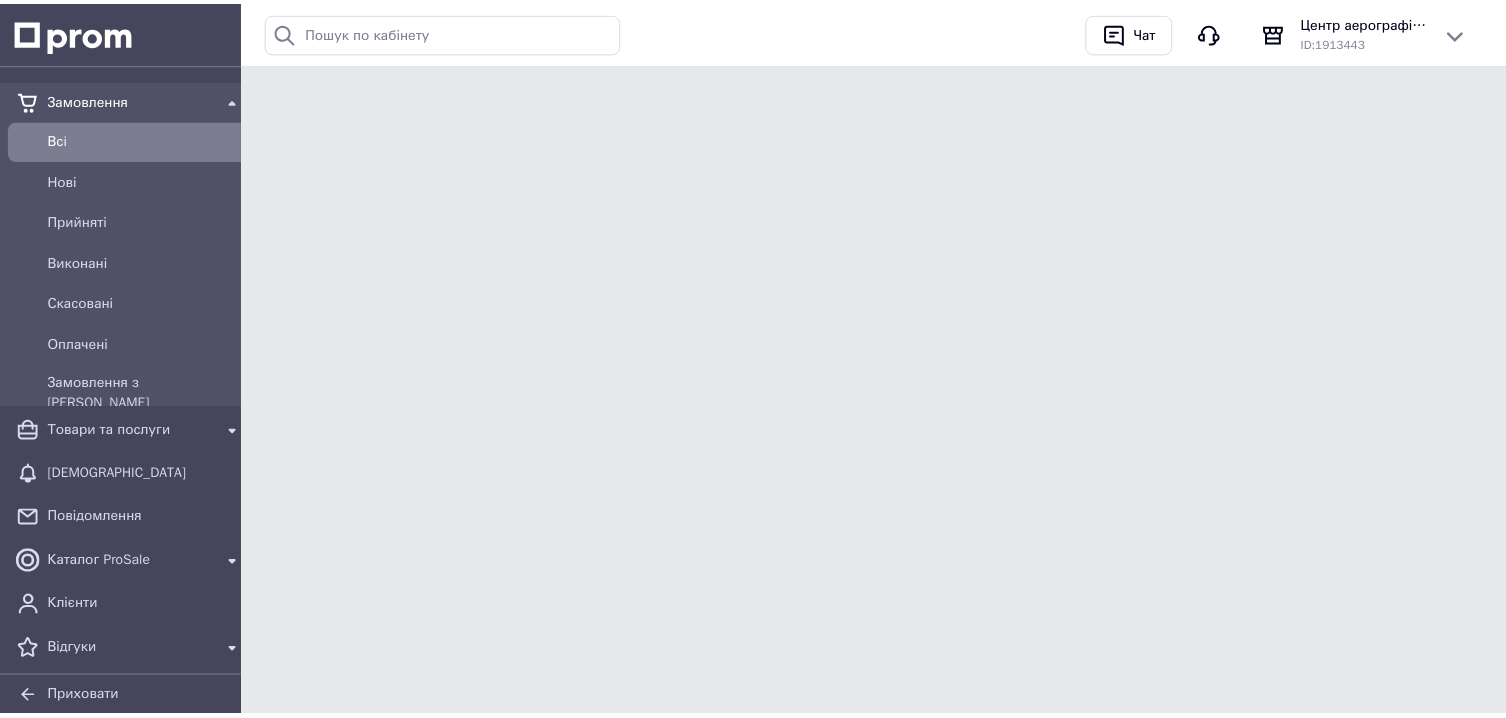 scroll, scrollTop: 0, scrollLeft: 0, axis: both 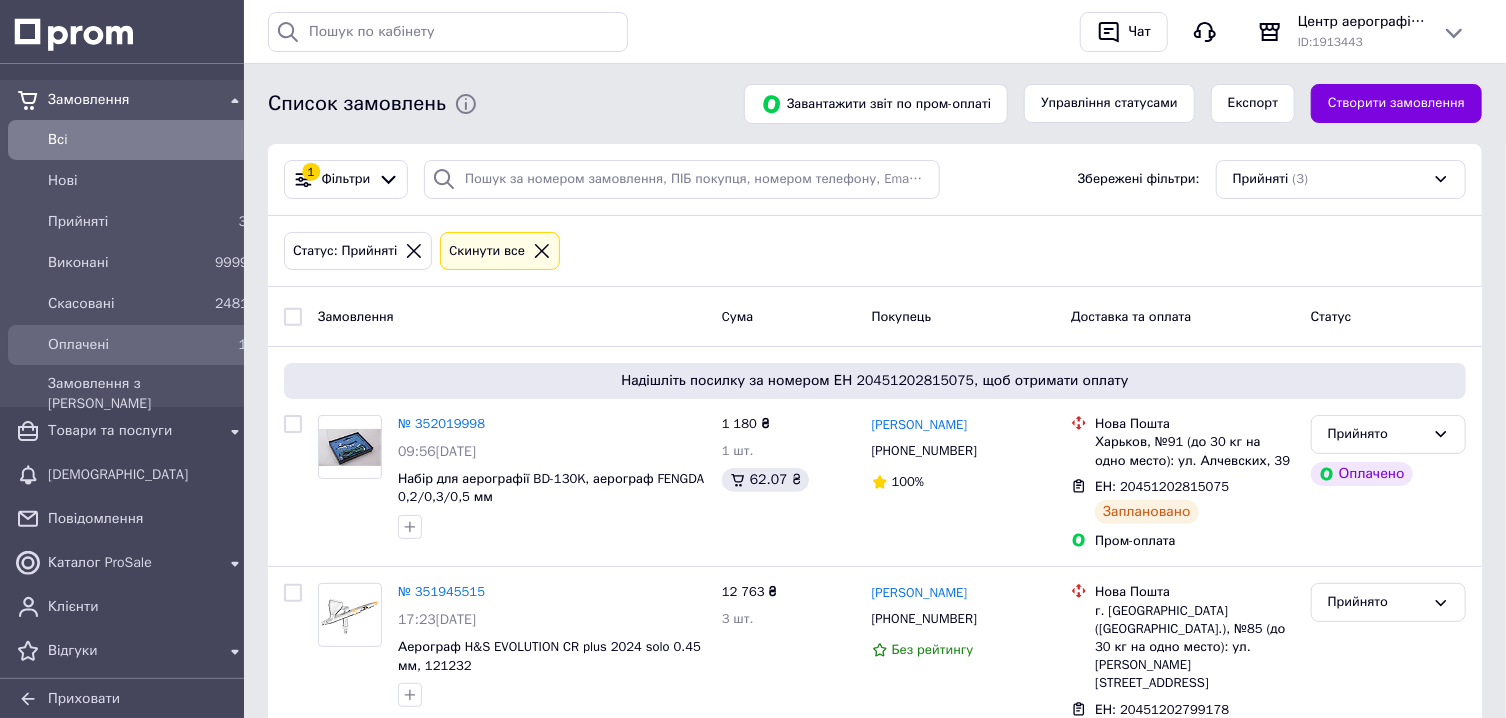 click on "Оплачені" at bounding box center (127, 345) 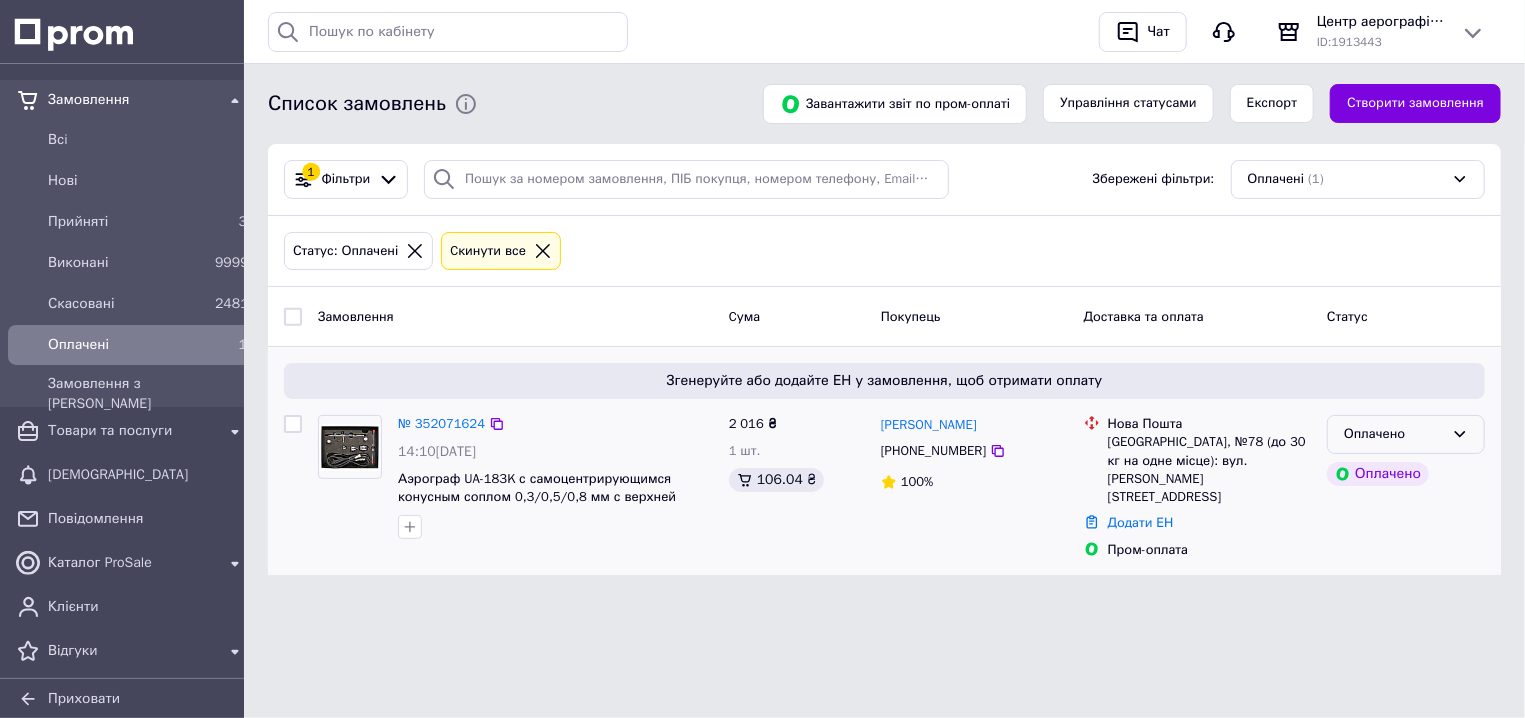 click 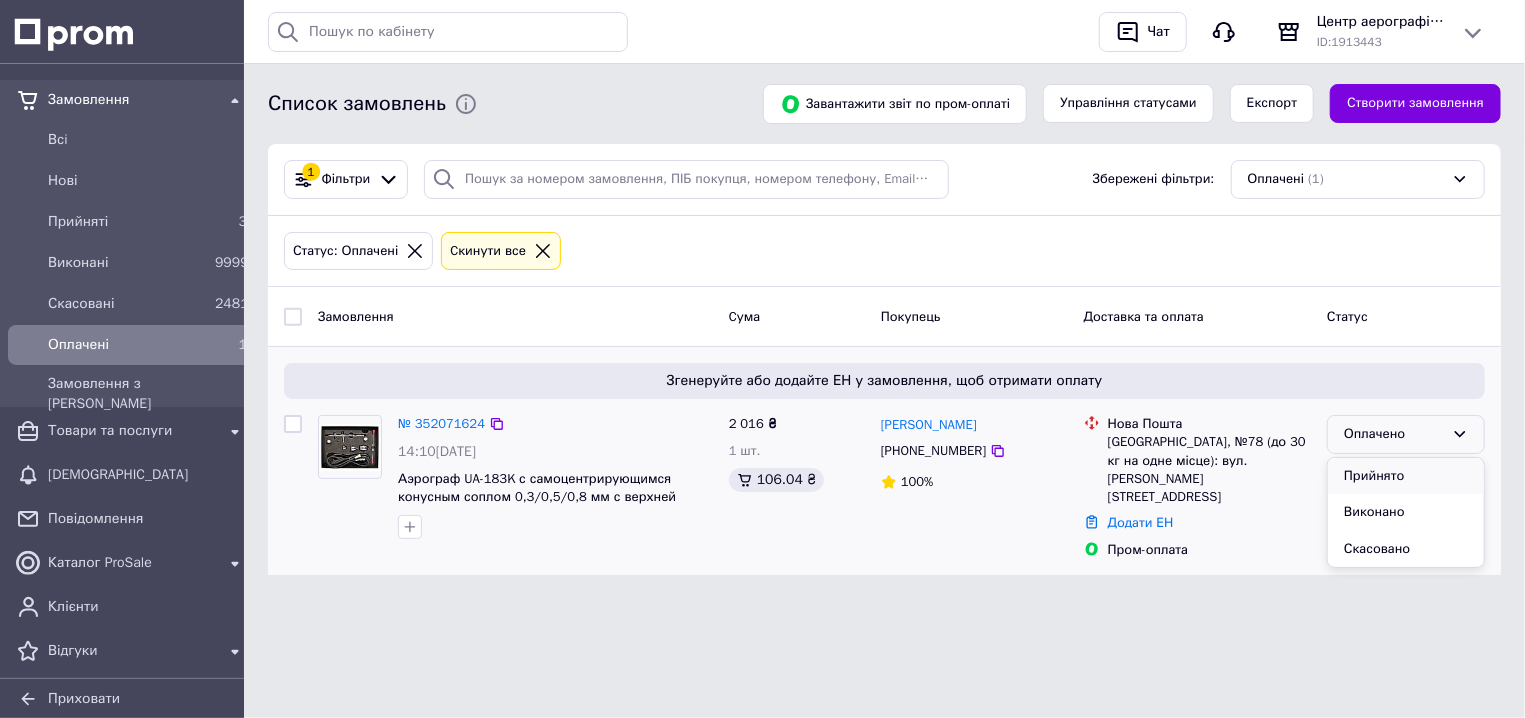 click on "Прийнято" at bounding box center [1406, 476] 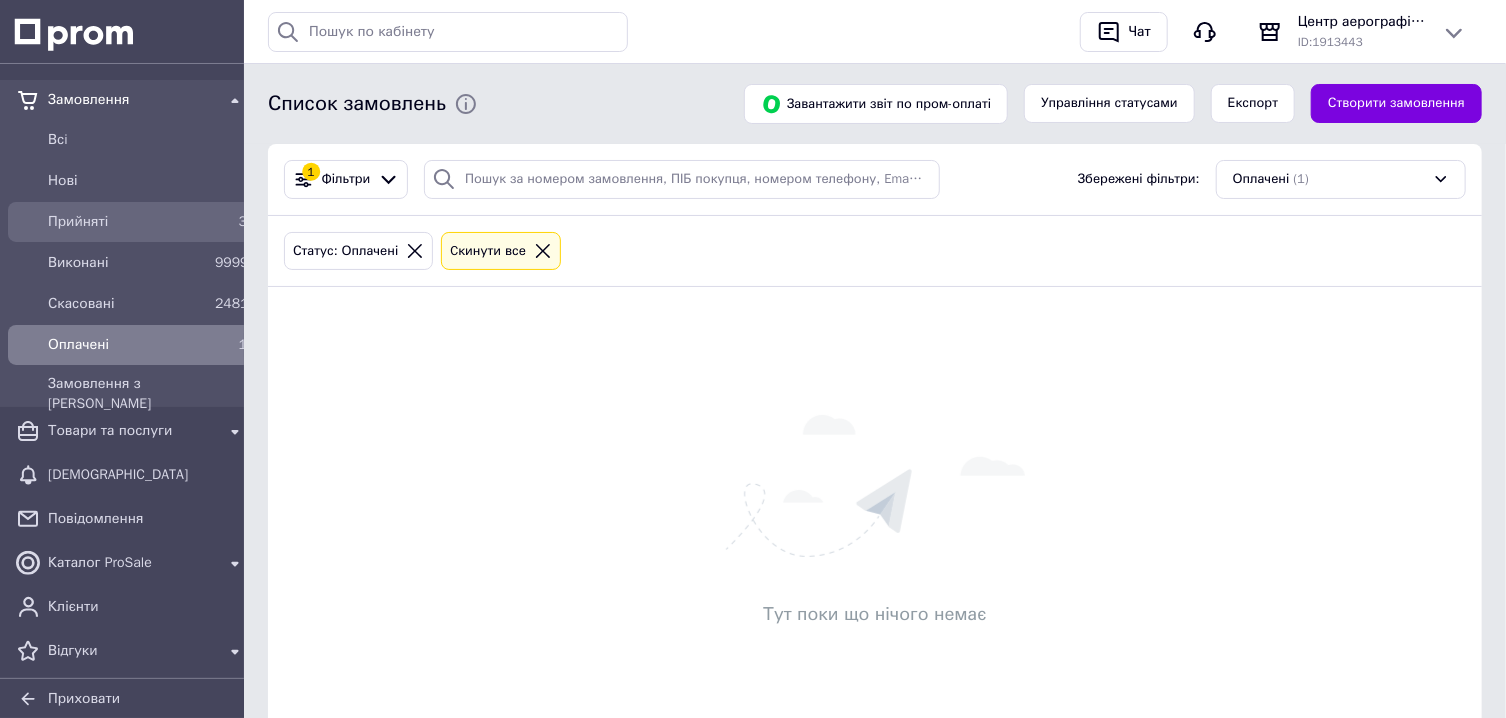 click on "Прийняті" at bounding box center [127, 222] 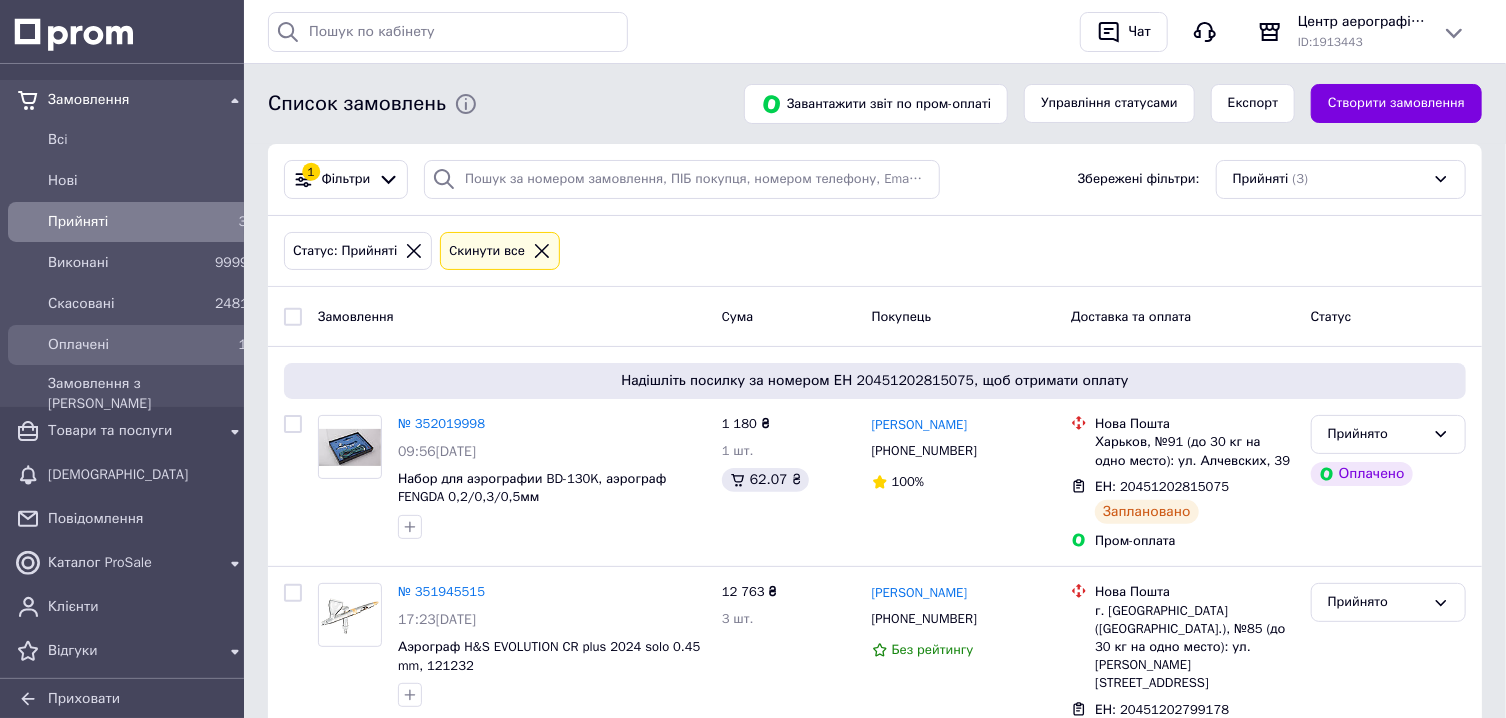 click on "Оплачені" at bounding box center (127, 345) 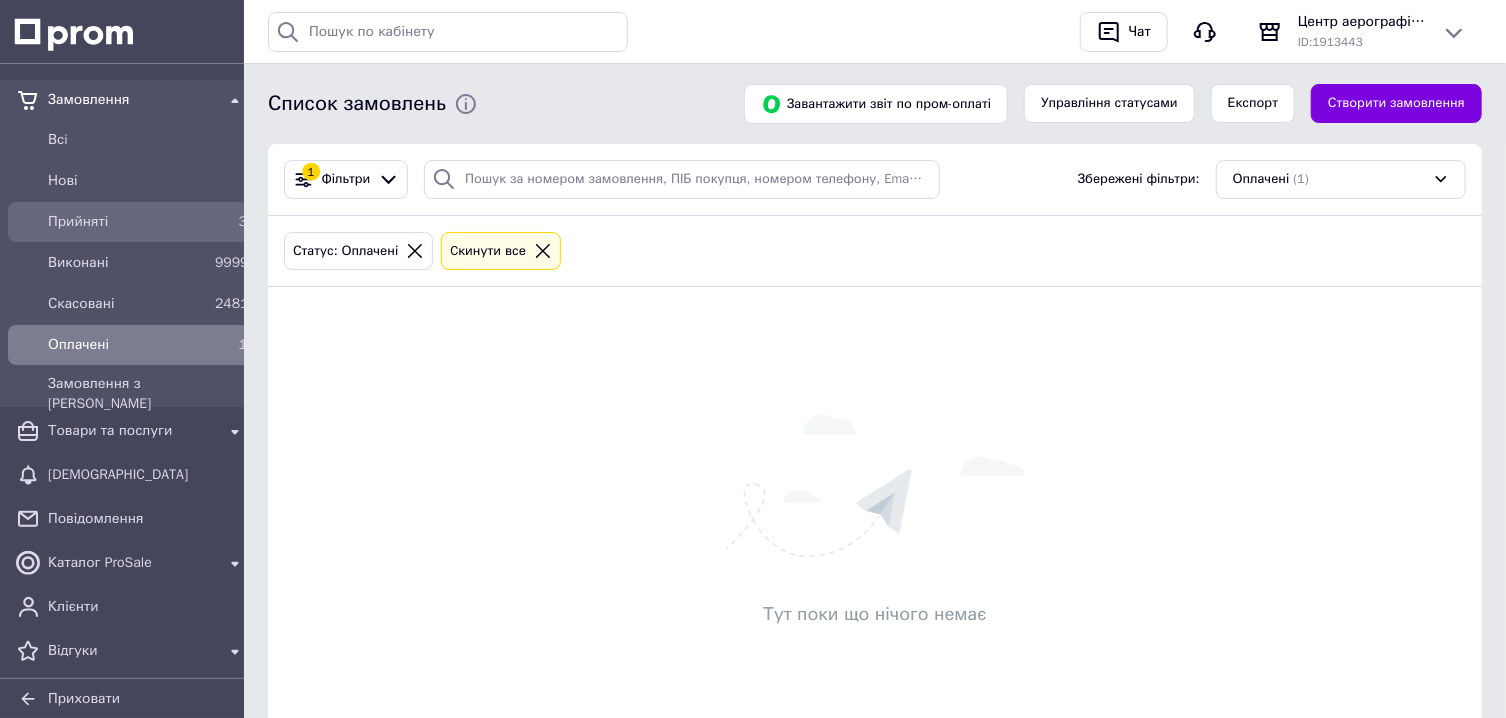 click on "Прийняті" at bounding box center [127, 222] 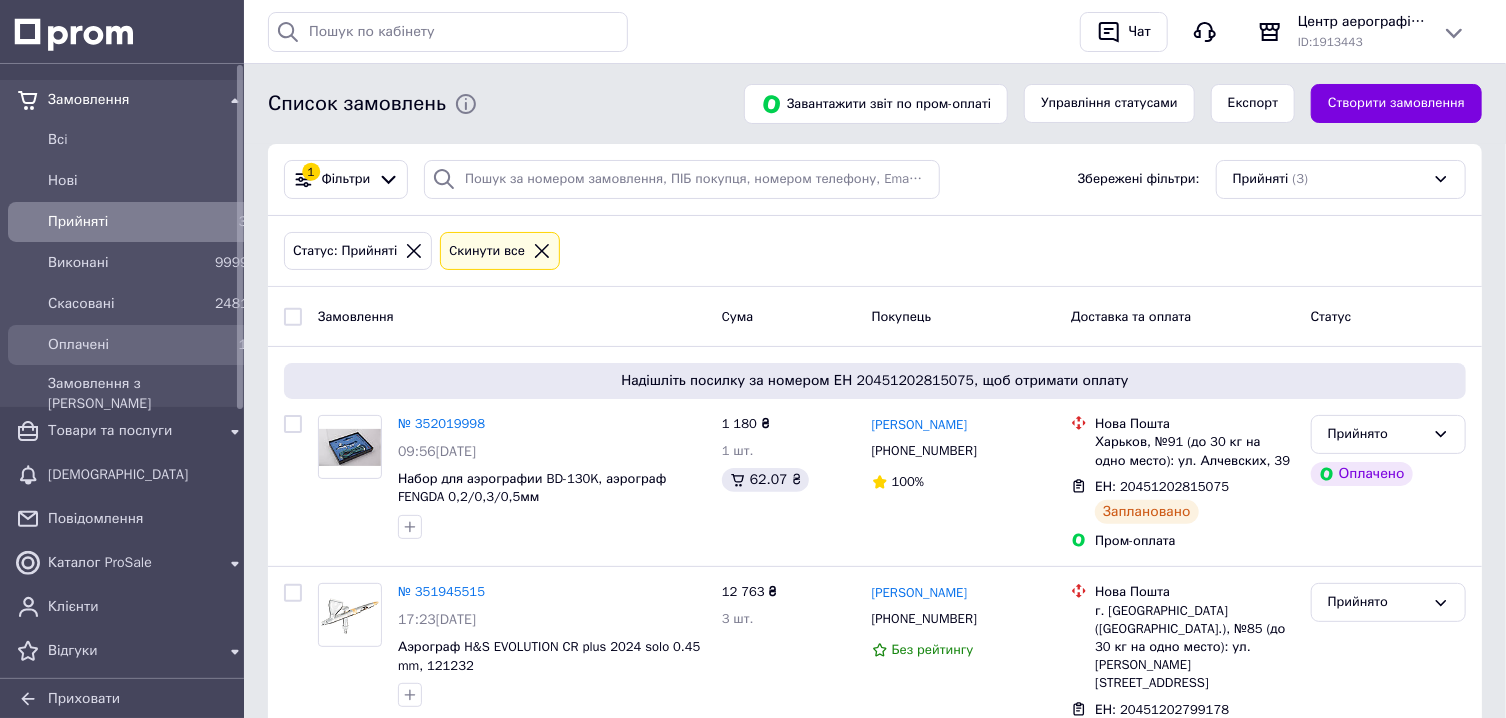 click on "Оплачені" at bounding box center [127, 345] 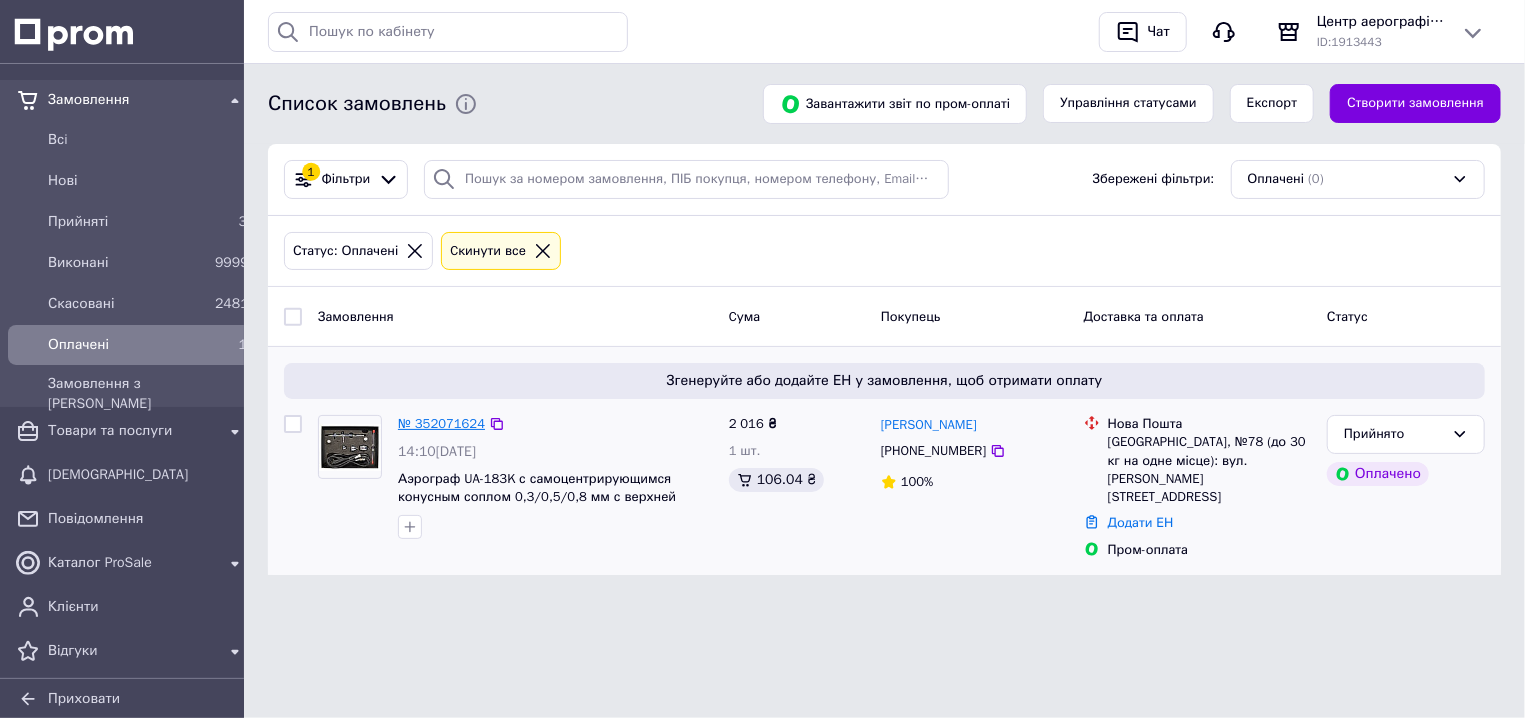 click on "№ 352071624" at bounding box center (441, 423) 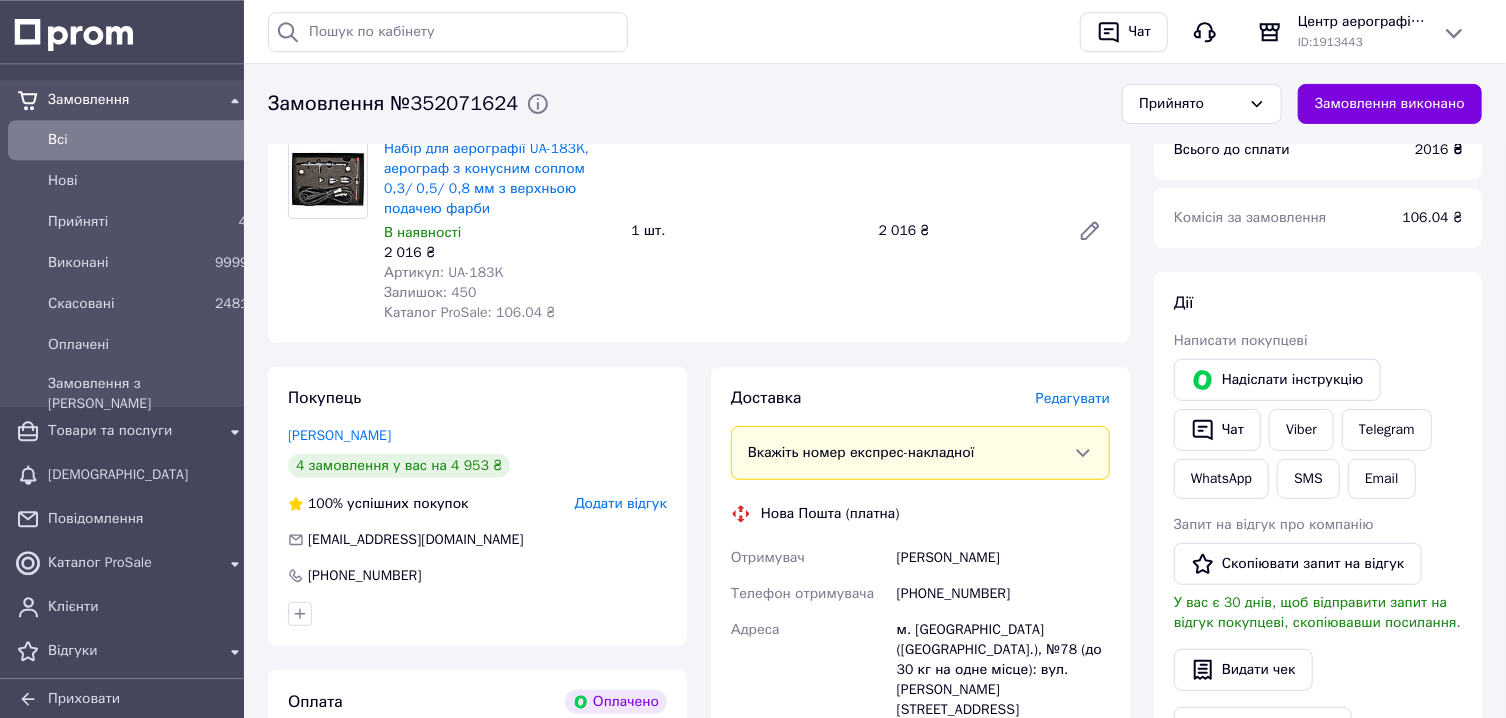 scroll, scrollTop: 281, scrollLeft: 0, axis: vertical 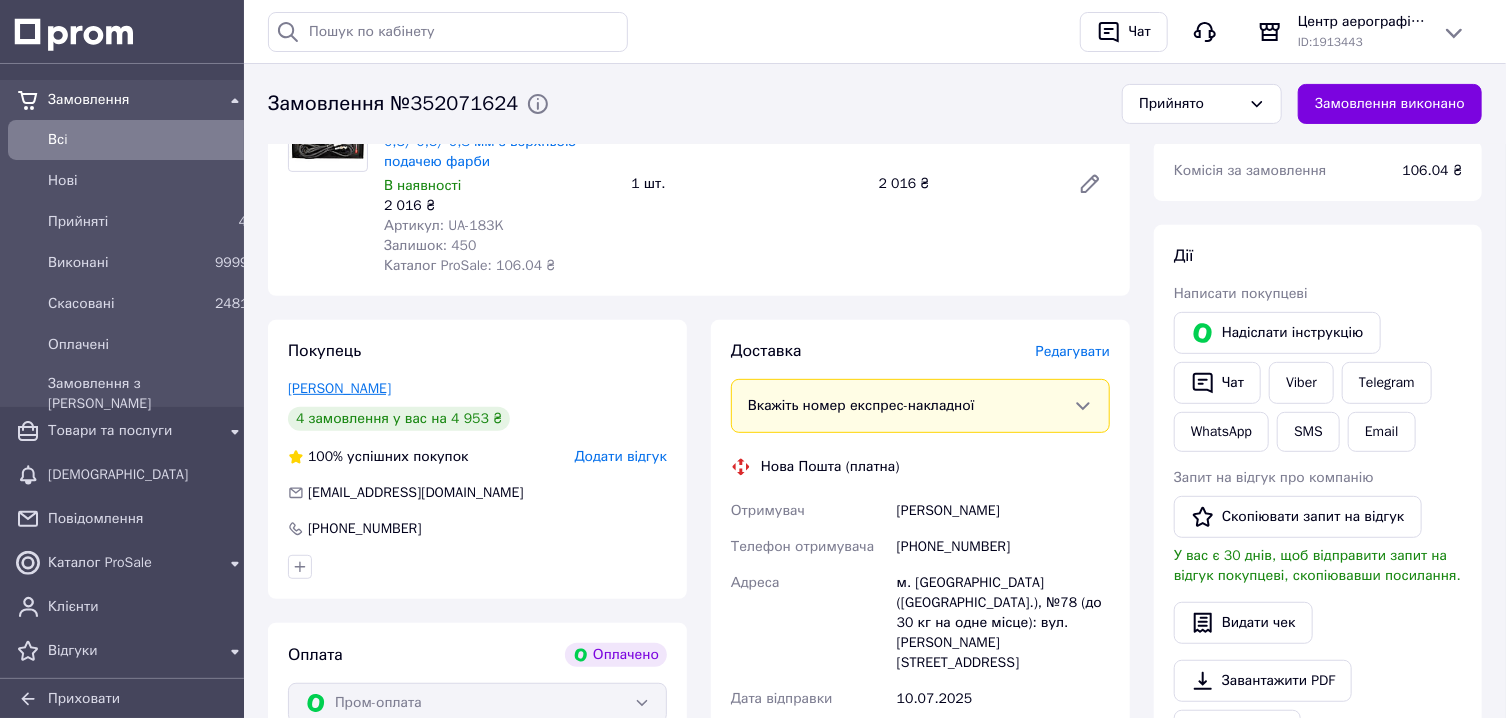click on "Федько Сергій" at bounding box center (339, 388) 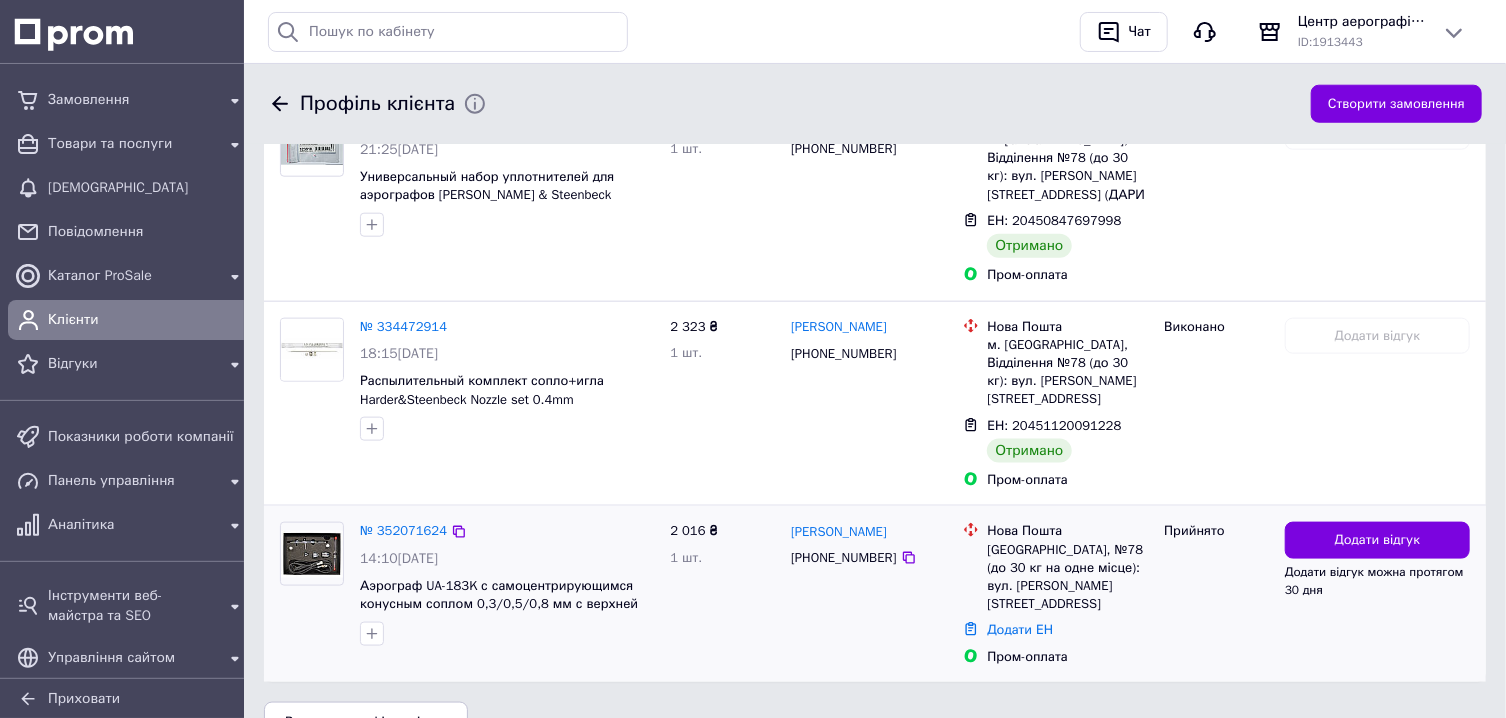 scroll, scrollTop: 1056, scrollLeft: 0, axis: vertical 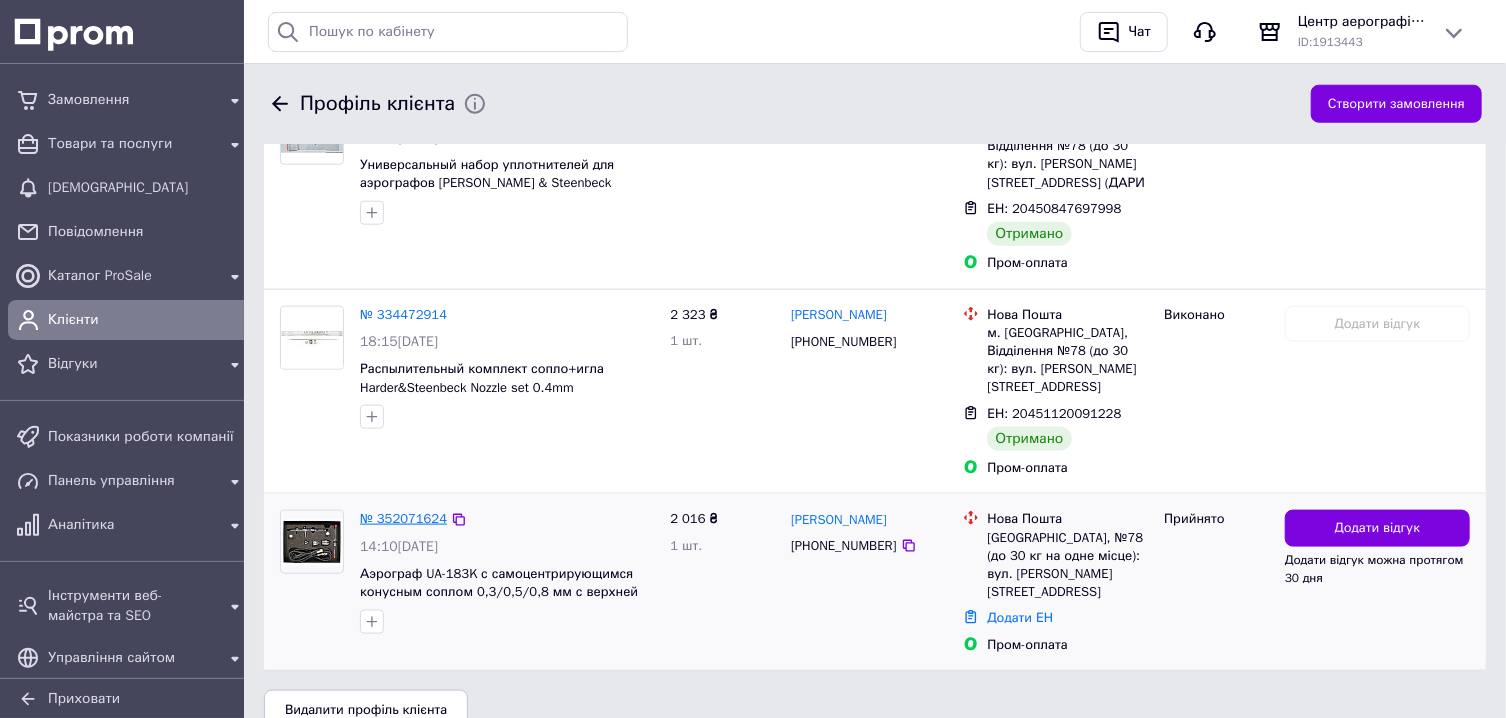 click on "№ 352071624" at bounding box center [403, 518] 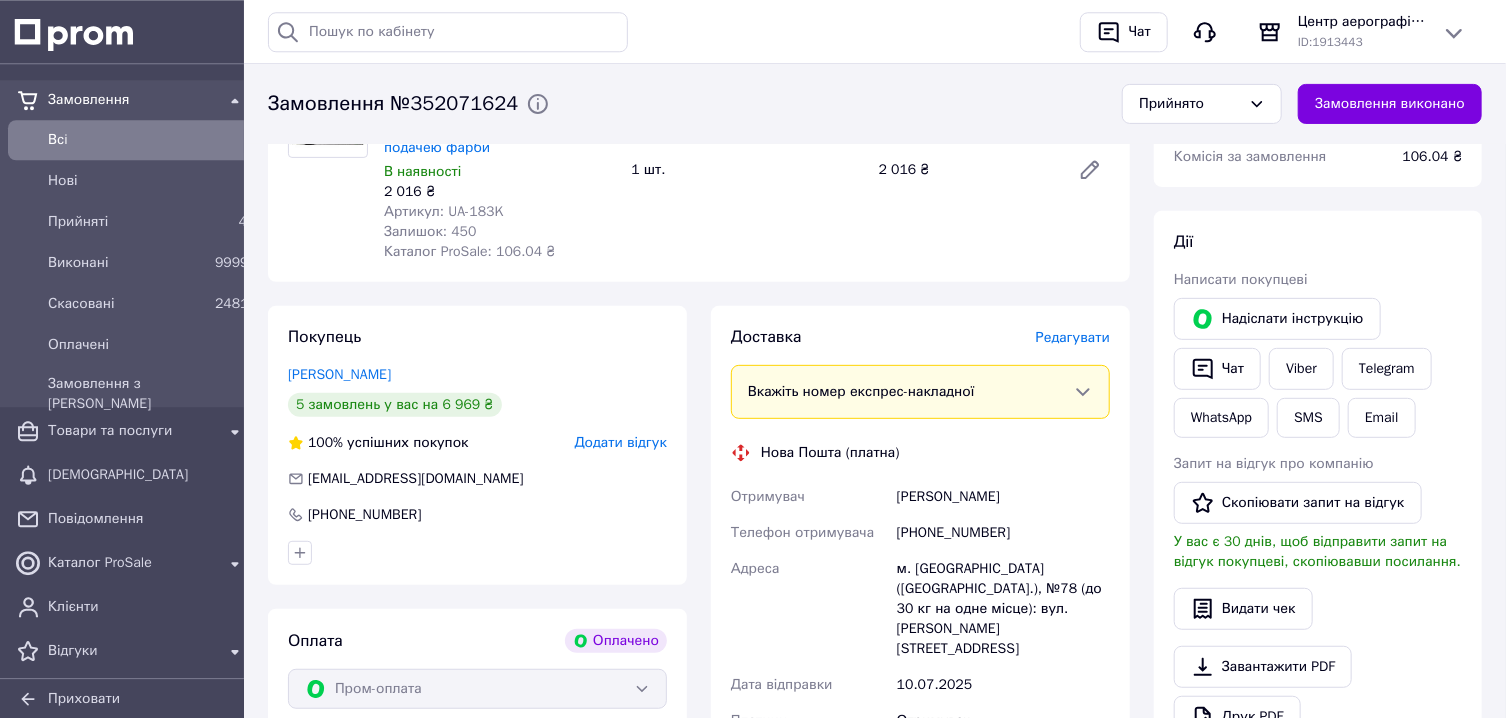 scroll, scrollTop: 281, scrollLeft: 0, axis: vertical 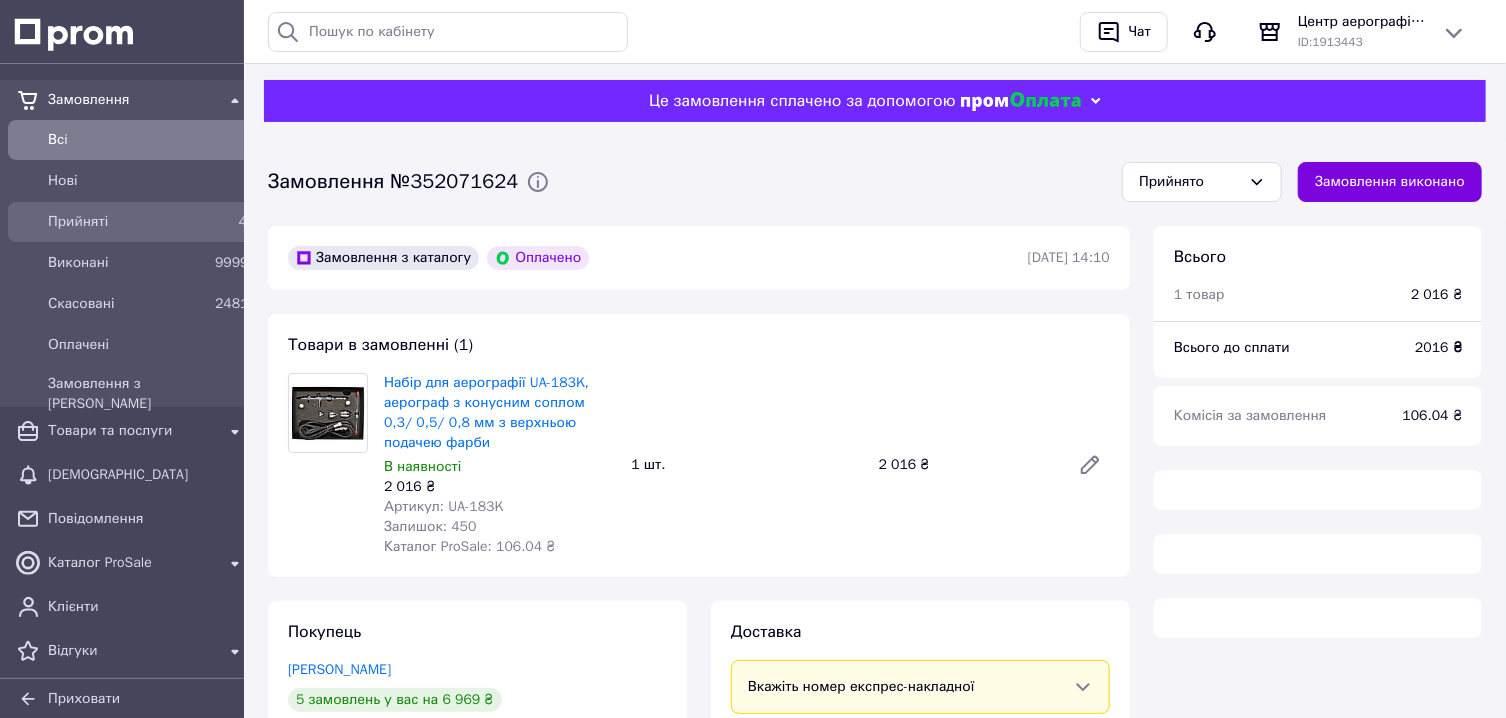 click on "Прийняті" at bounding box center [127, 222] 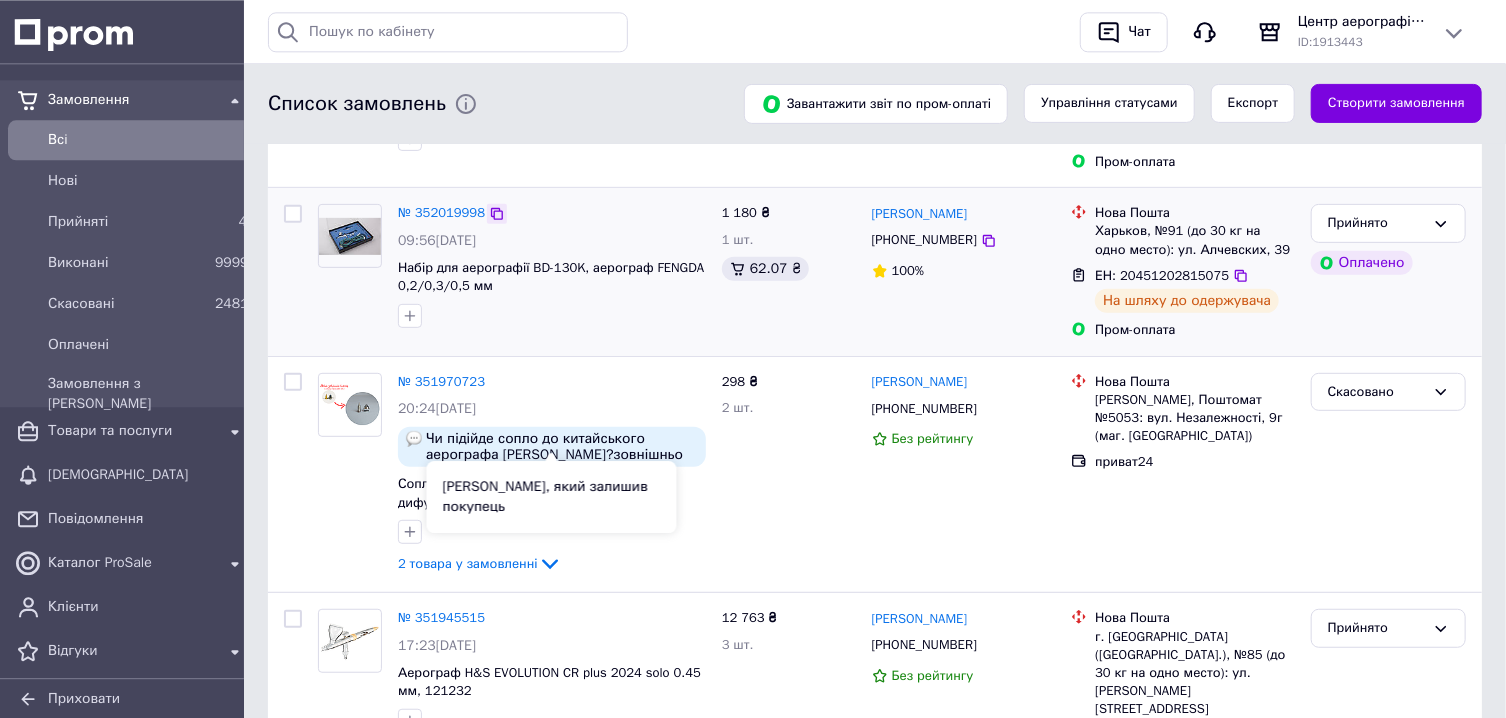 scroll, scrollTop: 428, scrollLeft: 0, axis: vertical 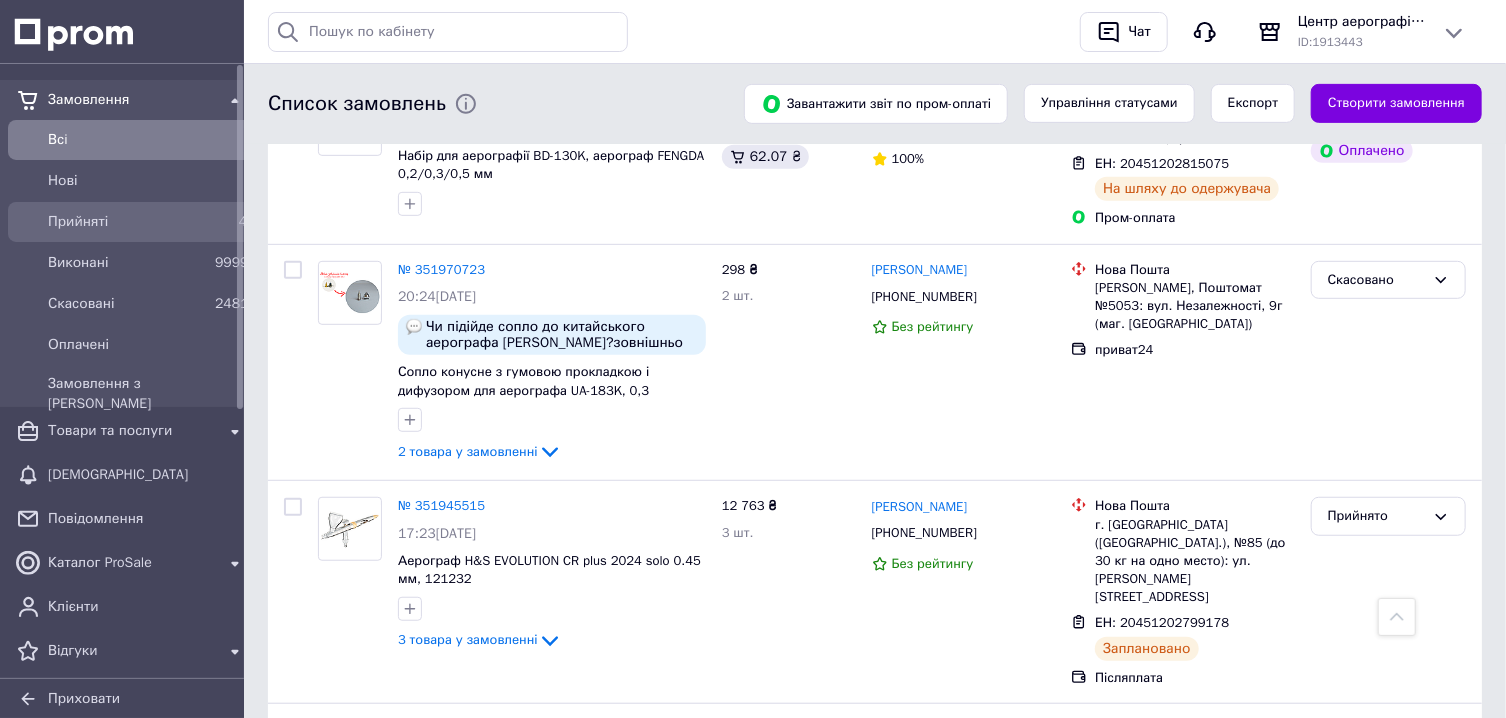 click on "Прийняті" at bounding box center (127, 222) 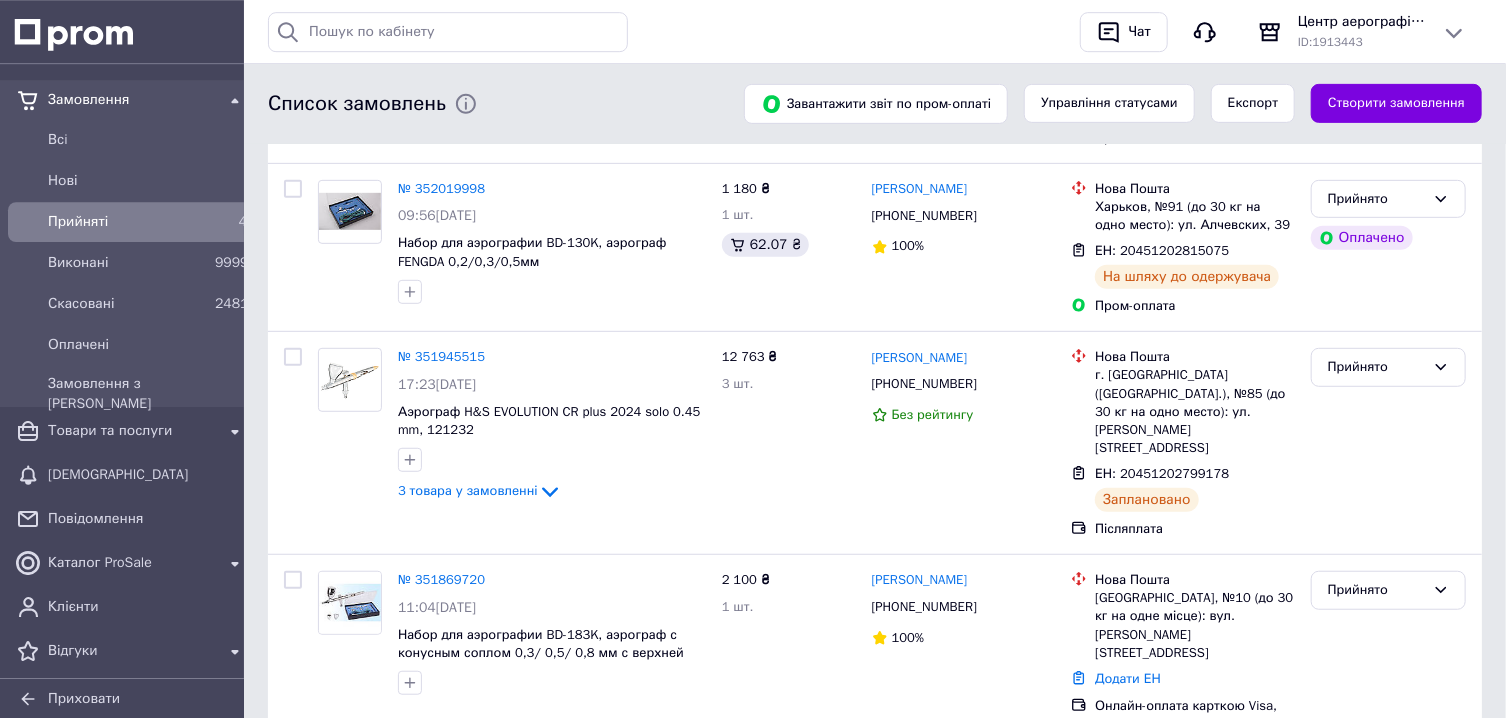 scroll, scrollTop: 428, scrollLeft: 0, axis: vertical 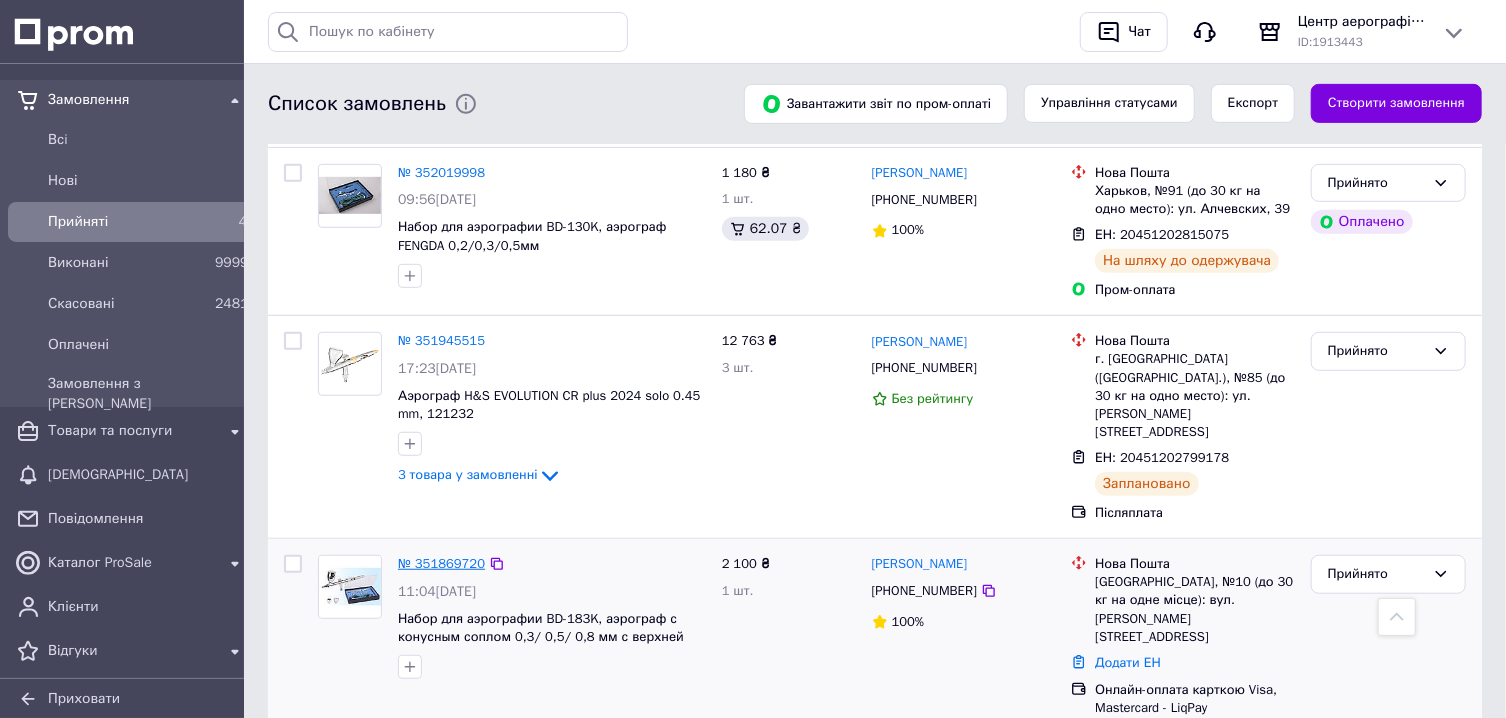 click on "№ 351869720" at bounding box center [441, 563] 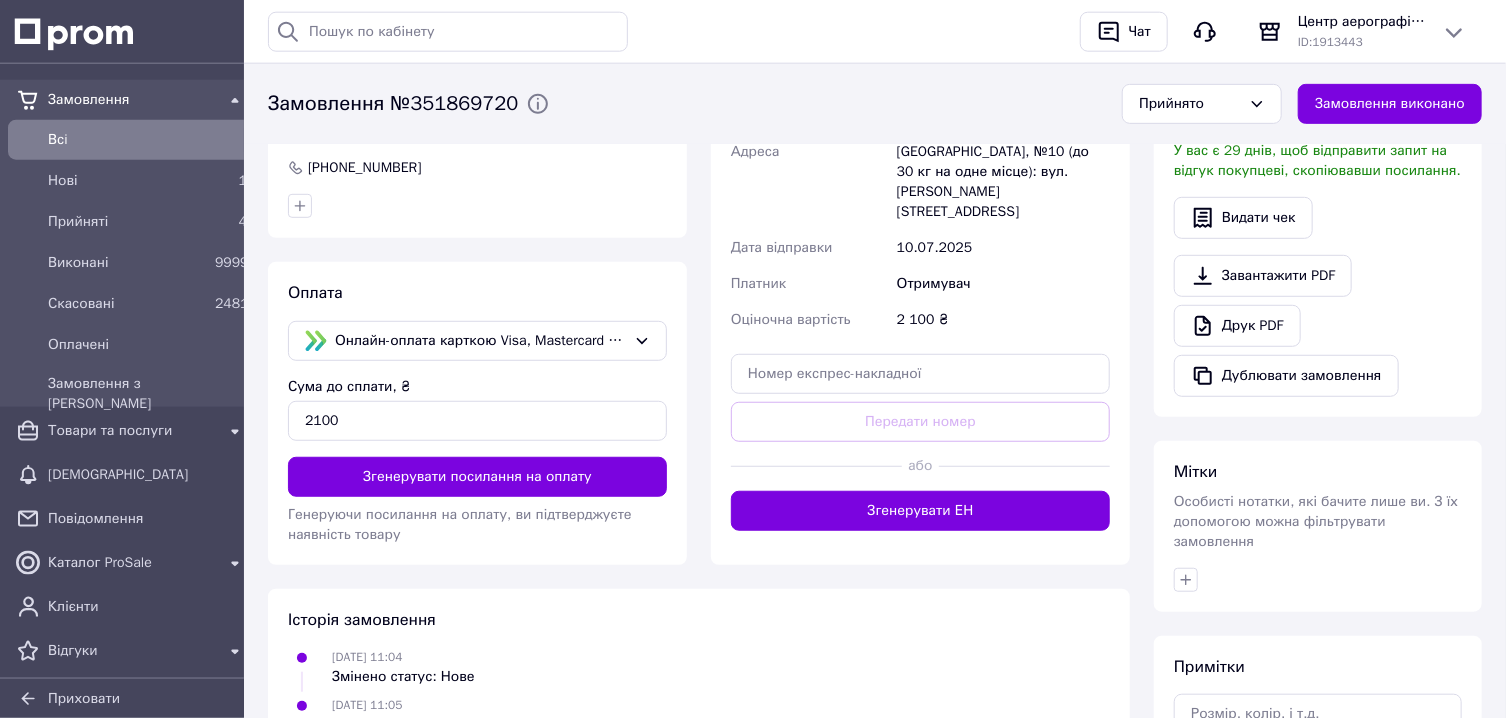 scroll, scrollTop: 536, scrollLeft: 0, axis: vertical 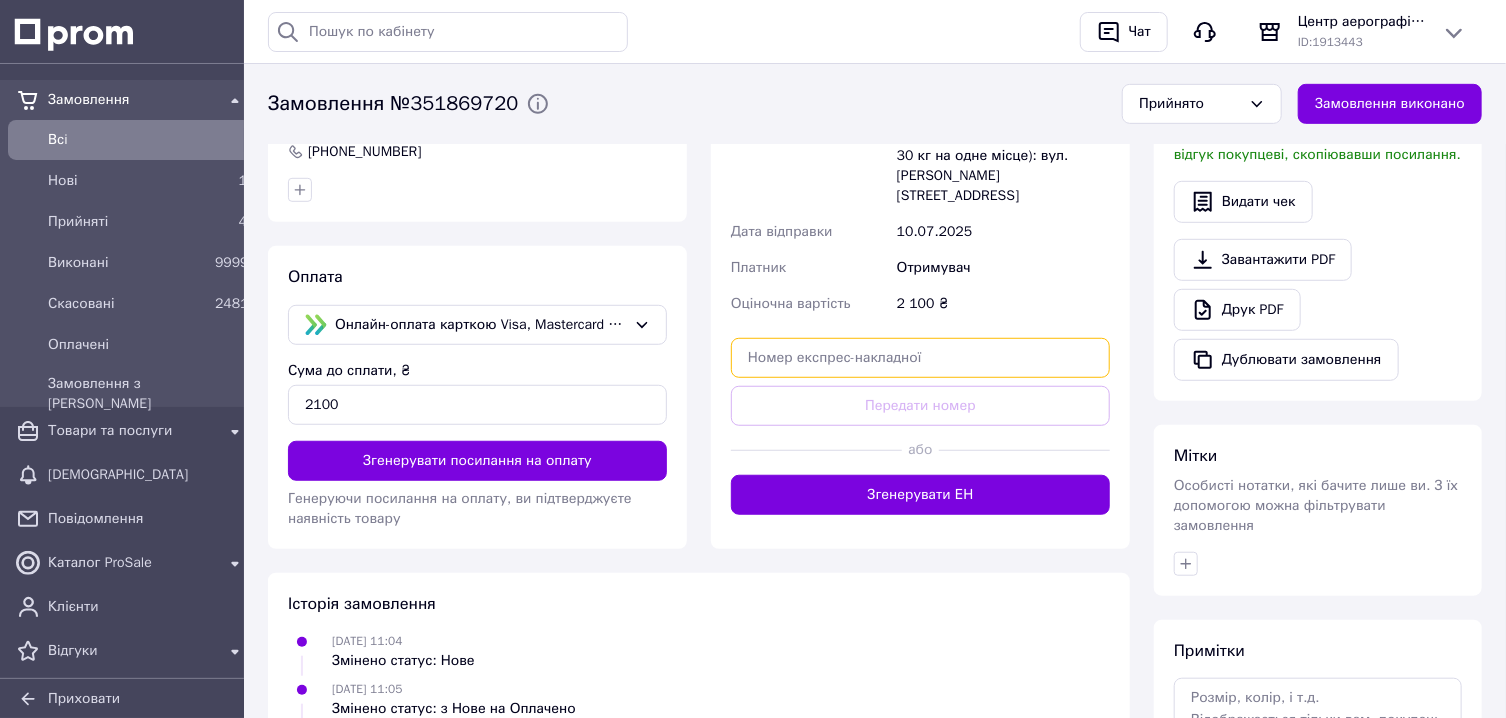 click at bounding box center (920, 358) 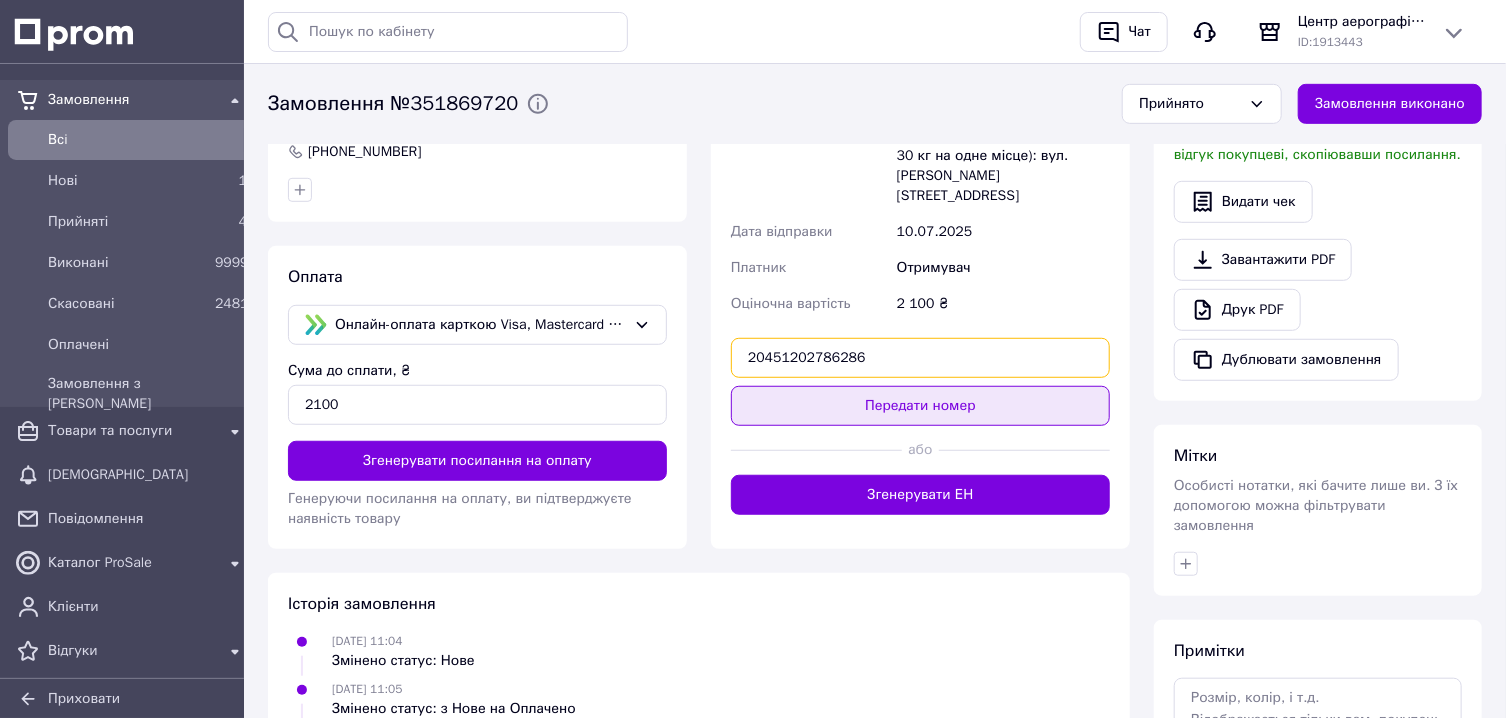 type on "20451202786286" 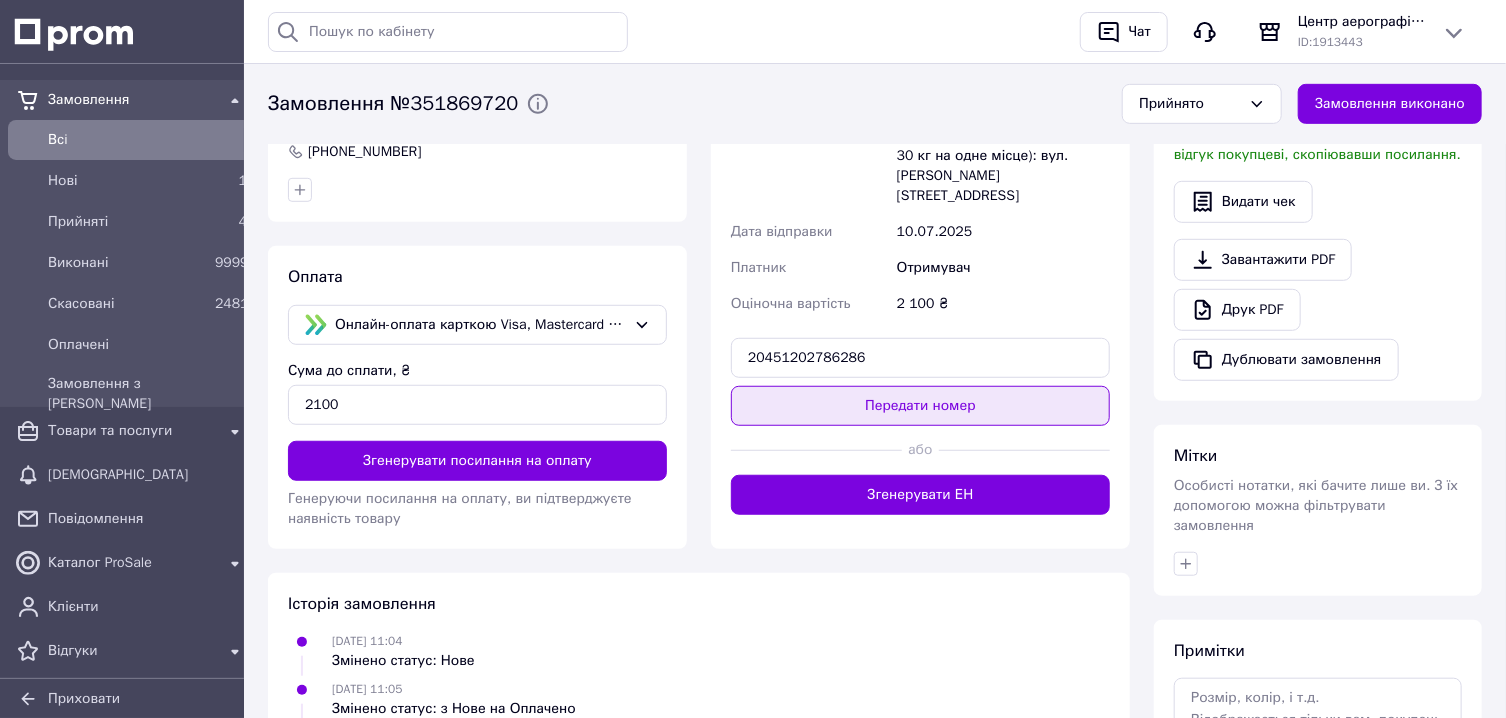 click on "Передати номер" at bounding box center (920, 406) 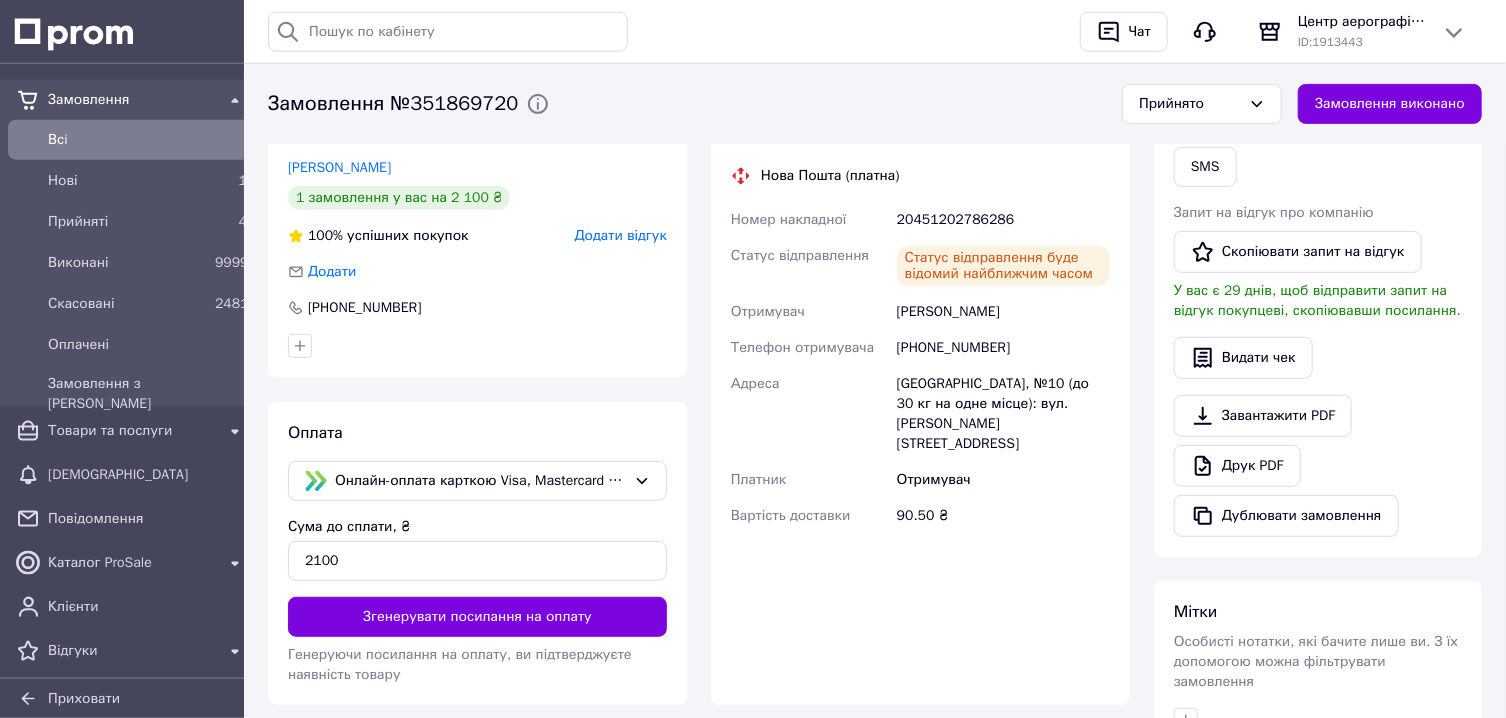 scroll, scrollTop: 321, scrollLeft: 0, axis: vertical 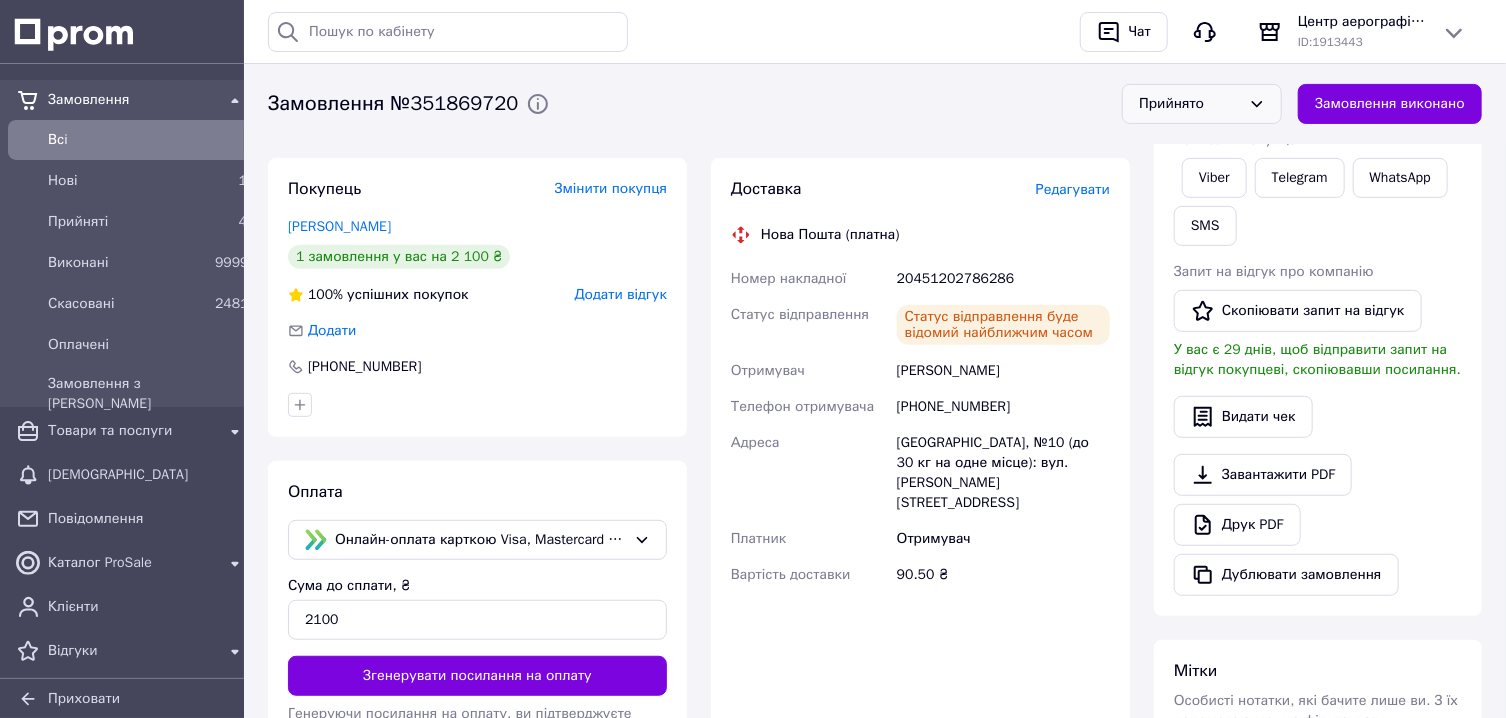click on "Прийнято" at bounding box center [1190, 104] 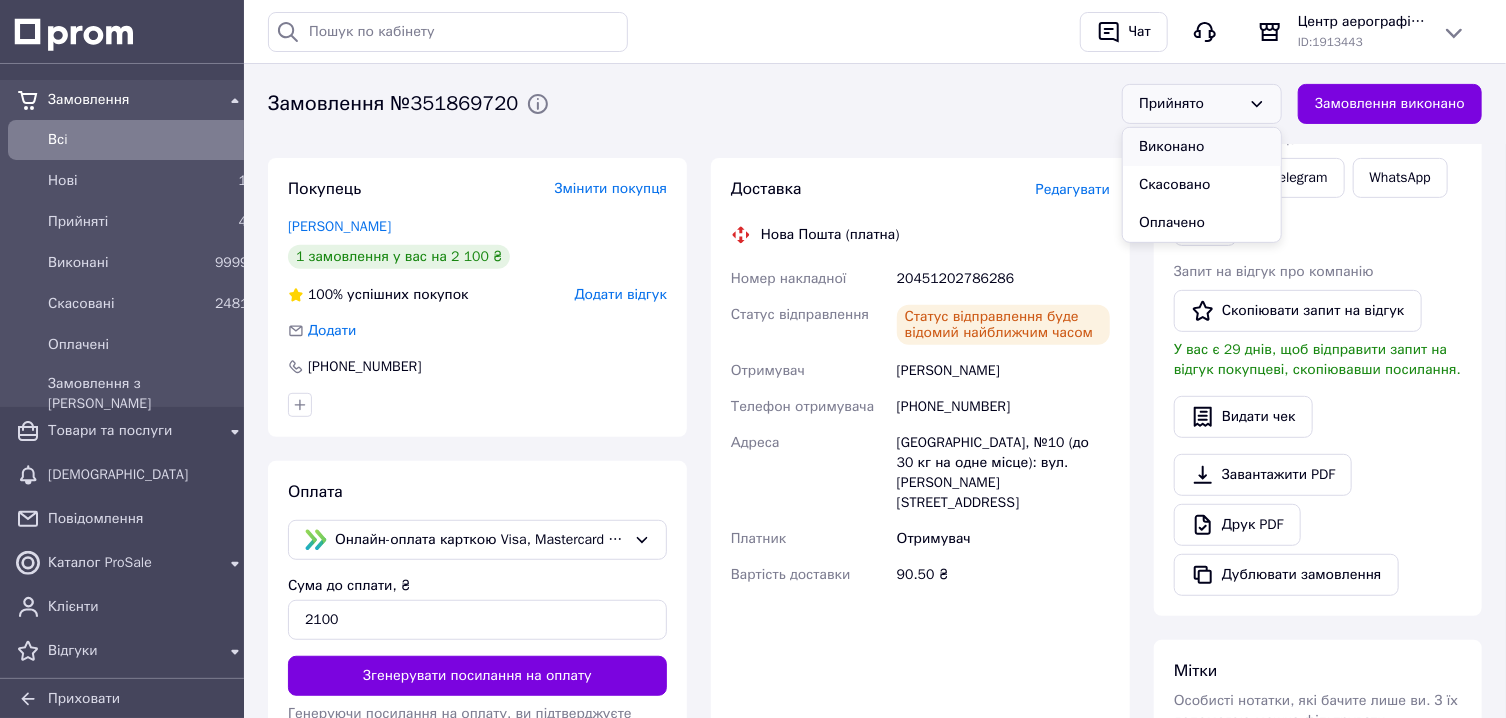 click on "Виконано" at bounding box center [1202, 147] 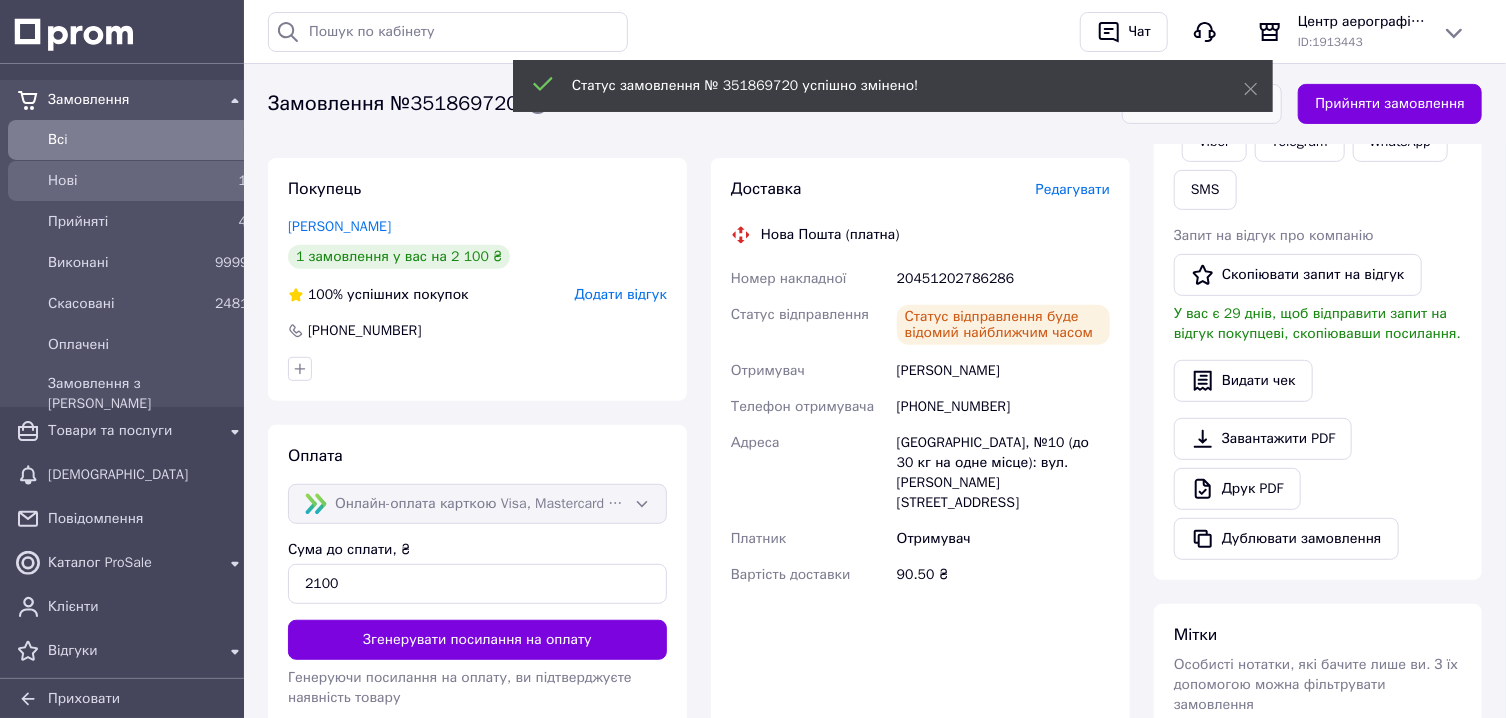click on "Нові" at bounding box center (127, 181) 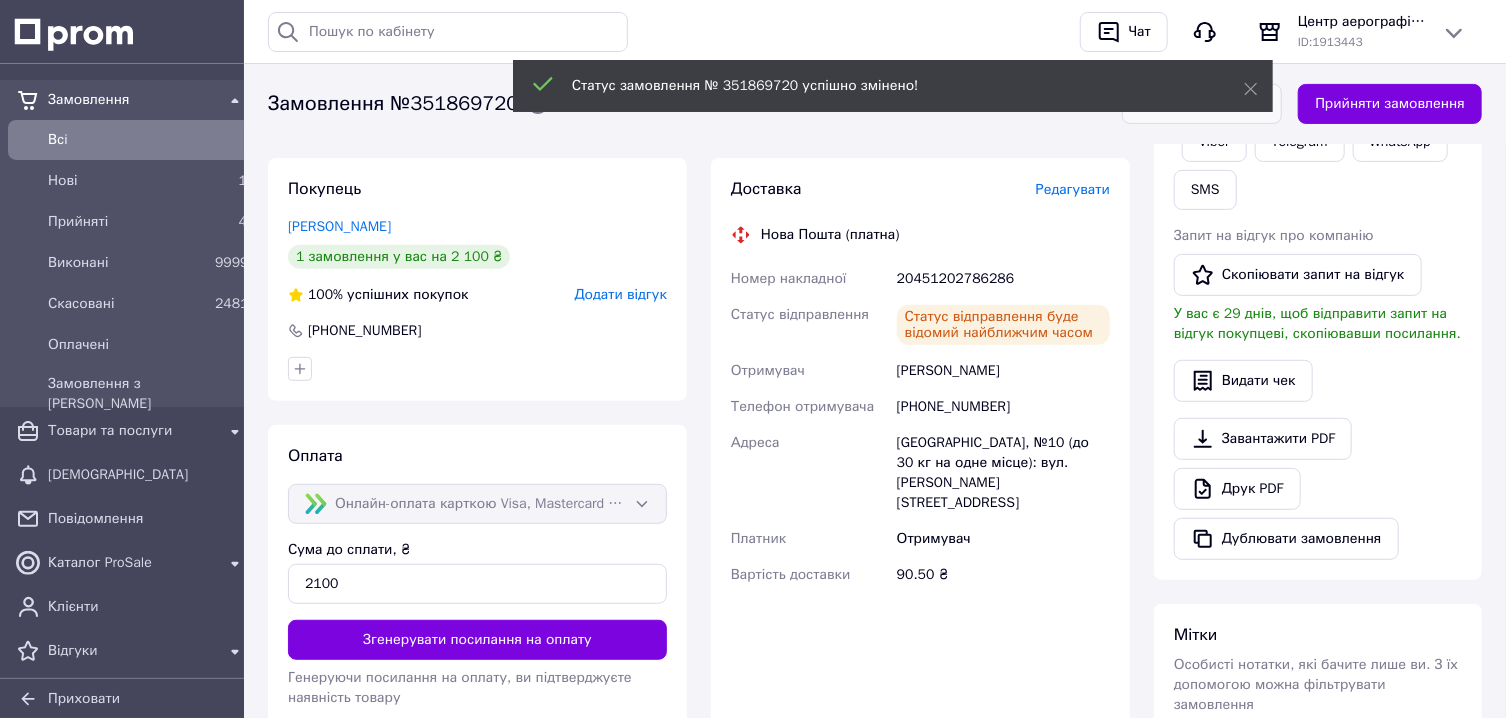 scroll, scrollTop: 0, scrollLeft: 0, axis: both 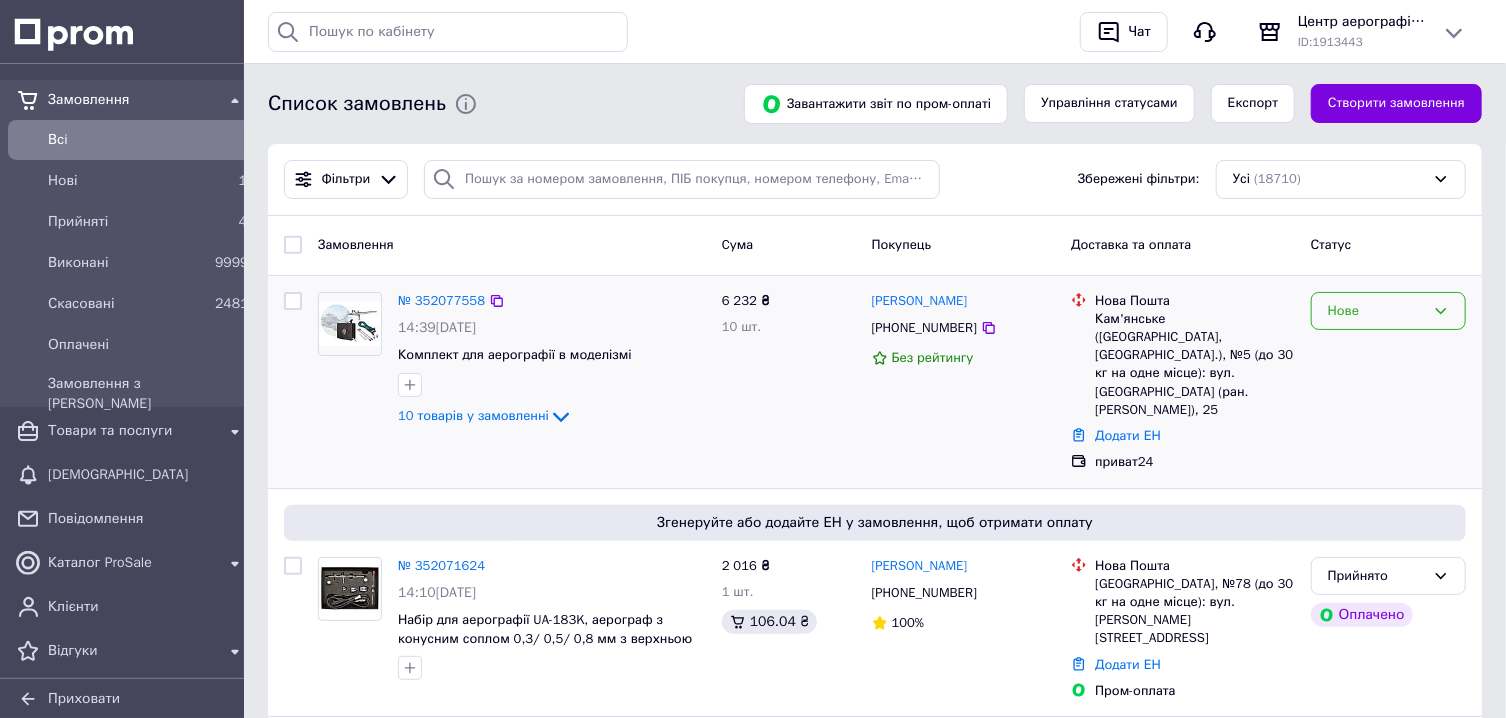 click on "Нове" at bounding box center (1376, 311) 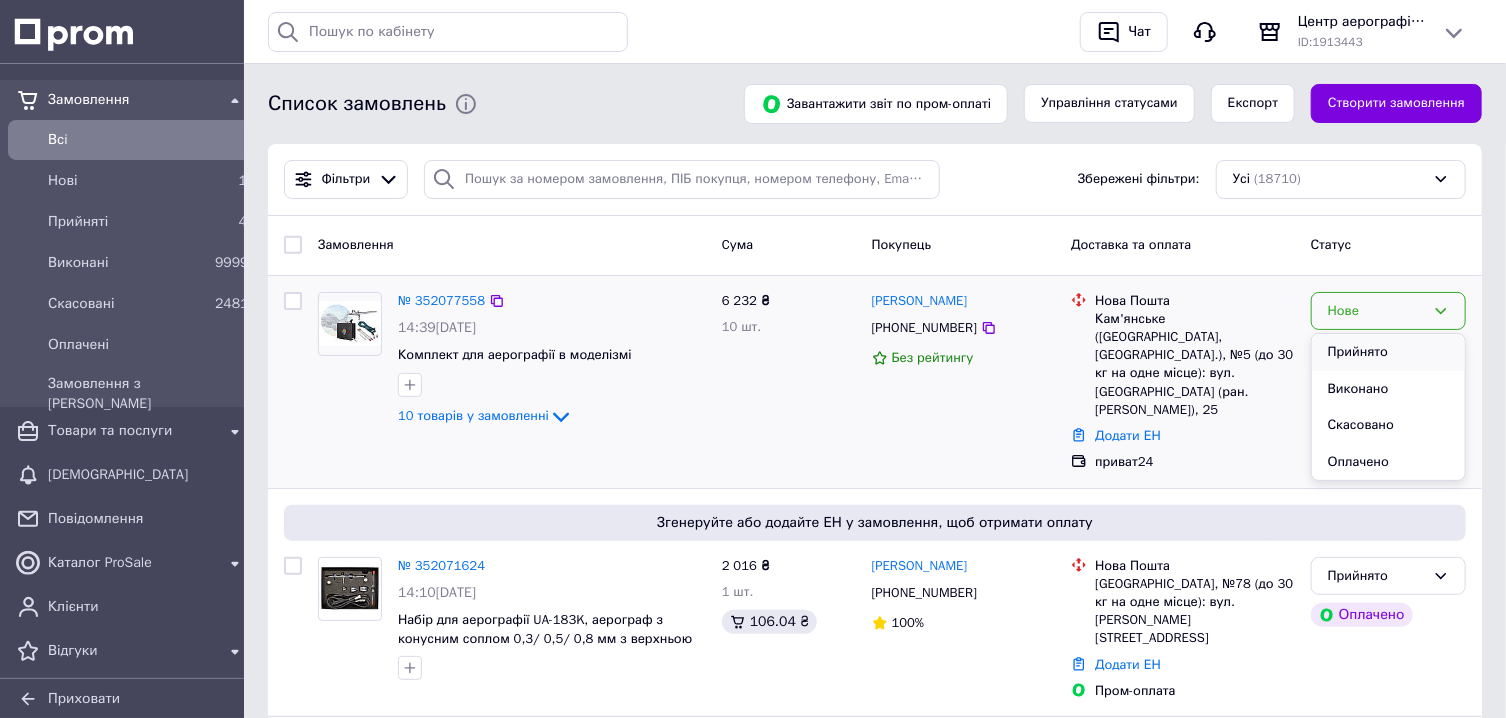 click on "Прийнято" at bounding box center [1388, 352] 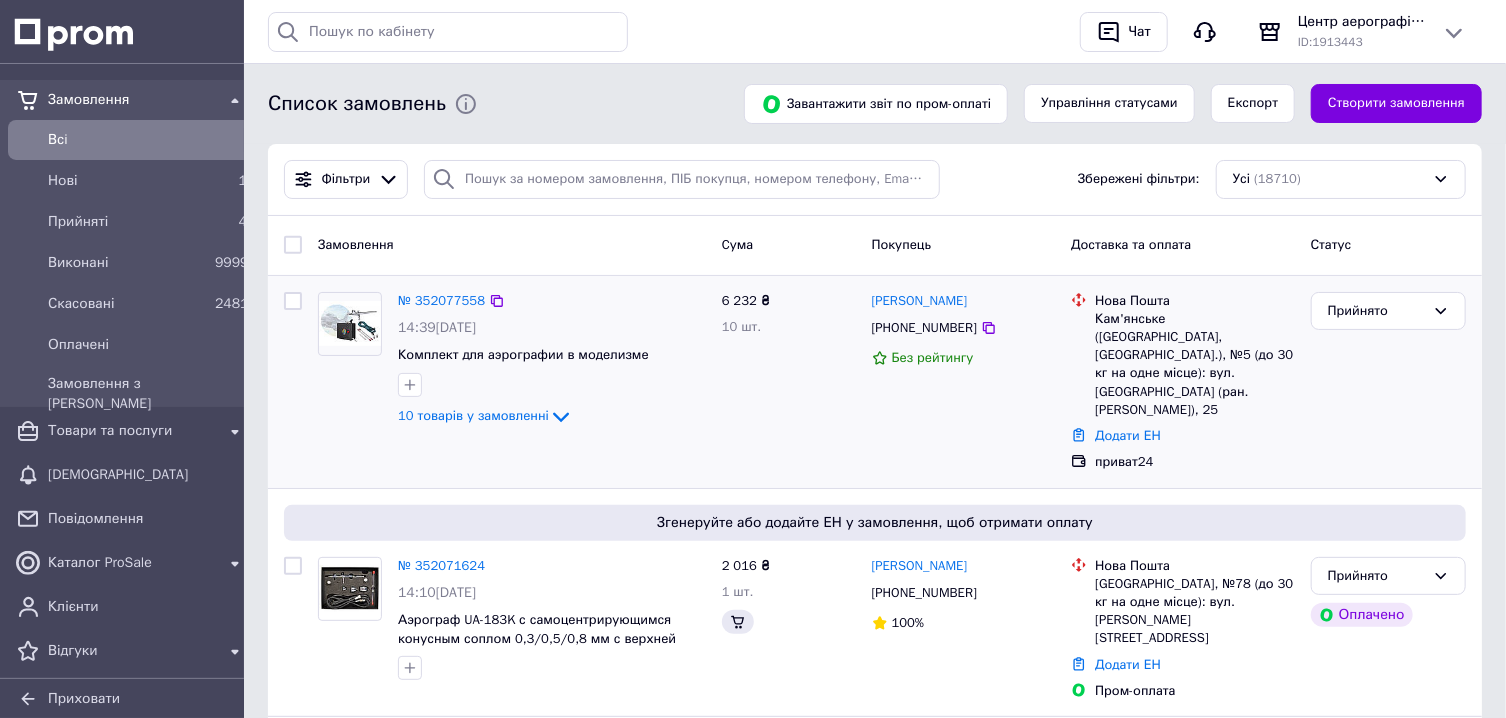click on "10 товарів у замовленні" at bounding box center (473, 415) 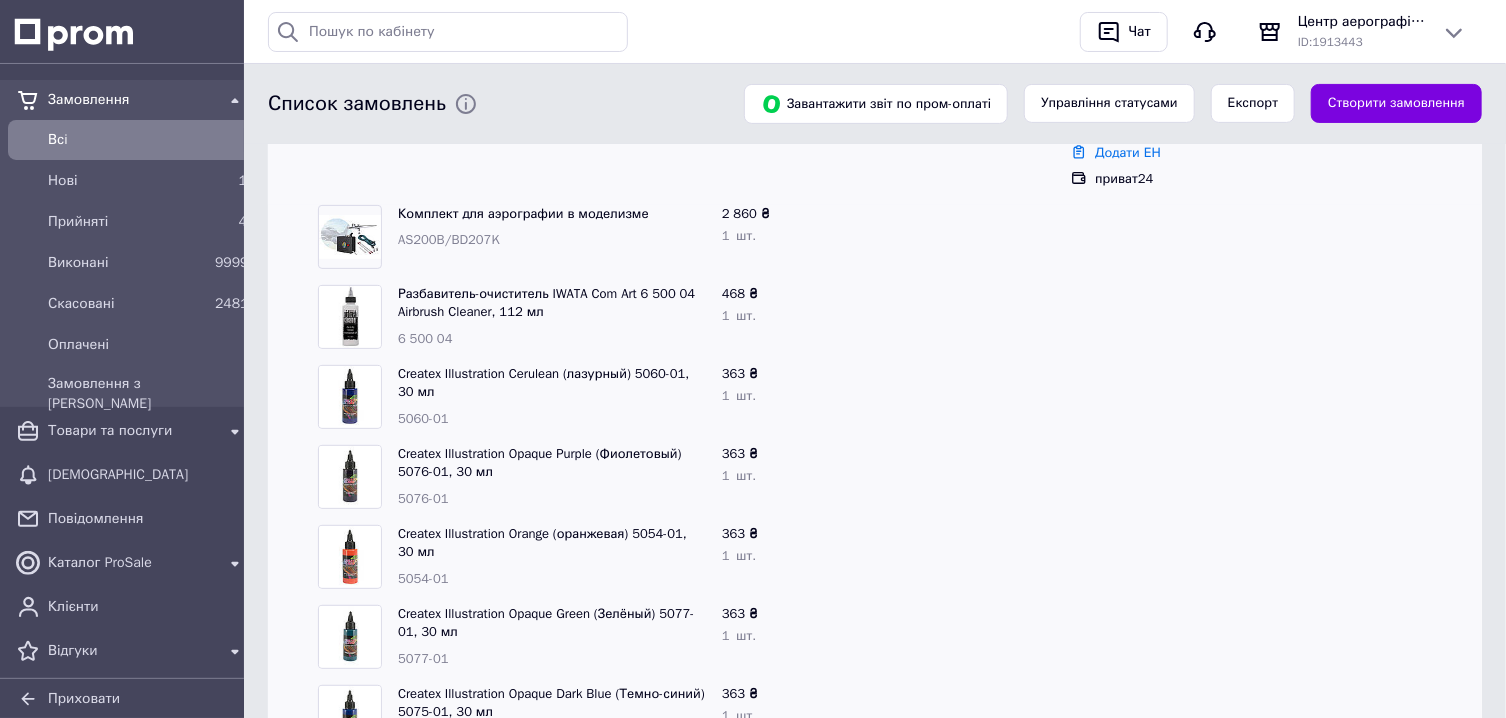 scroll, scrollTop: 321, scrollLeft: 0, axis: vertical 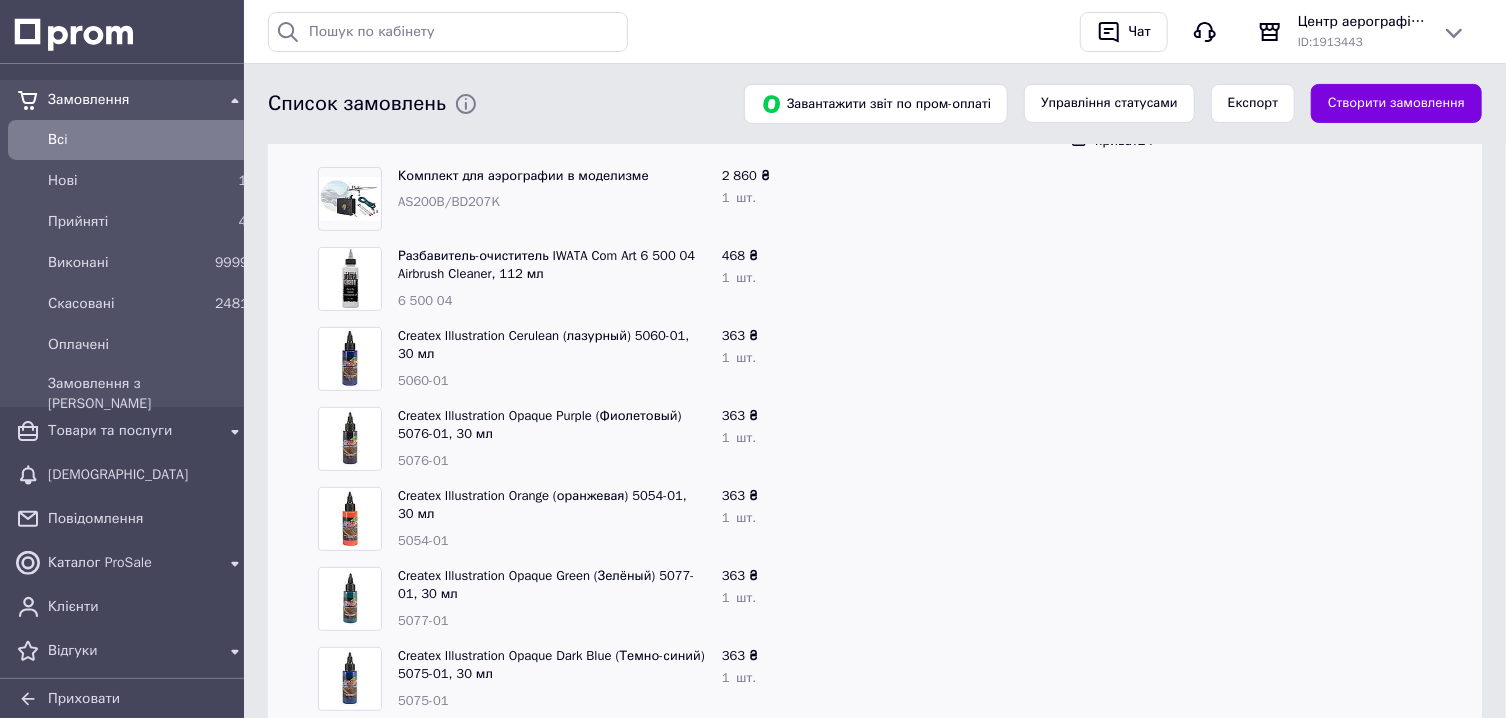 click on "5060-01" at bounding box center [423, 380] 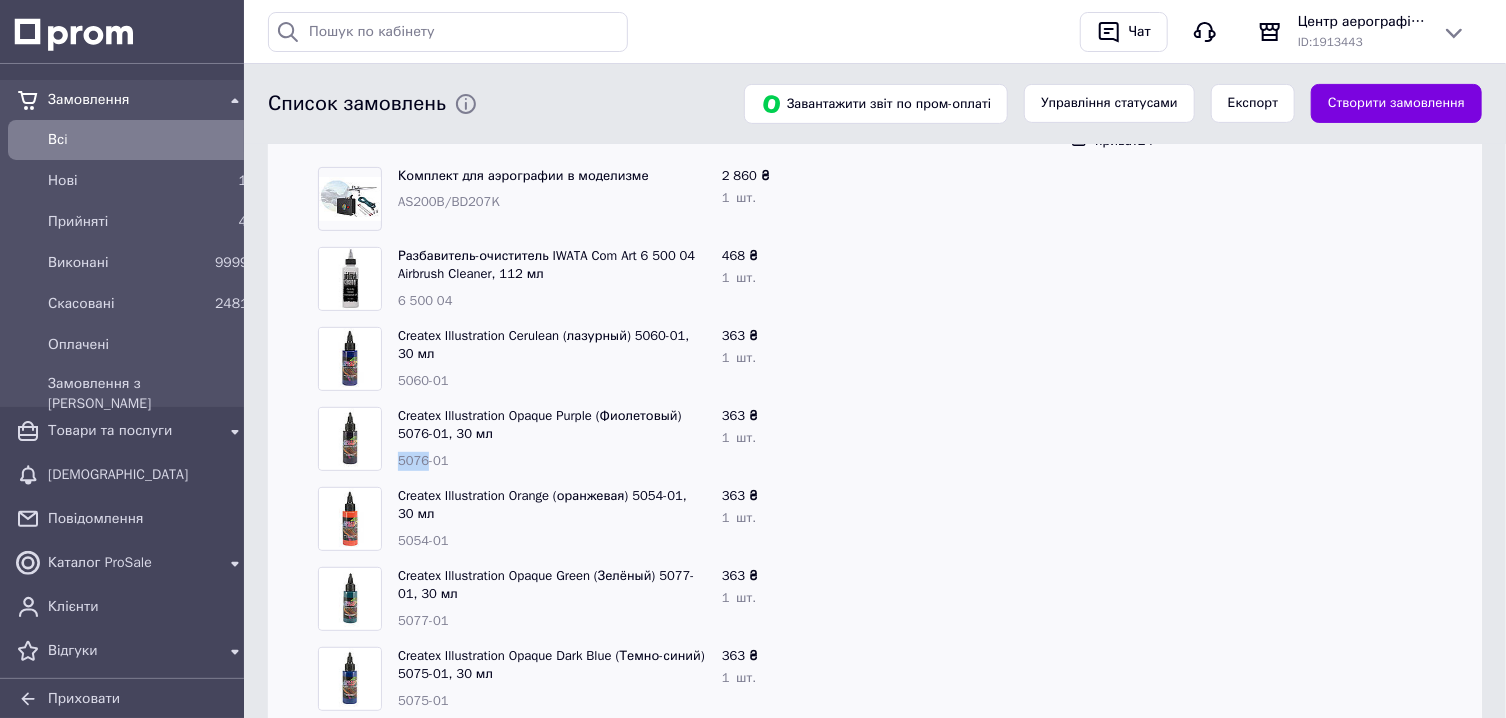 click on "5076-01" at bounding box center (423, 460) 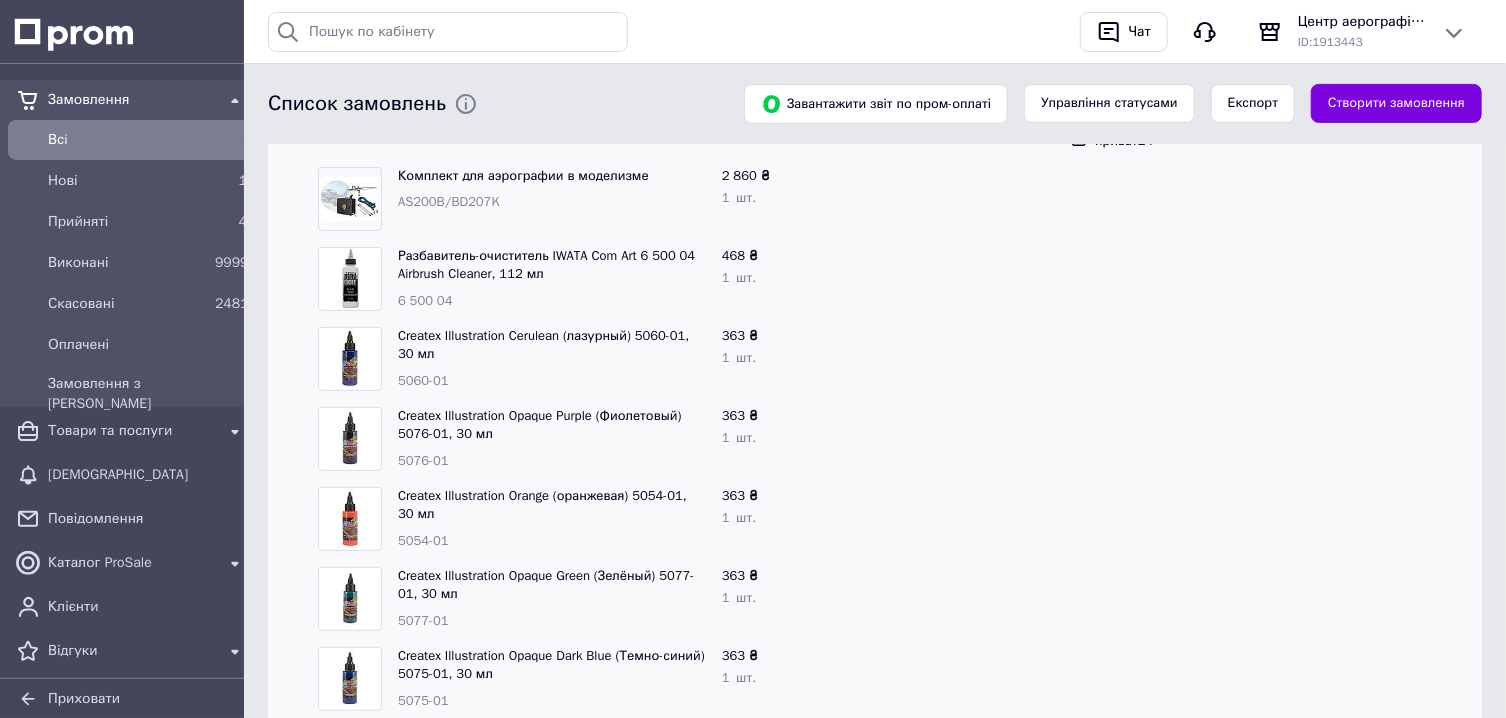 click on "5076-01" at bounding box center (423, 460) 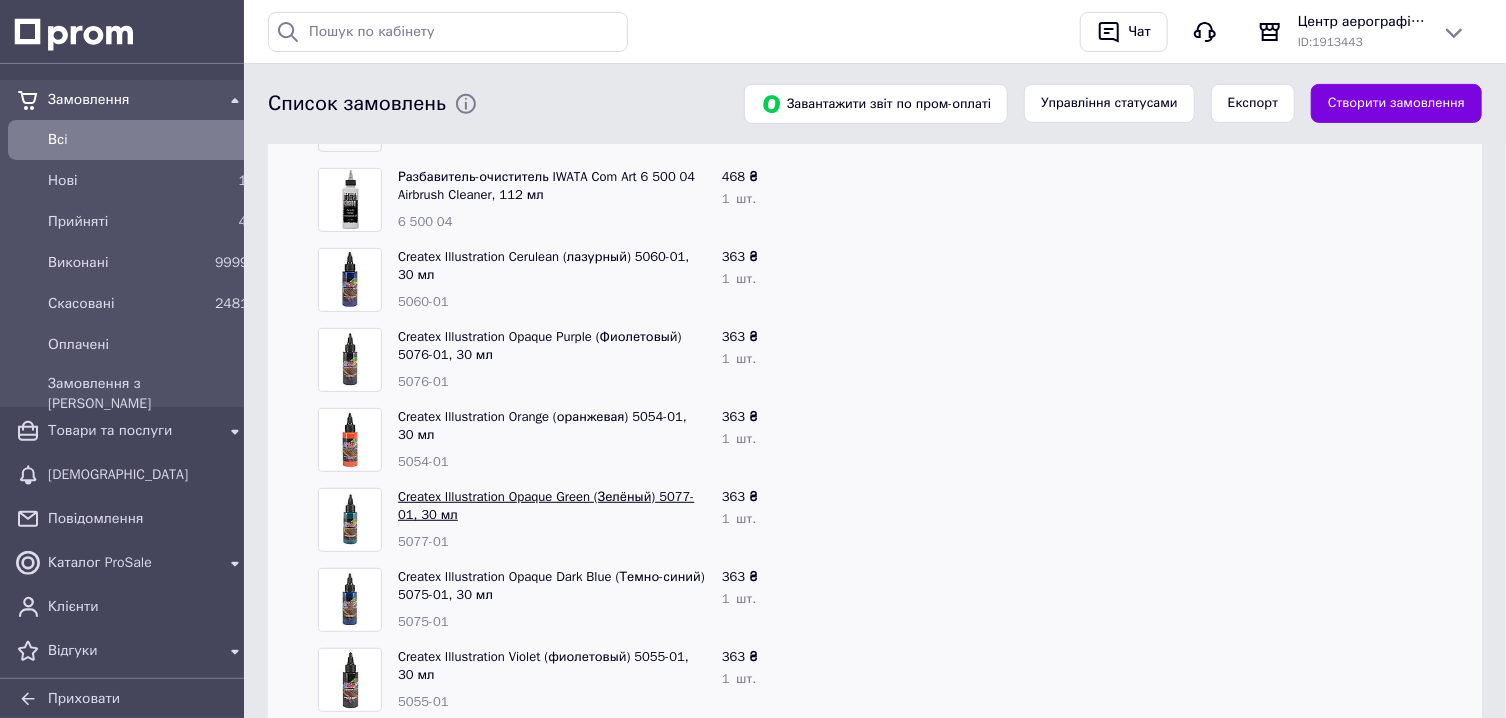 scroll, scrollTop: 428, scrollLeft: 0, axis: vertical 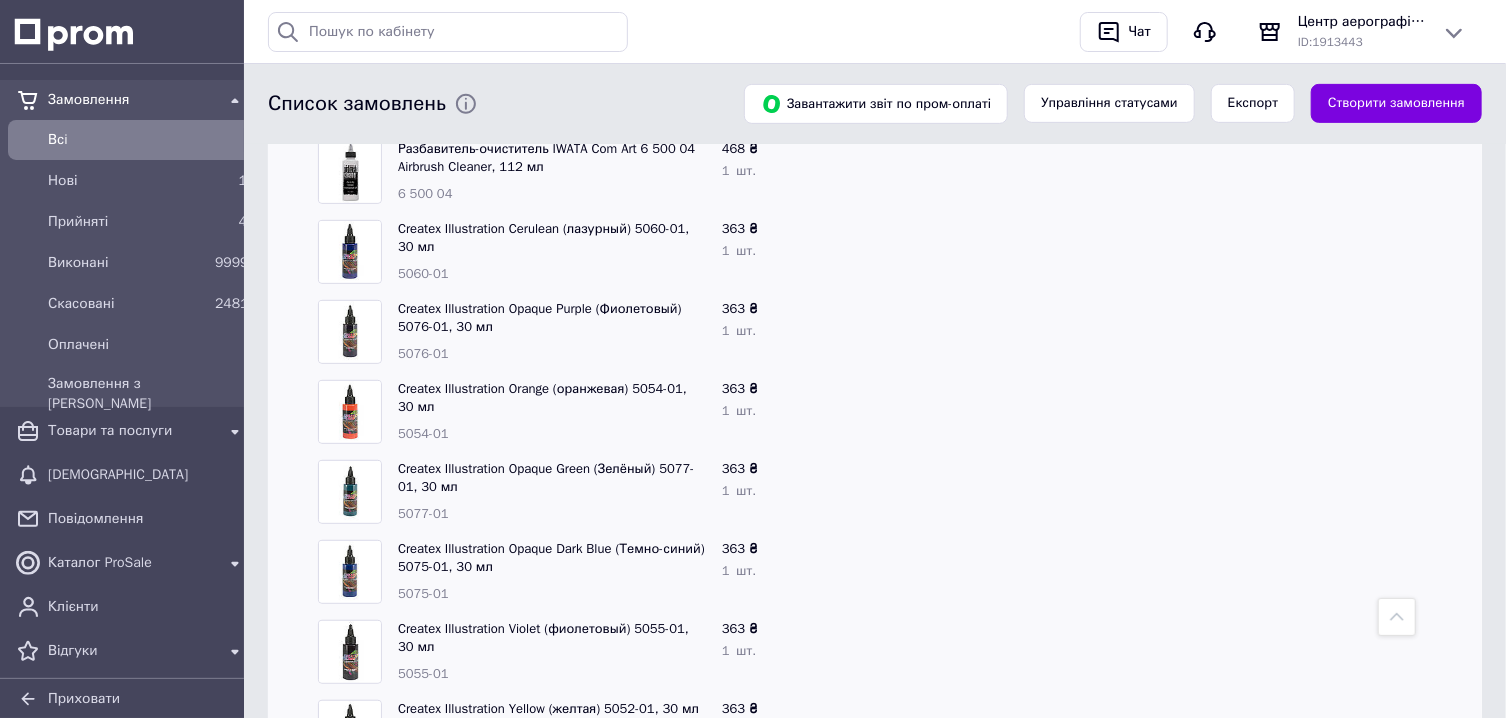 click on "5054-01" at bounding box center [423, 433] 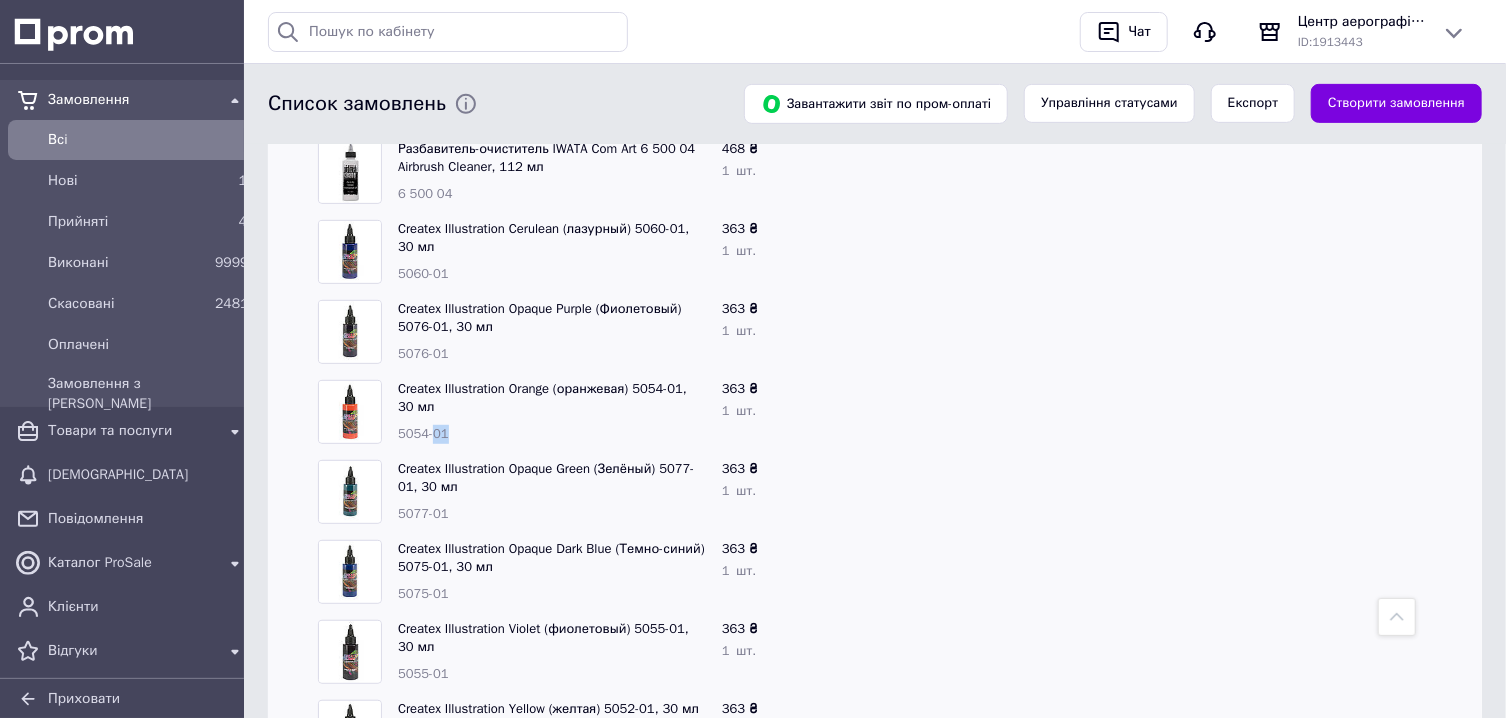 click on "5054-01" at bounding box center (423, 433) 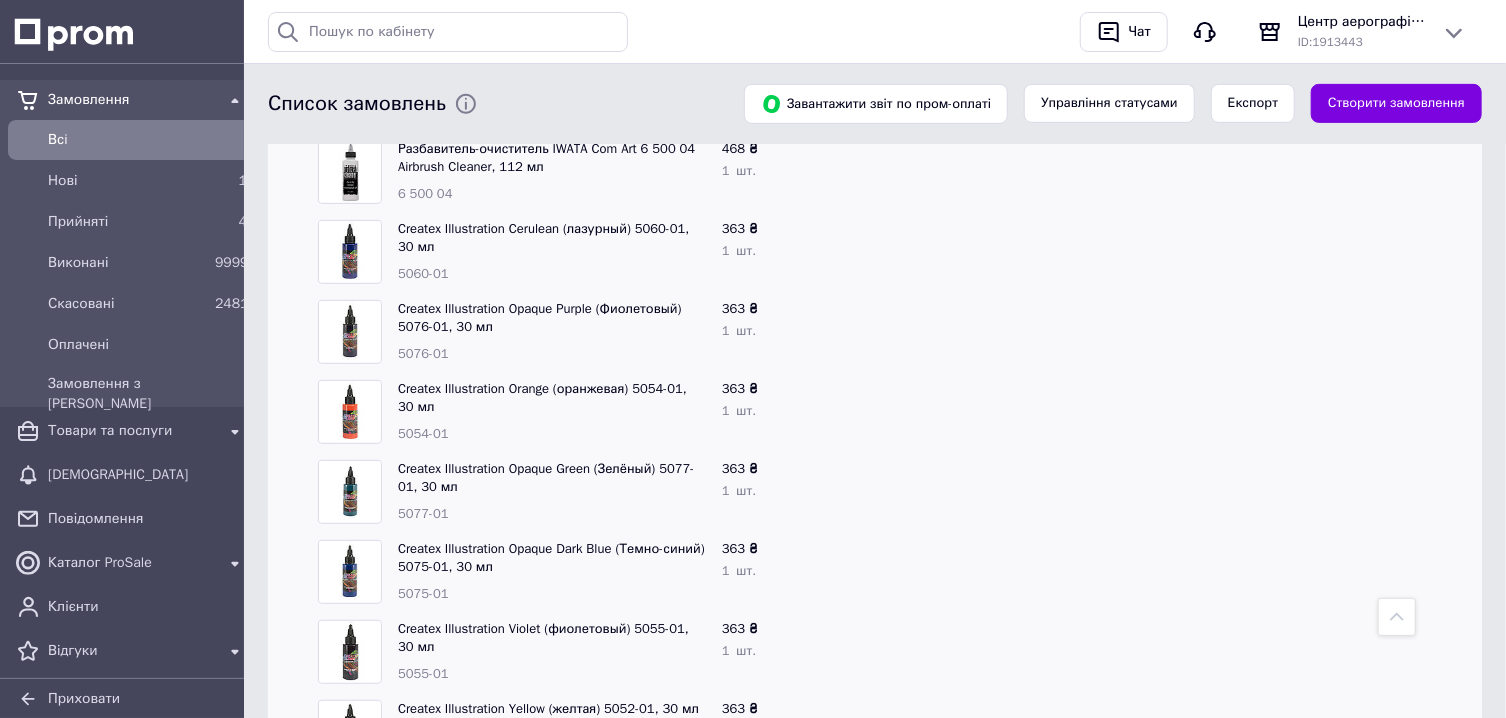 click on "5054-01" at bounding box center [423, 433] 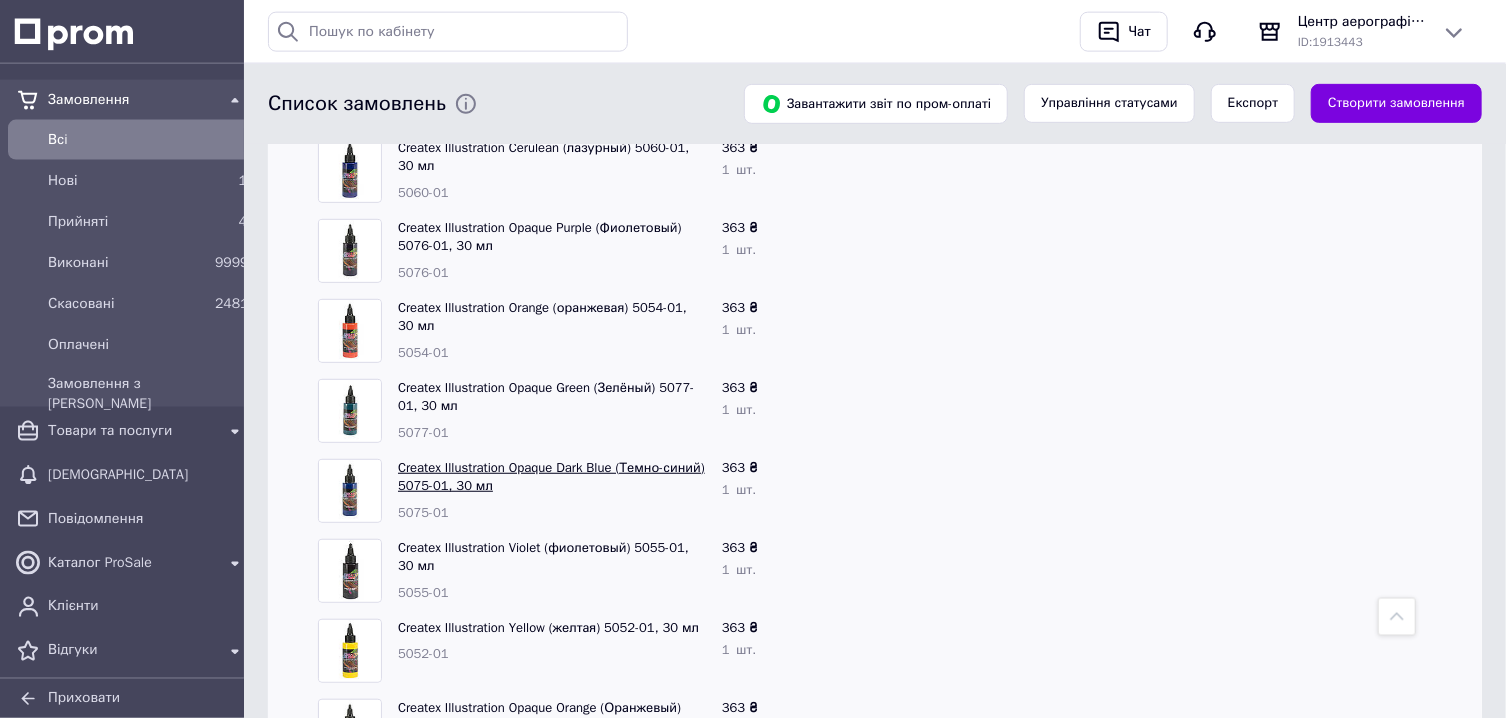 scroll, scrollTop: 536, scrollLeft: 0, axis: vertical 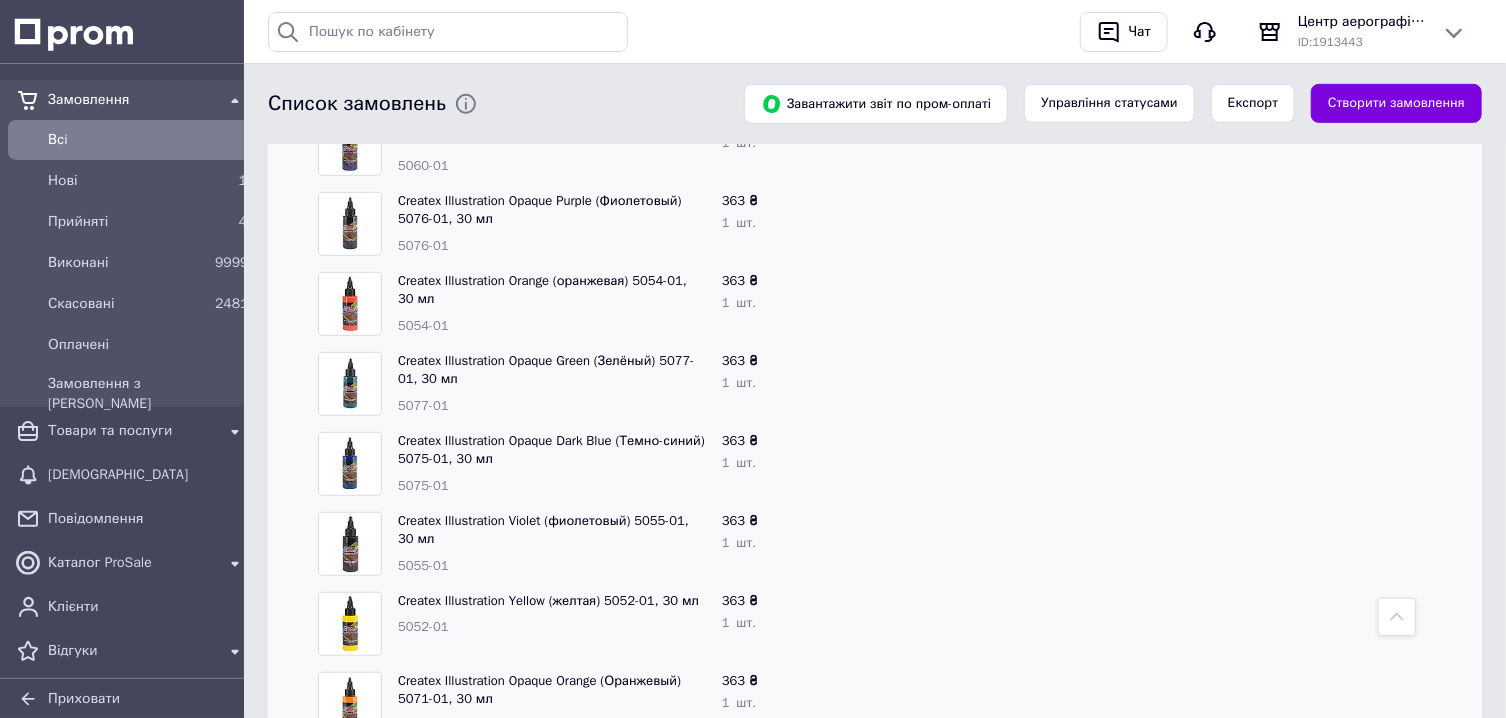 click on "5077-01" at bounding box center (423, 405) 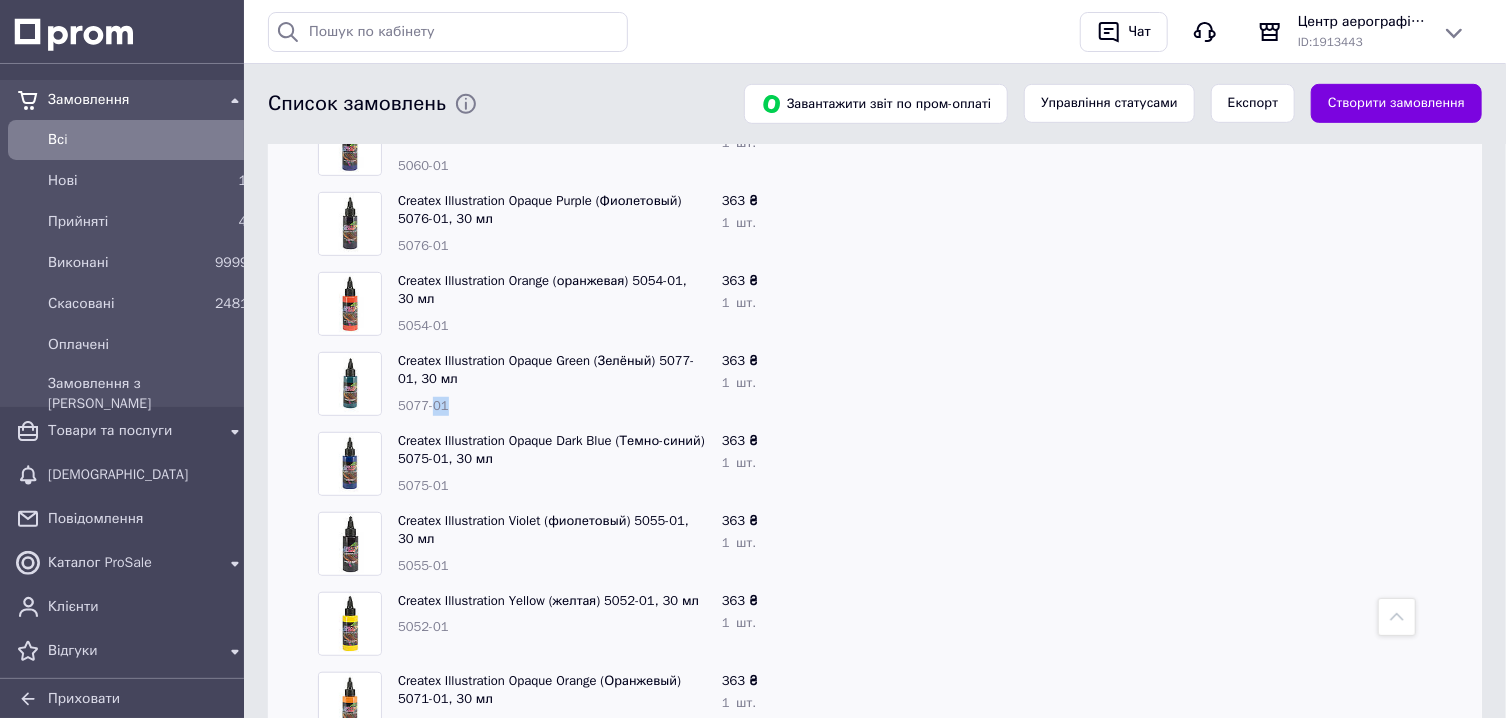 click on "5077-01" at bounding box center (423, 405) 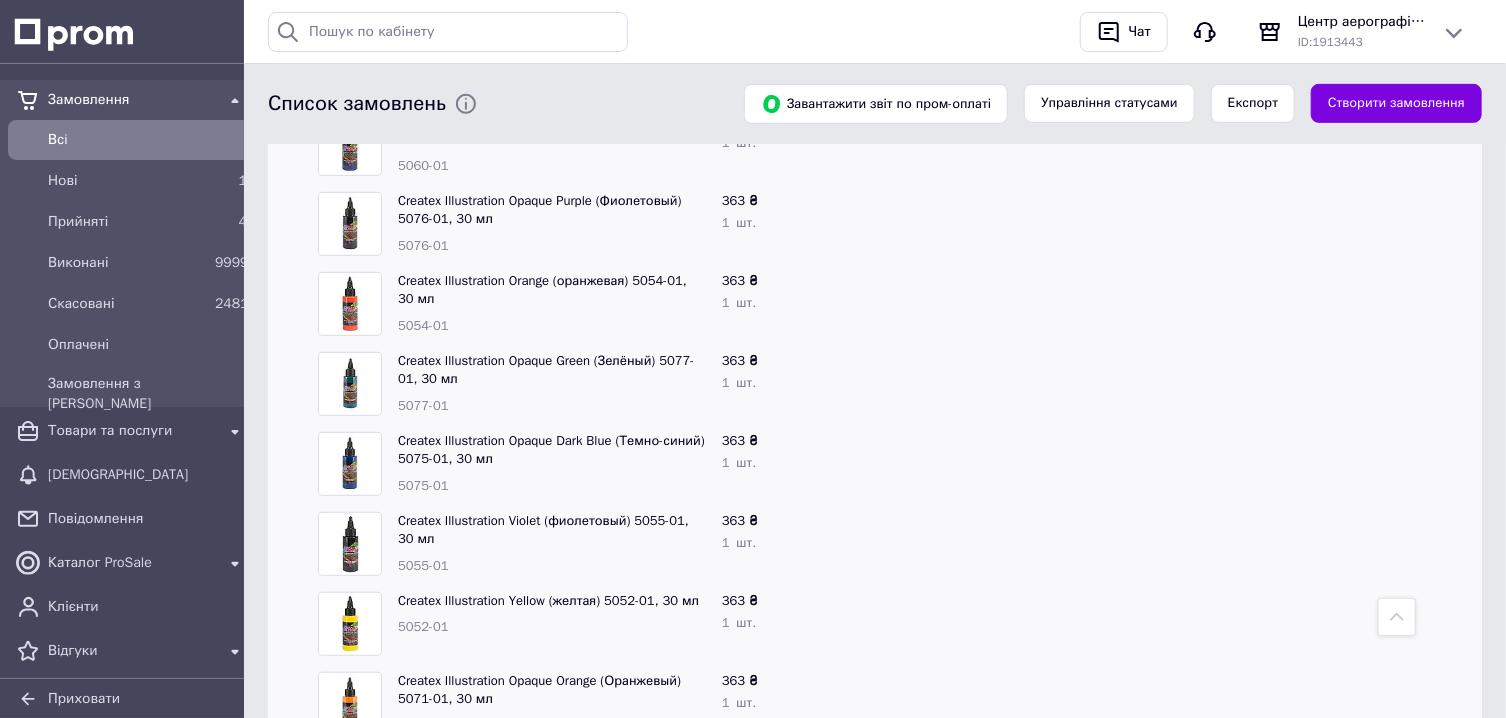 click on "5077-01" at bounding box center [423, 405] 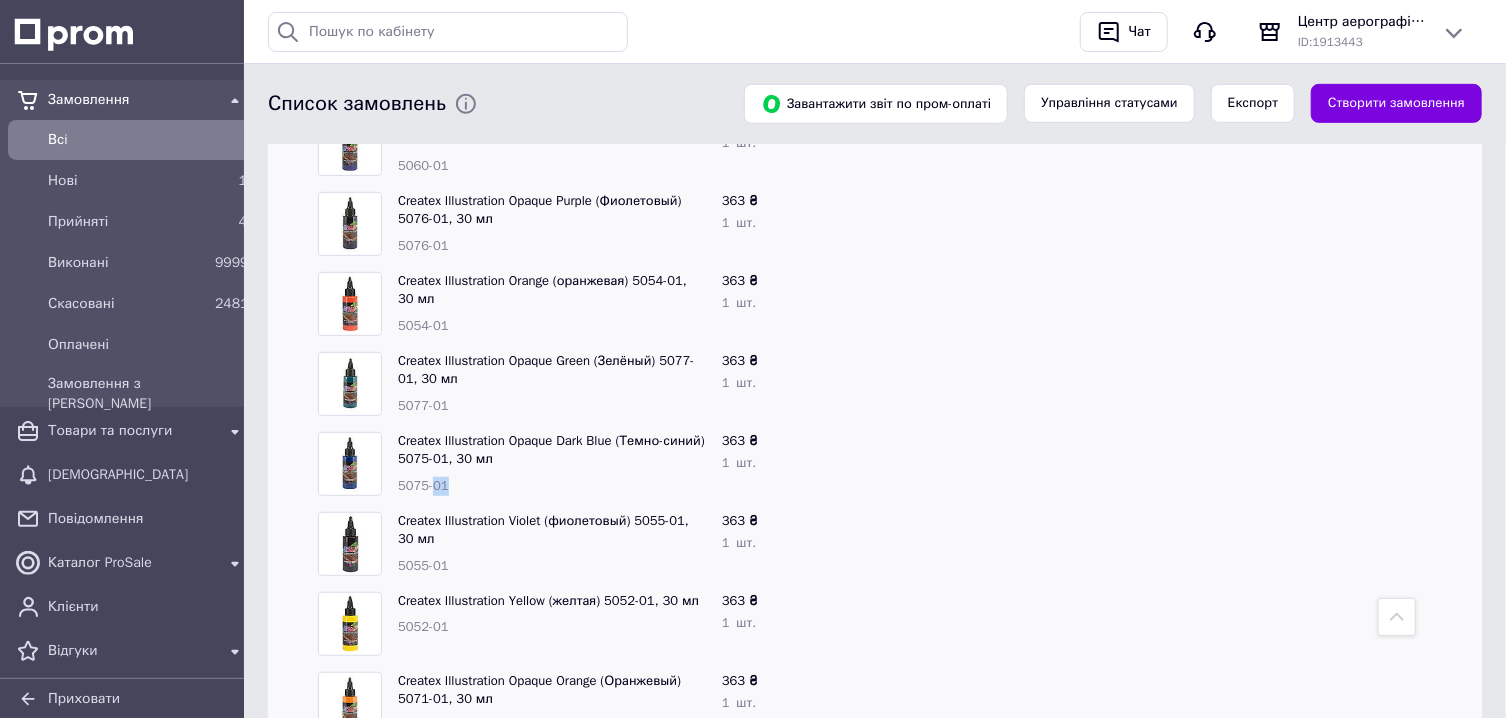 click on "5075-01" at bounding box center [423, 485] 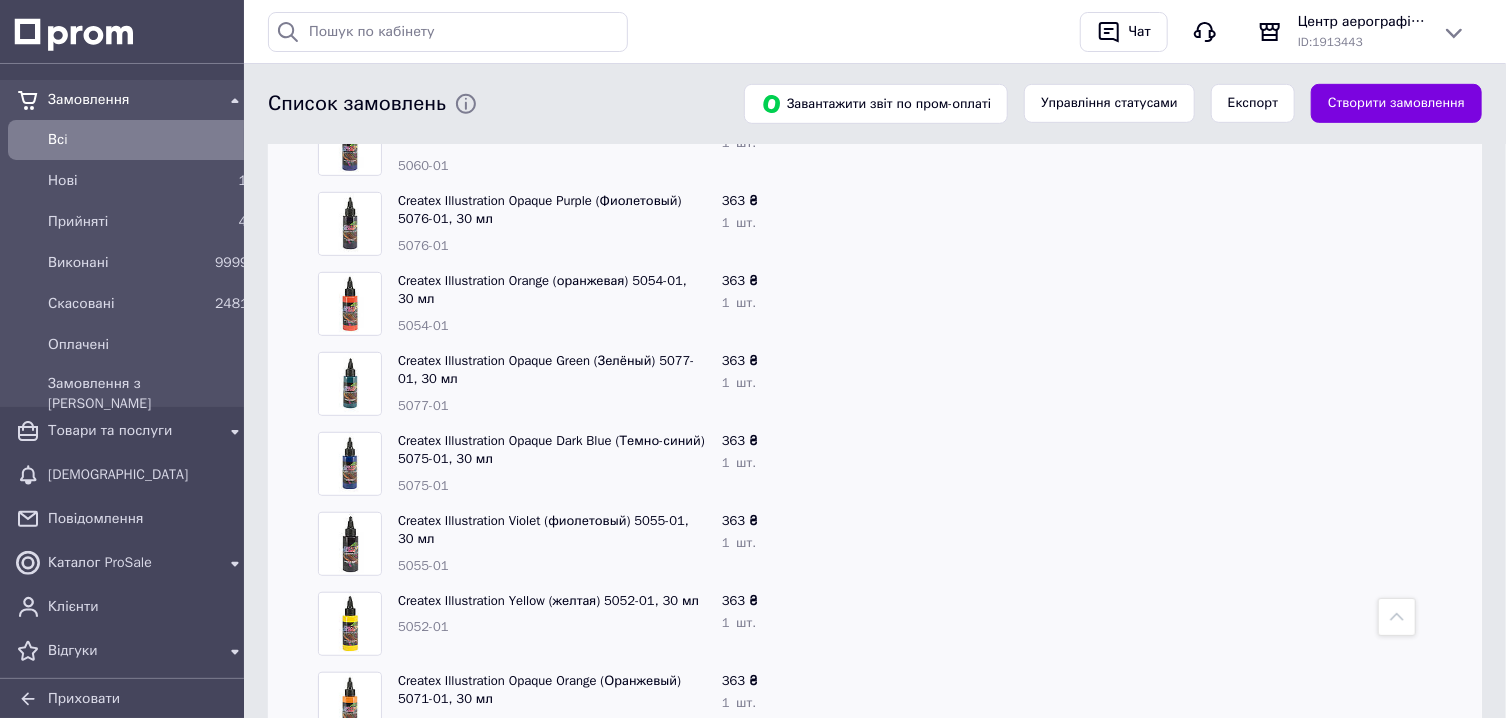 click on "5075-01" at bounding box center [423, 485] 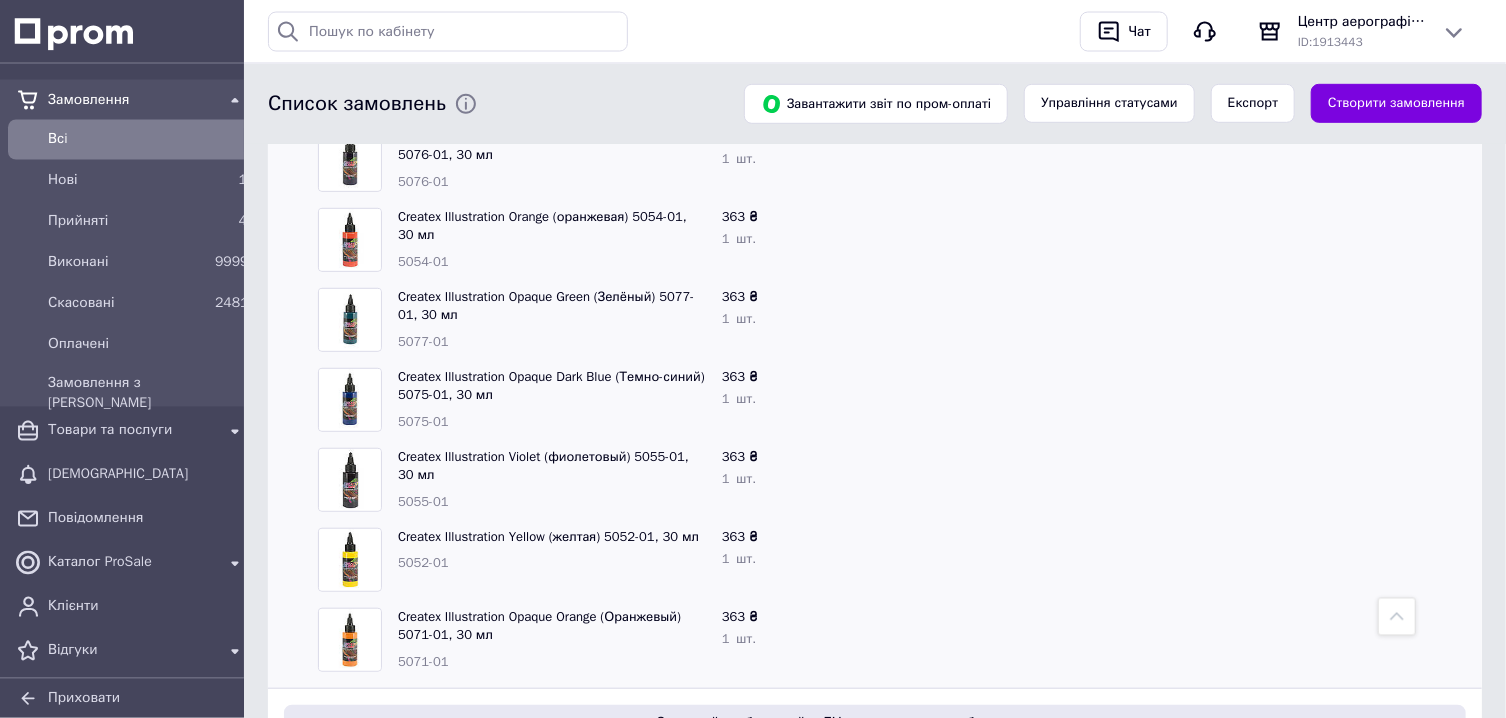 scroll, scrollTop: 643, scrollLeft: 0, axis: vertical 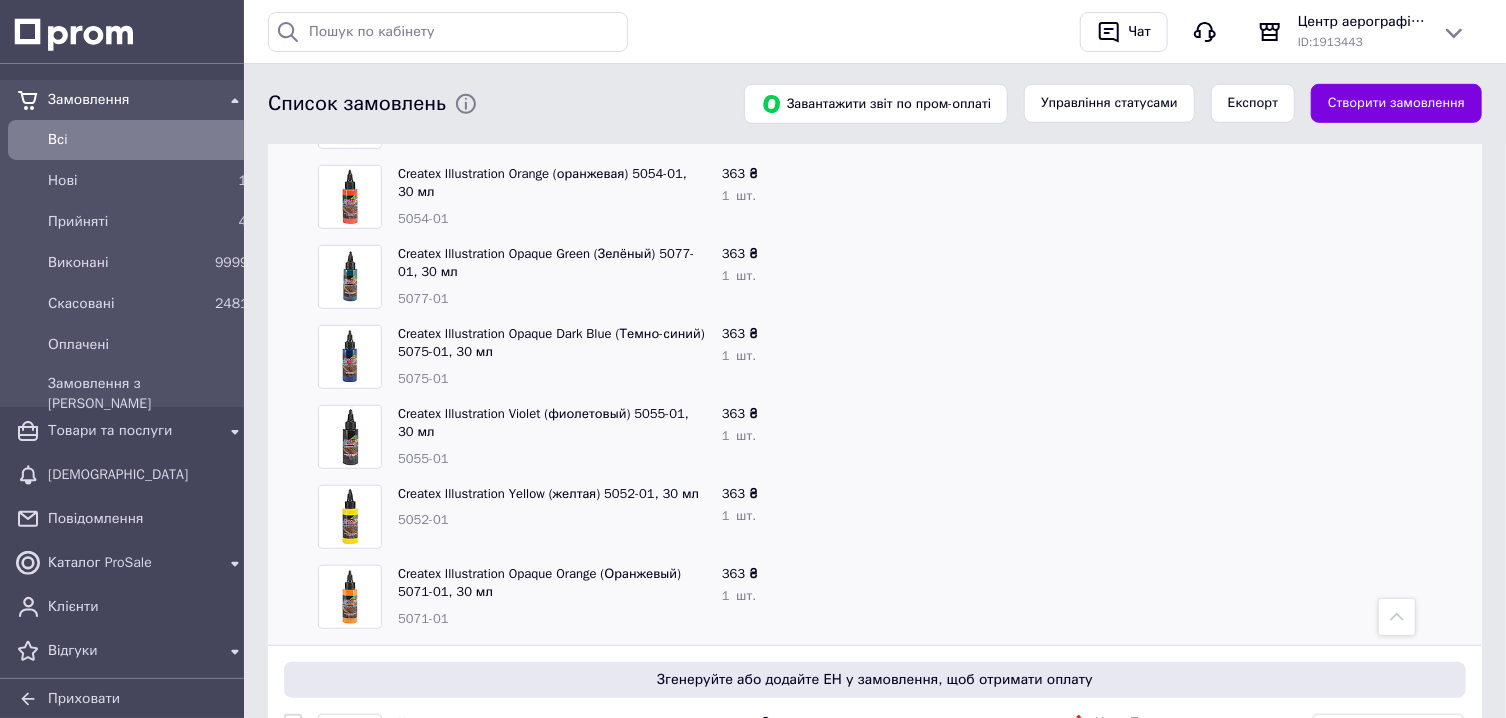 click on "5055-01" at bounding box center [552, 459] 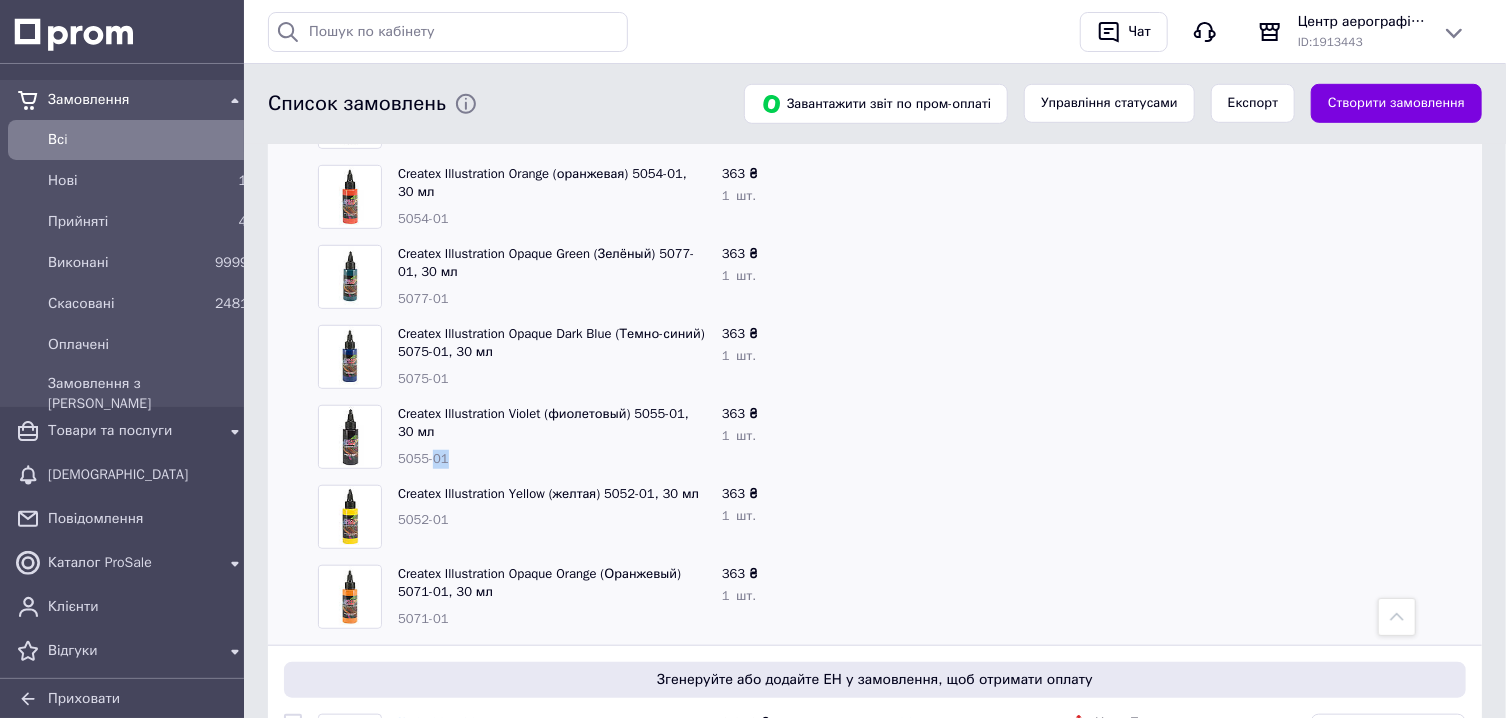 click on "5055-01" at bounding box center [552, 459] 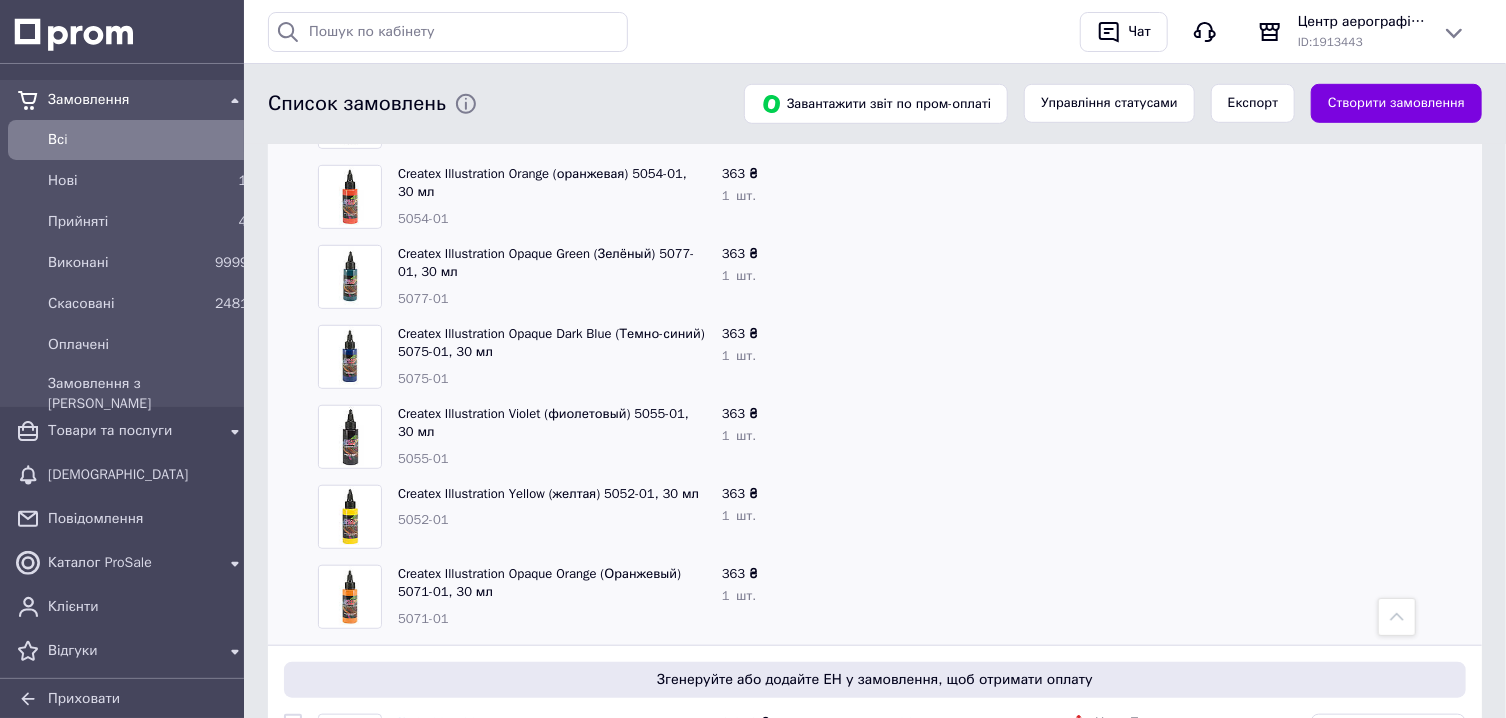 click on "5055-01" at bounding box center [552, 459] 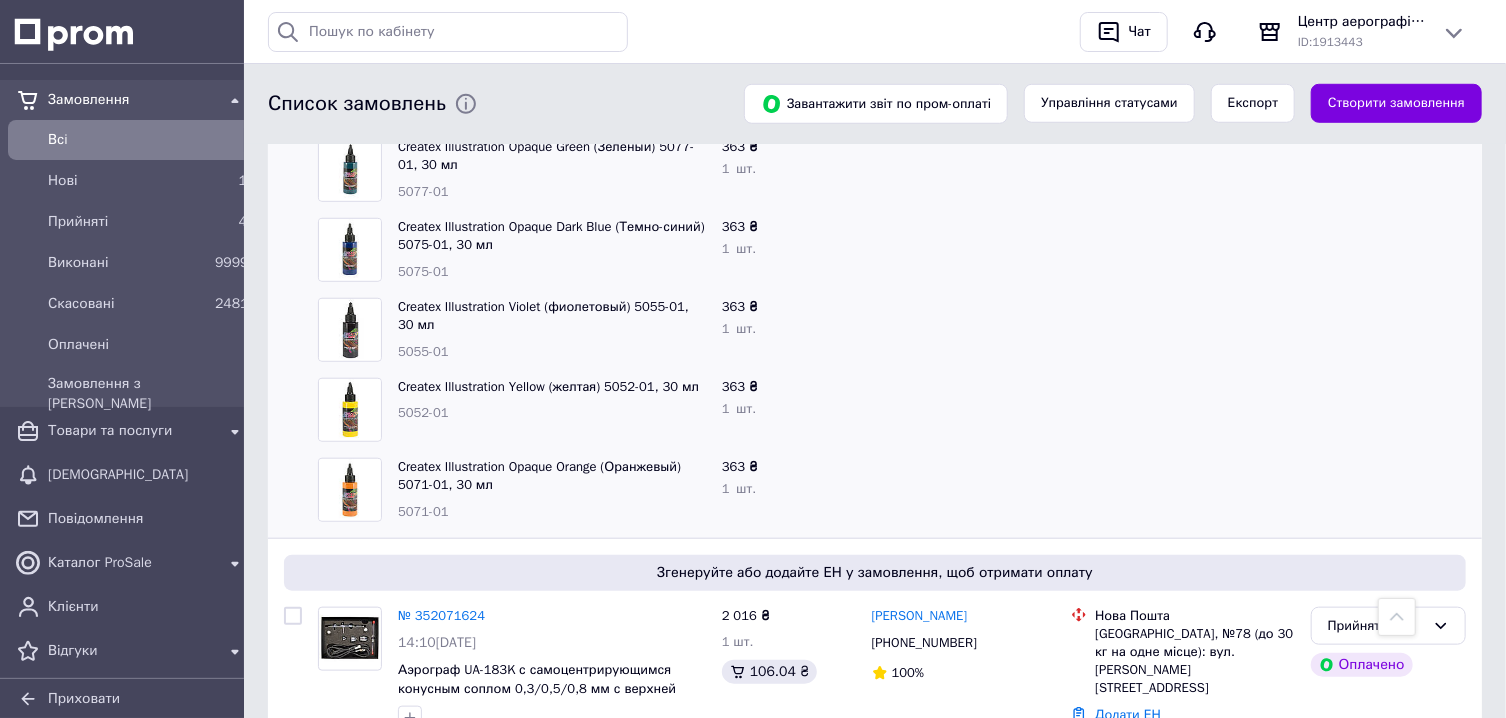 click on "5052-01" at bounding box center (423, 412) 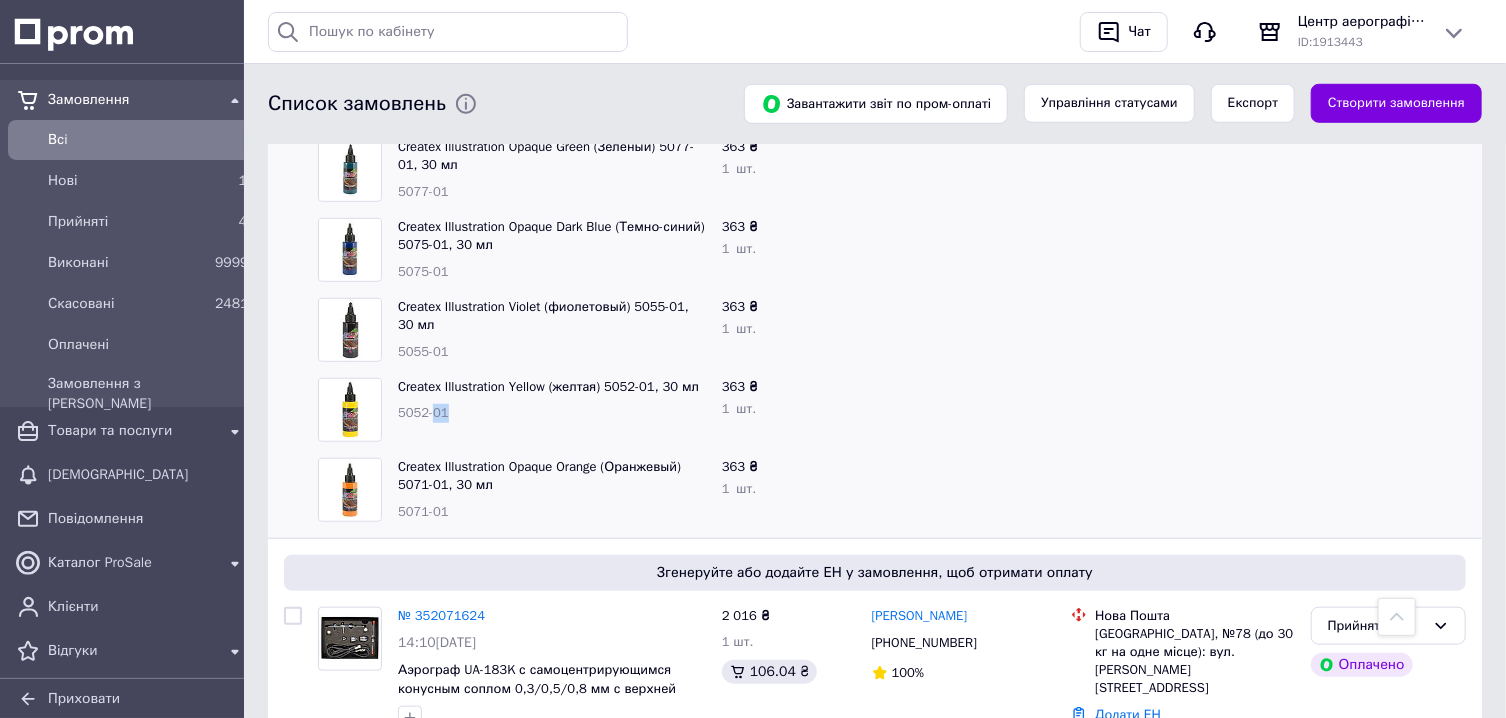 click on "5052-01" at bounding box center (423, 412) 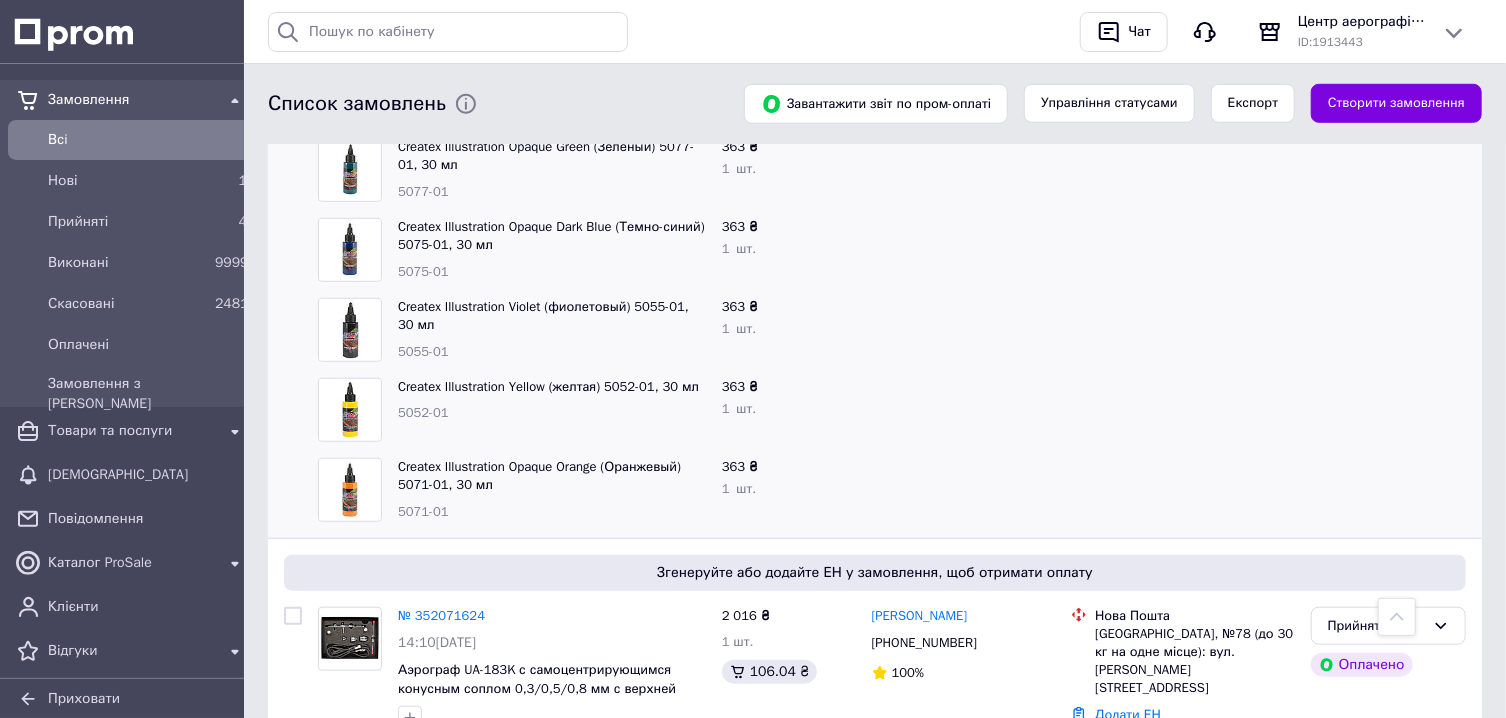 click on "5052-01" at bounding box center [423, 412] 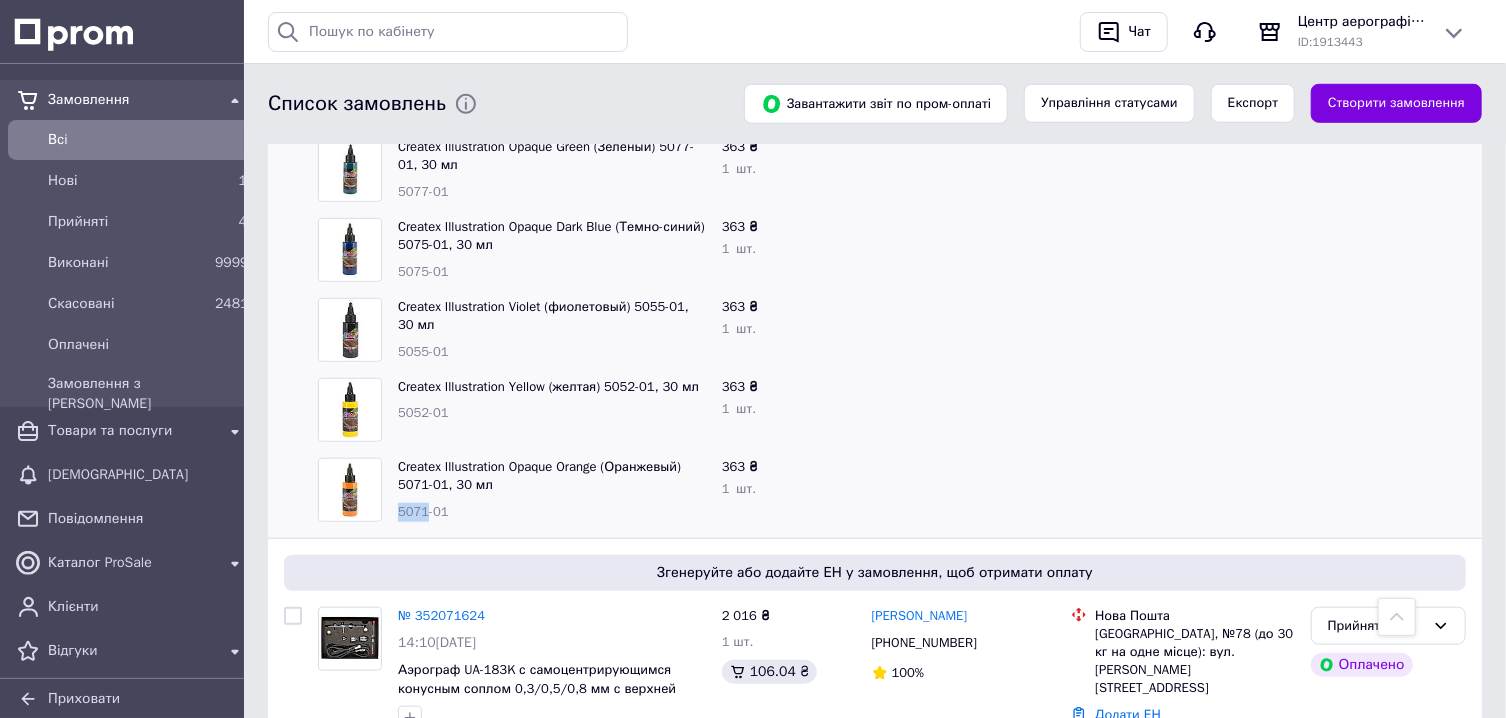 click on "5071-01" at bounding box center [423, 511] 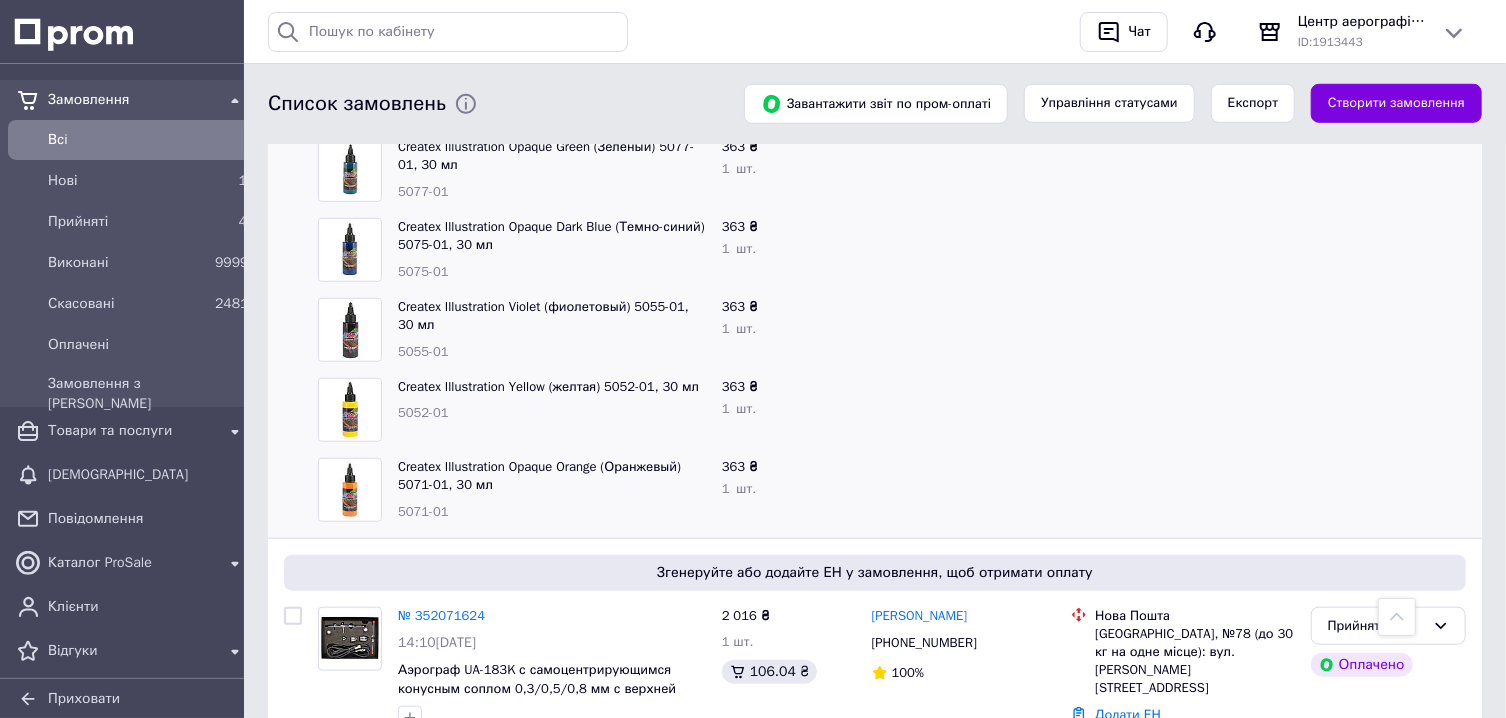 click on "5071-01" at bounding box center [423, 511] 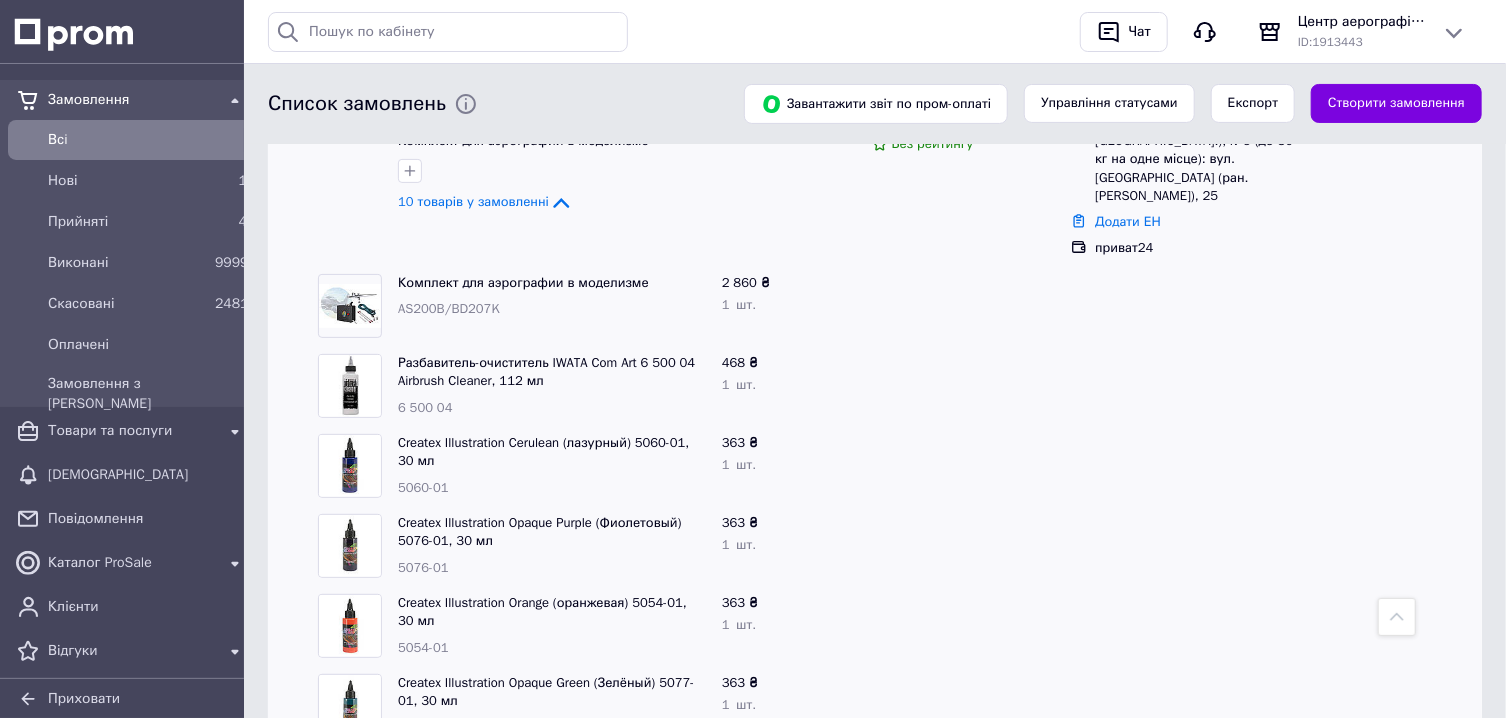 scroll, scrollTop: 0, scrollLeft: 0, axis: both 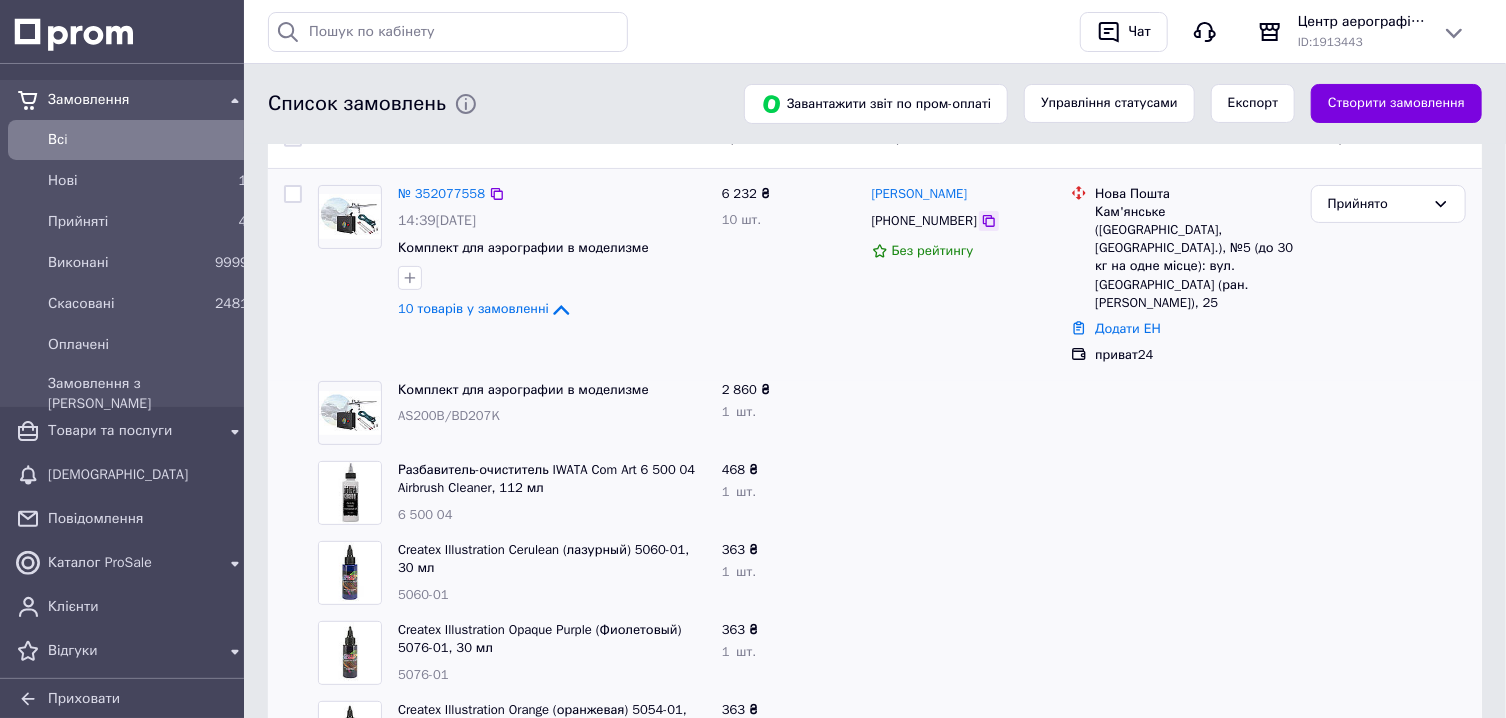 click 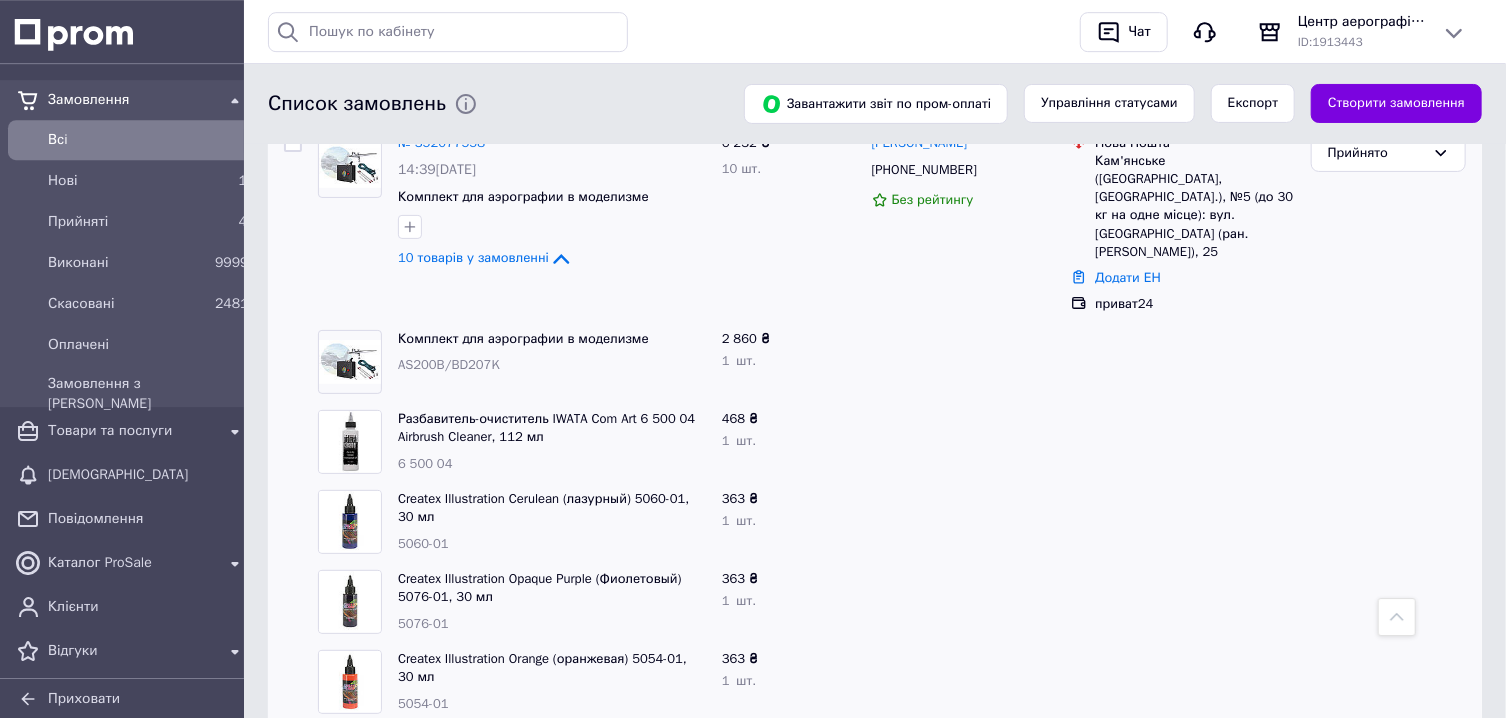 scroll, scrollTop: 107, scrollLeft: 0, axis: vertical 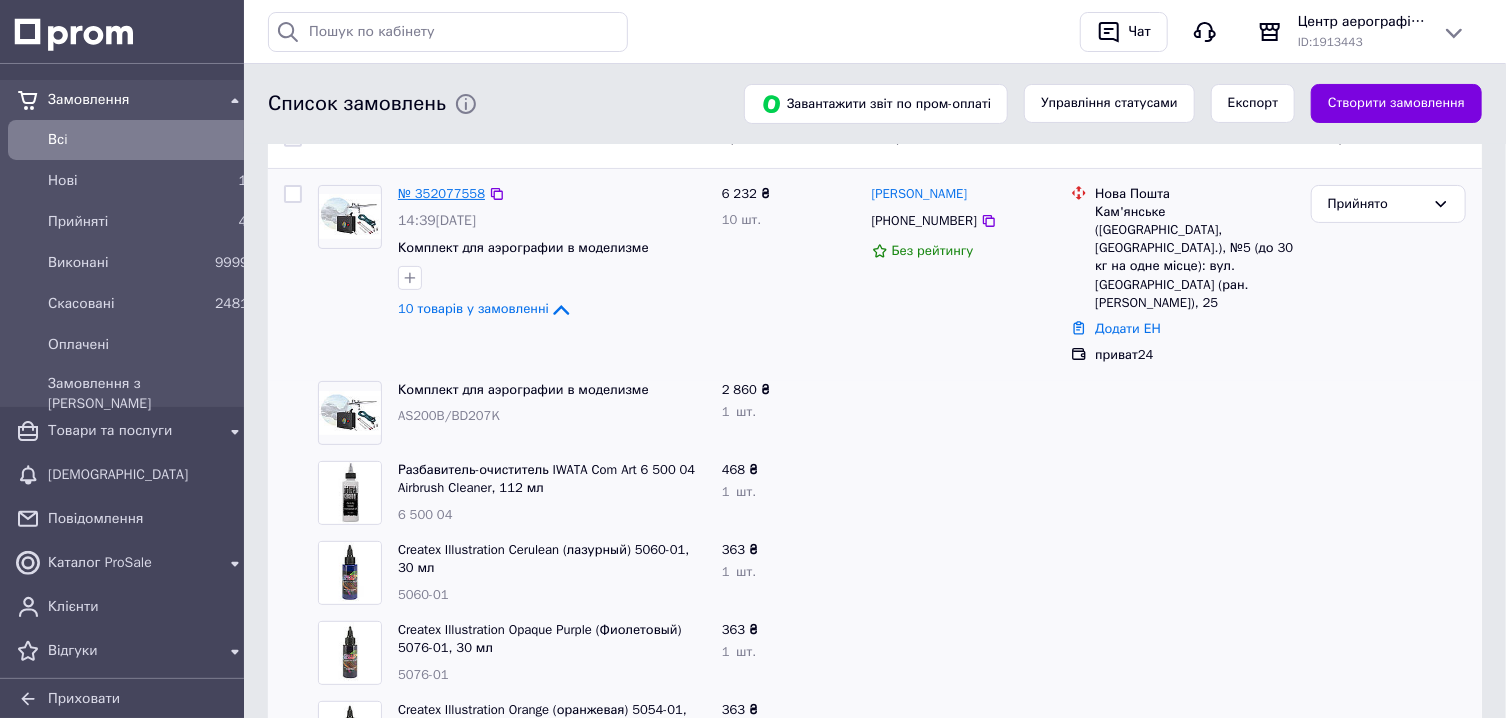 click on "№ 352077558" at bounding box center [441, 193] 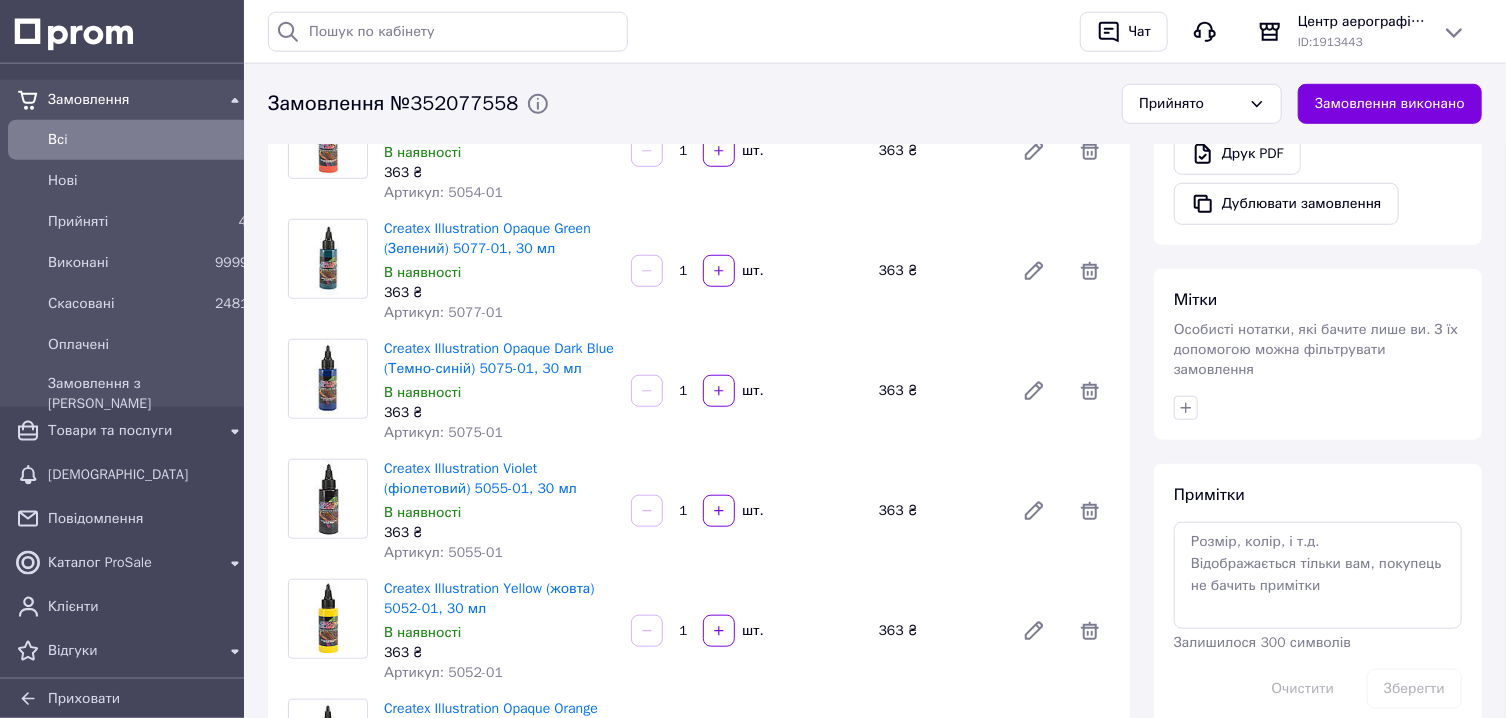 scroll, scrollTop: 536, scrollLeft: 0, axis: vertical 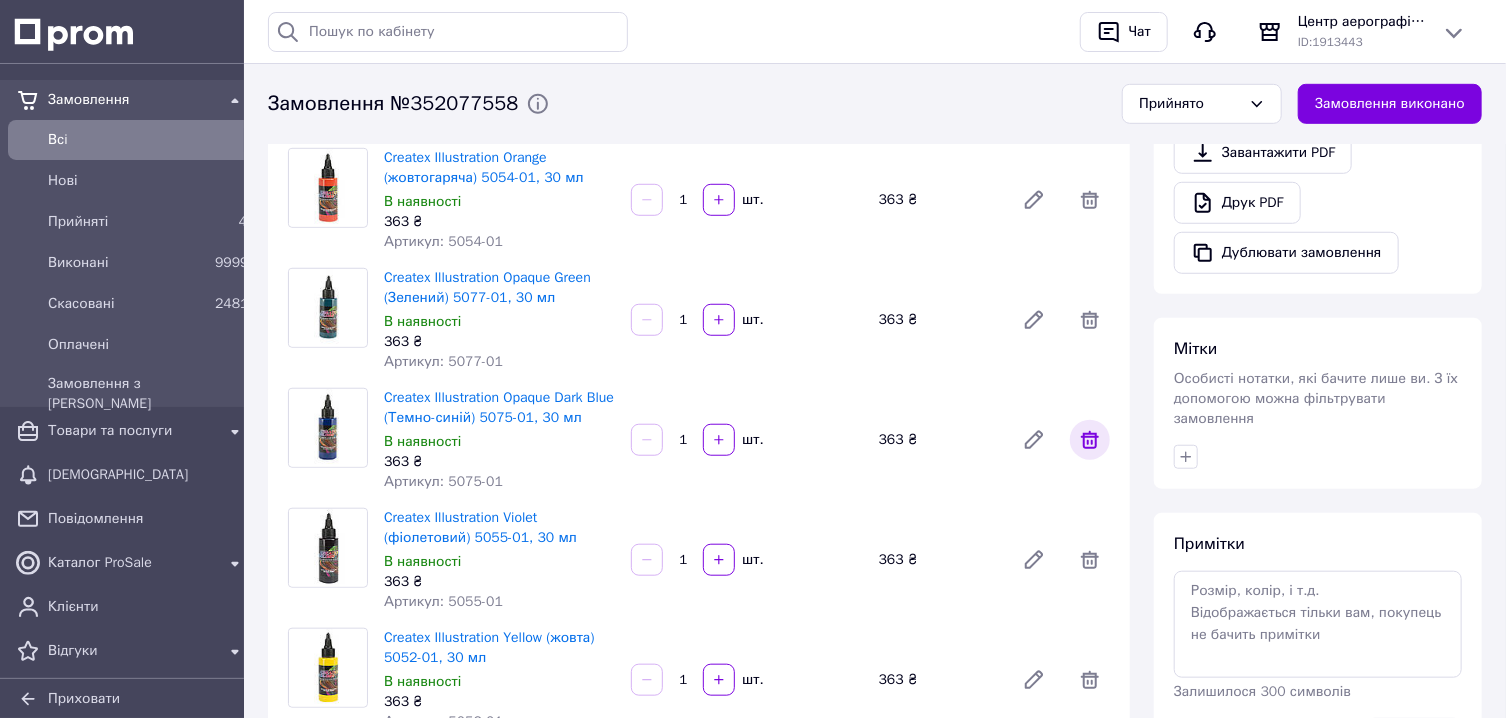 click 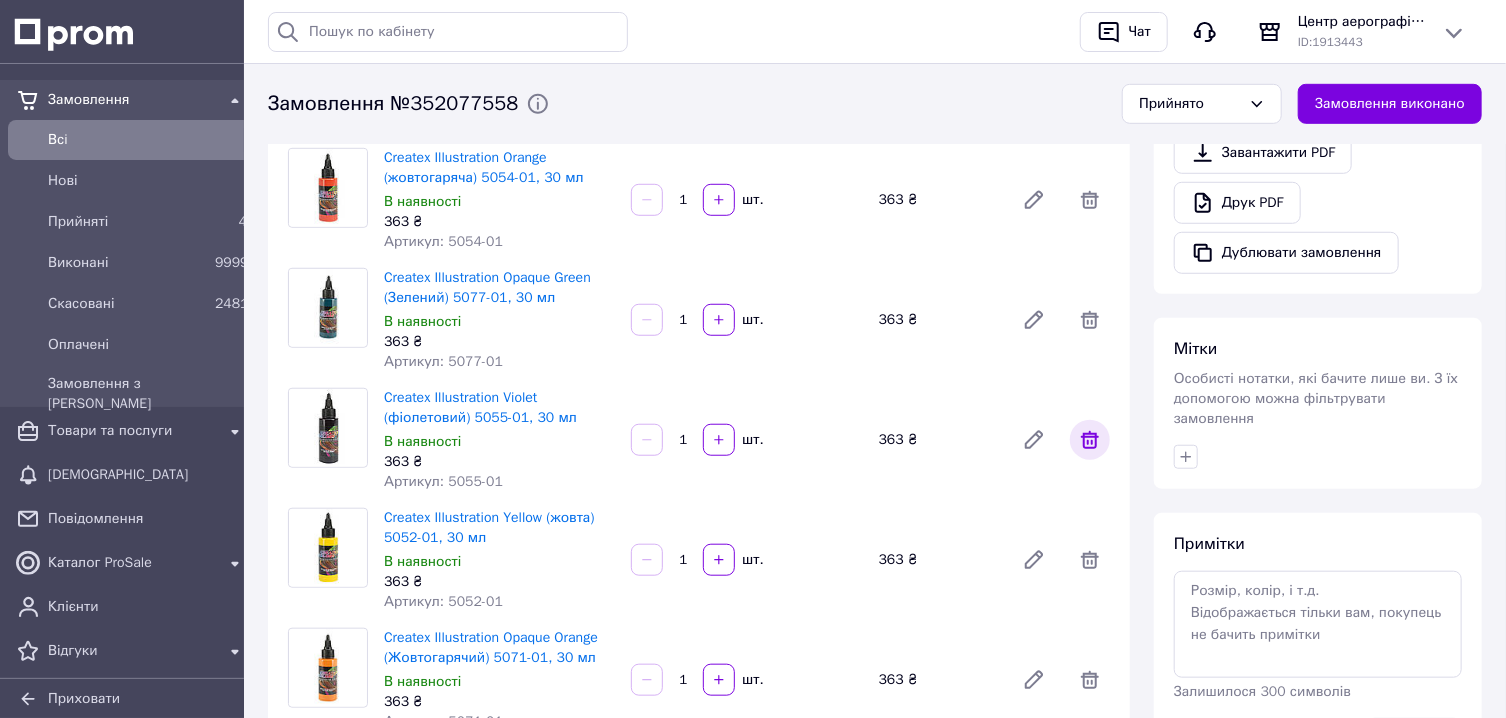 click 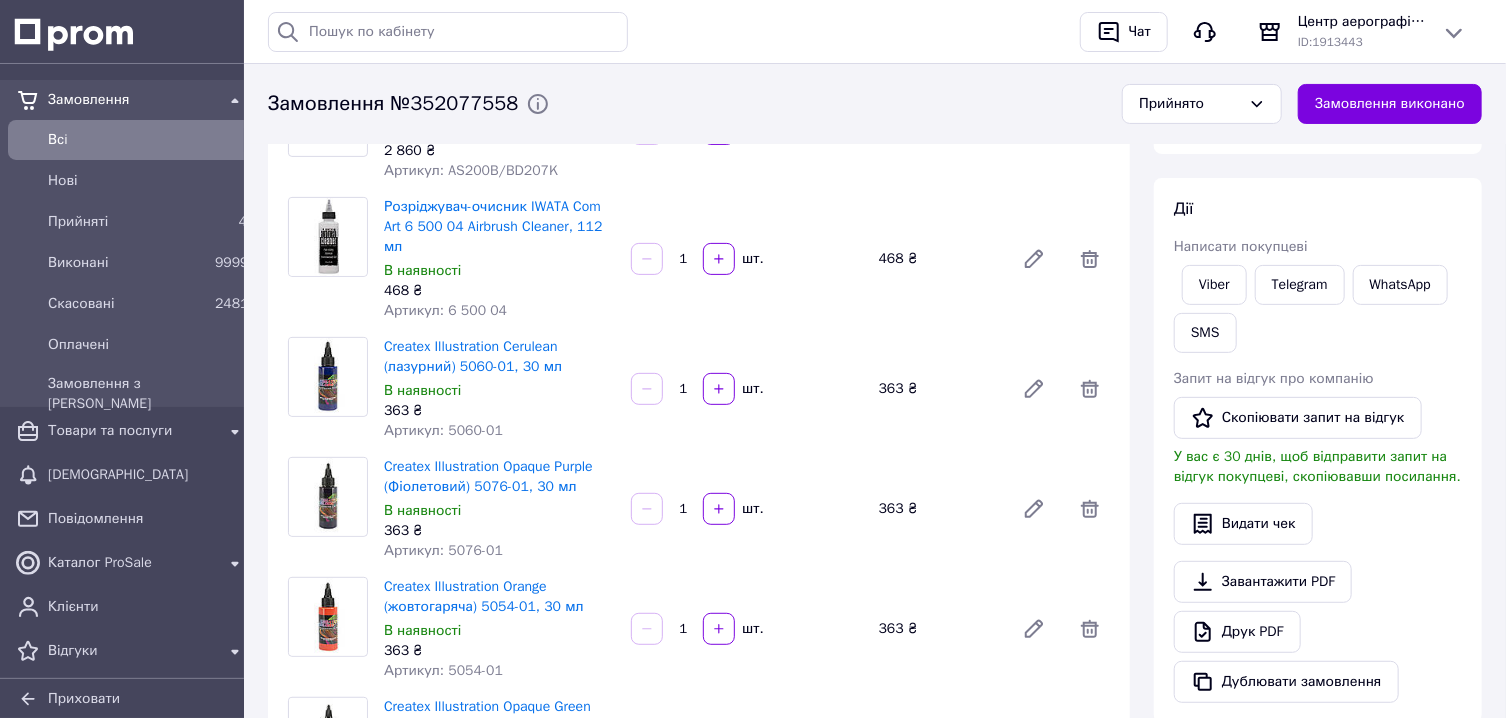 scroll, scrollTop: 0, scrollLeft: 0, axis: both 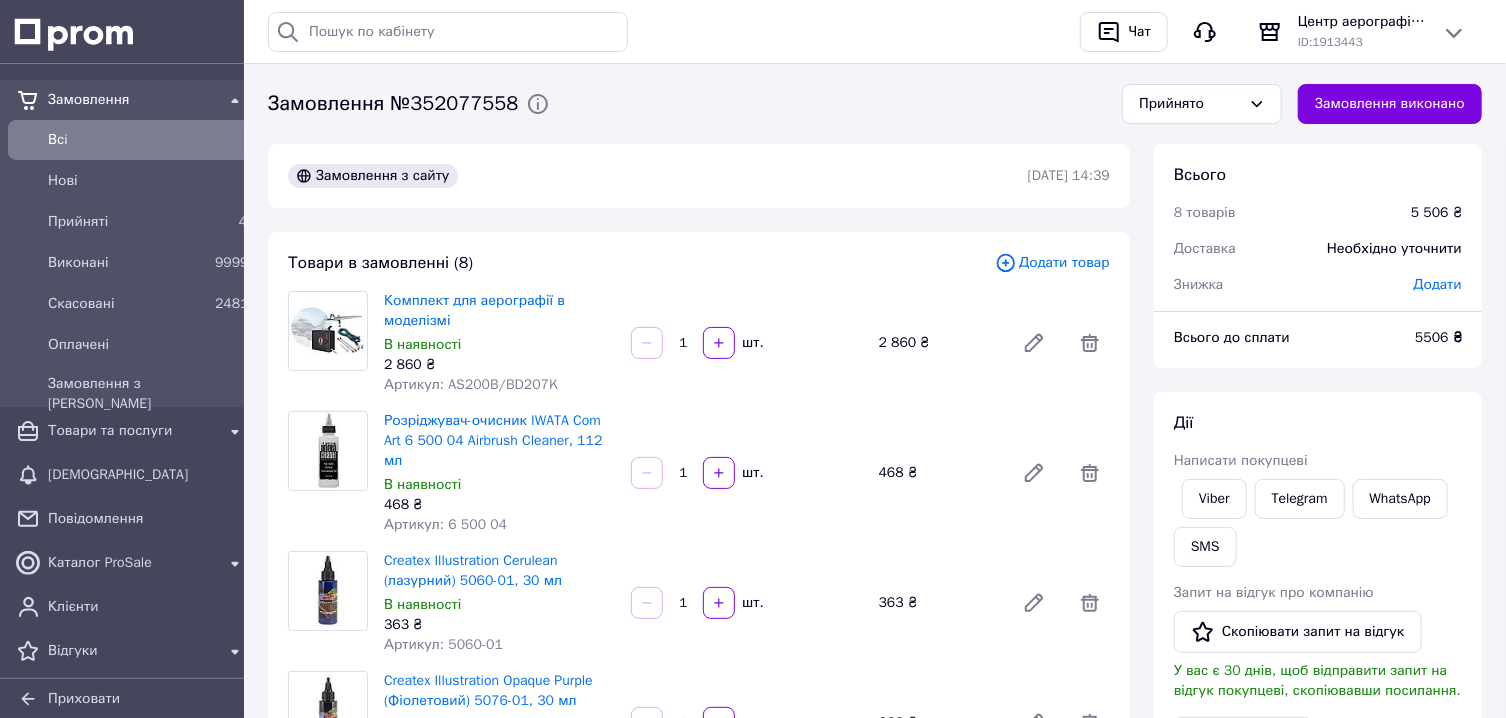 click on "Додати товар" at bounding box center [1052, 263] 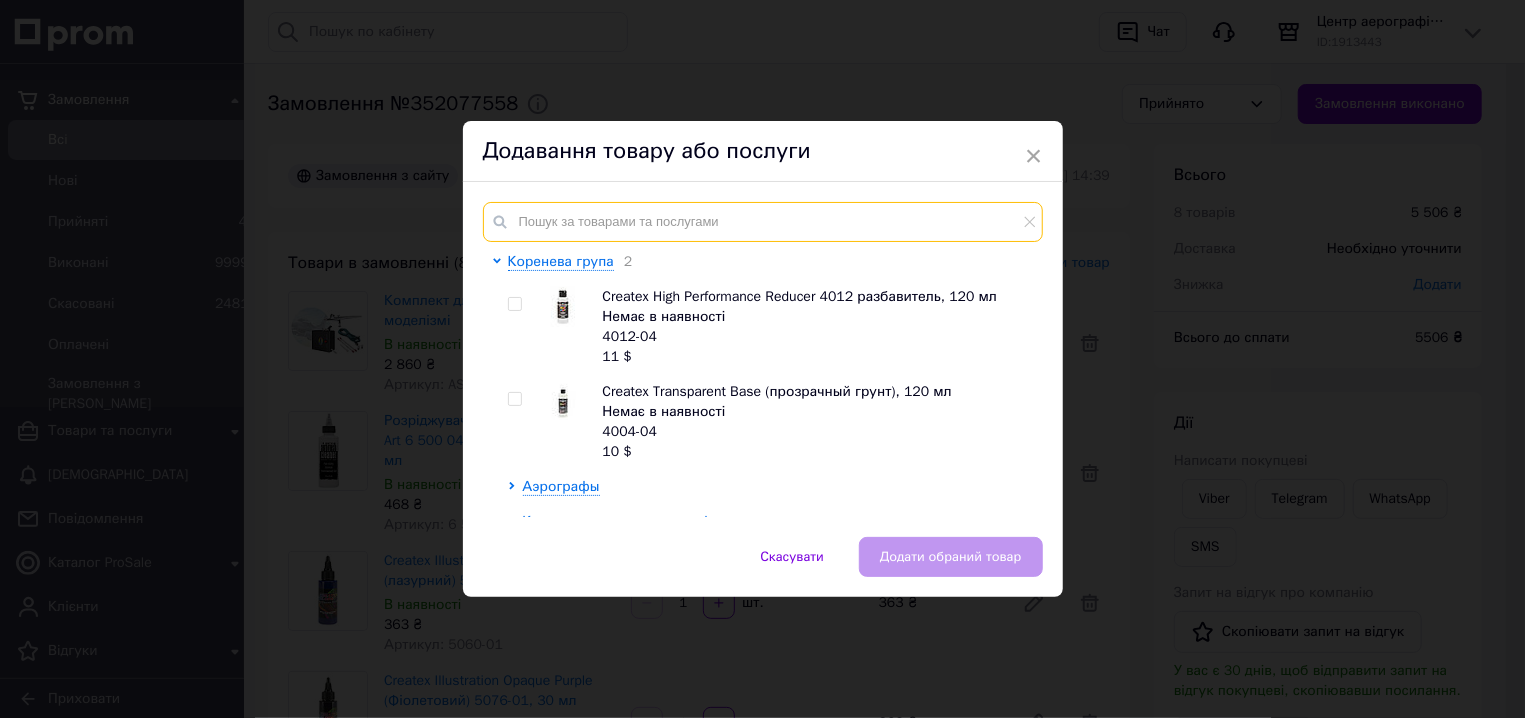 click at bounding box center (763, 222) 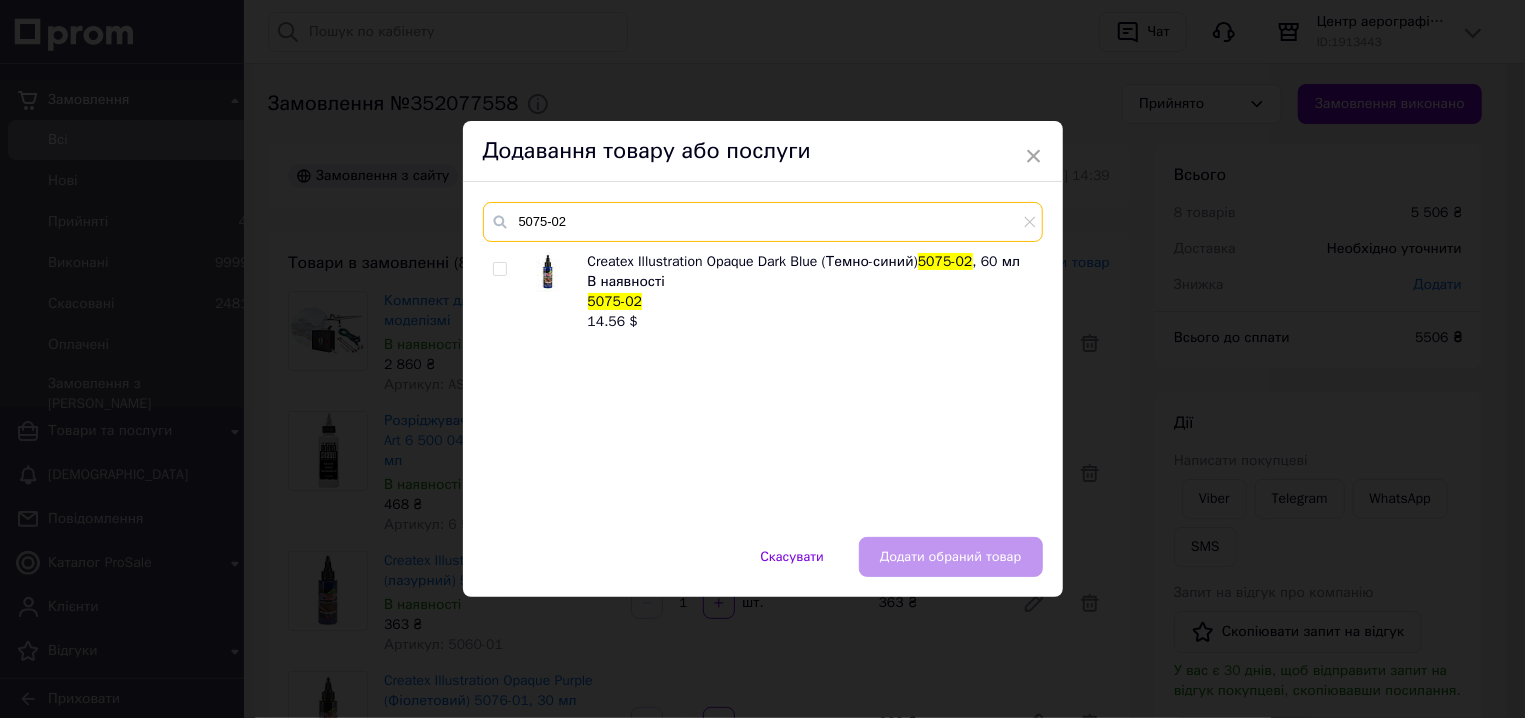 type on "5075-02" 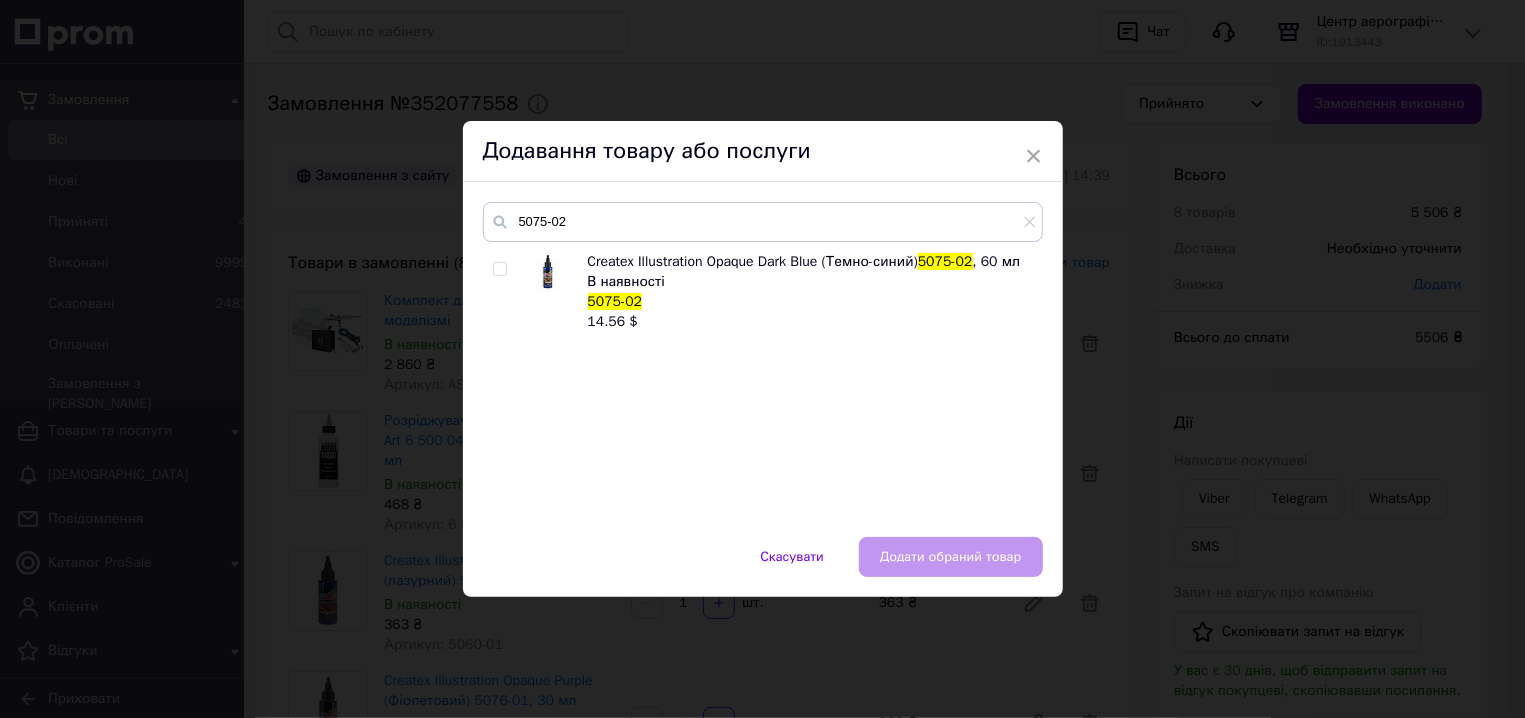 click at bounding box center [499, 269] 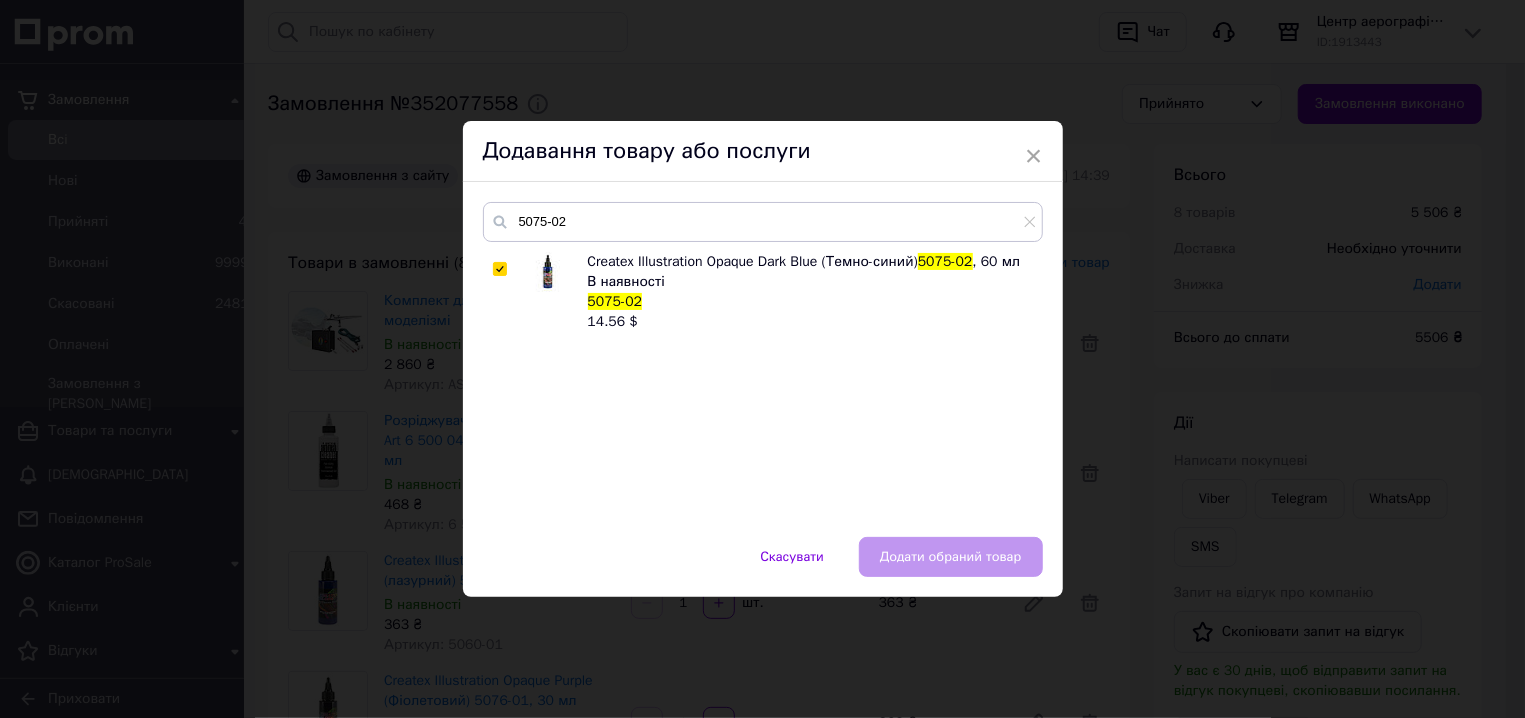 checkbox on "true" 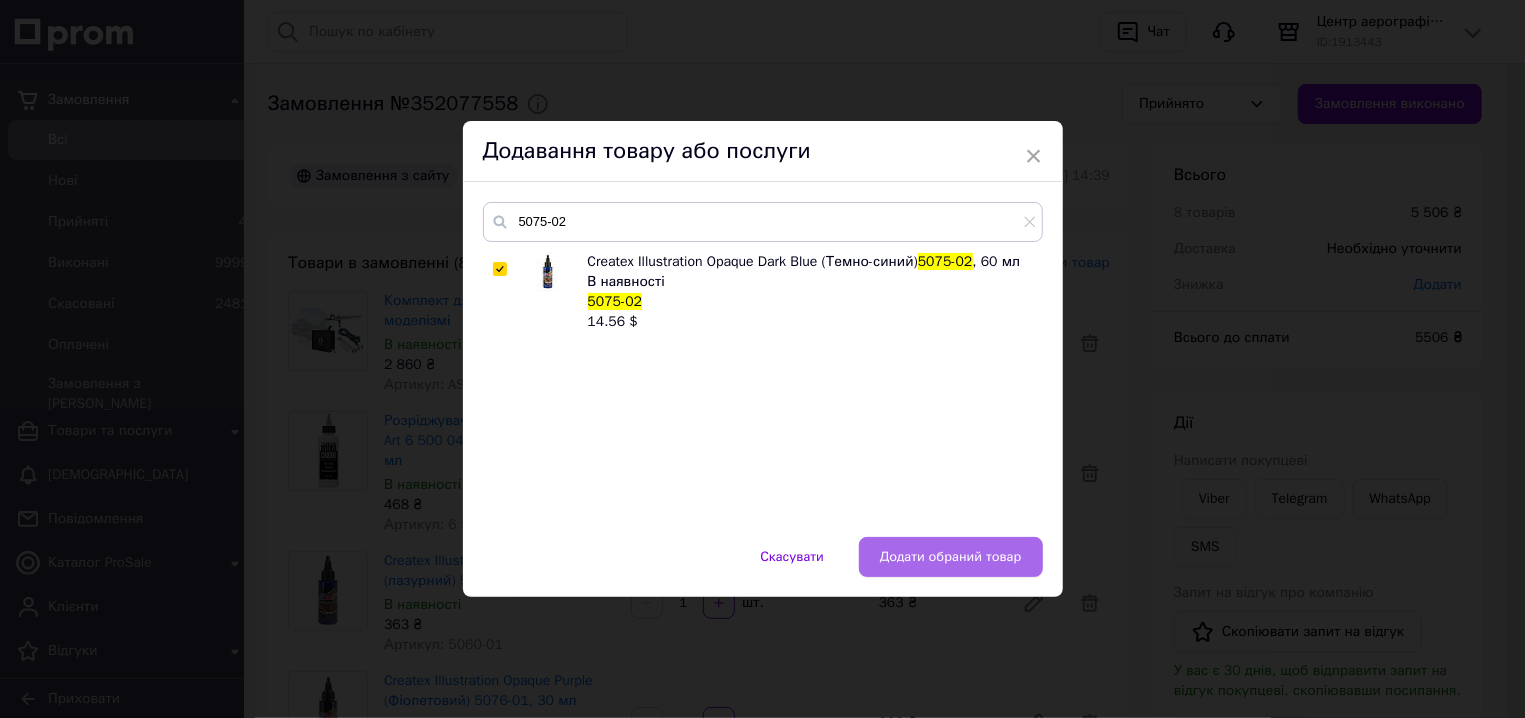 click on "Додати обраний товар" at bounding box center [951, 557] 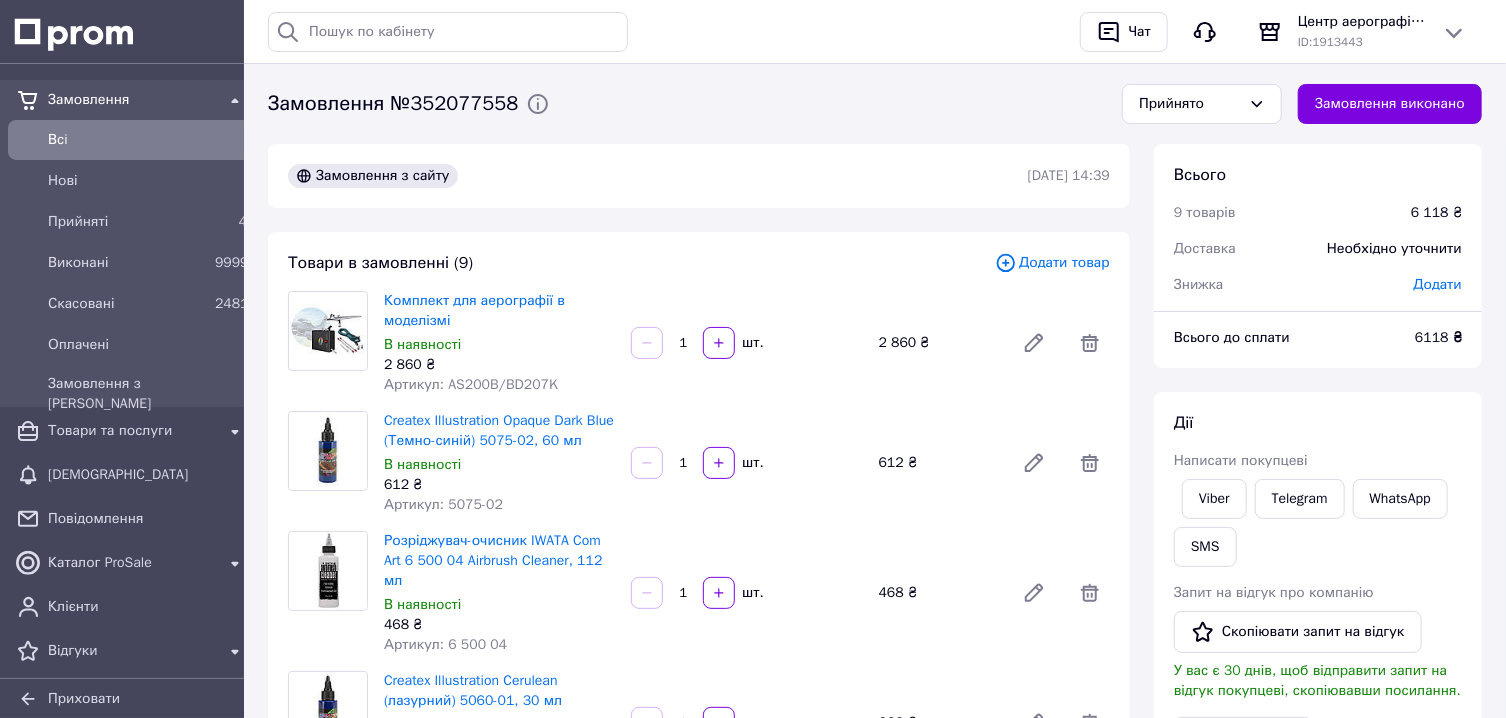 click 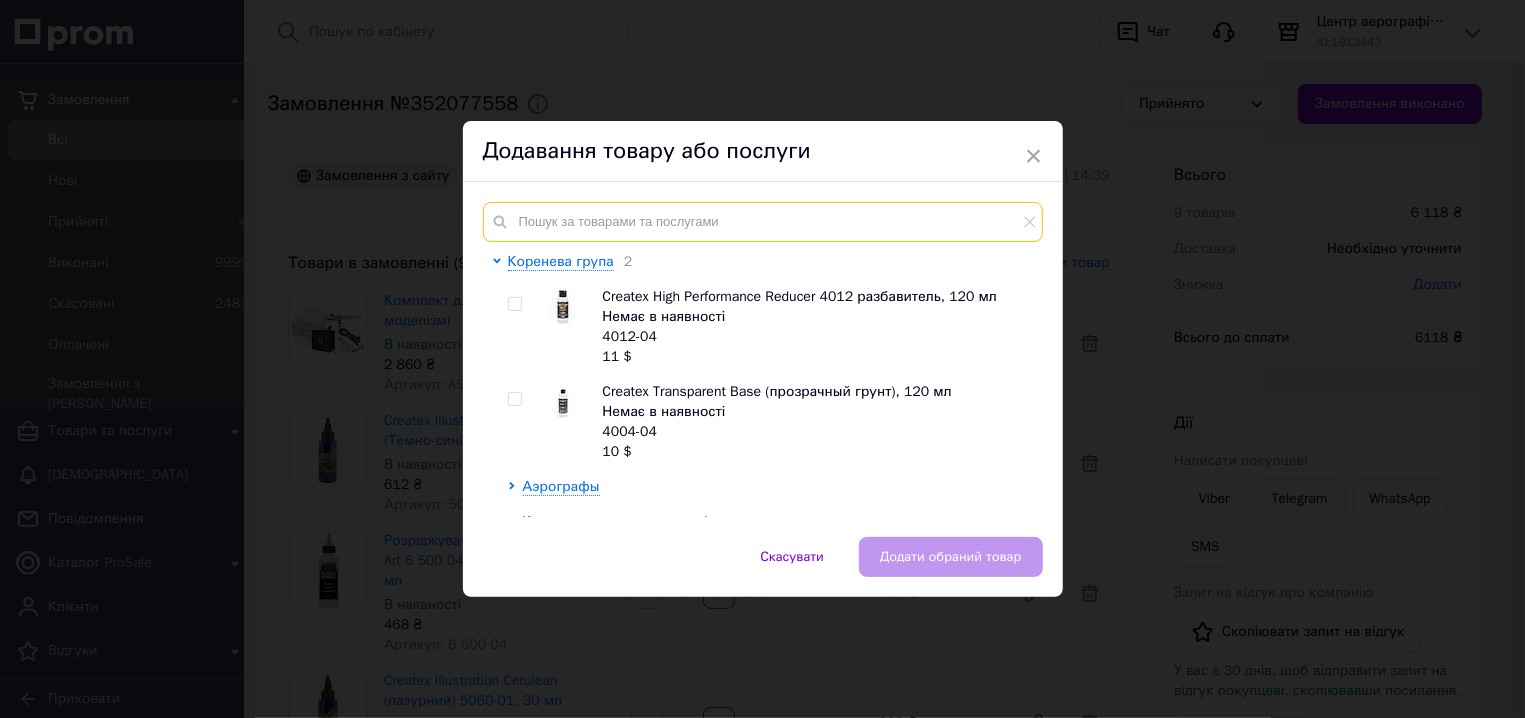 click at bounding box center (763, 222) 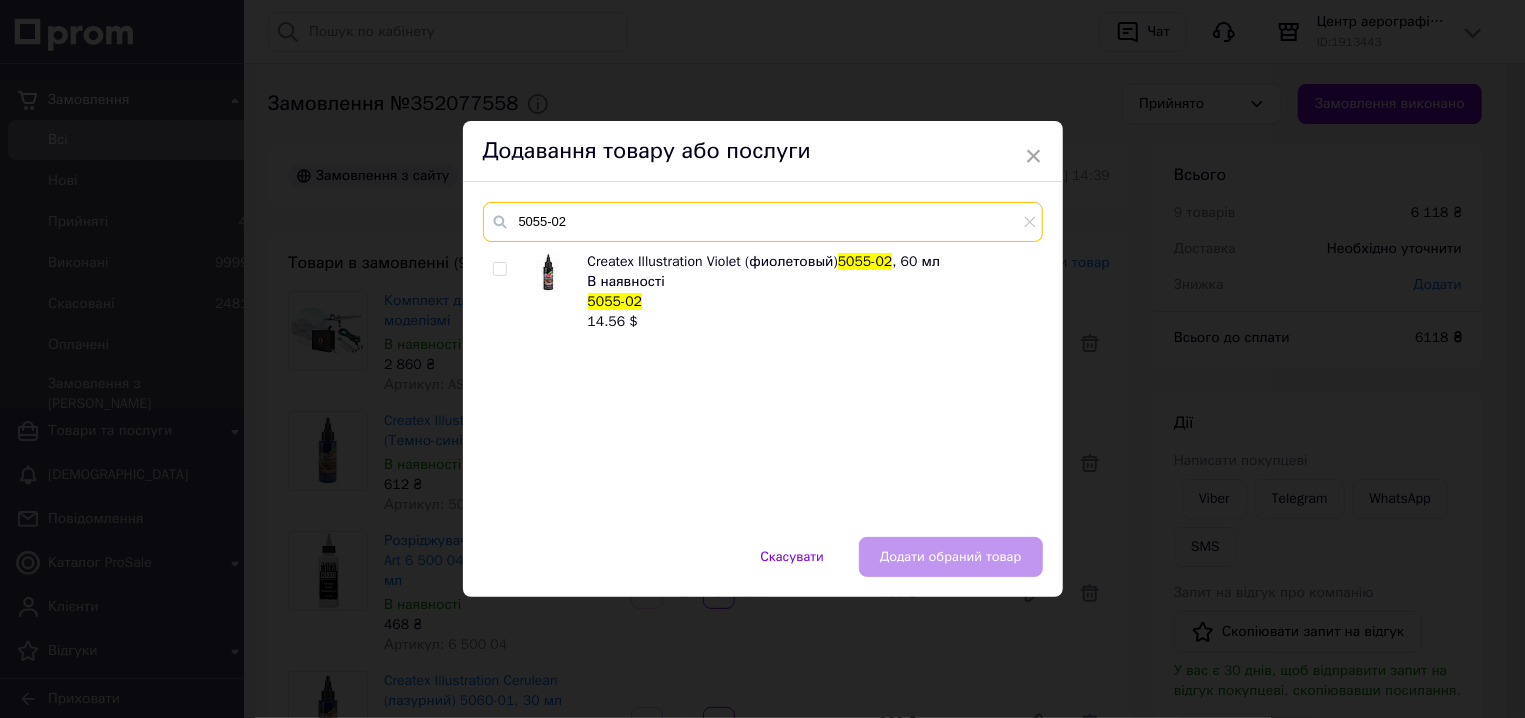 type on "5055-02" 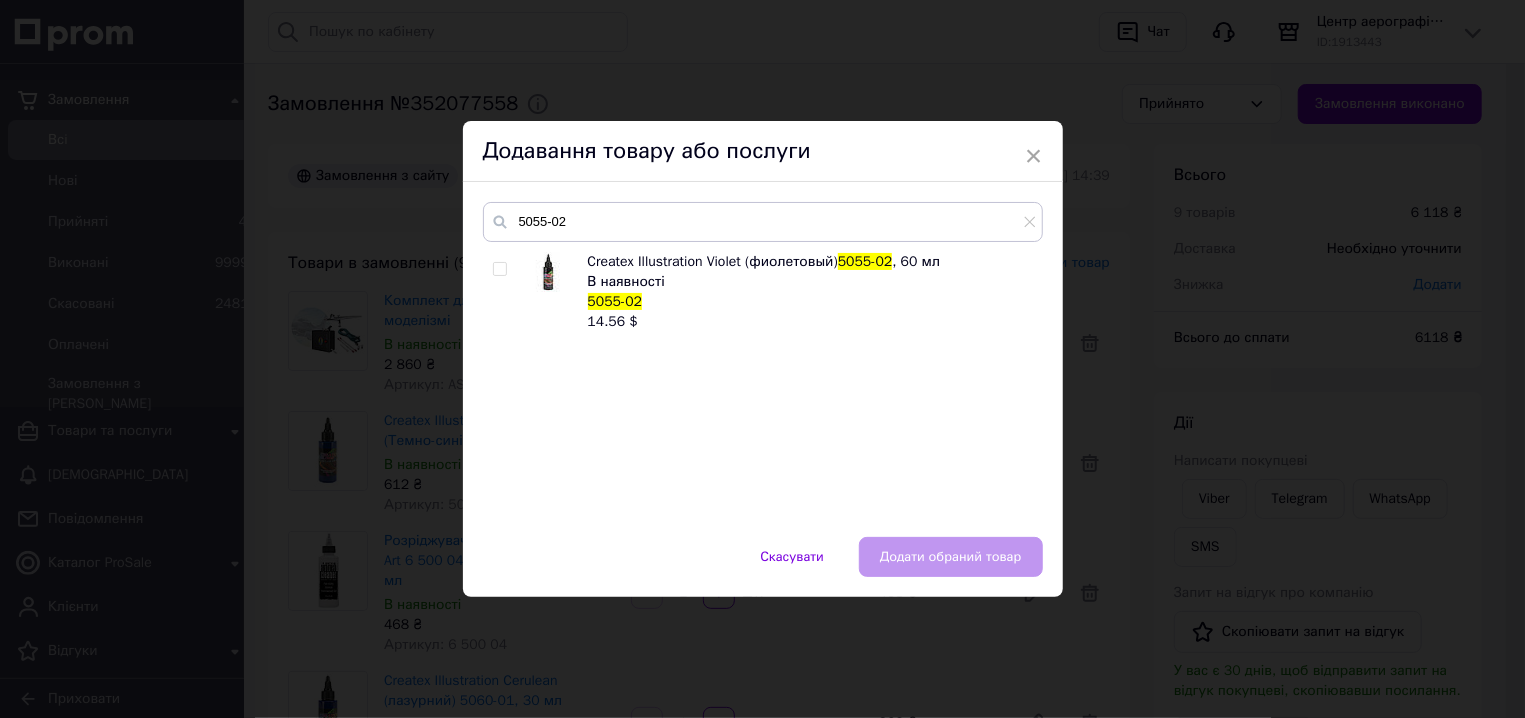 click at bounding box center (499, 269) 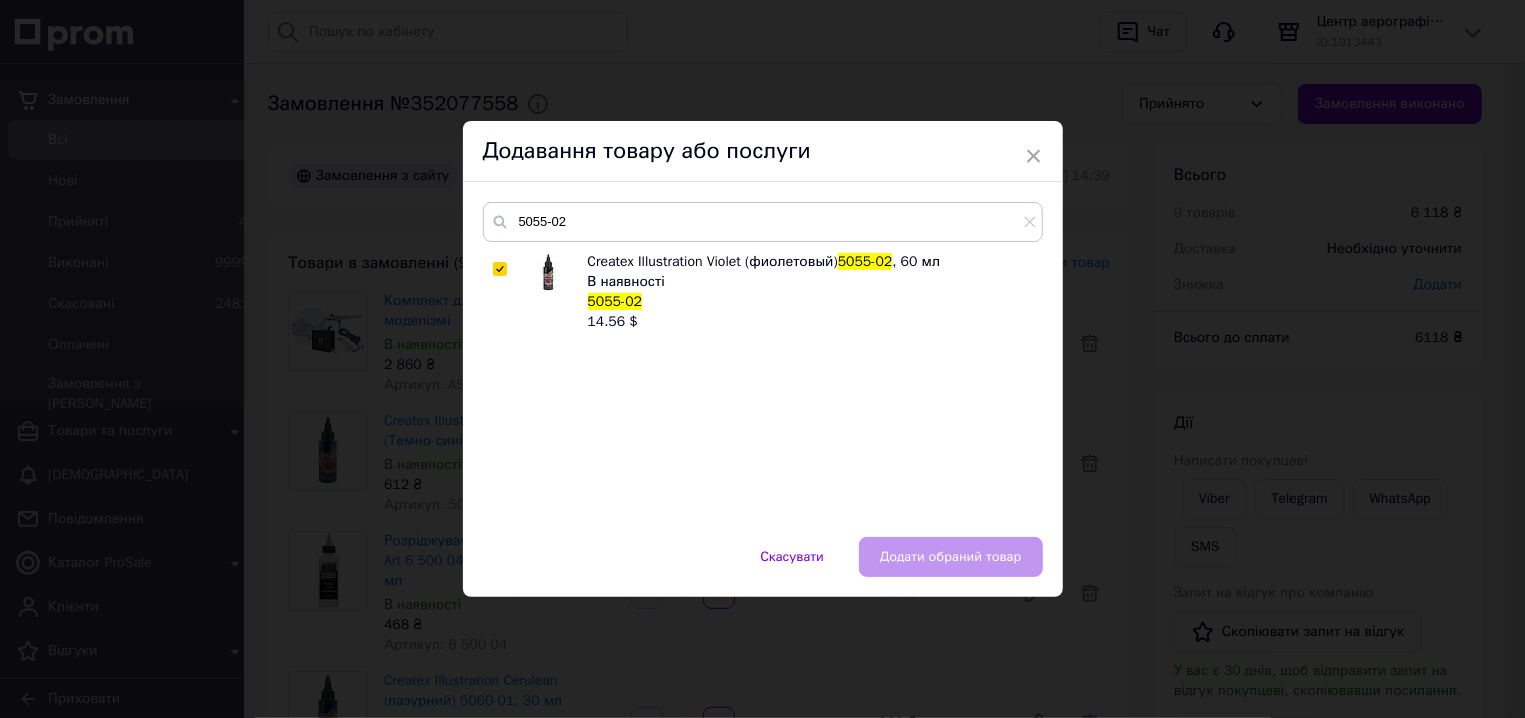checkbox on "true" 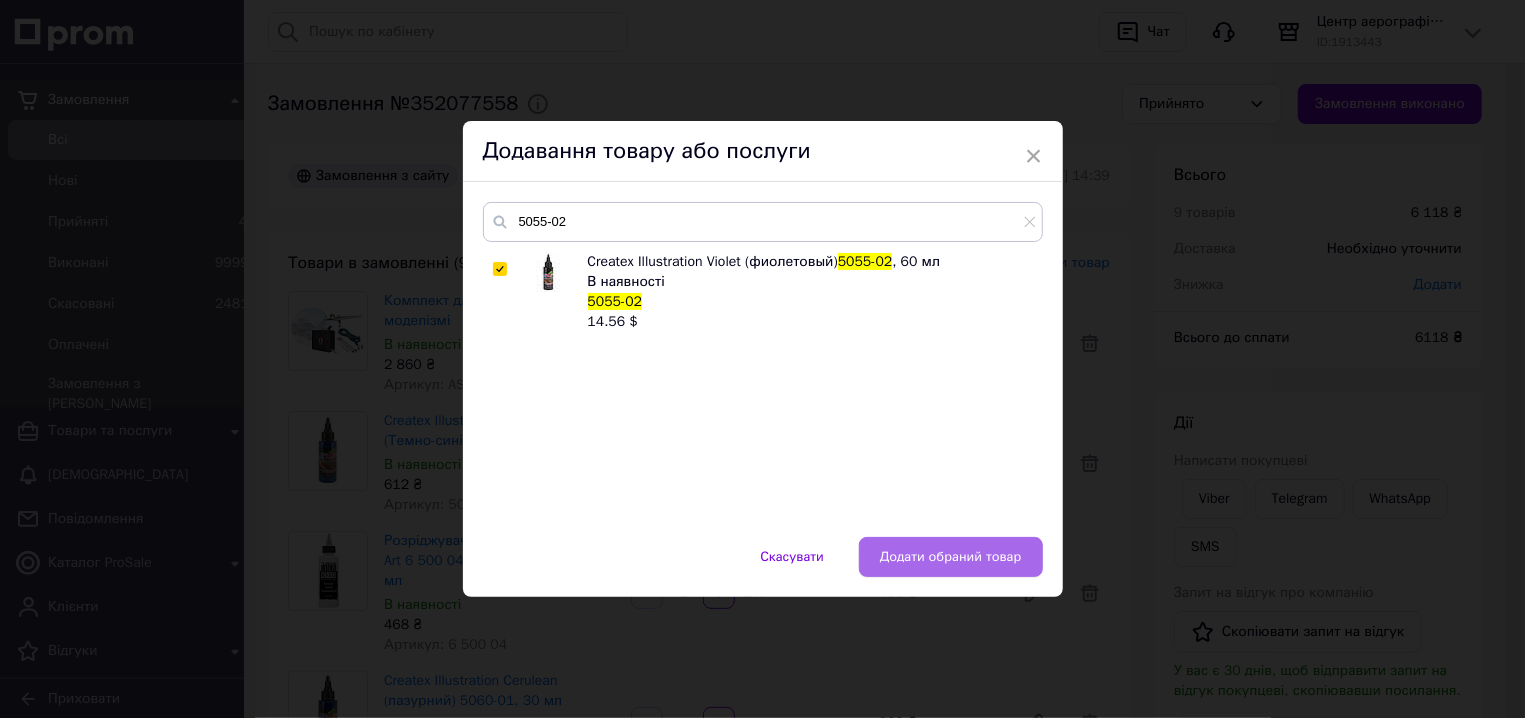 click on "Додати обраний товар" at bounding box center (951, 557) 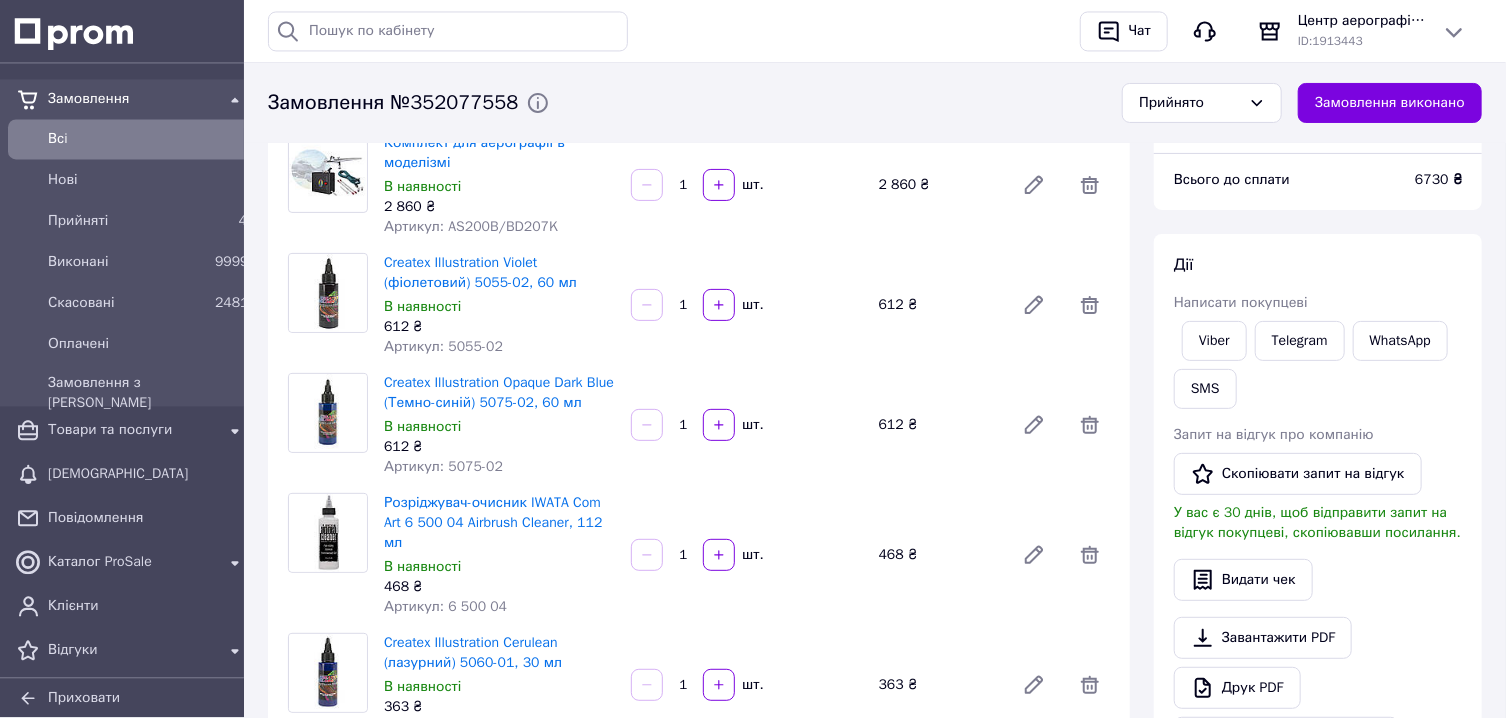 scroll, scrollTop: 214, scrollLeft: 0, axis: vertical 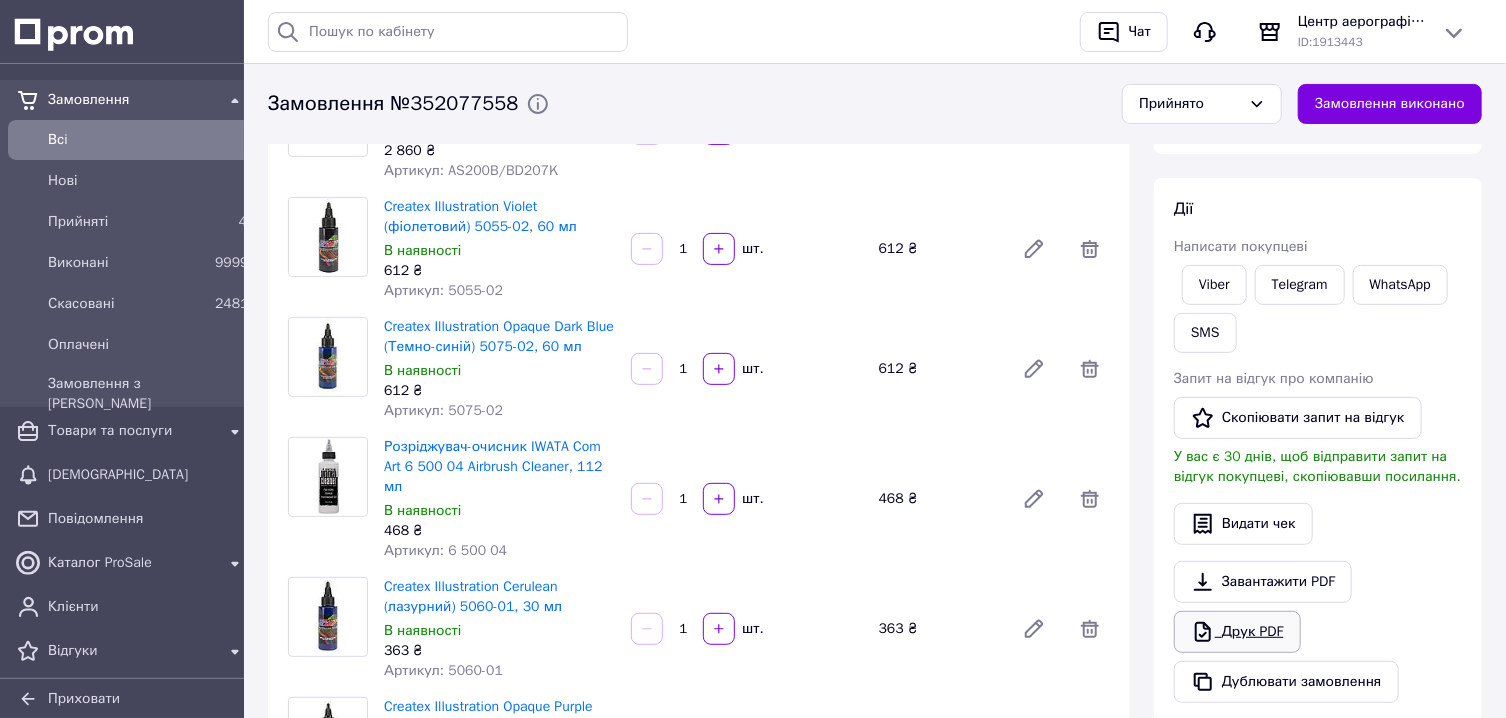 click on "Друк PDF" at bounding box center [1237, 632] 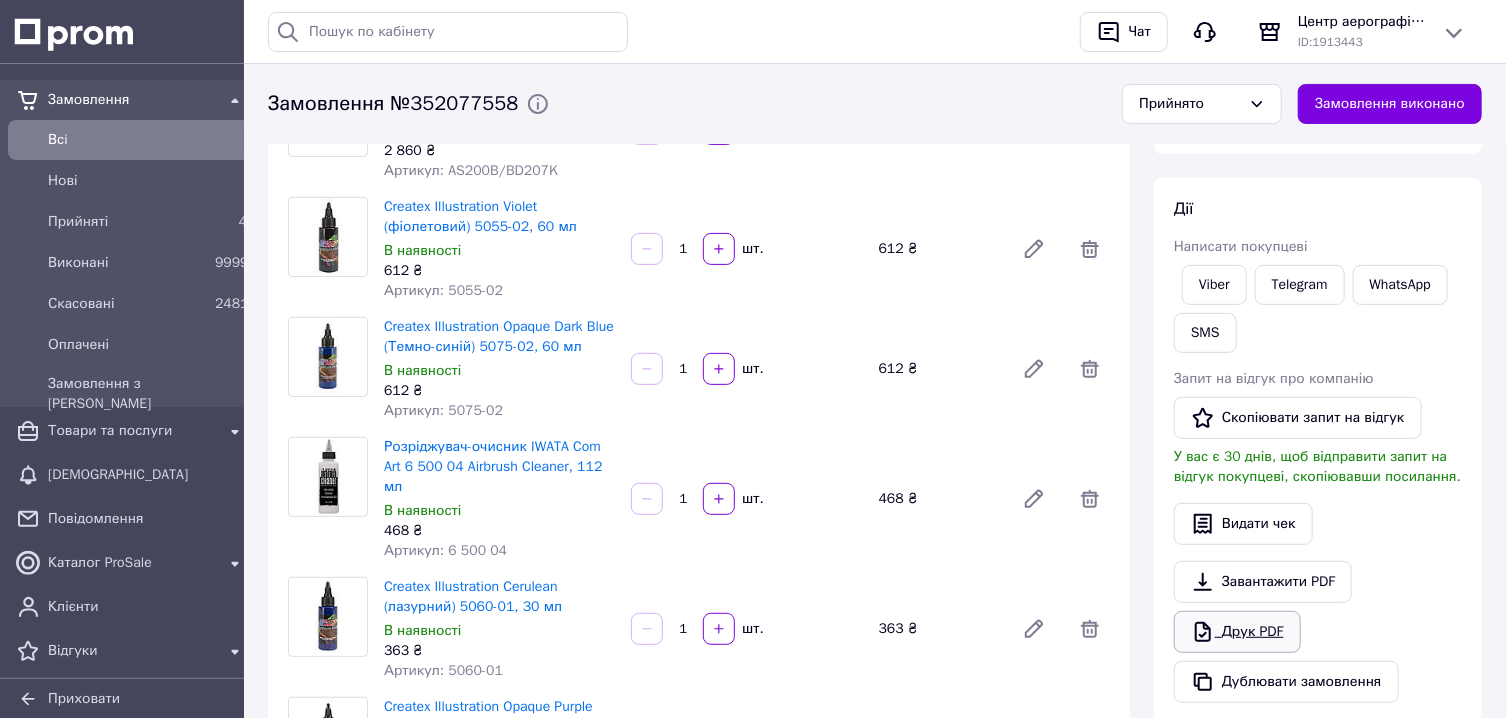 click on "Друк PDF" at bounding box center (1237, 632) 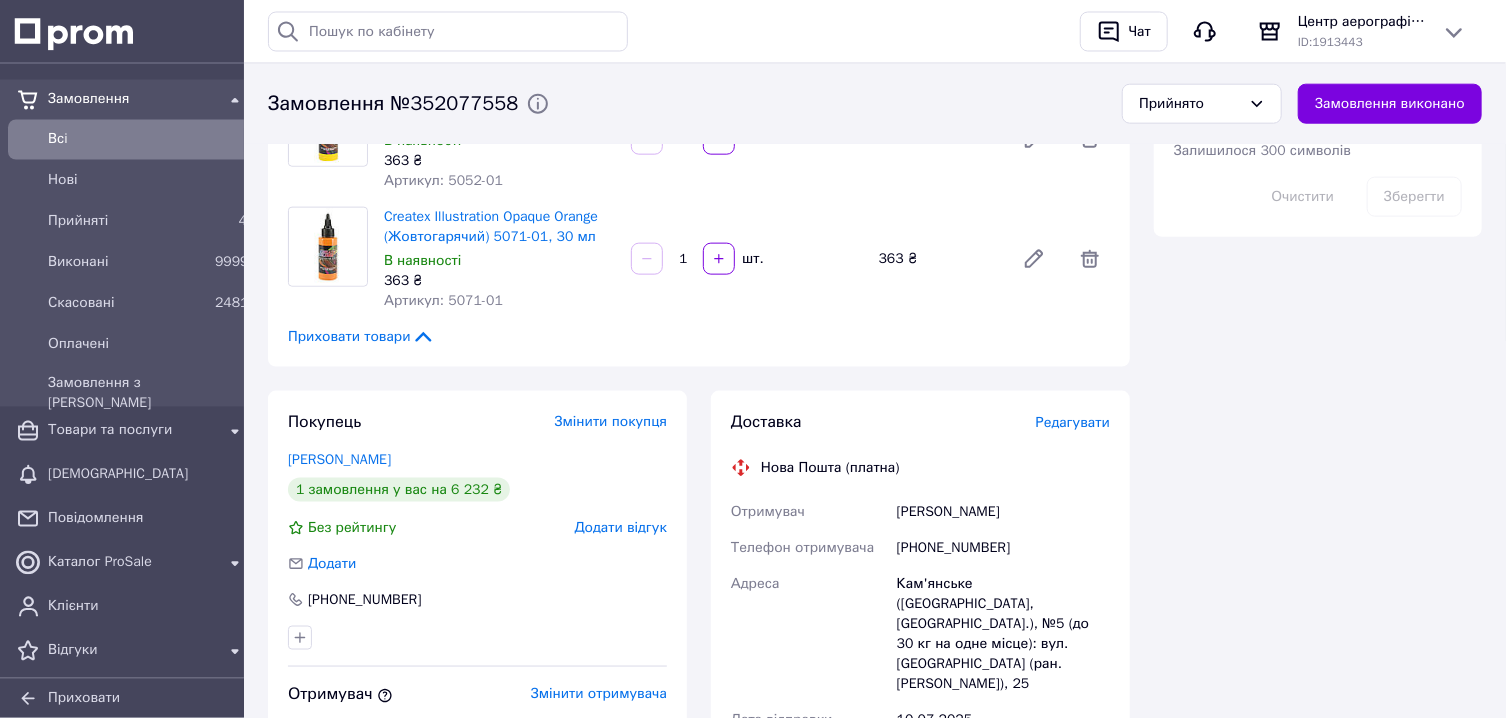 scroll, scrollTop: 1286, scrollLeft: 0, axis: vertical 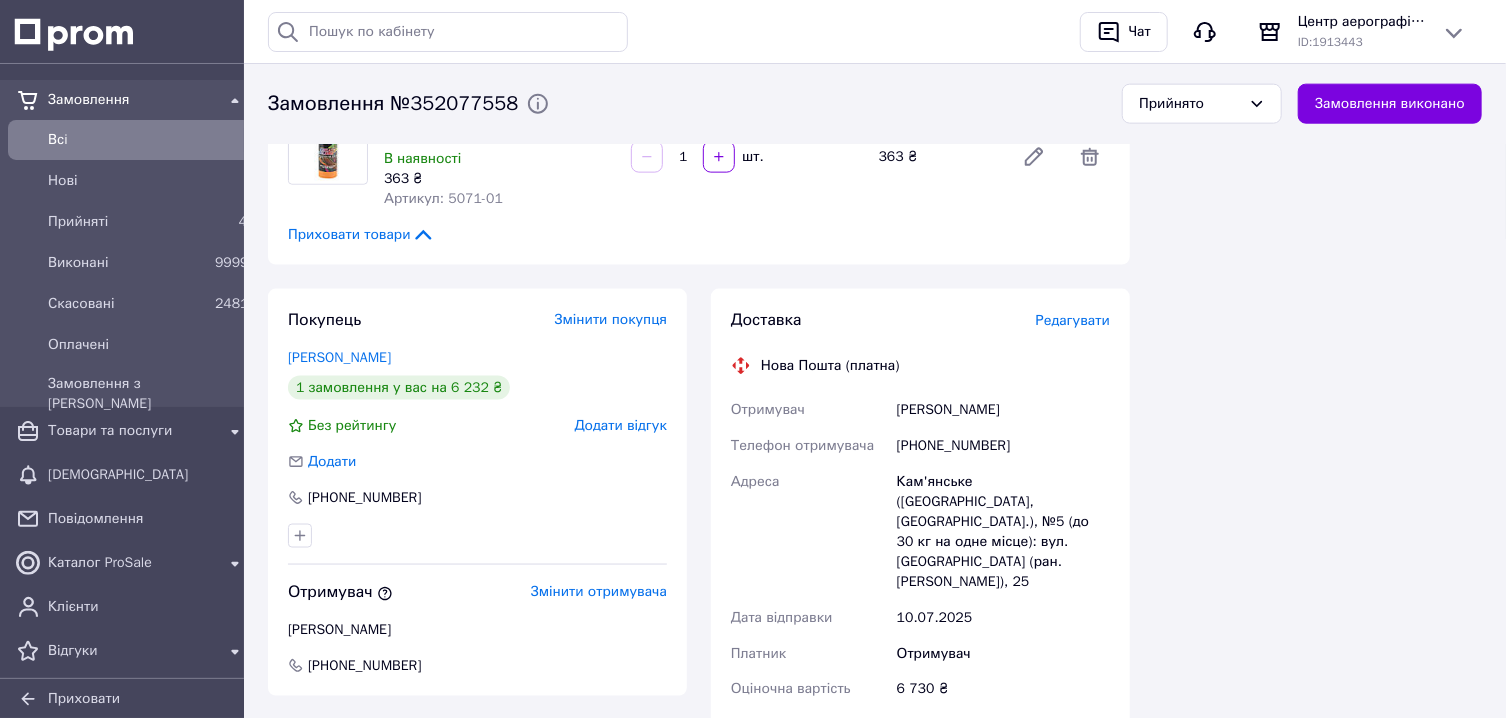 click on "+380638636423" at bounding box center [1003, 446] 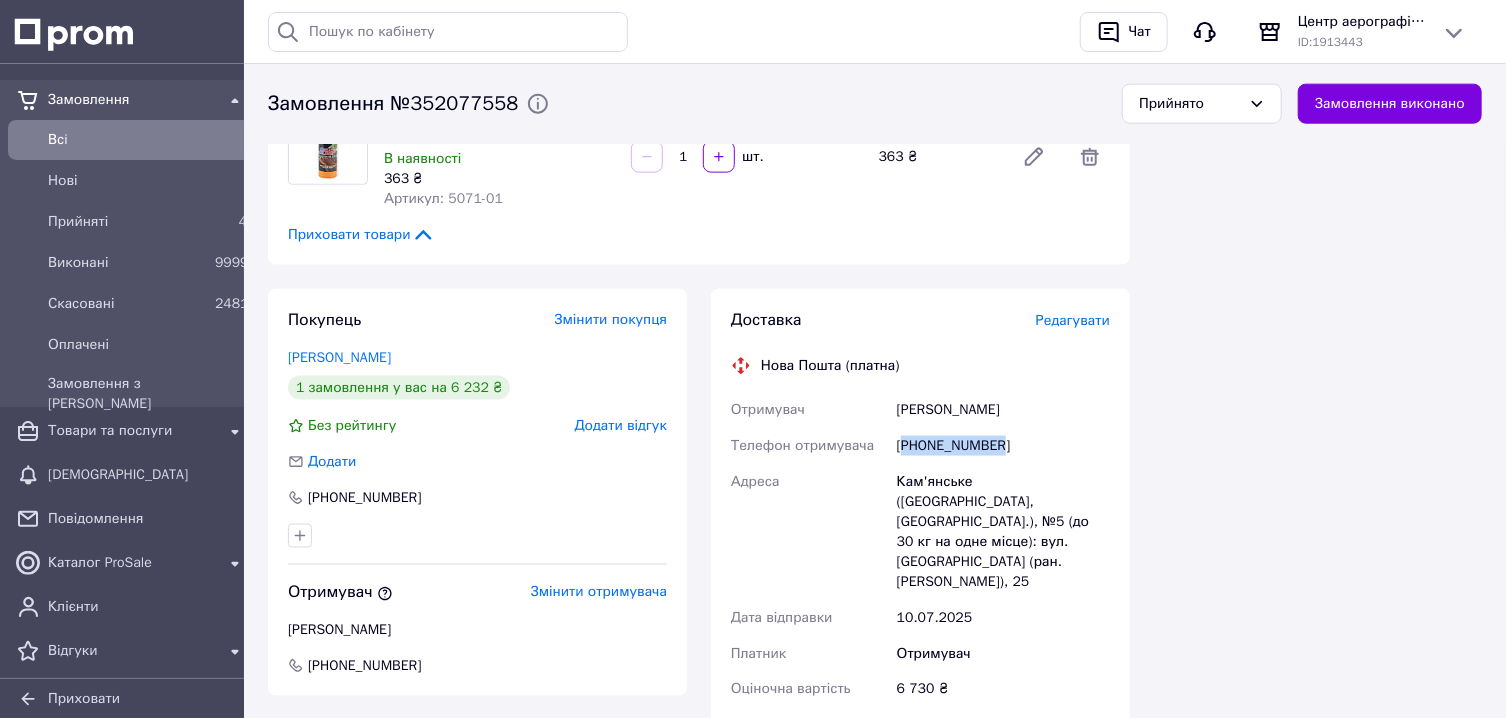 click on "+380638636423" at bounding box center [1003, 446] 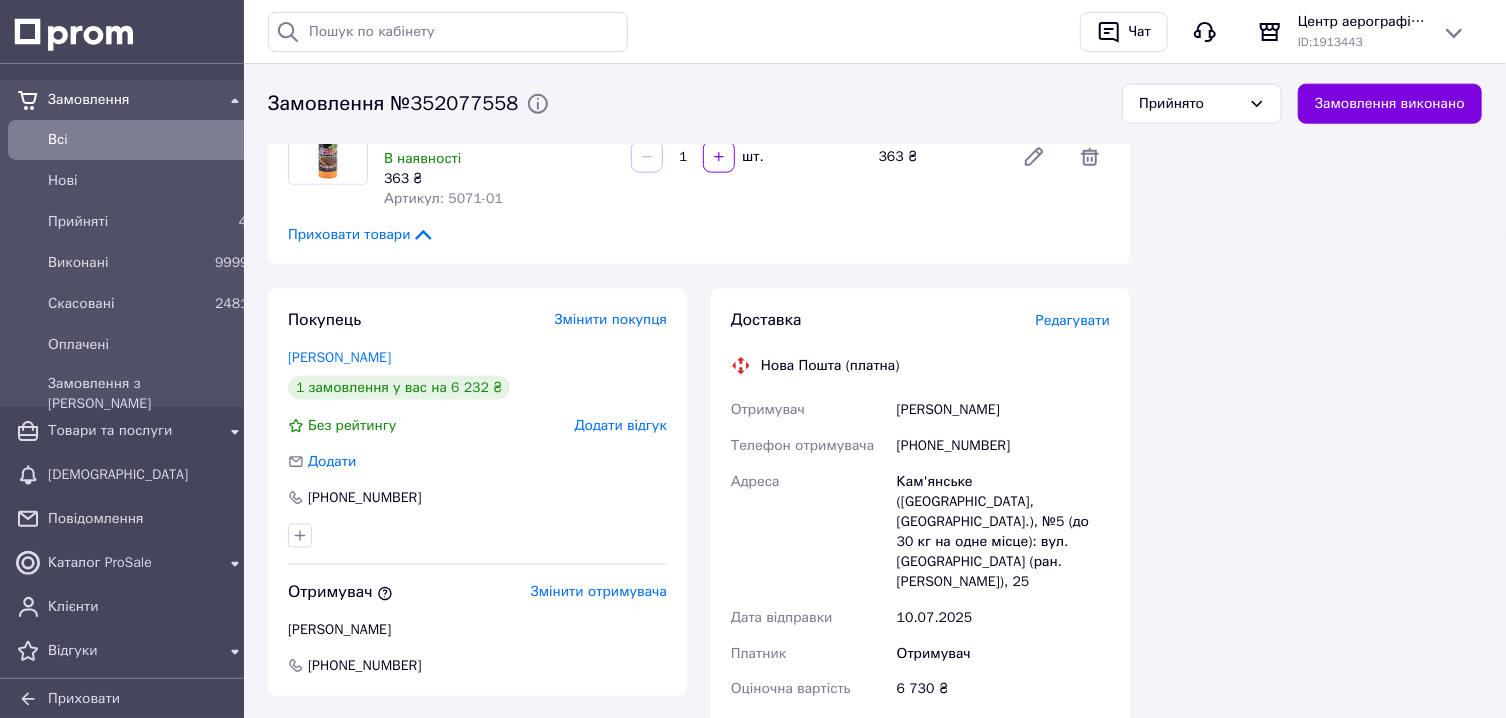 click on "+380638636423" at bounding box center [1003, 446] 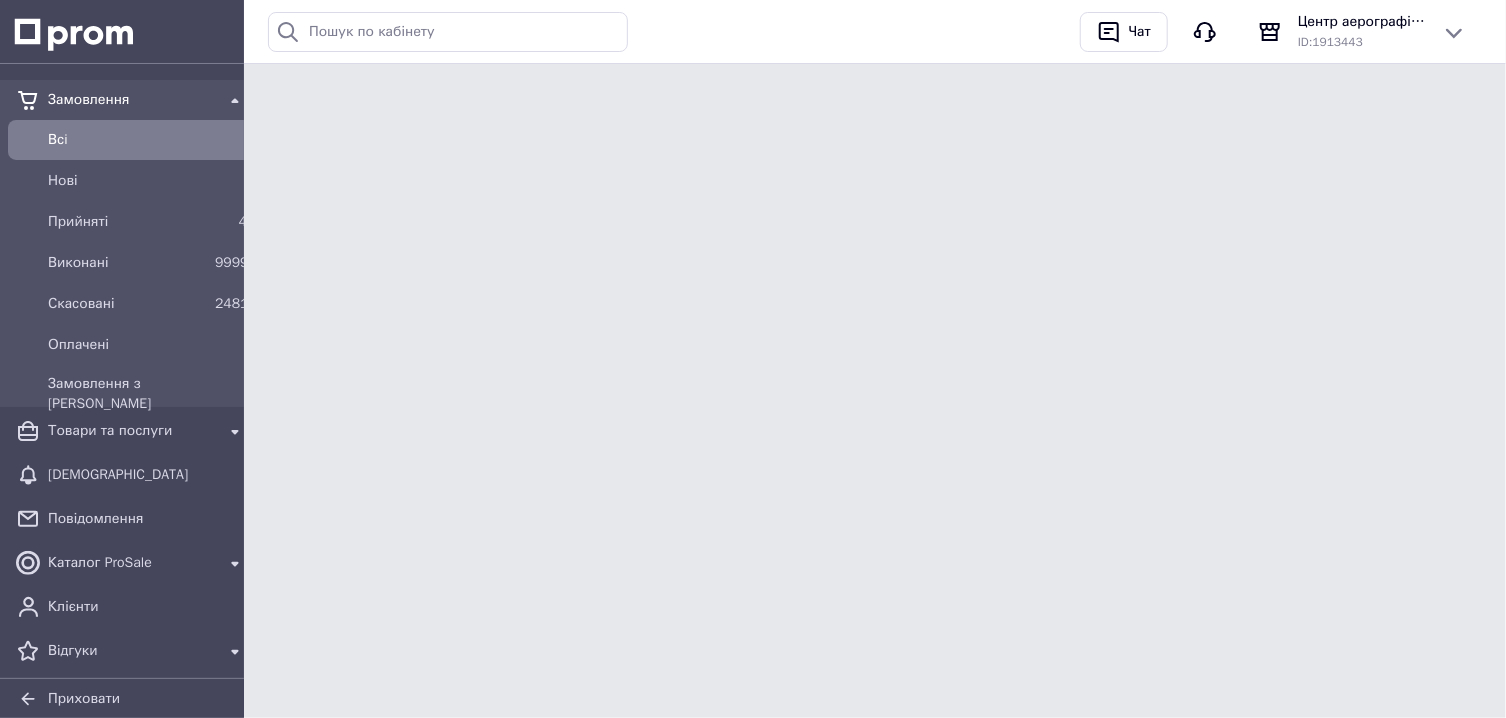 scroll, scrollTop: 0, scrollLeft: 0, axis: both 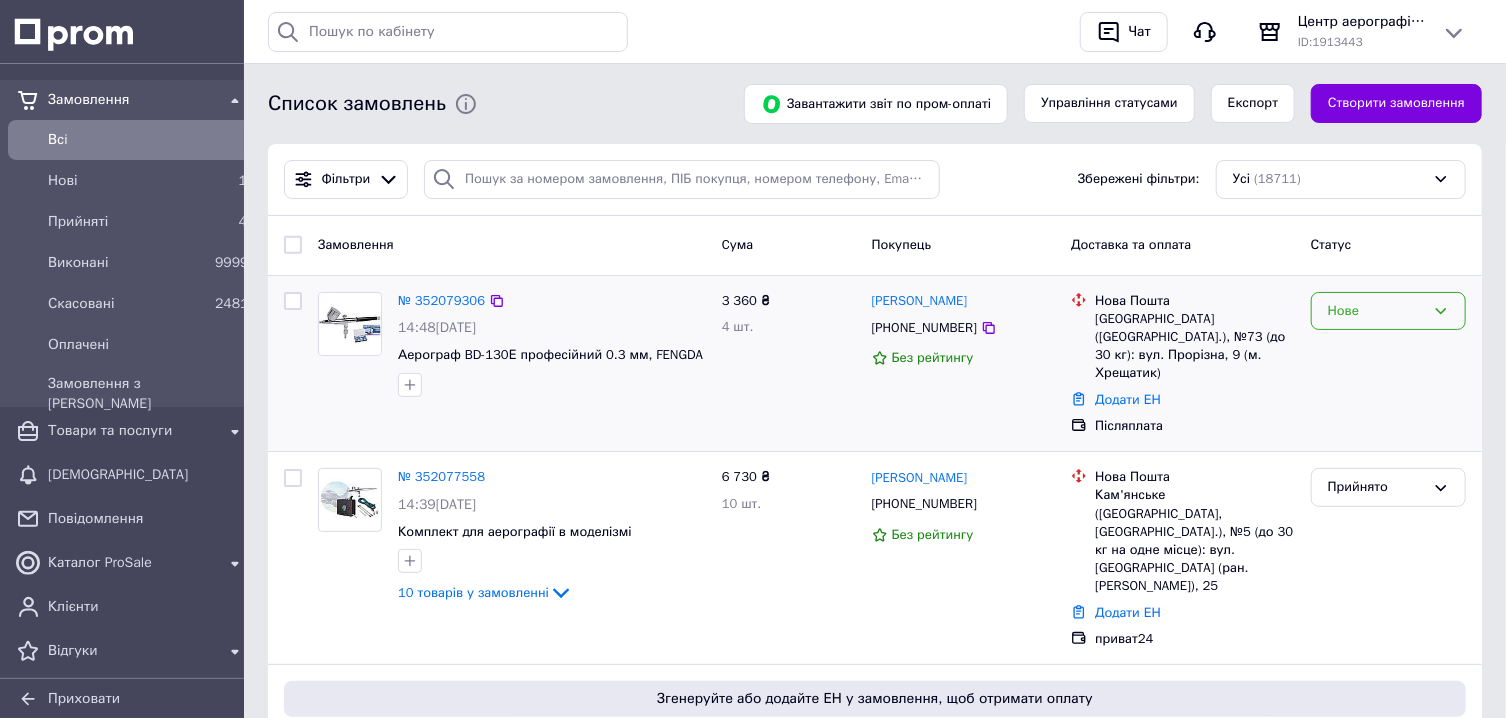 click on "Нове" at bounding box center [1388, 311] 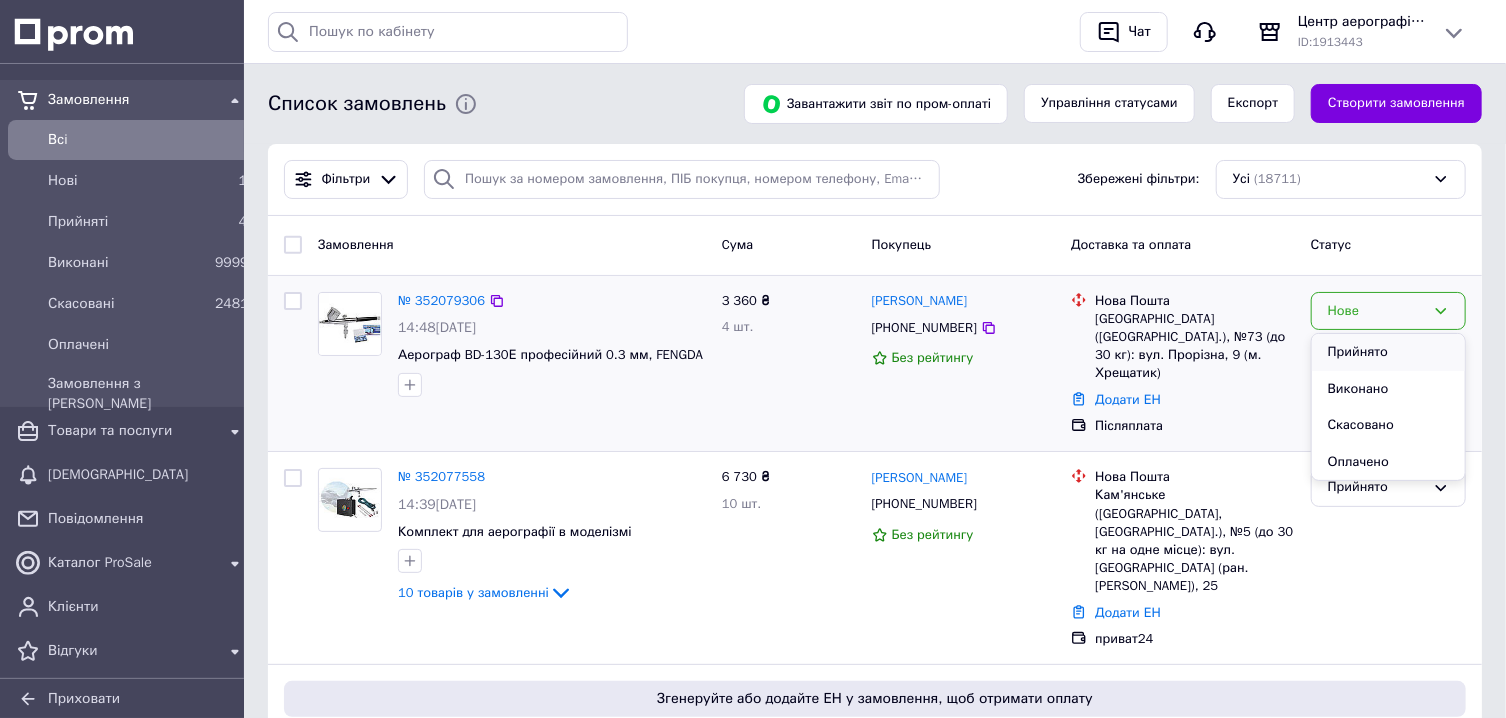 click on "Прийнято" at bounding box center (1388, 352) 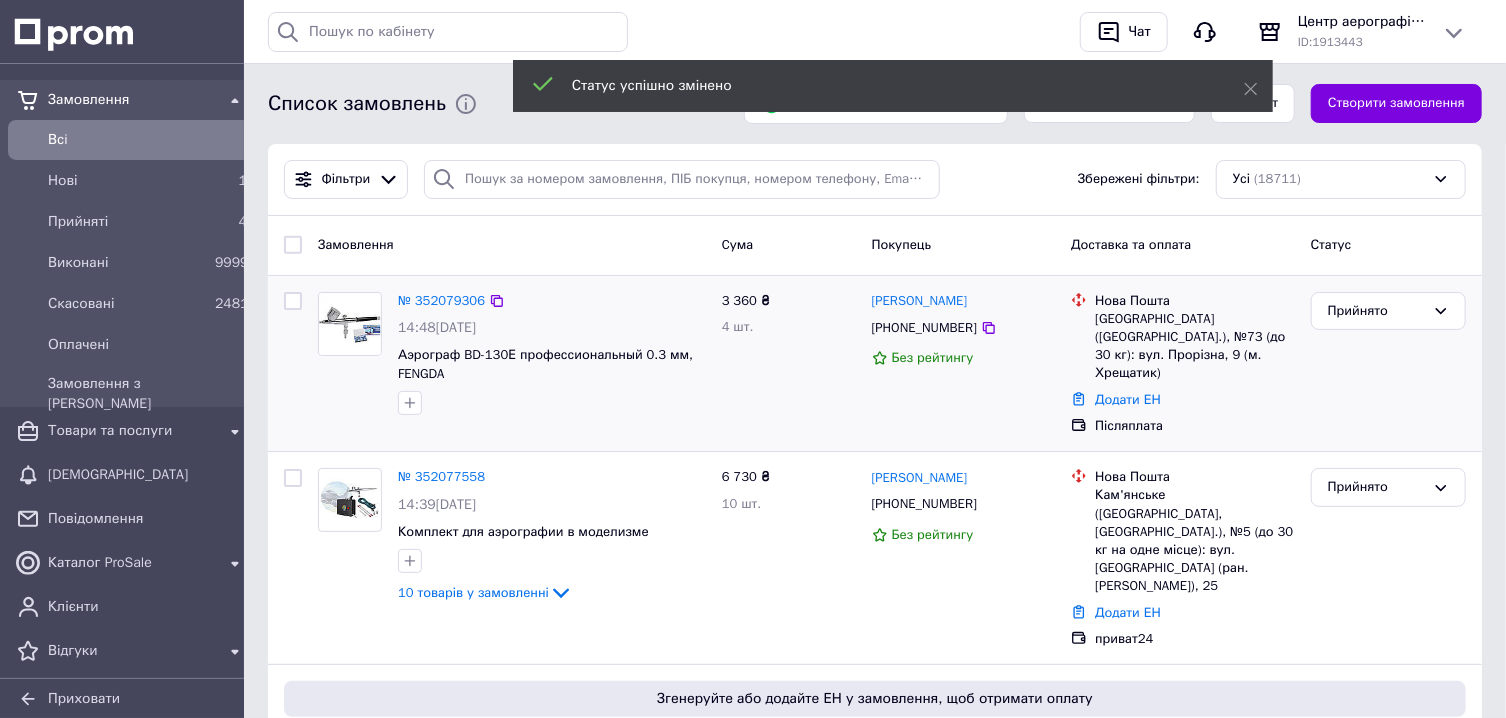 click 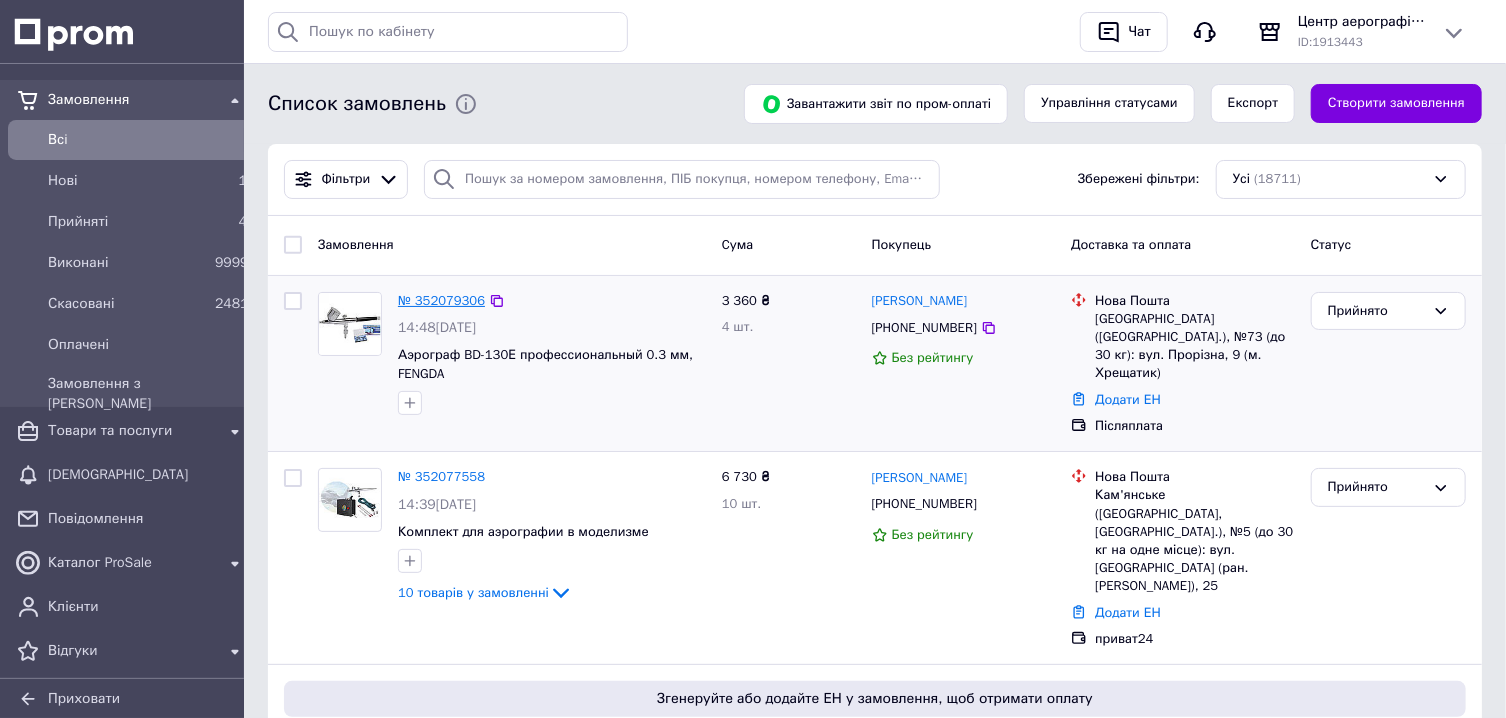 click on "№ 352079306" at bounding box center (441, 300) 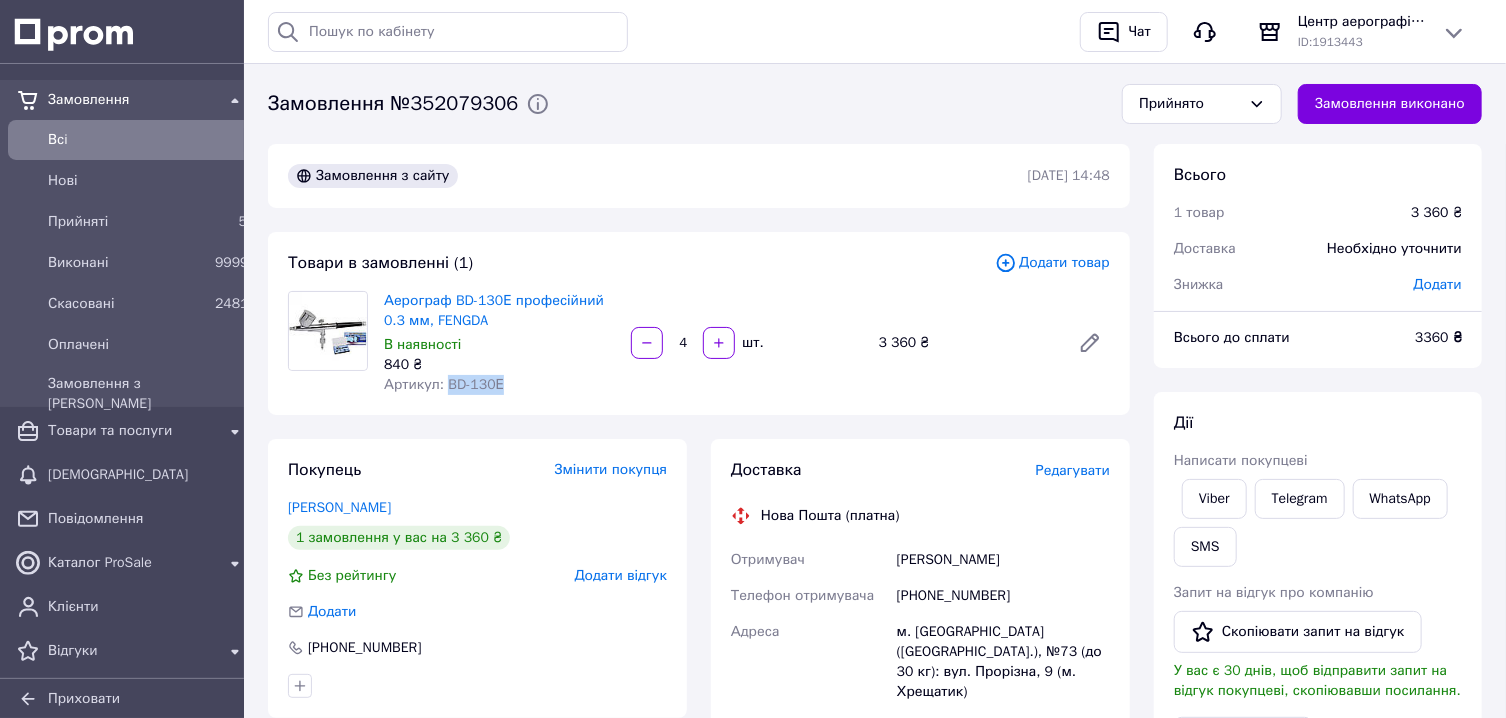 drag, startPoint x: 447, startPoint y: 390, endPoint x: 518, endPoint y: 389, distance: 71.00704 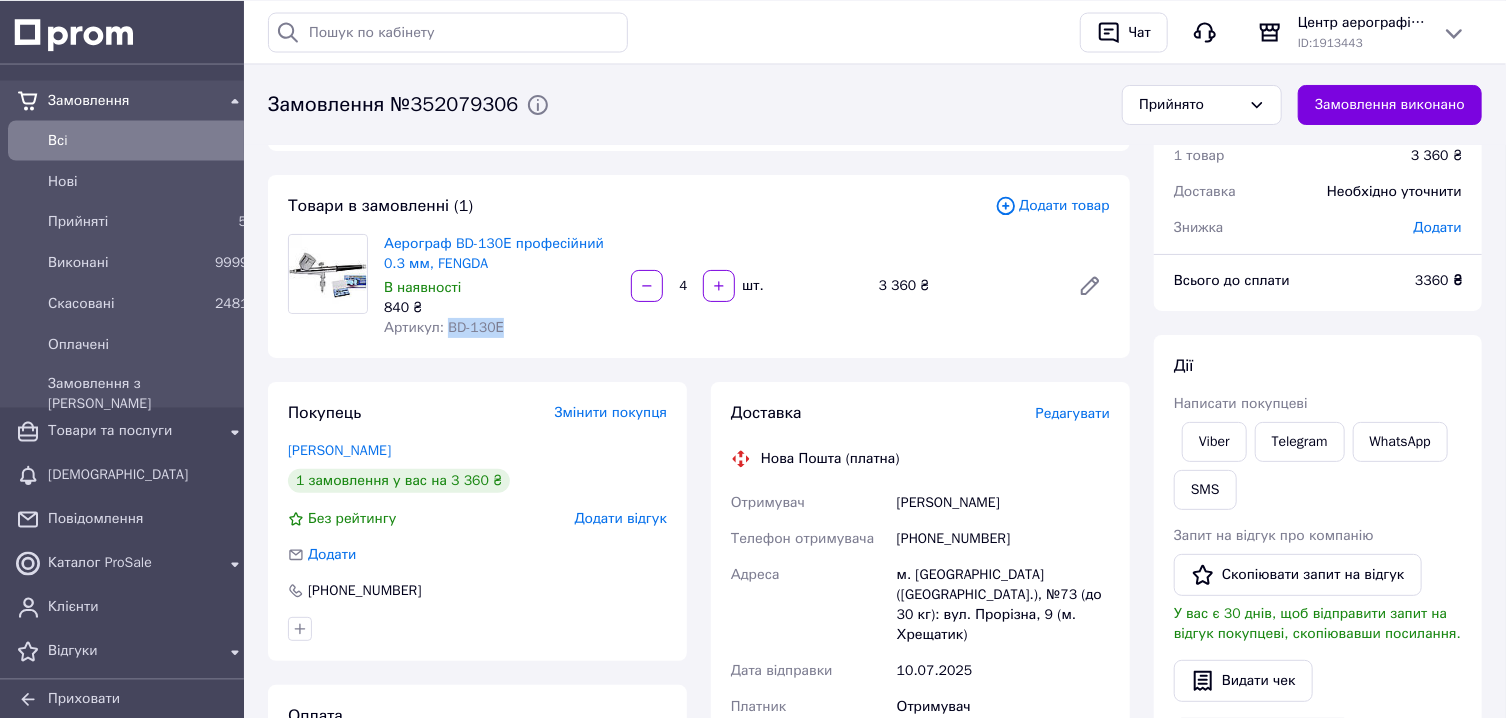 scroll, scrollTop: 0, scrollLeft: 0, axis: both 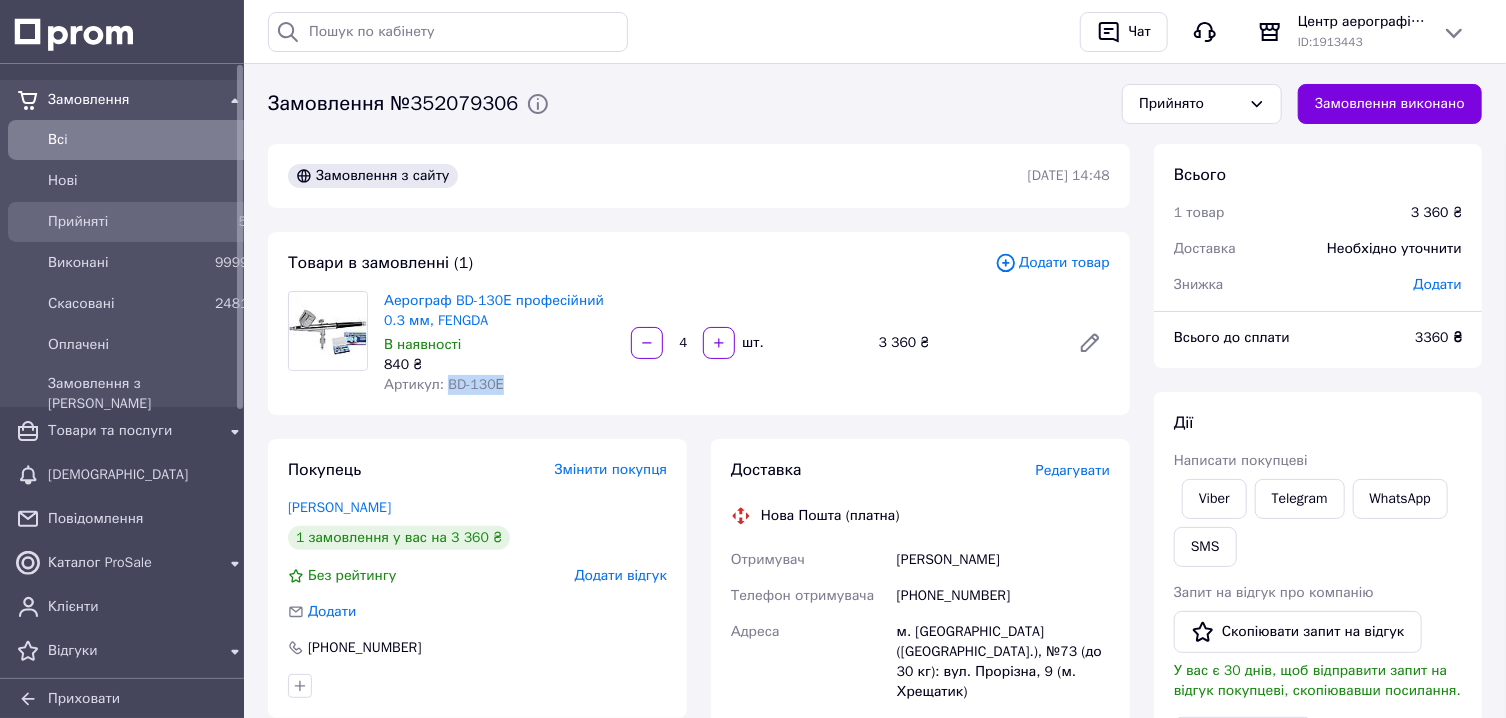click on "Прийняті" at bounding box center [127, 222] 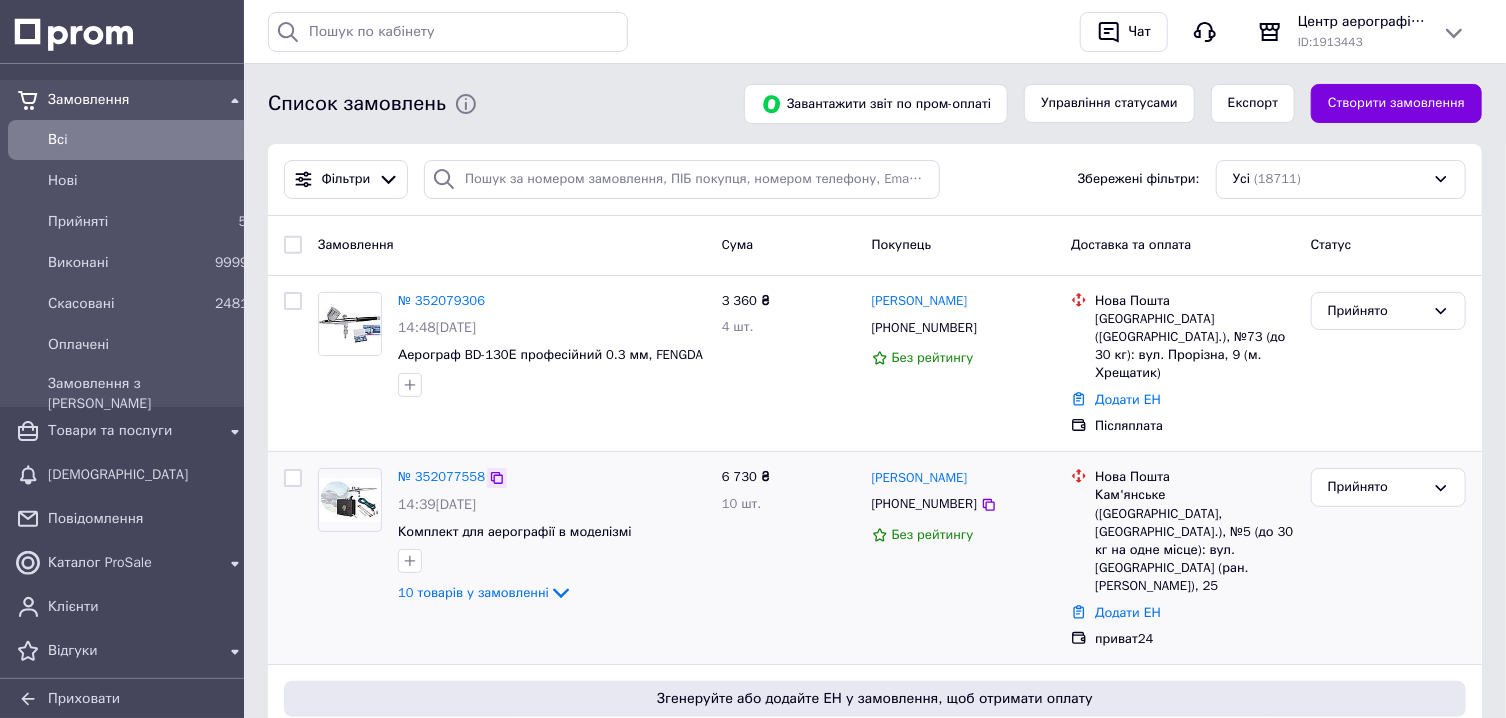 click 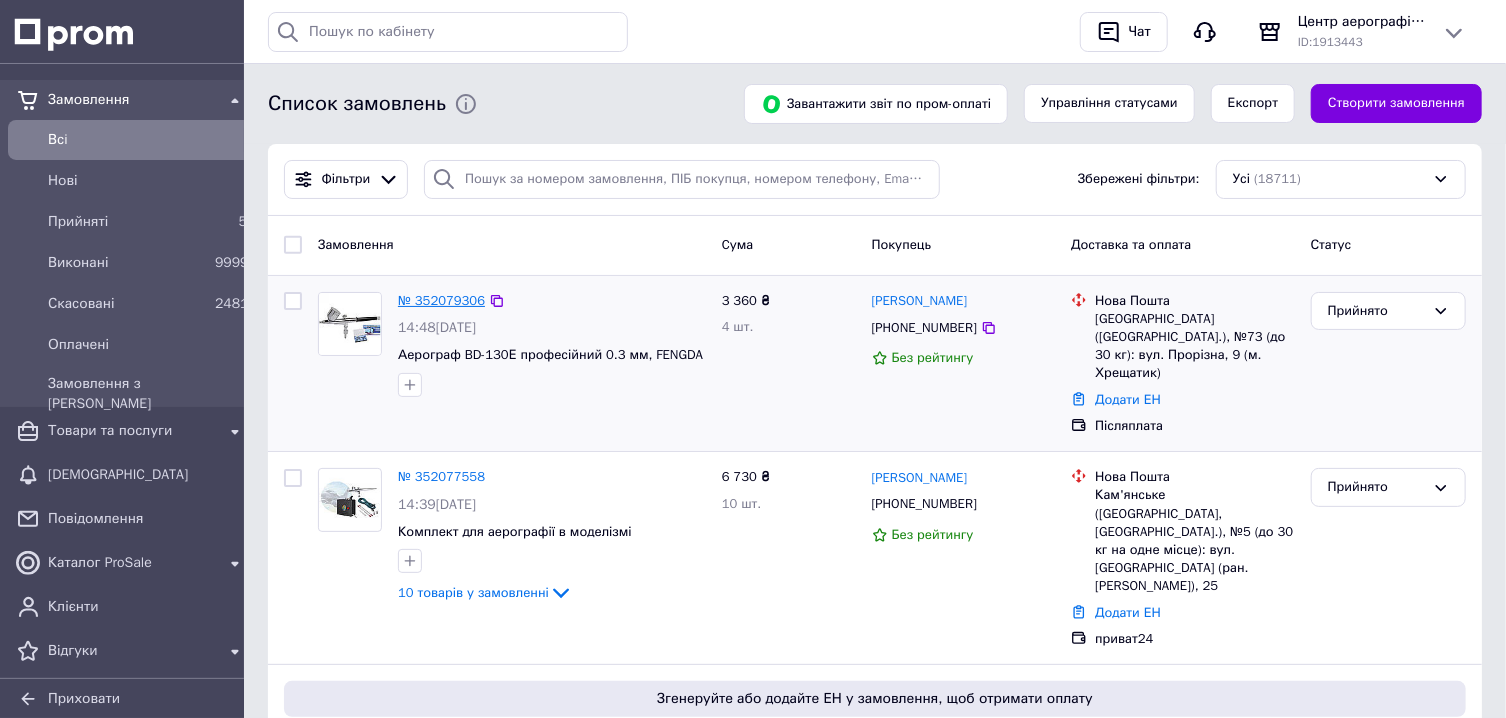 click on "№ 352079306" at bounding box center (441, 300) 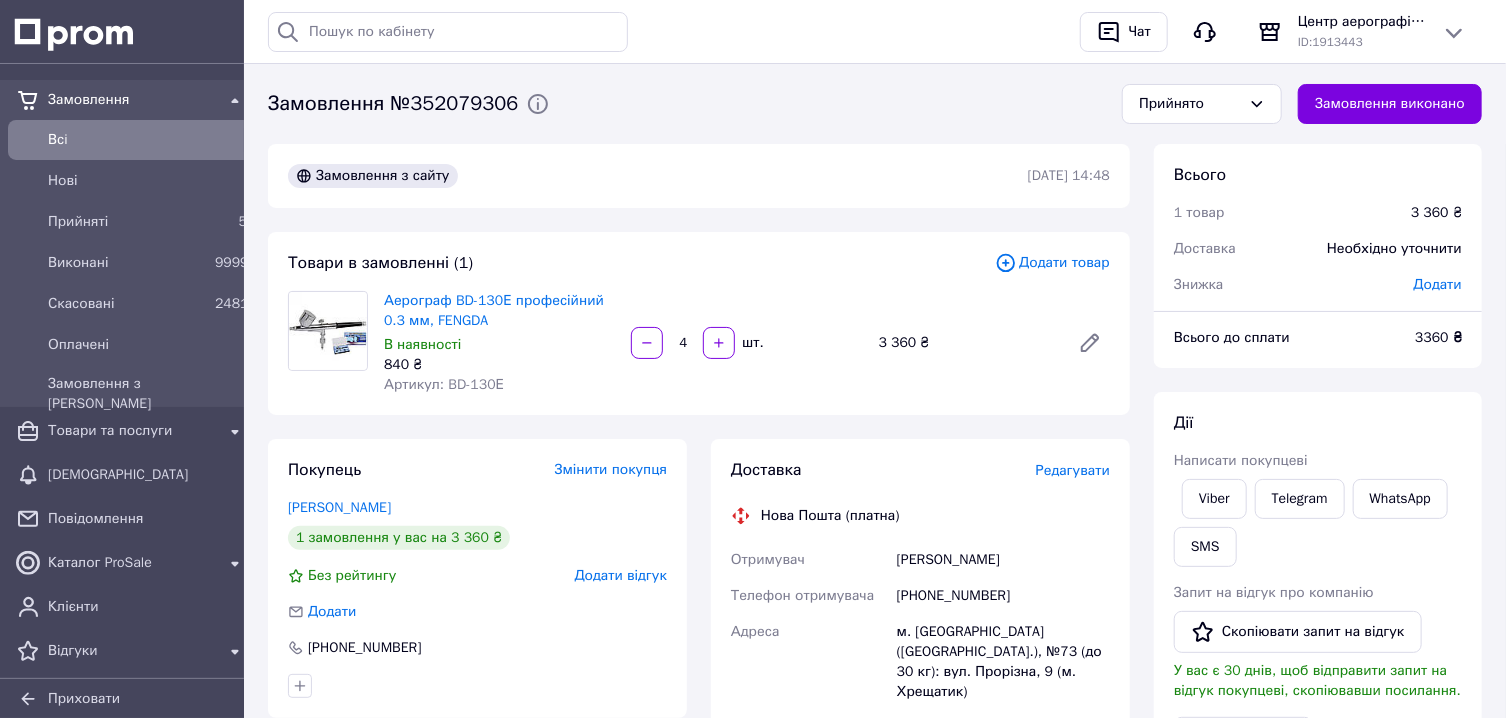 click on "Додати товар" at bounding box center [1052, 263] 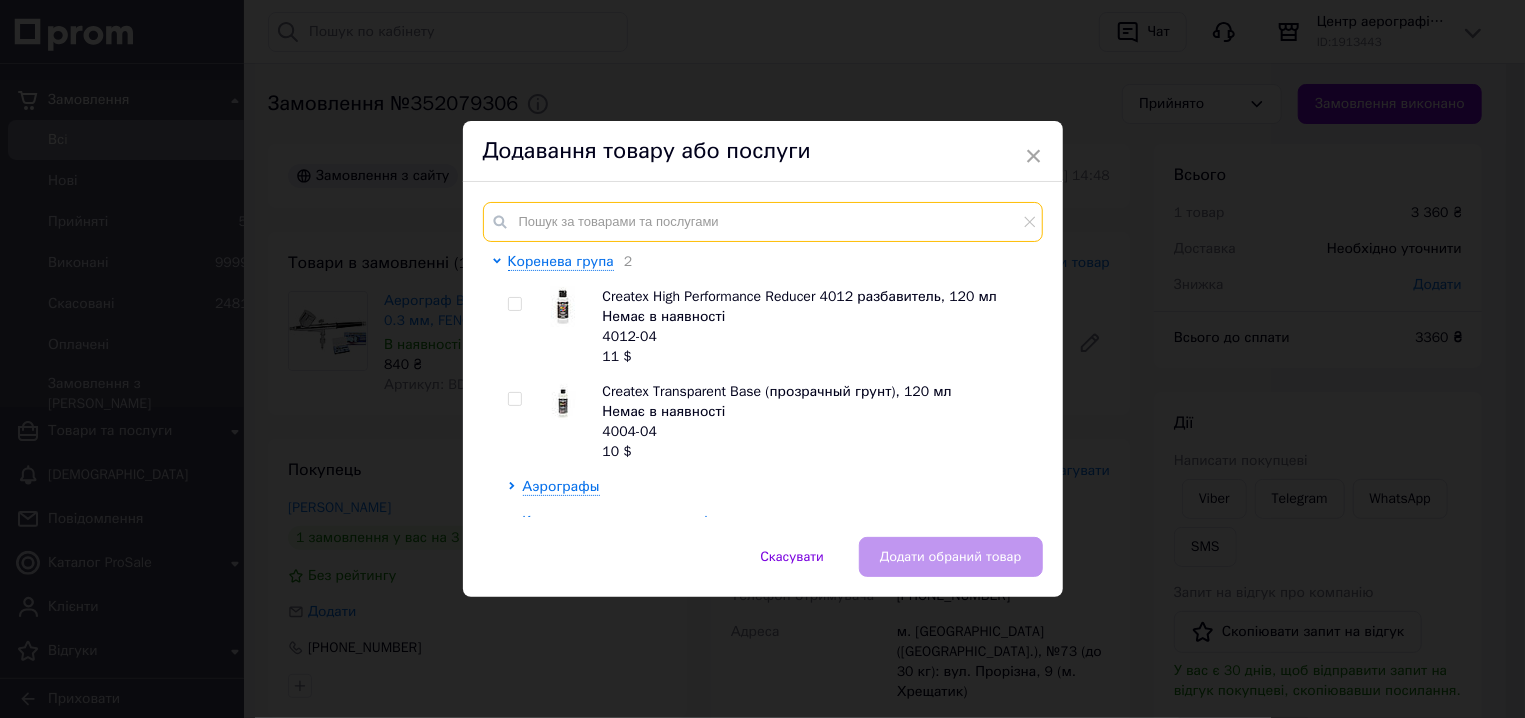 click at bounding box center (763, 222) 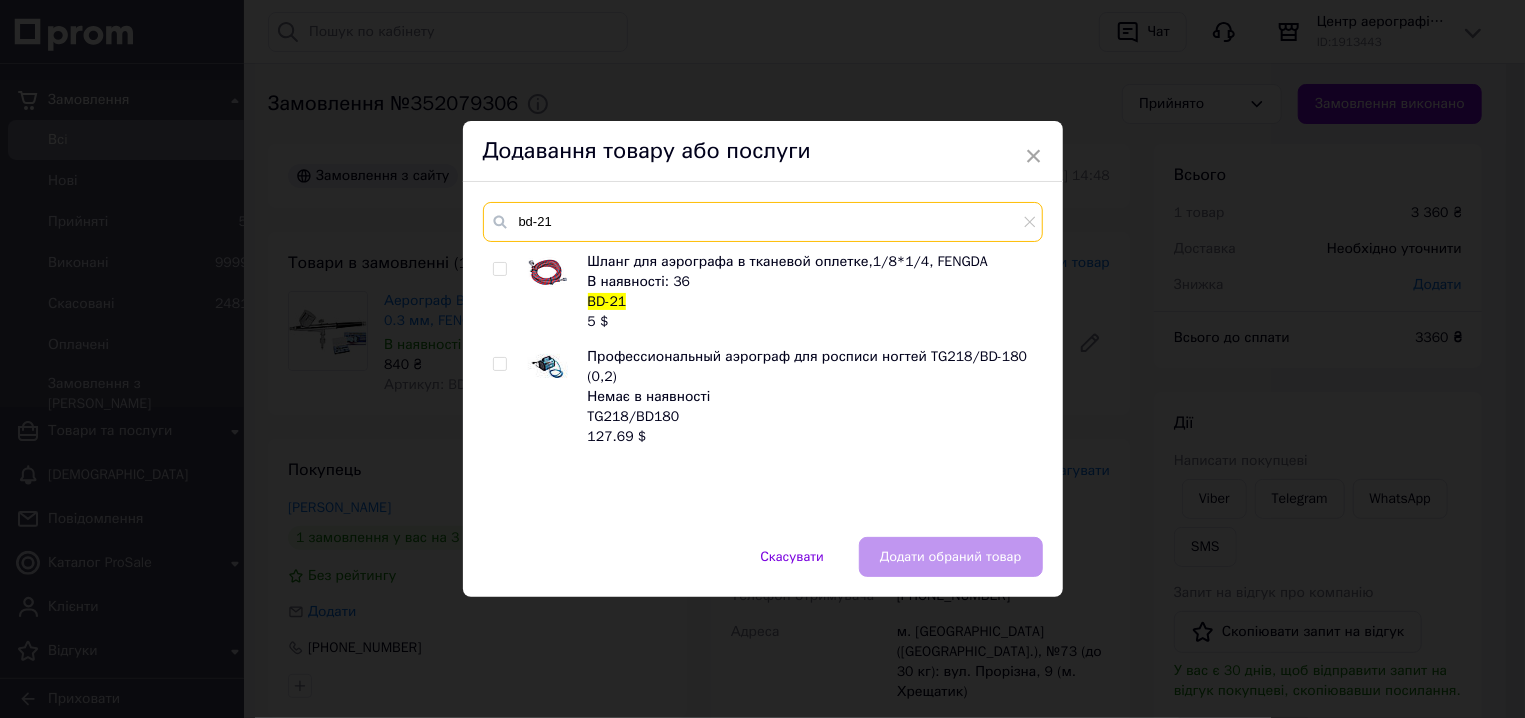 type on "bd-21" 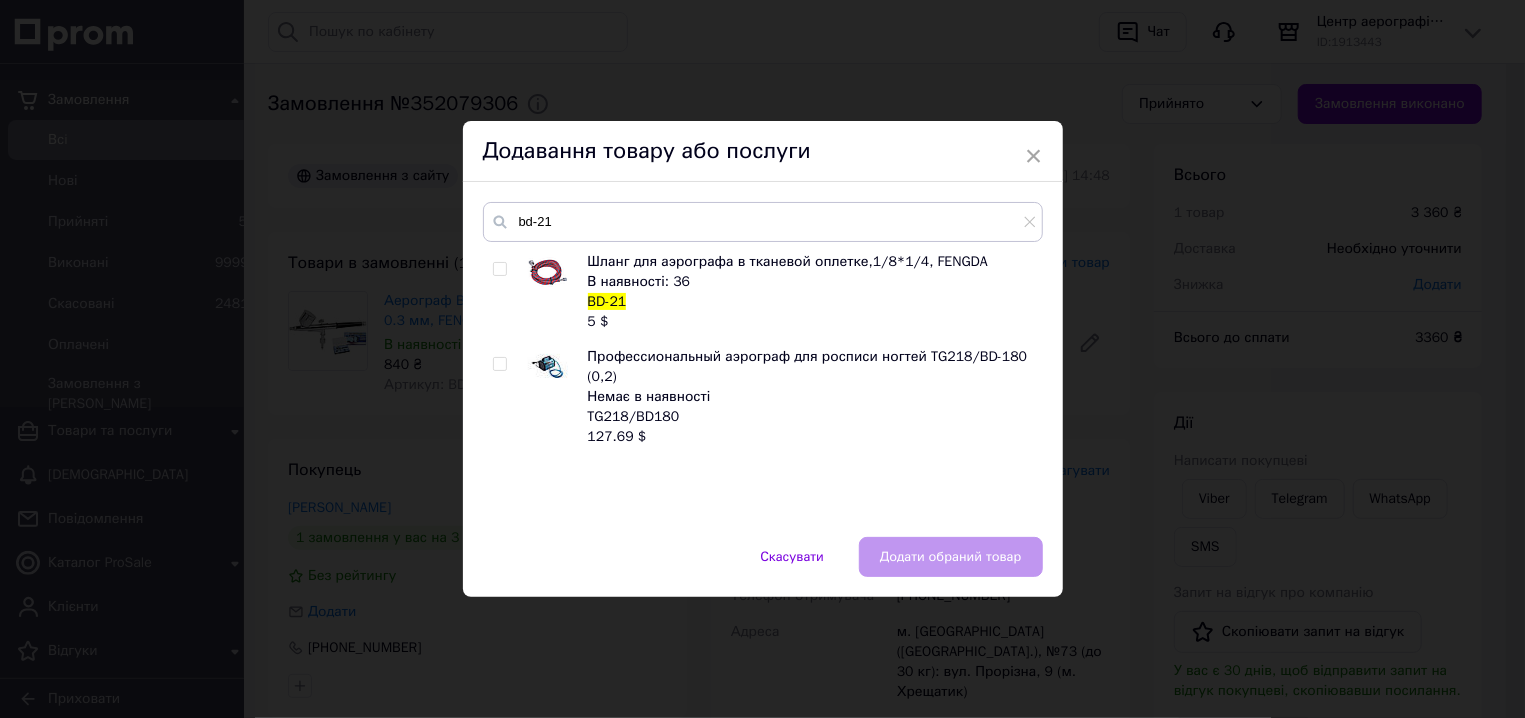 click at bounding box center [503, 292] 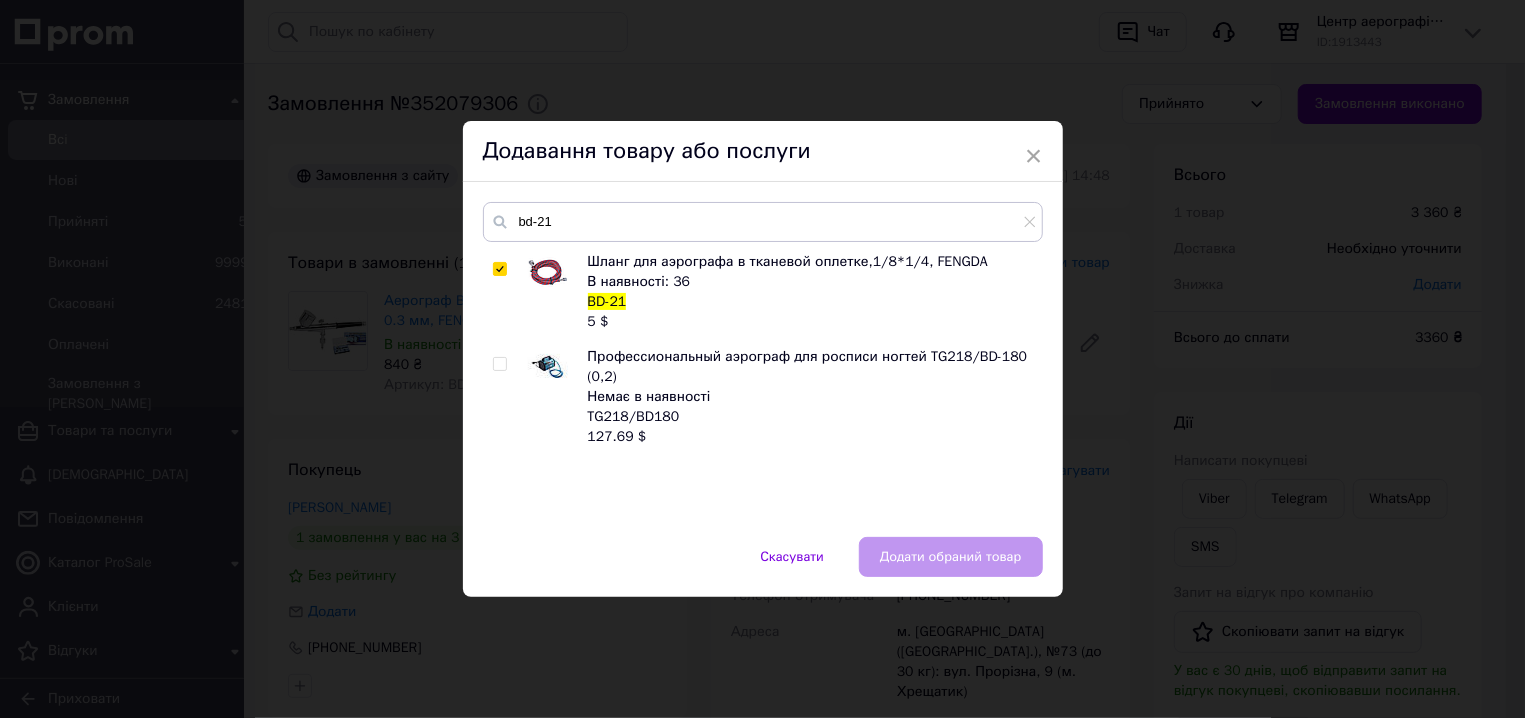checkbox on "true" 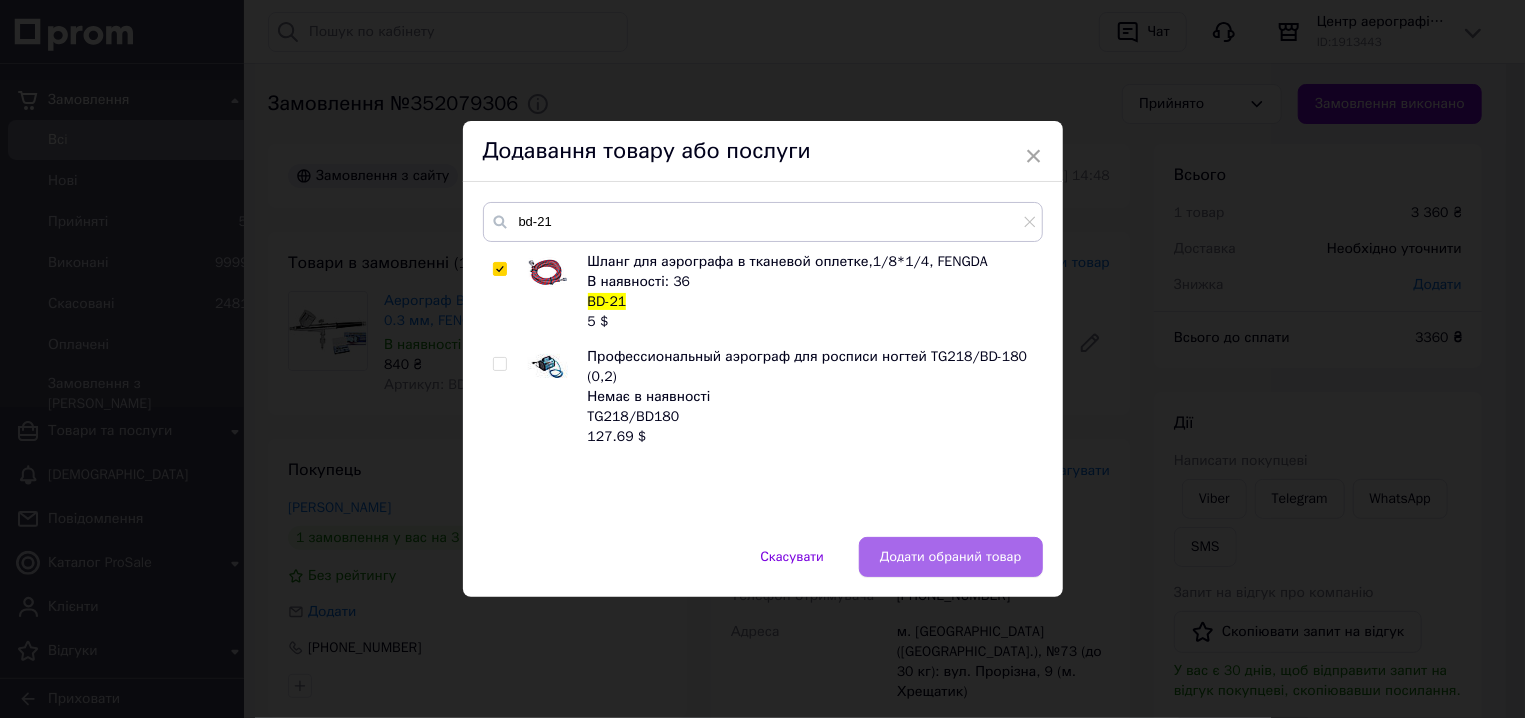 click on "Додати обраний товар" at bounding box center (951, 557) 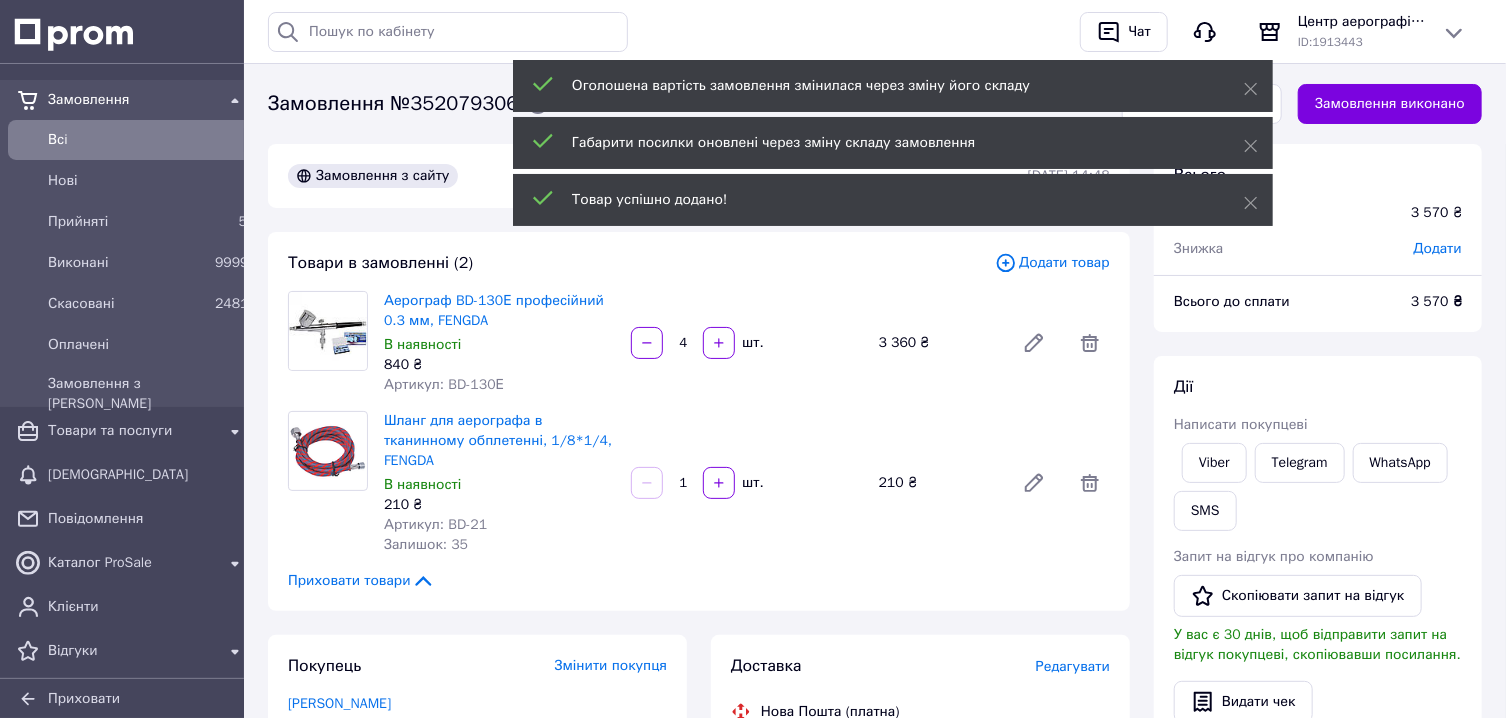 click on "Додати товар" at bounding box center [1052, 263] 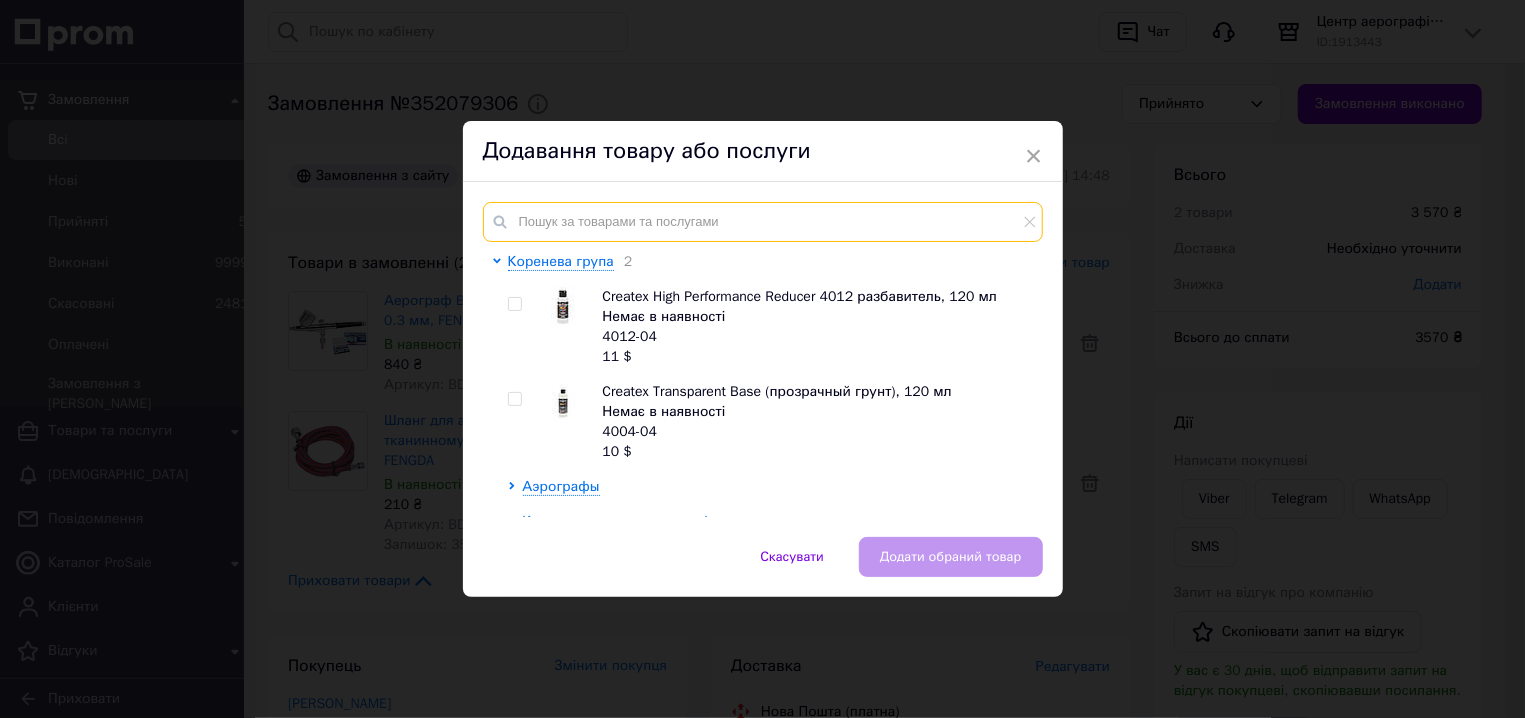 click at bounding box center [763, 222] 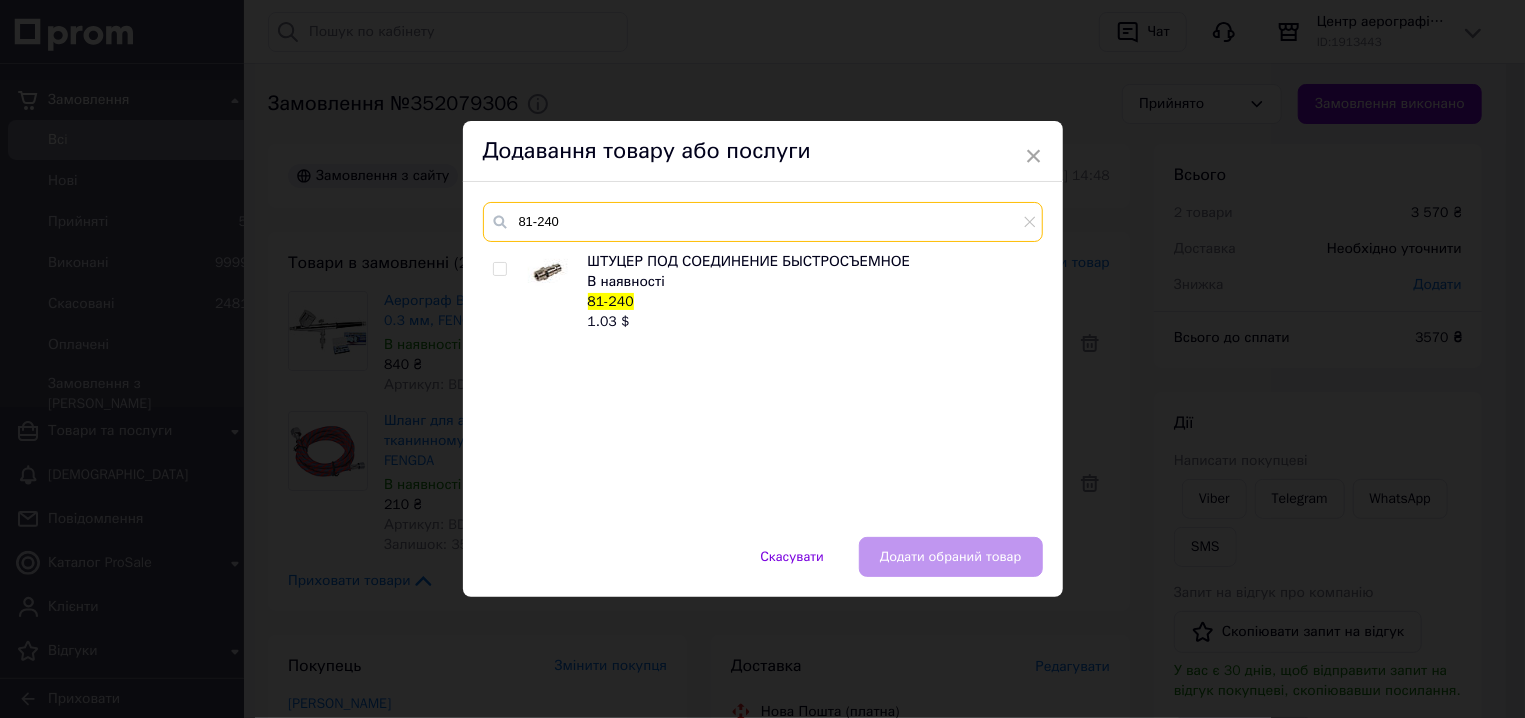 type on "81-240" 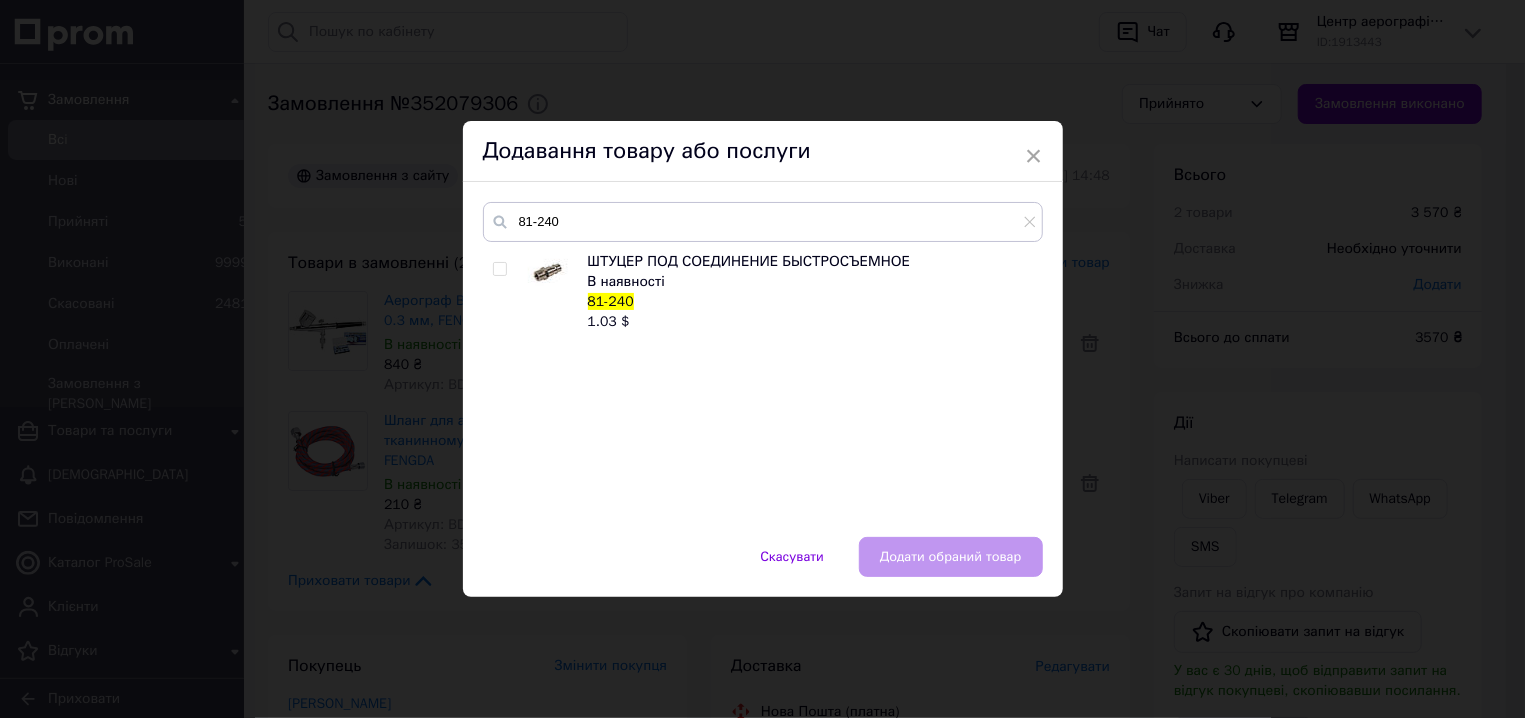 click on "ШТУЦЕР ПОД СОЕДИНЕНИЕ БЫСТРОСЪЕМНОЕ В наявності 81-240 1.03   $" at bounding box center [762, 384] 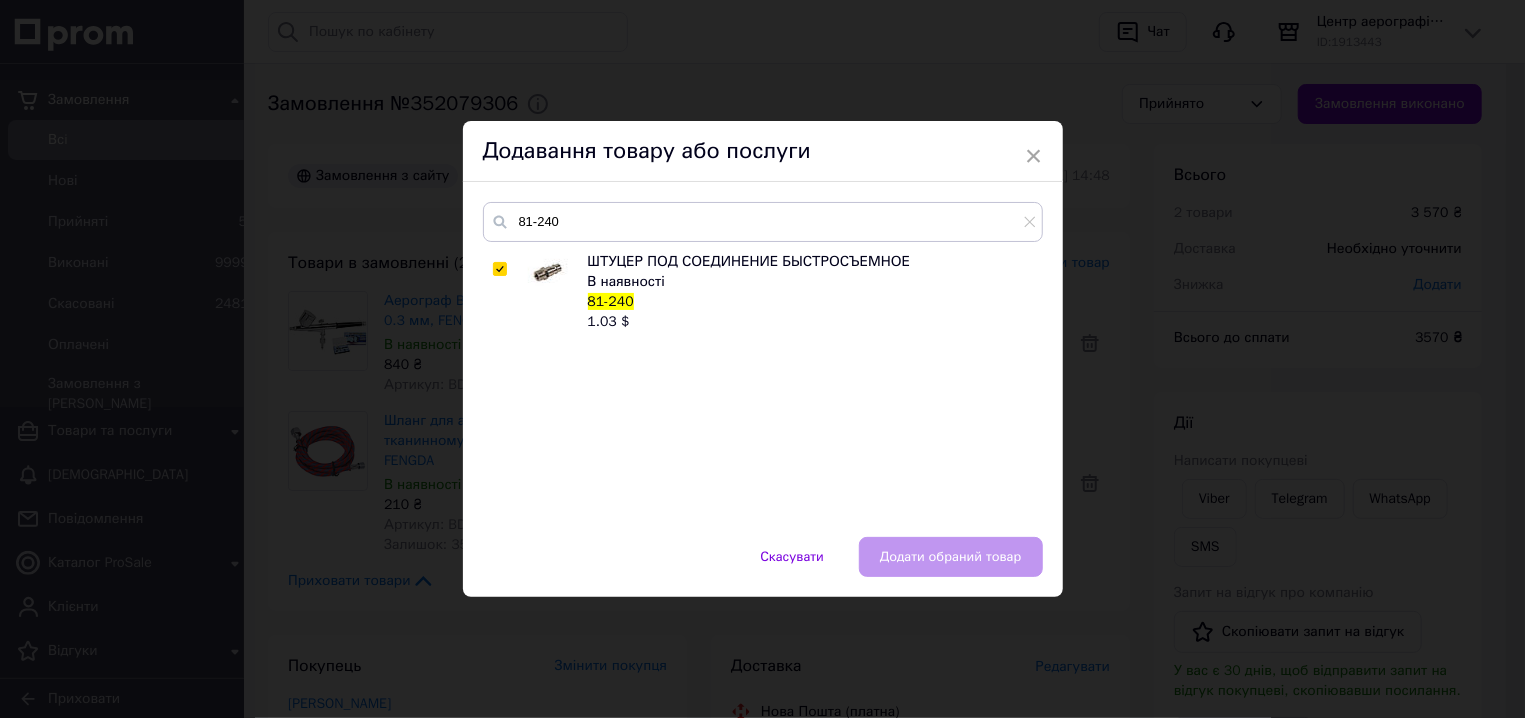 checkbox on "true" 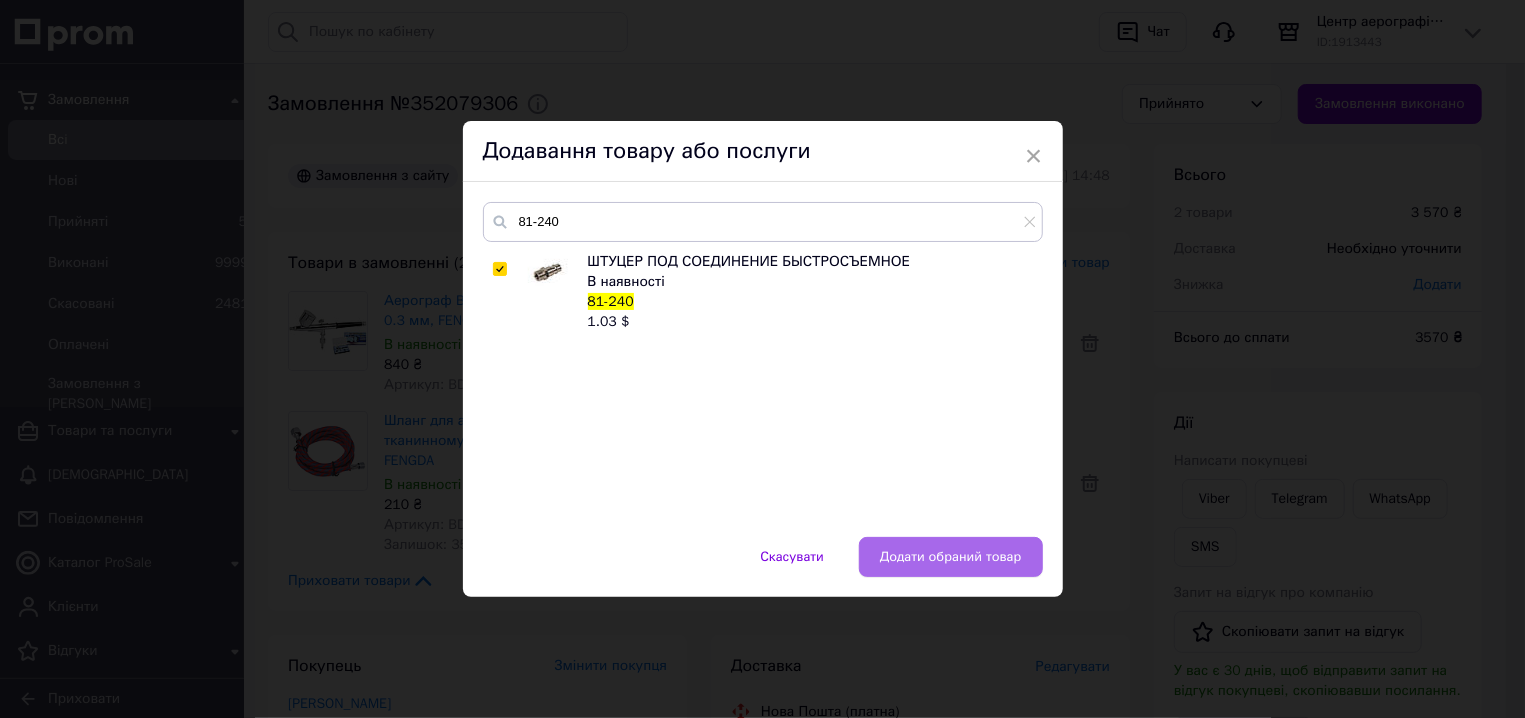click on "Додати обраний товар" at bounding box center [951, 557] 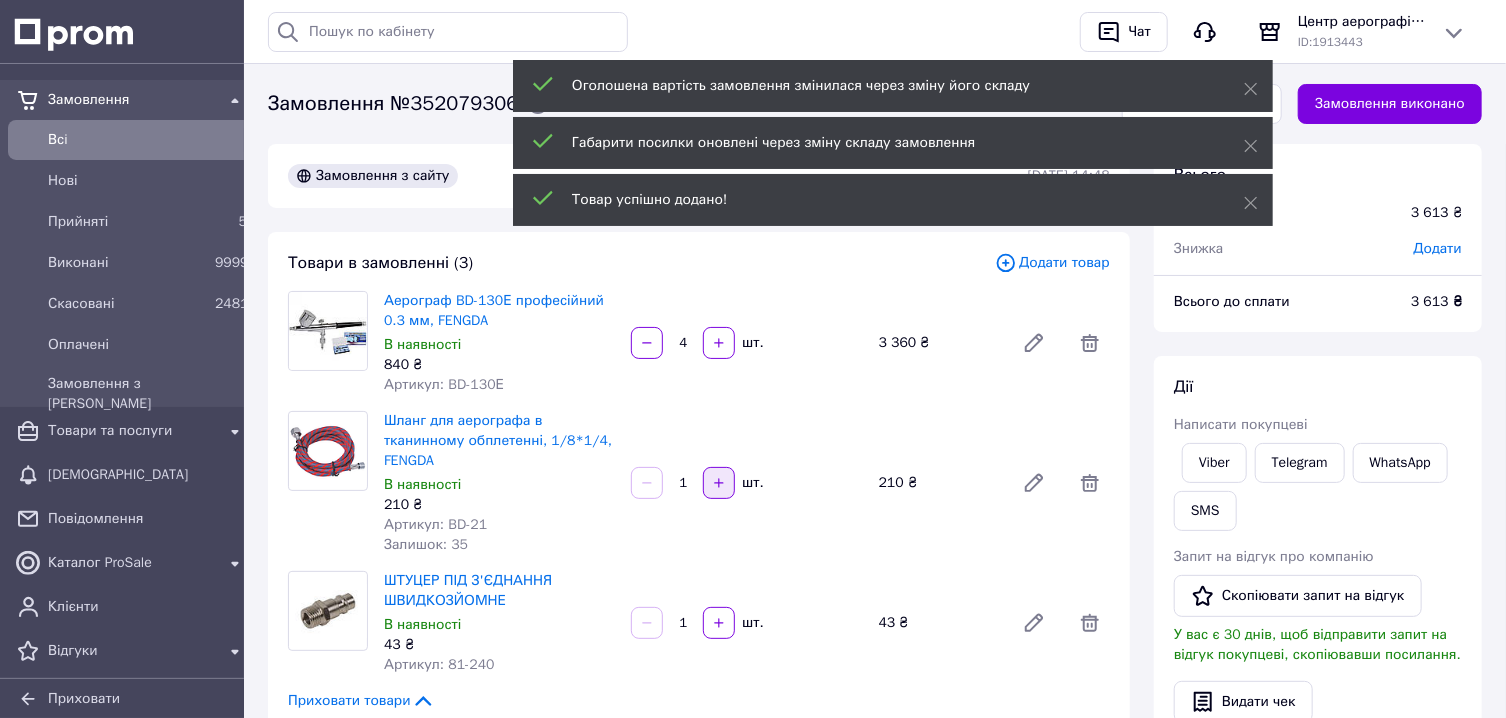 click 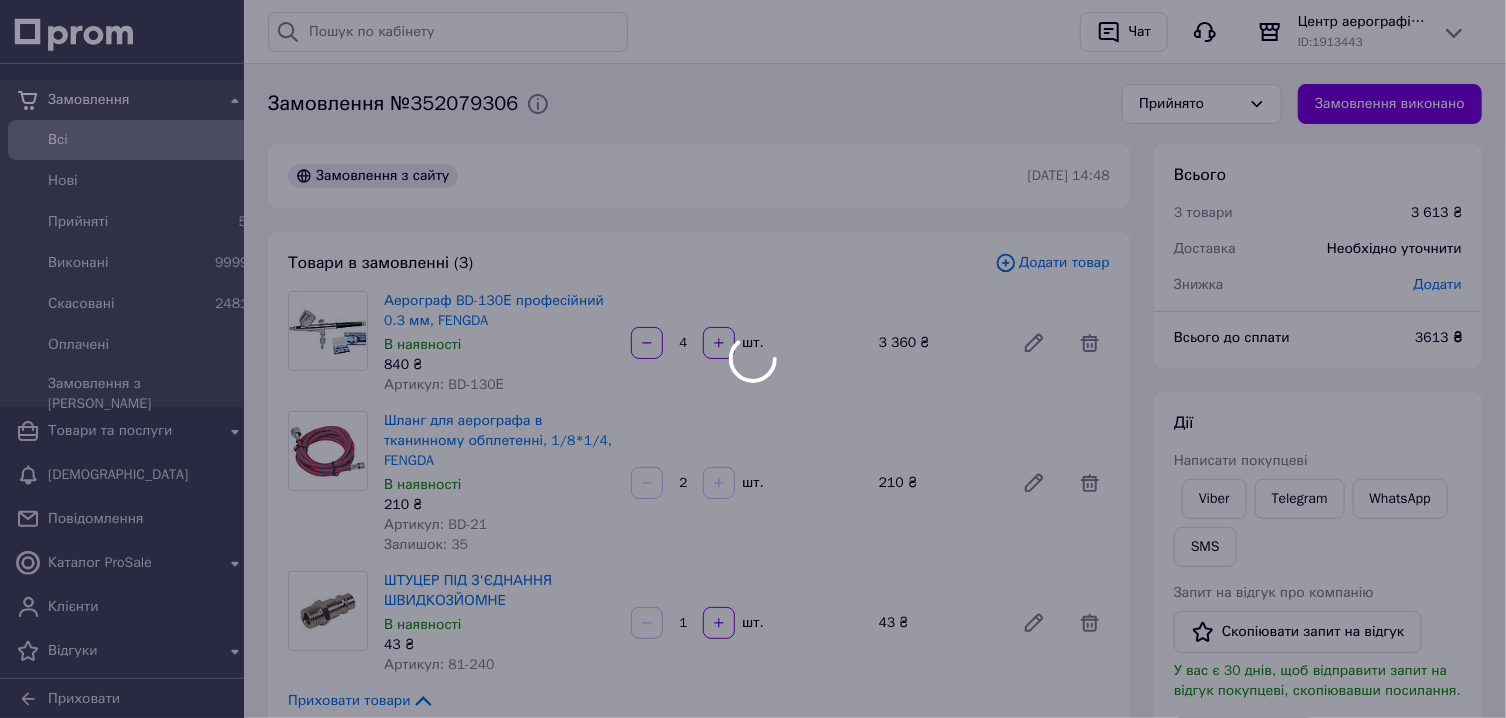 click at bounding box center (719, 483) 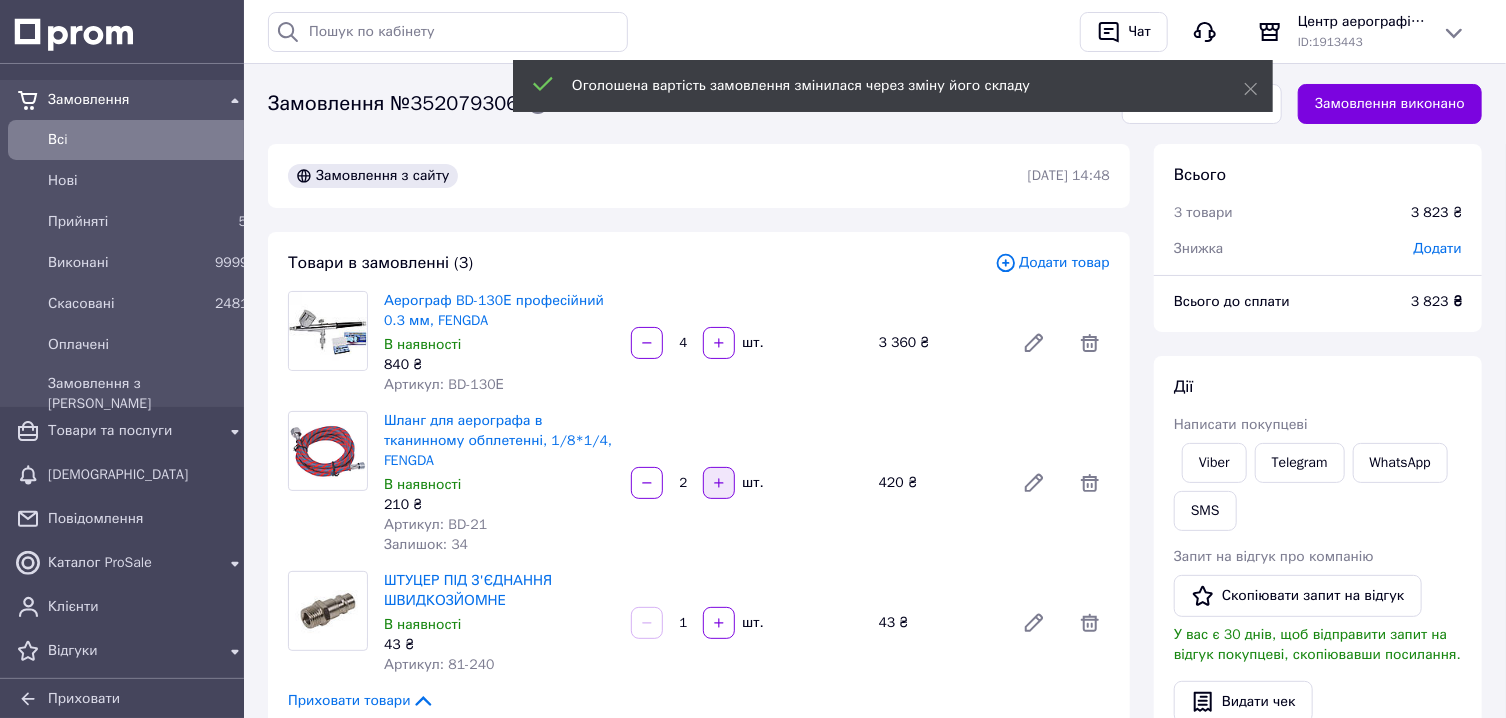 click 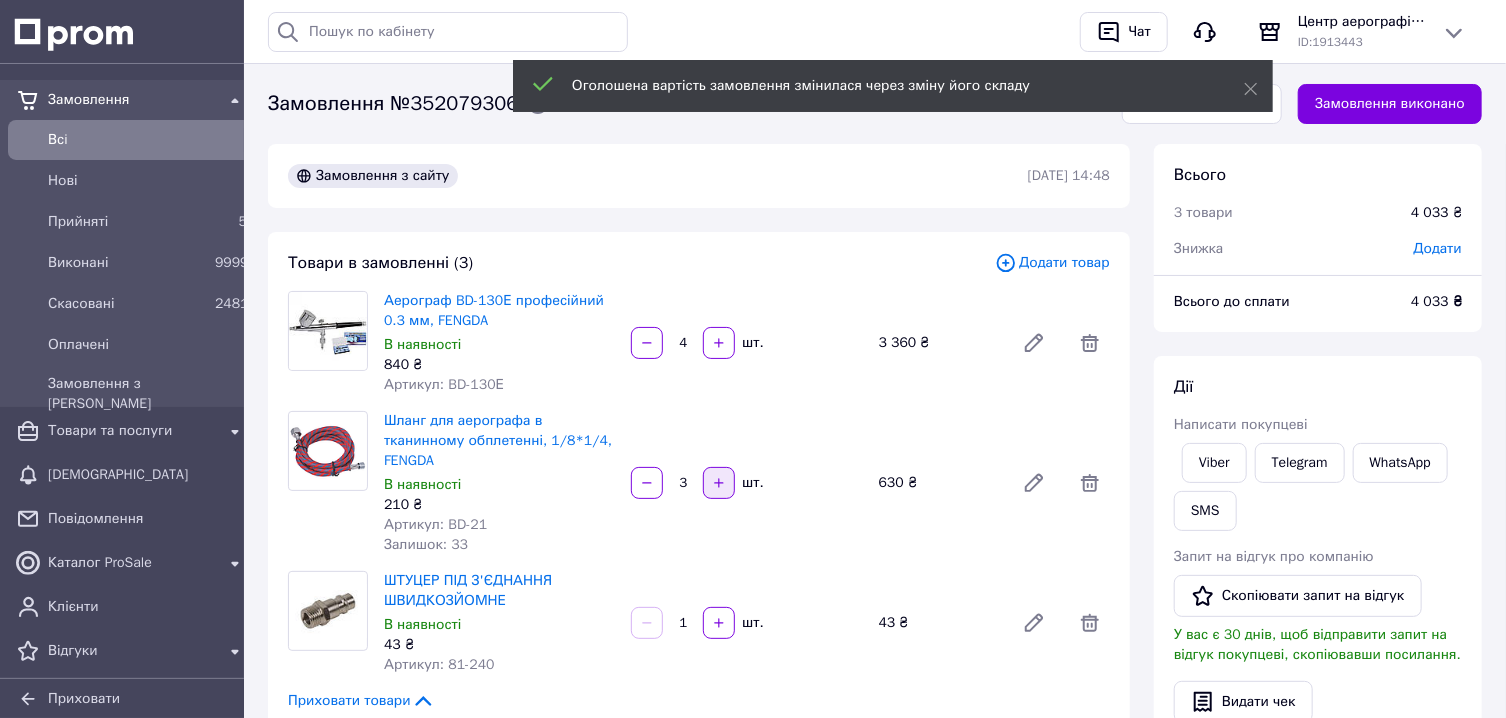click 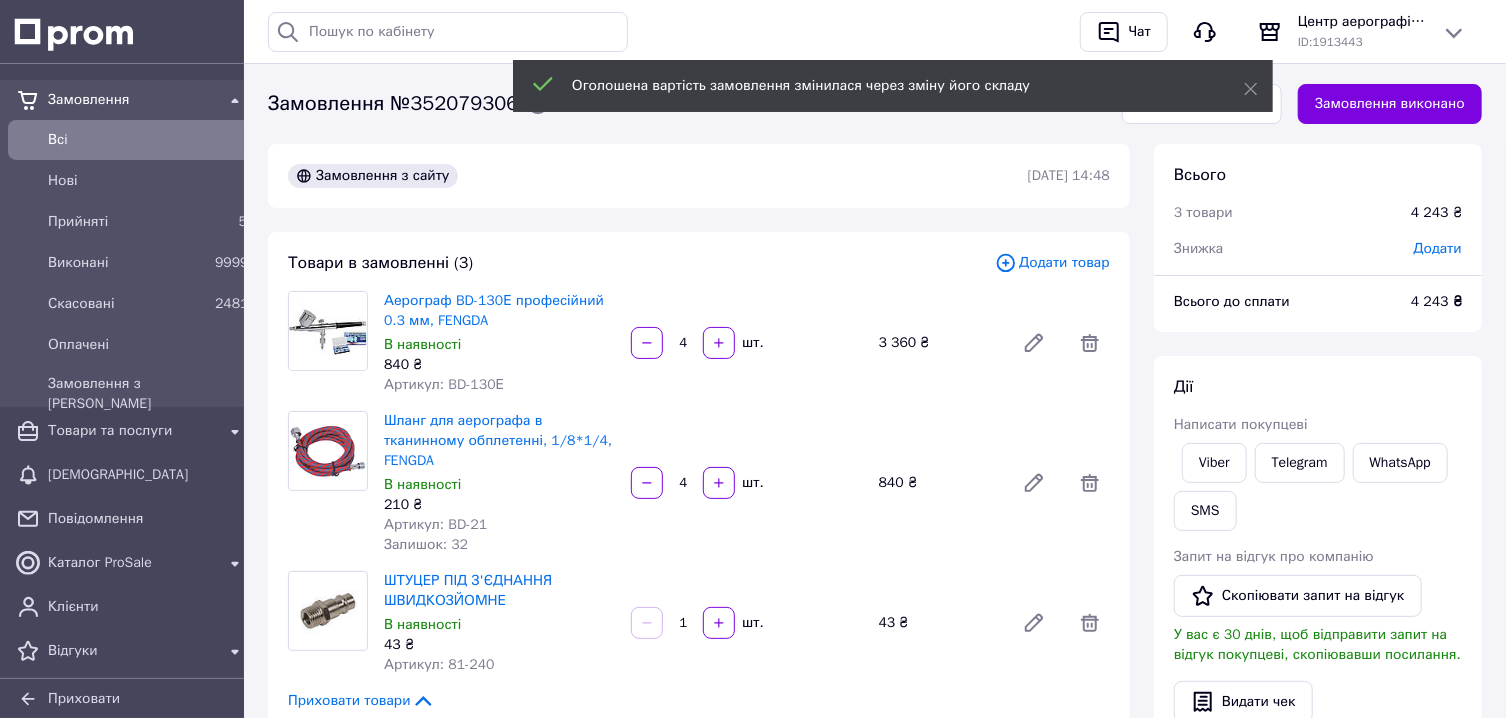 click at bounding box center (719, 623) 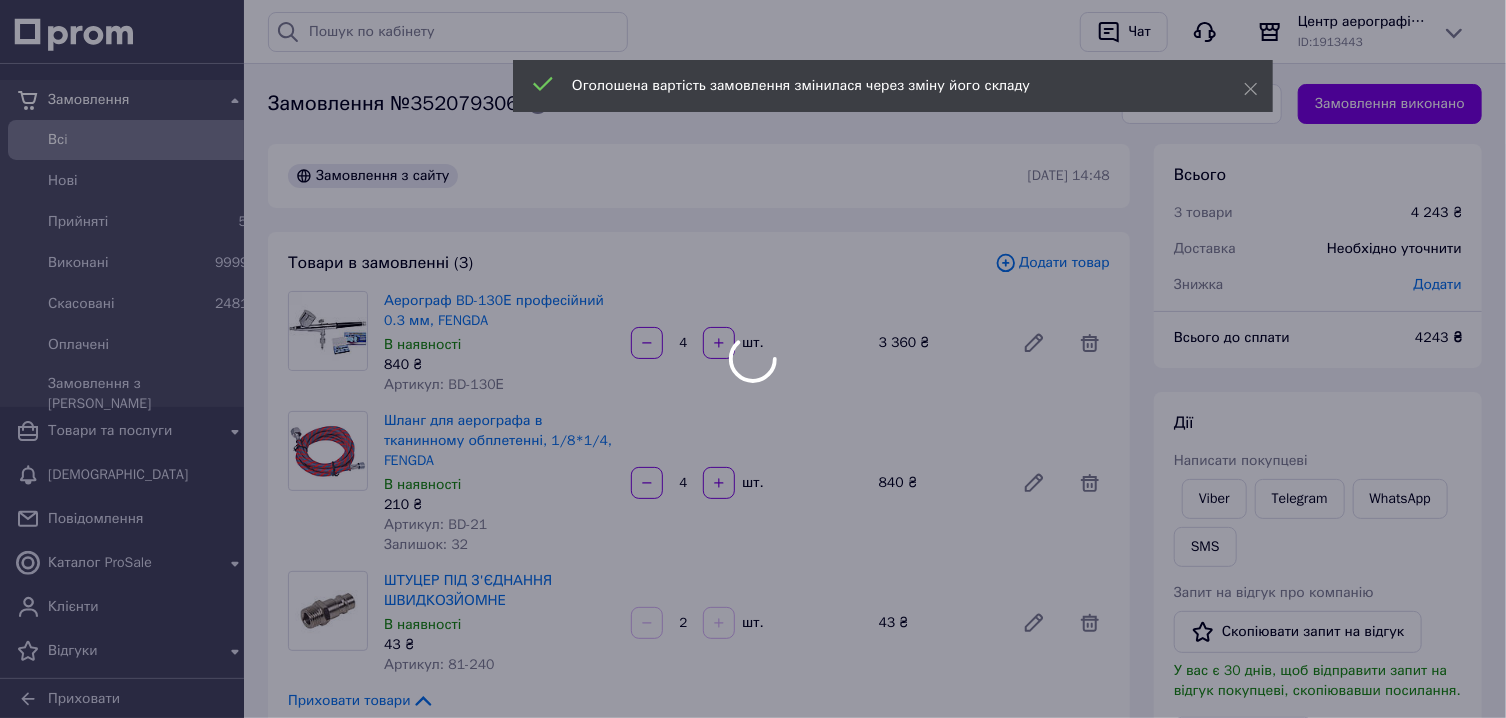 click at bounding box center (719, 623) 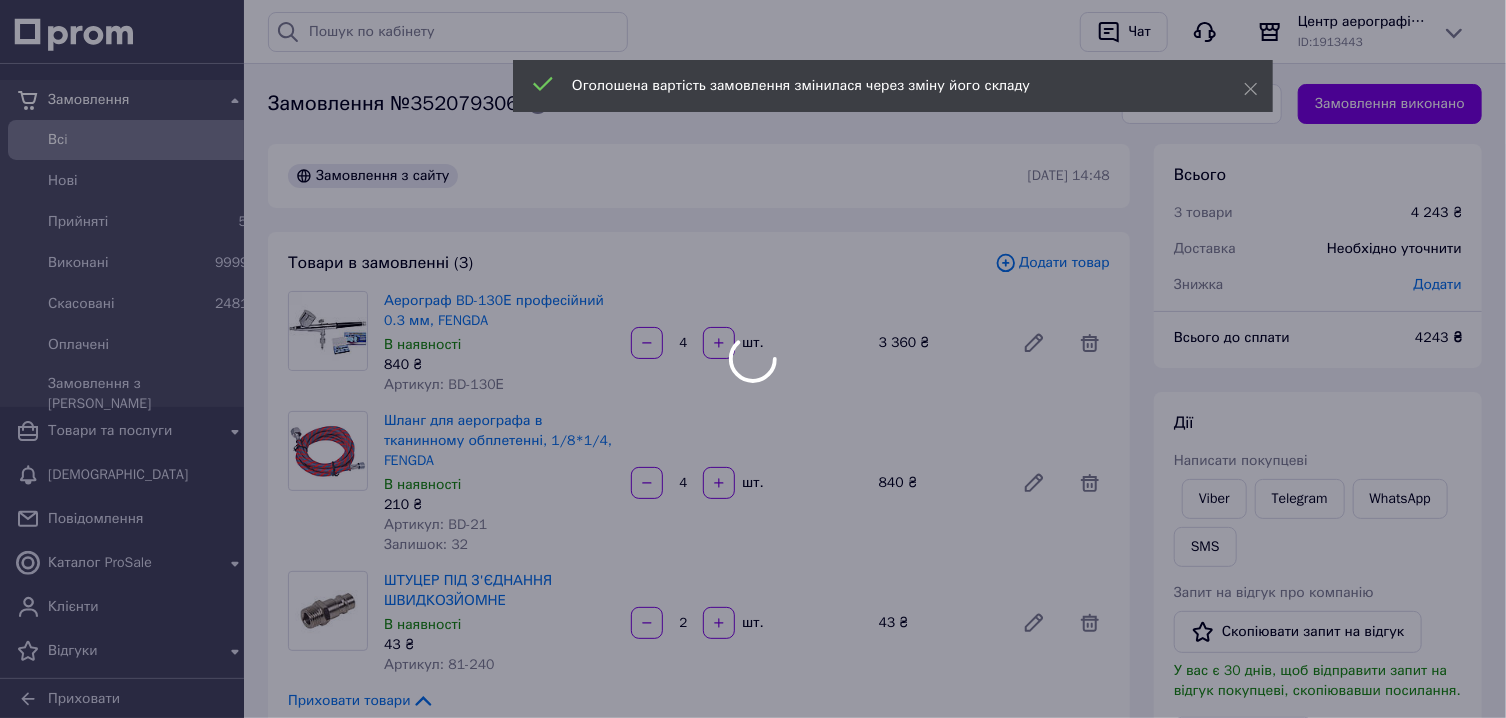 scroll, scrollTop: 64, scrollLeft: 0, axis: vertical 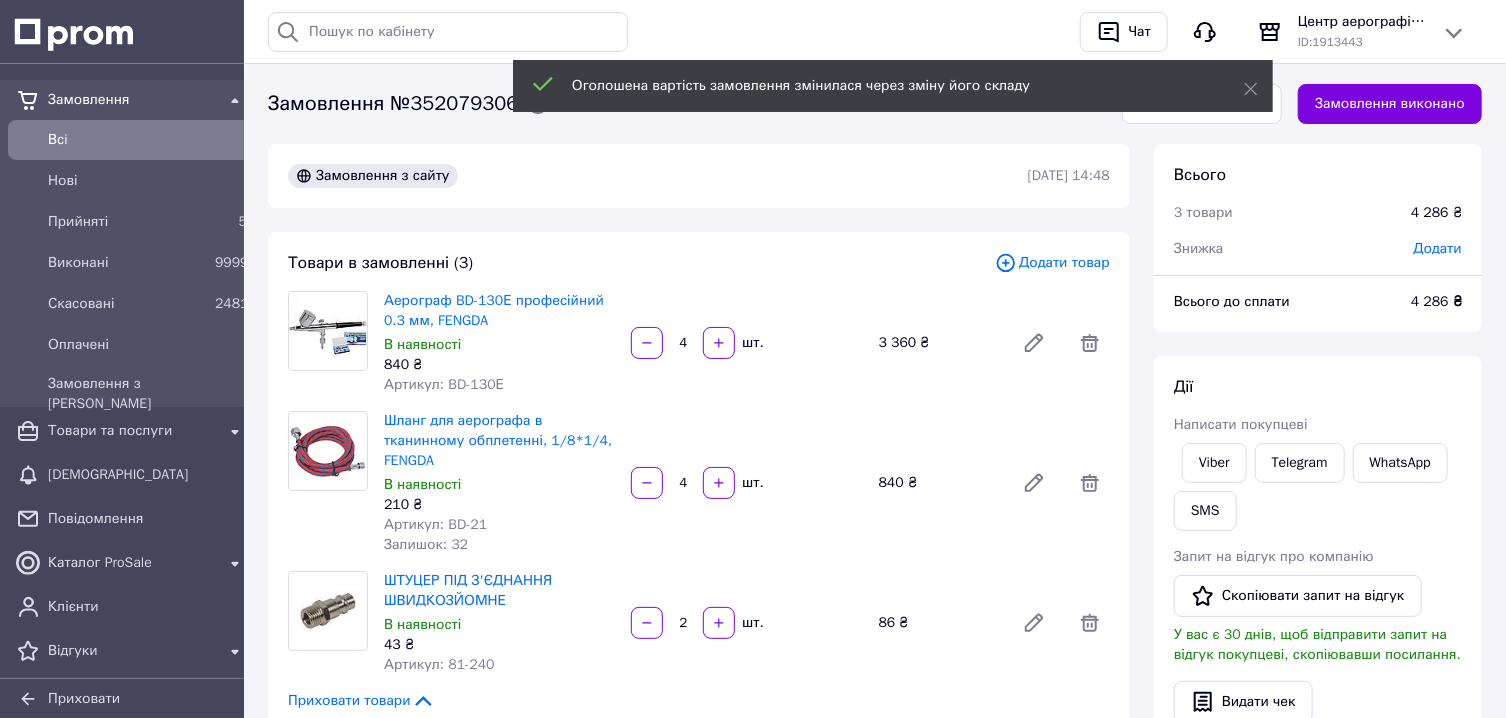 click at bounding box center (719, 623) 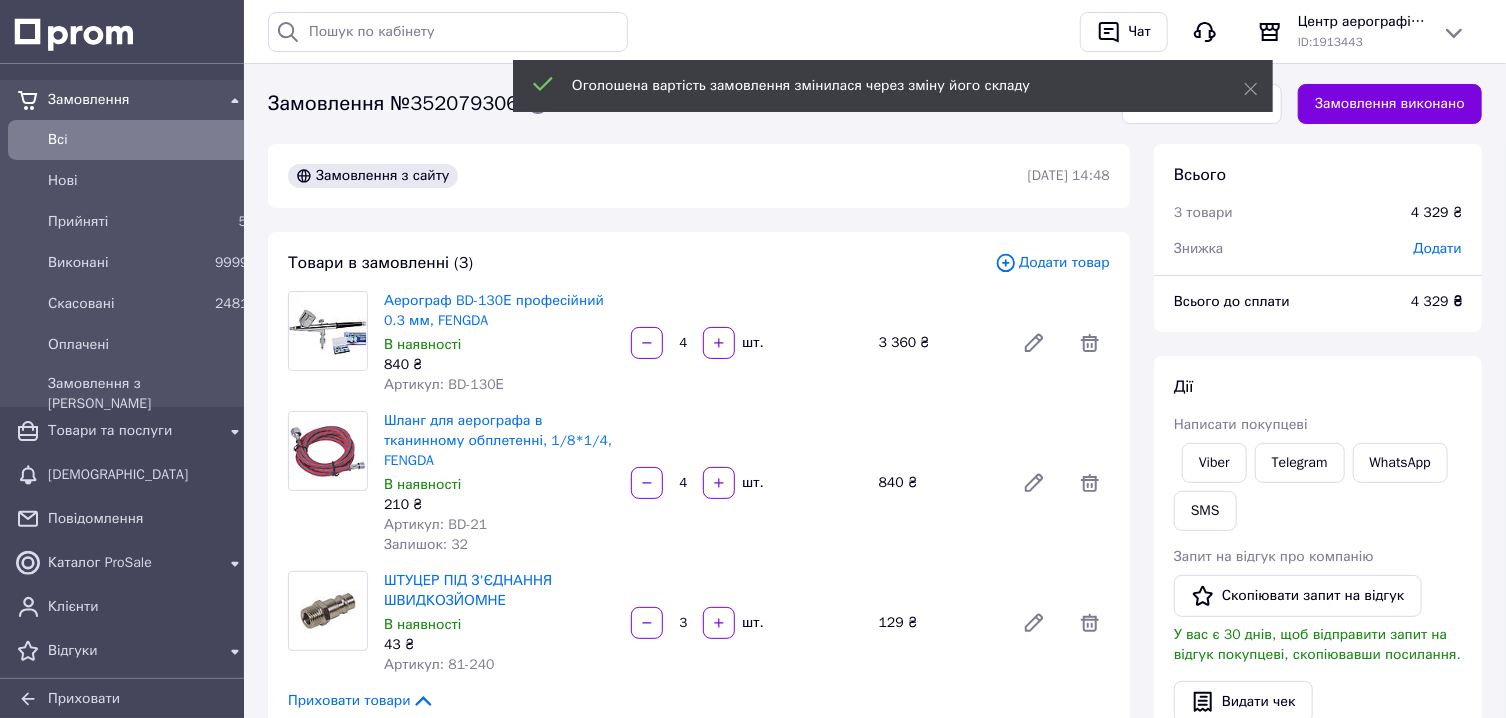 scroll, scrollTop: 160, scrollLeft: 0, axis: vertical 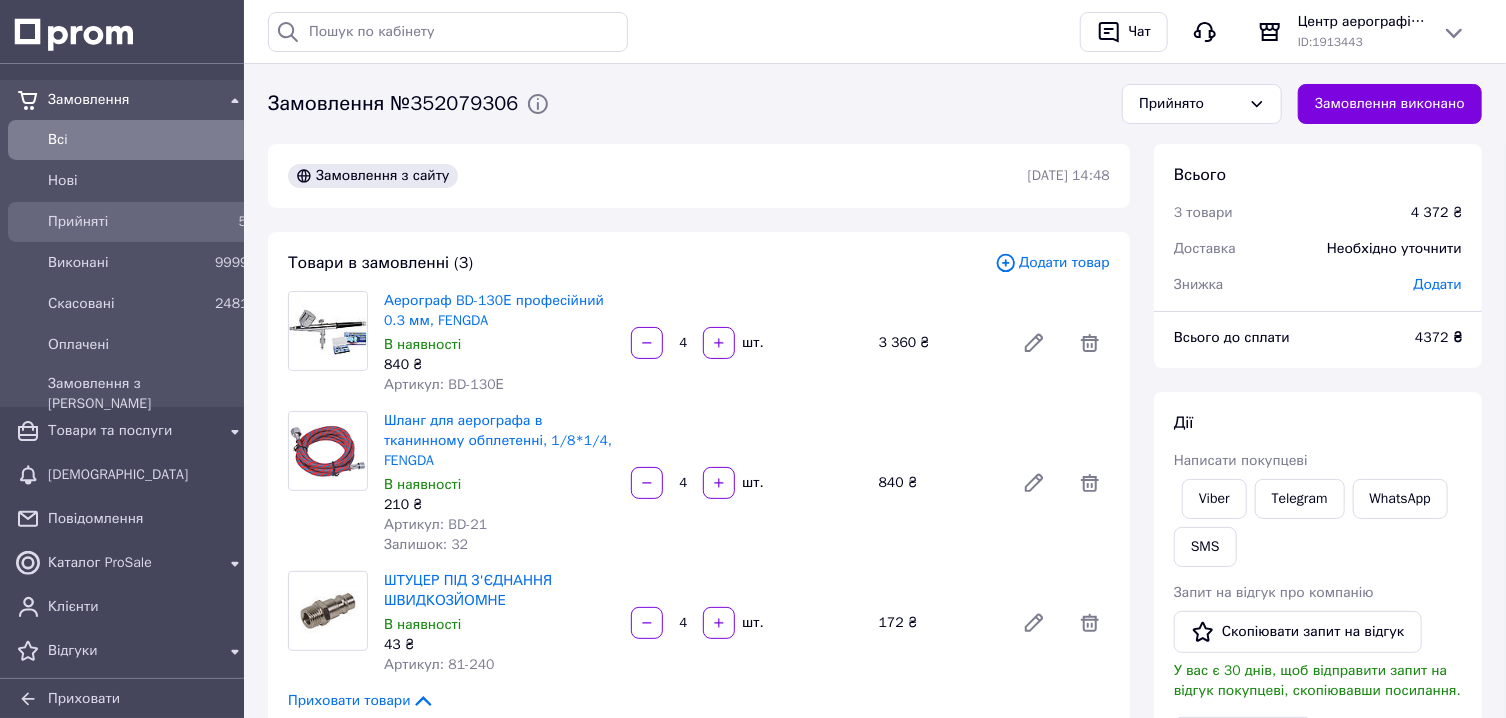 click on "Прийняті 5" at bounding box center [131, 222] 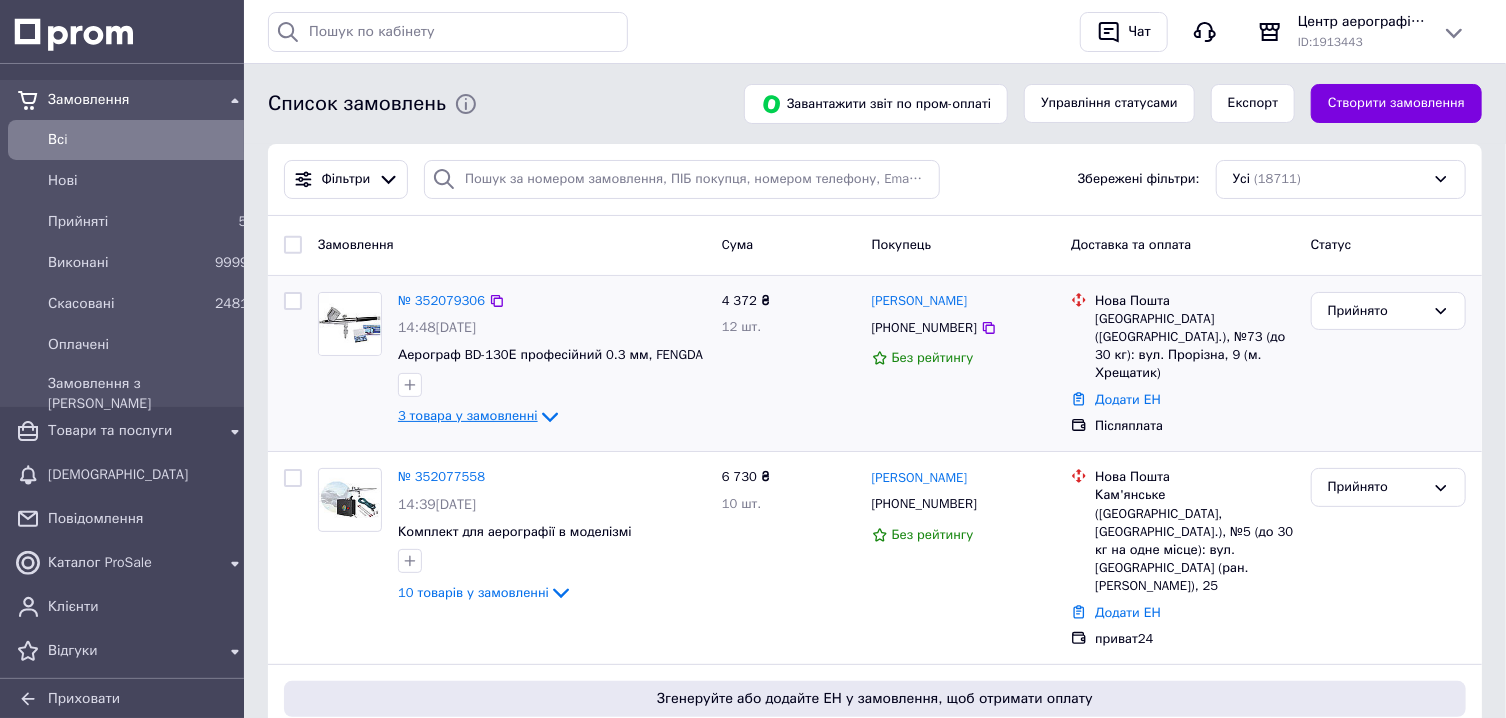 click on "3 товара у замовленні" at bounding box center (468, 415) 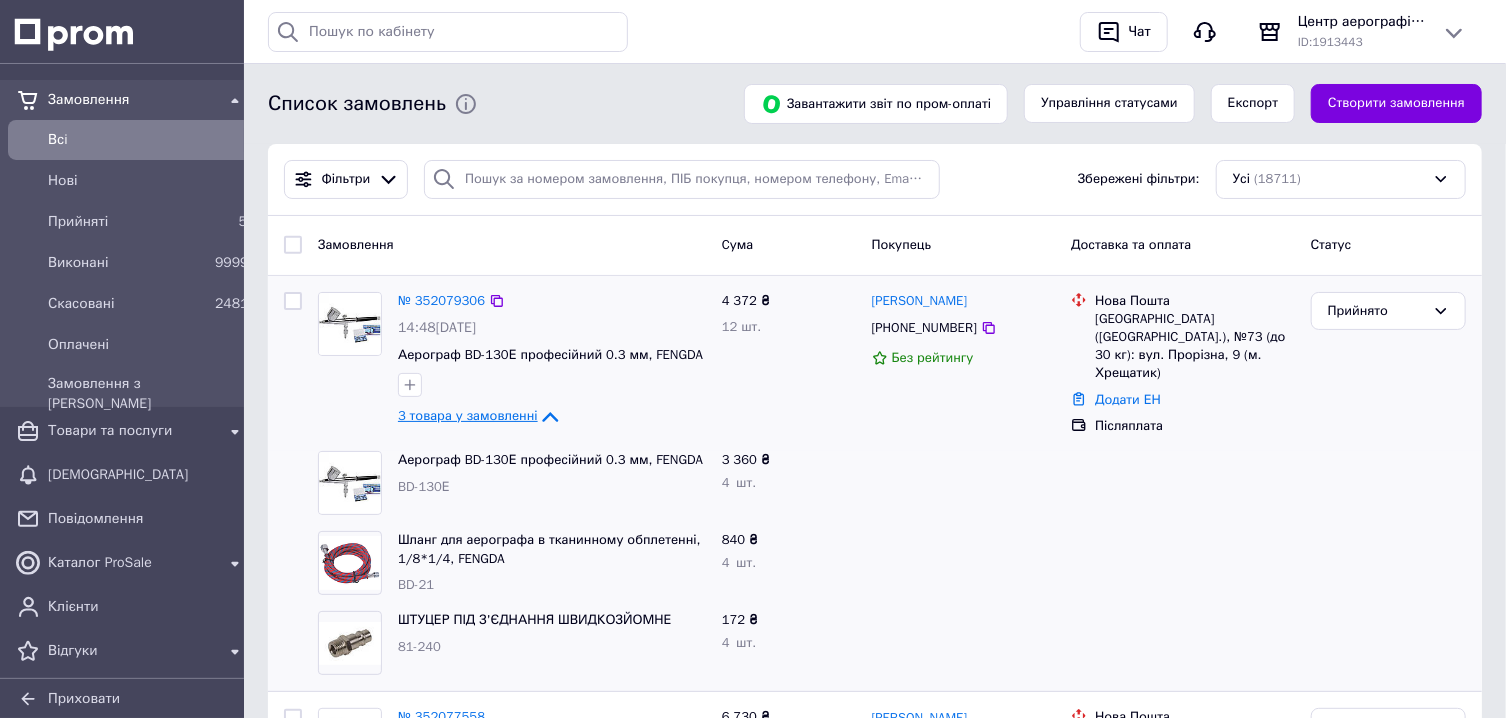 click on "3 товара у замовленні" at bounding box center (468, 415) 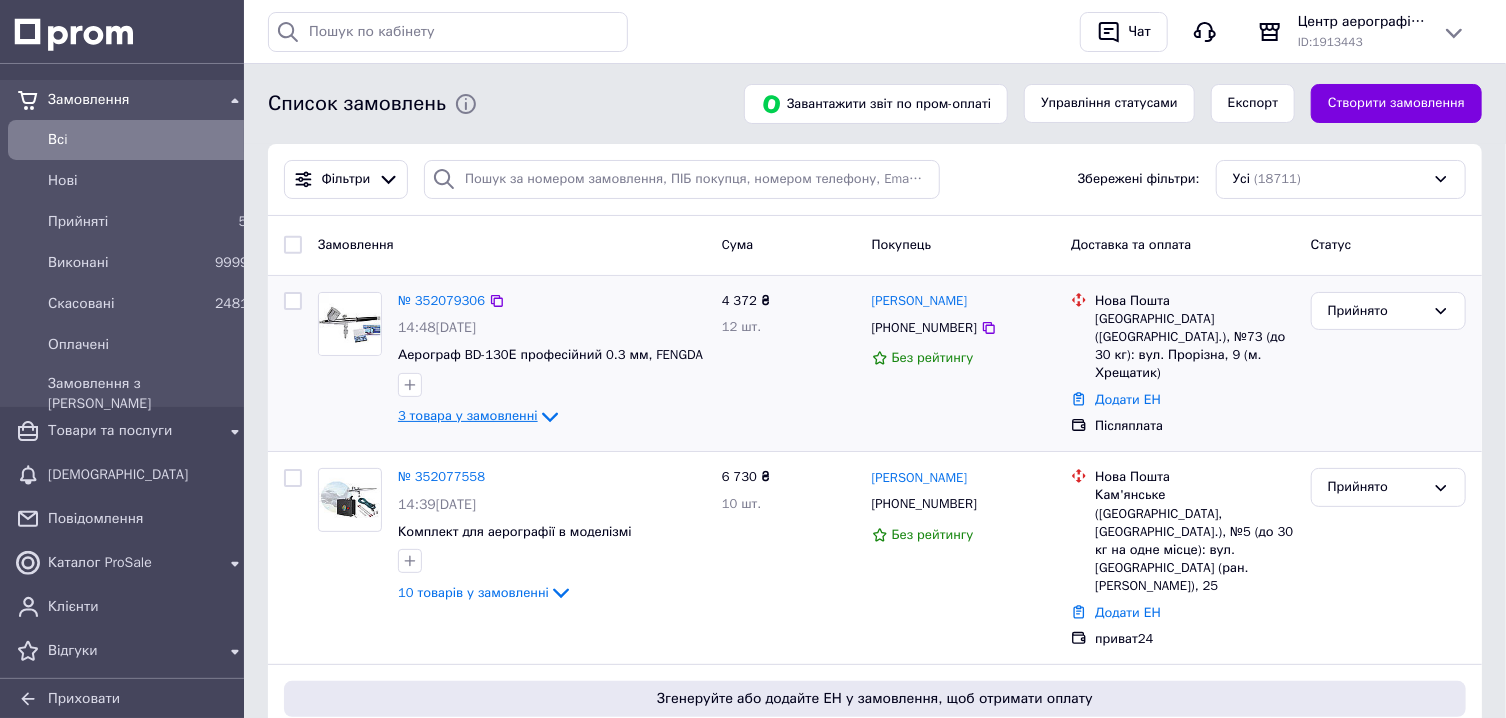 click on "3 товара у замовленні" at bounding box center (468, 415) 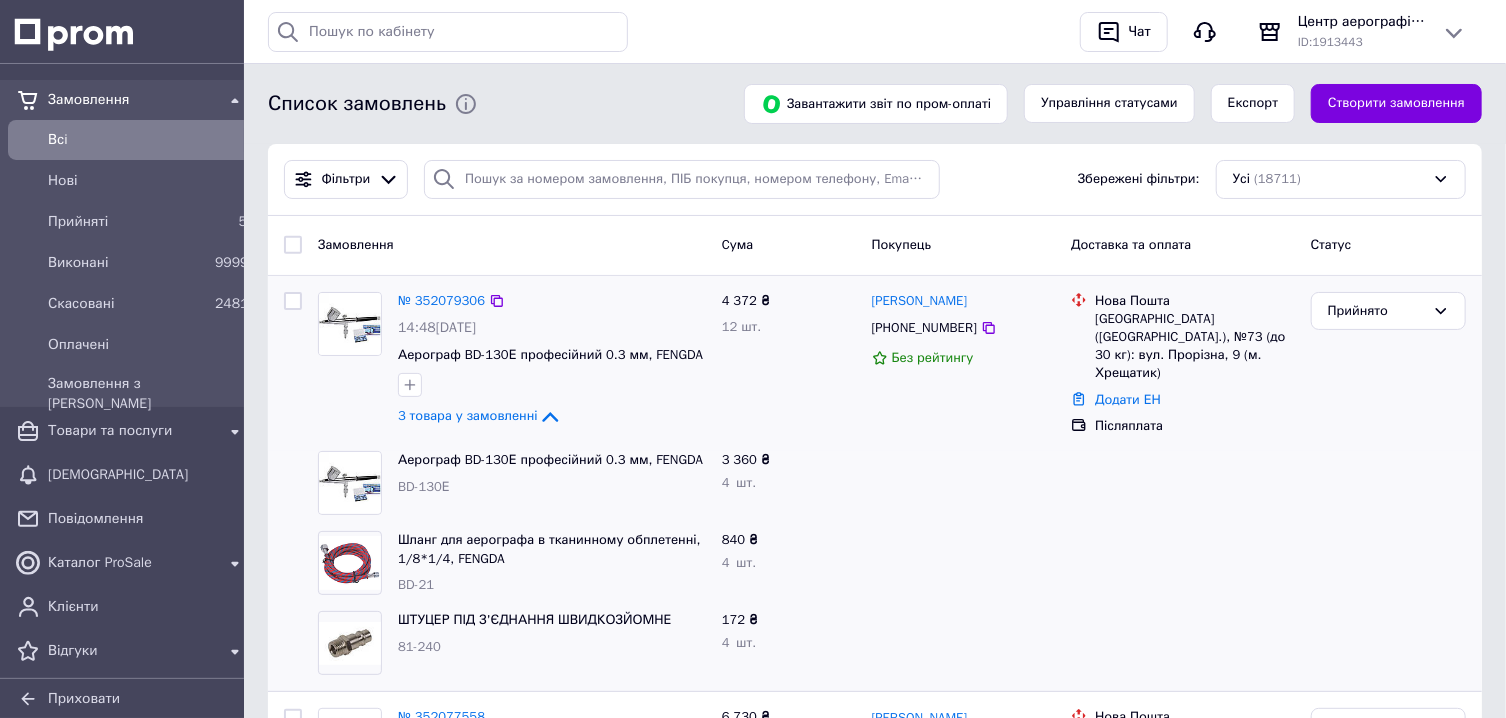 click on "№ 352079306" at bounding box center [441, 301] 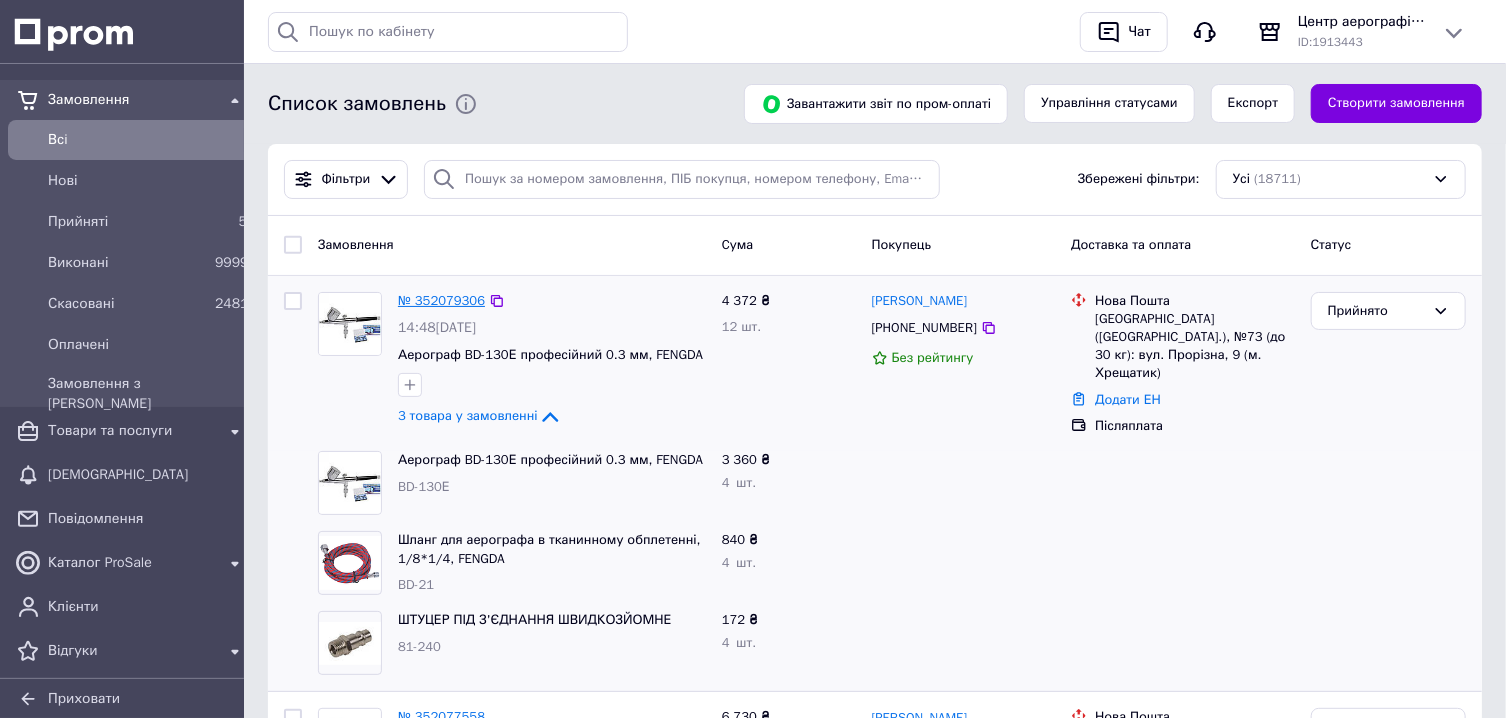 click on "№ 352079306" at bounding box center (441, 300) 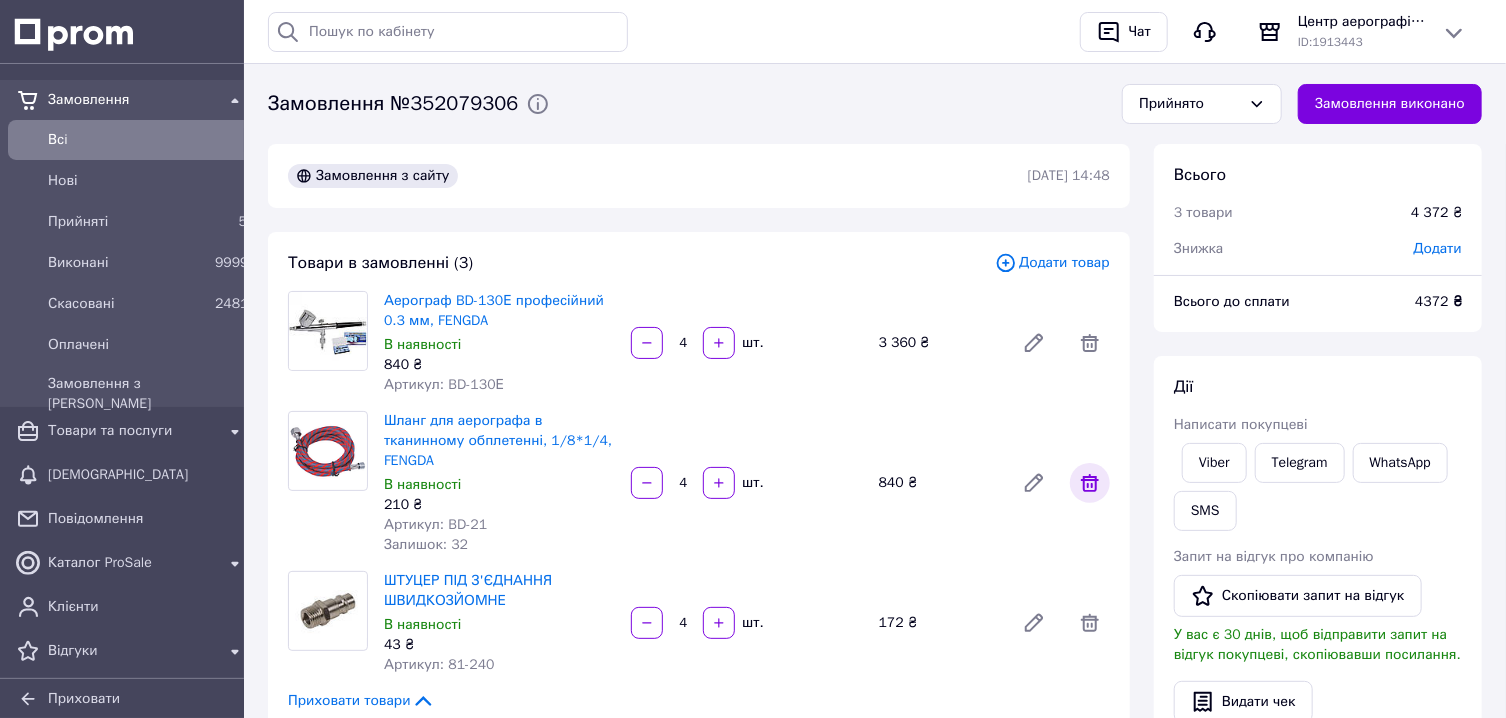 scroll, scrollTop: 256, scrollLeft: 0, axis: vertical 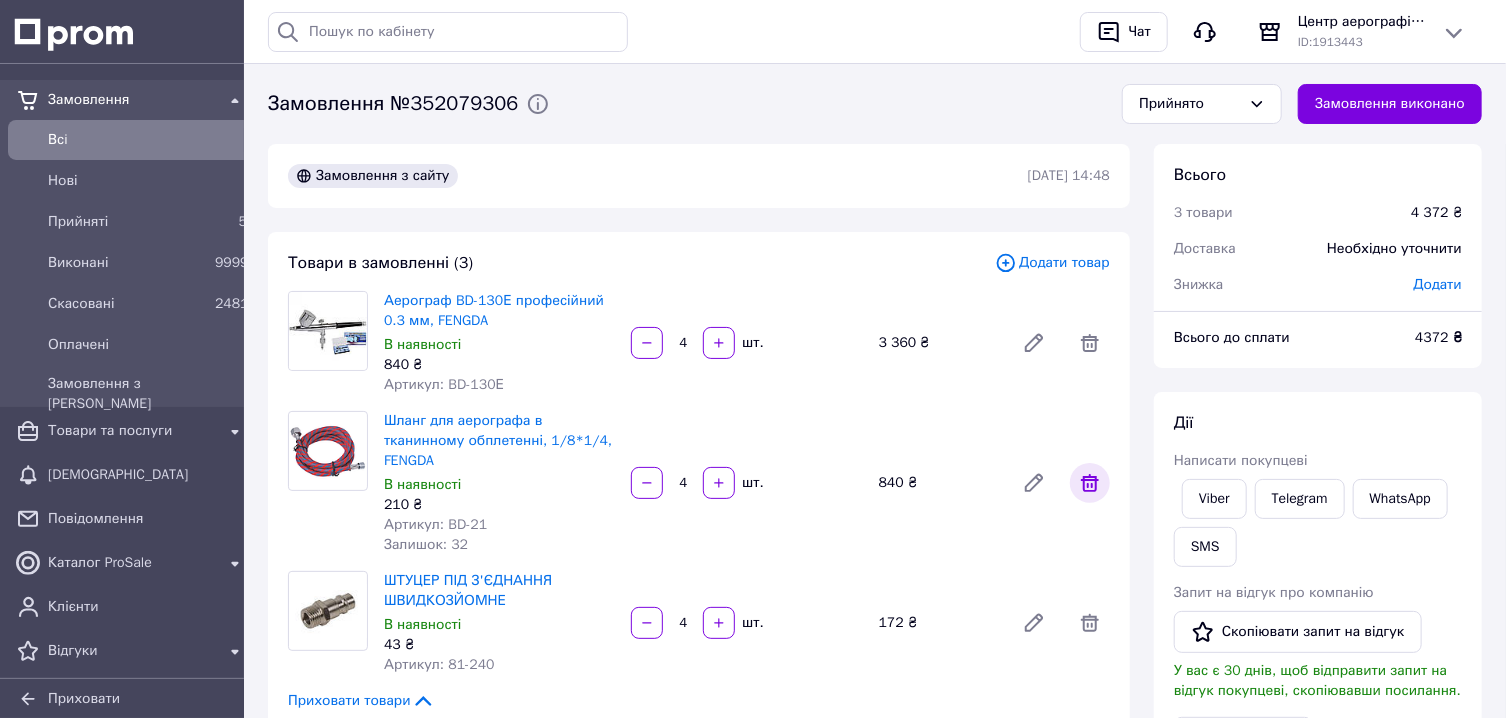 click at bounding box center (1090, 483) 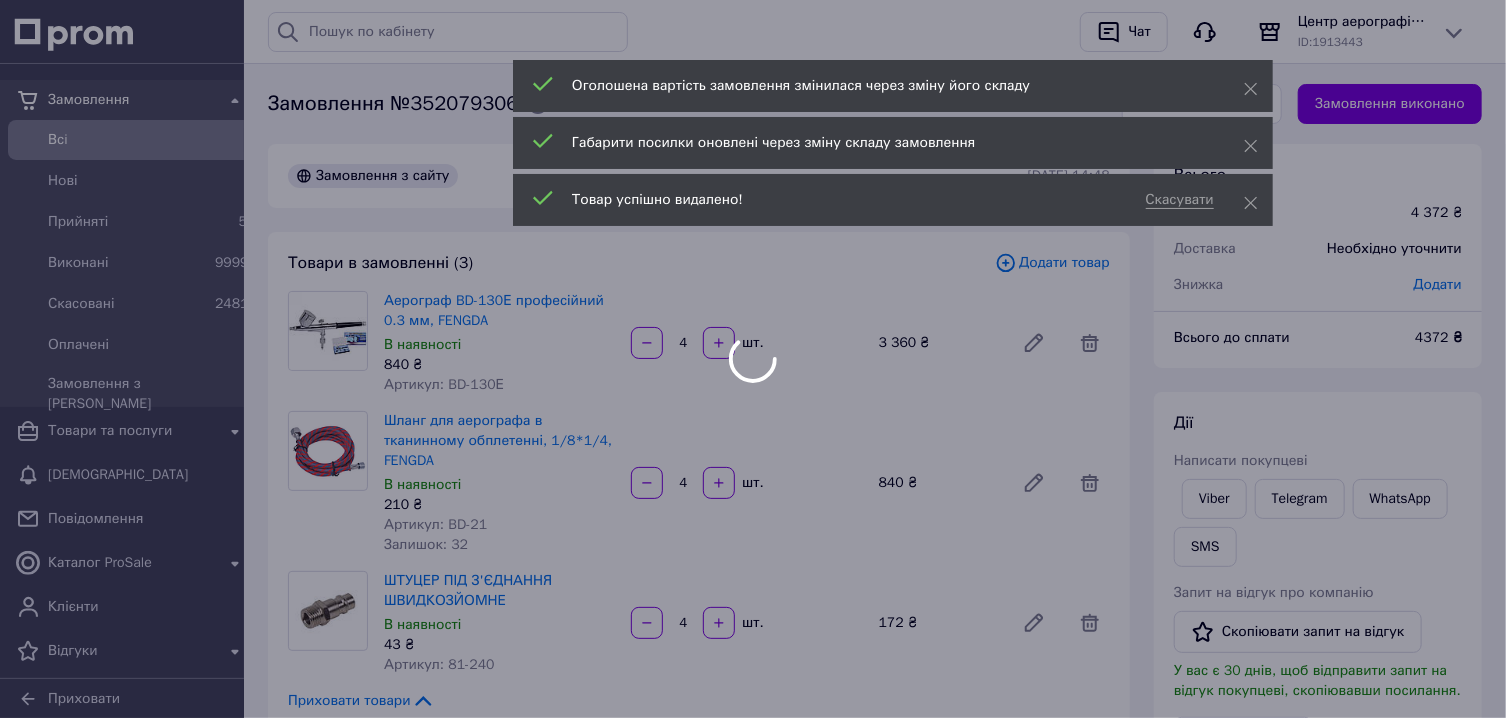 scroll, scrollTop: 353, scrollLeft: 0, axis: vertical 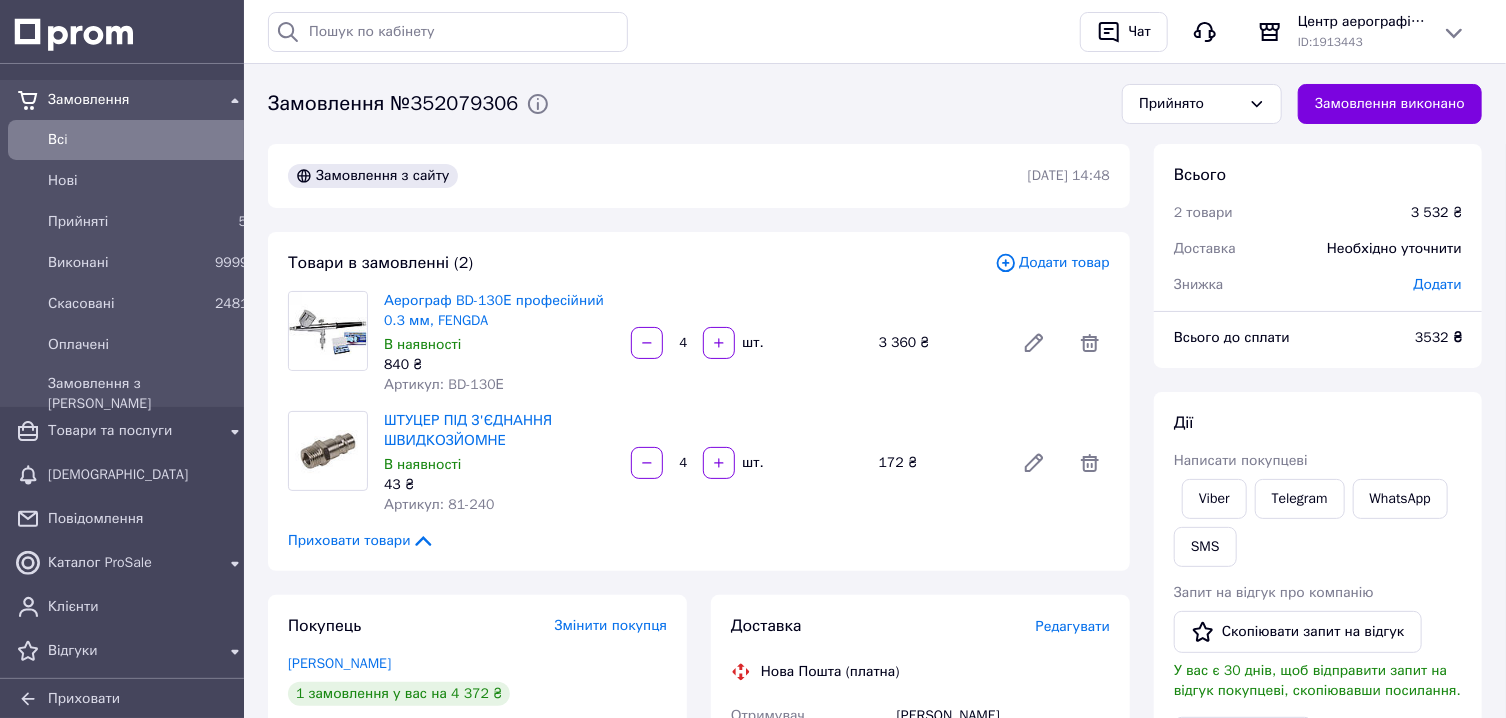 click on "Товари в замовленні (2) Додати товар Аерограф BD-130Е професійний 0.3 мм, FENGDA В наявності 840 ₴ Артикул: BD-130Е 4   шт. 3 360 ₴ ШТУЦЕР ПІД З'ЄДНАННЯ ШВИДКОЗЙОМНЕ В наявності 43 ₴ Артикул: 81-240 4   шт. 172 ₴ Приховати товари" at bounding box center (699, 401) 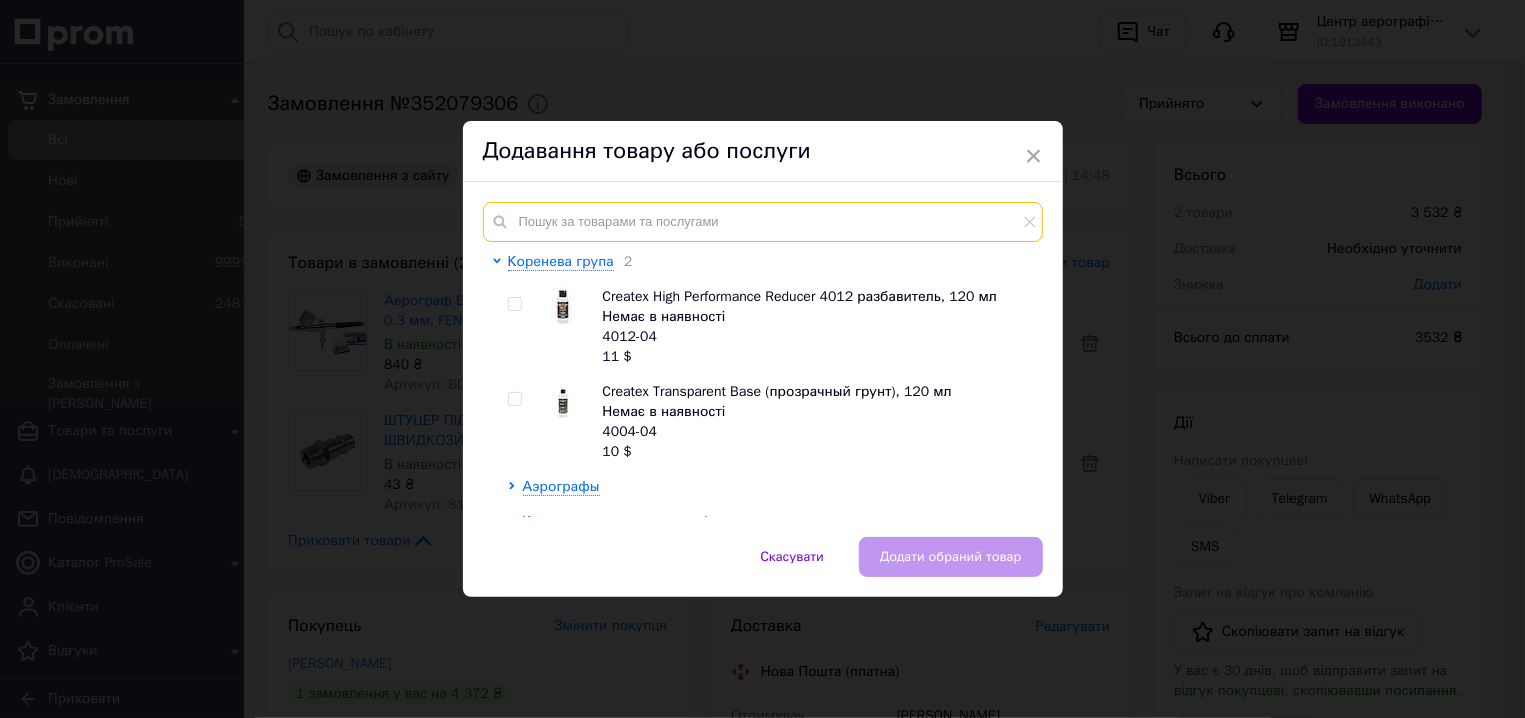 click at bounding box center [763, 222] 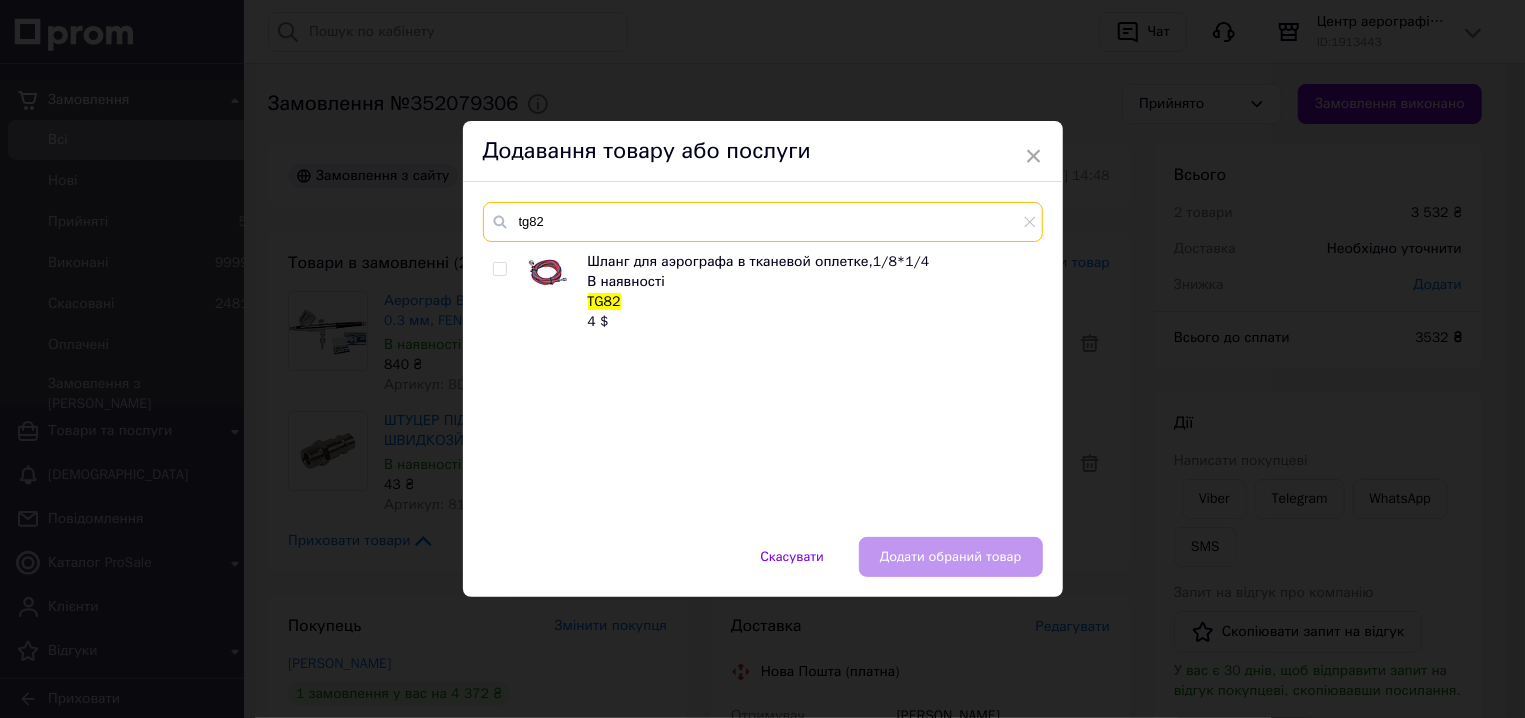 type on "tg82" 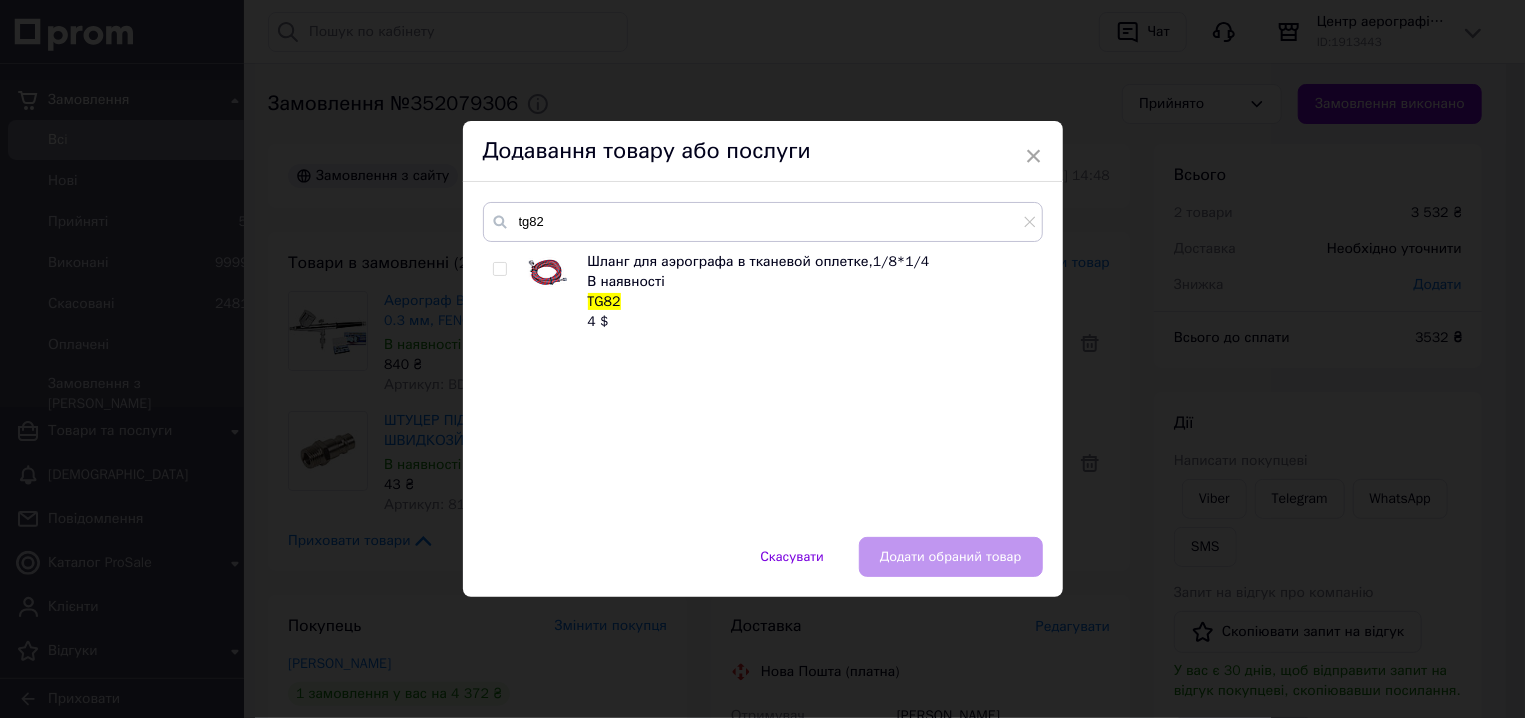 click at bounding box center (499, 269) 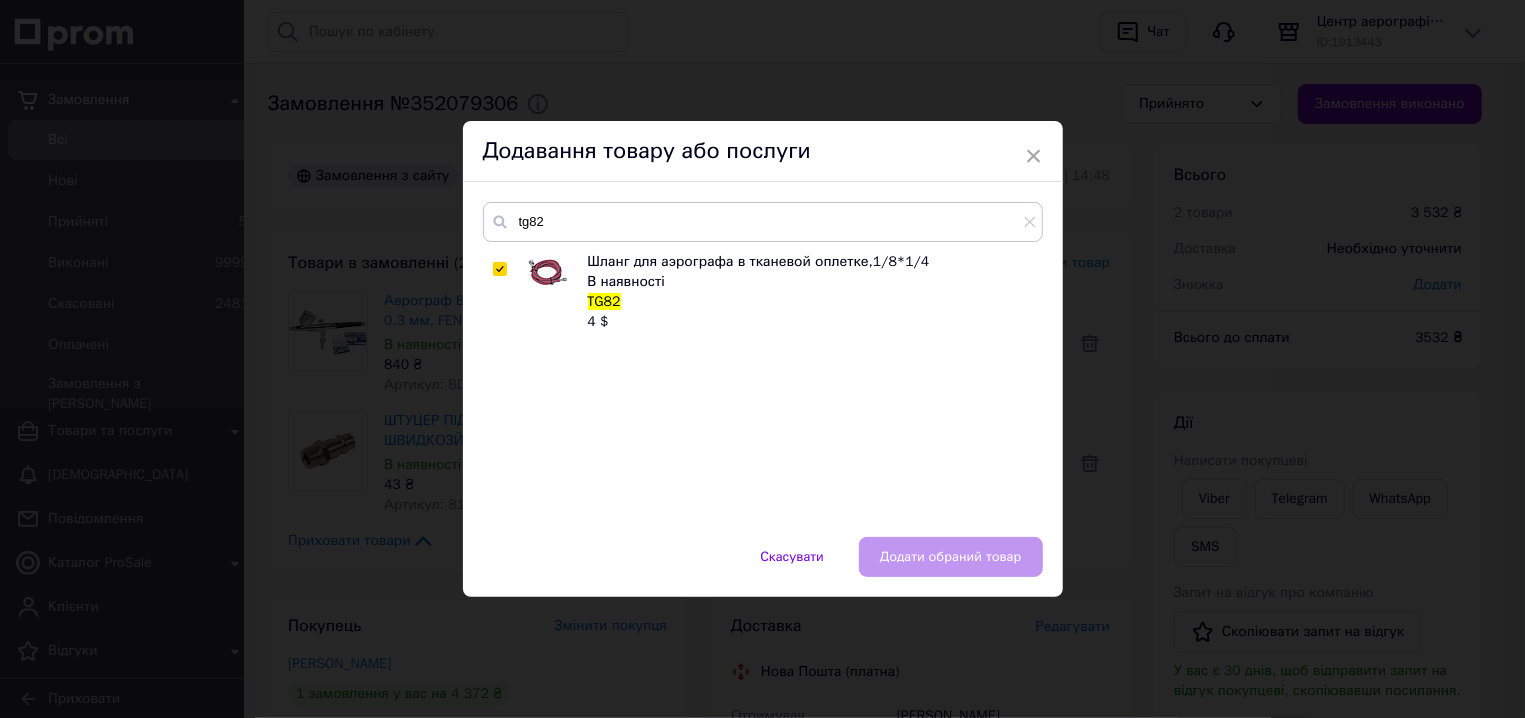checkbox on "true" 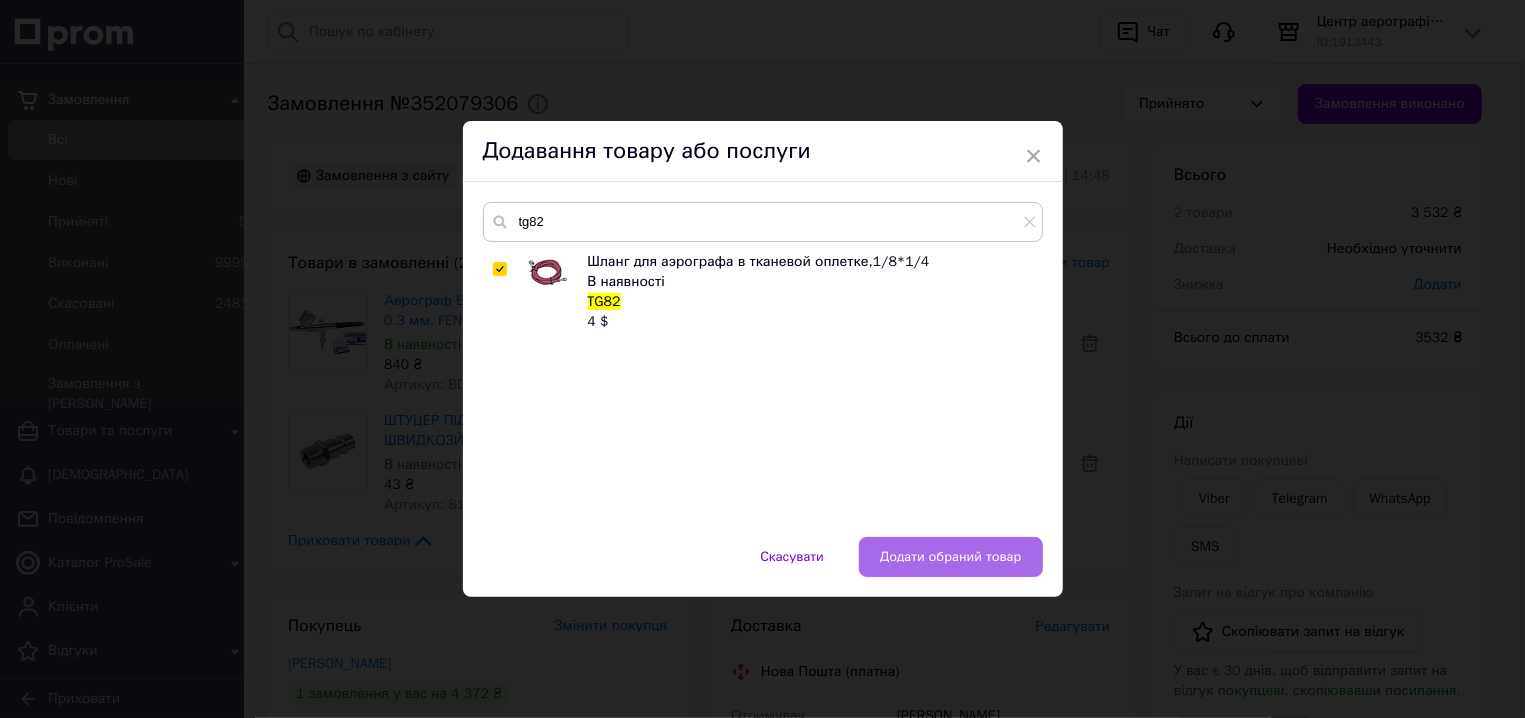 click on "Додати обраний товар" at bounding box center [951, 557] 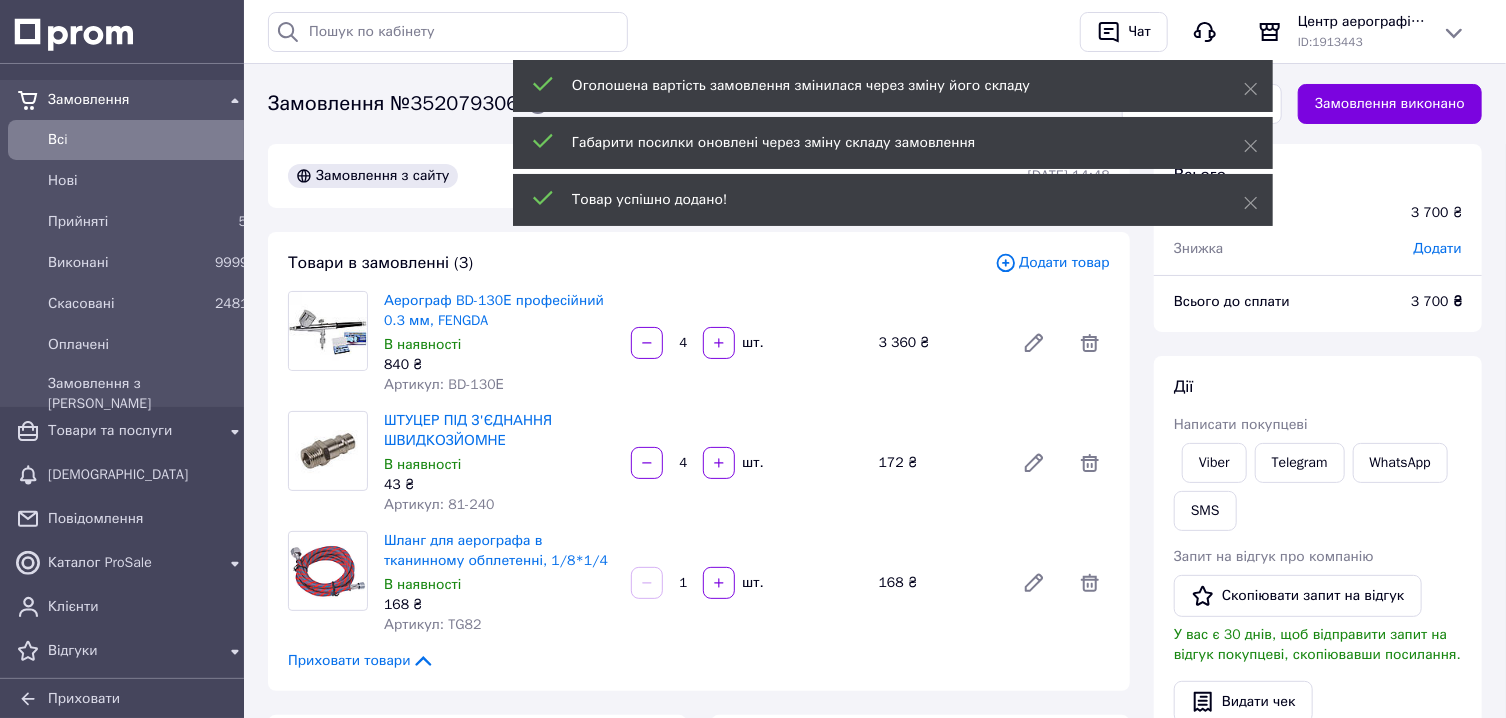 scroll, scrollTop: 448, scrollLeft: 0, axis: vertical 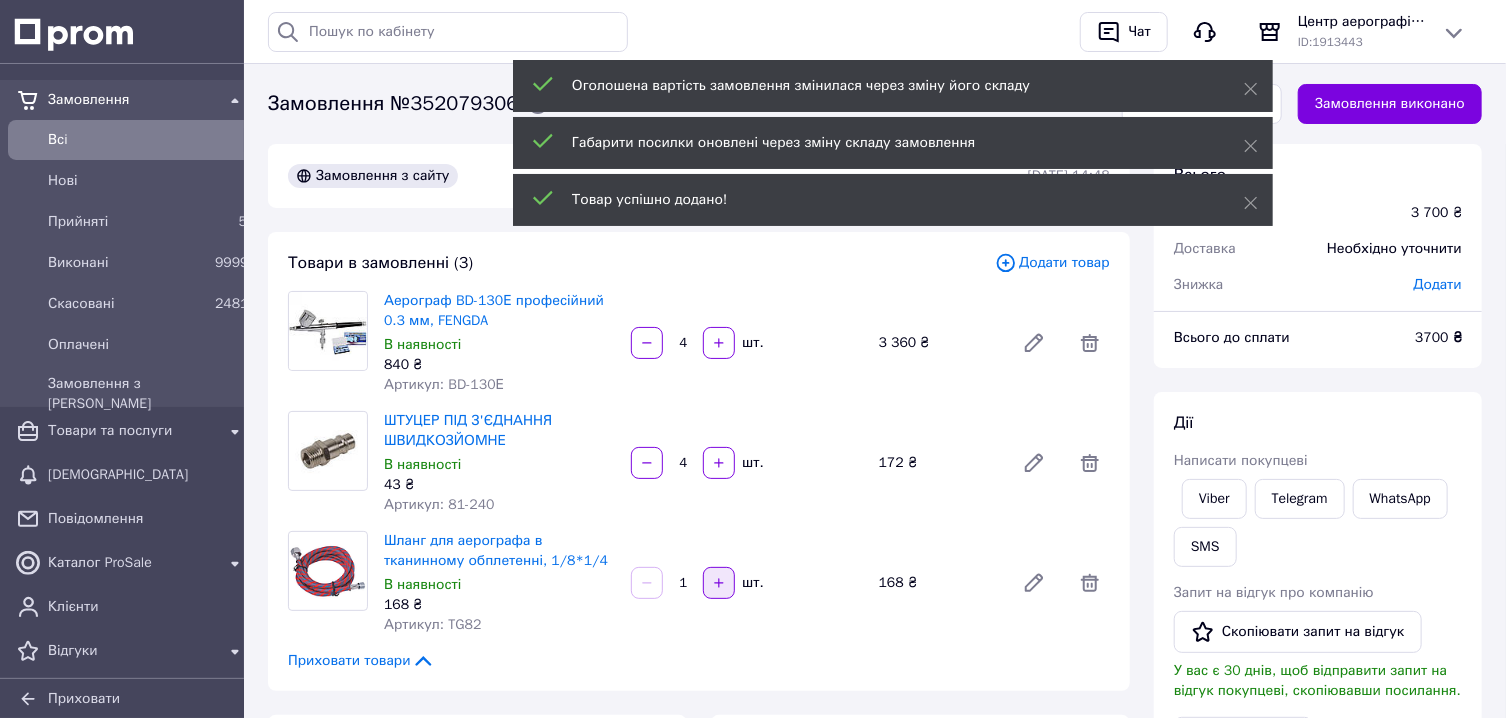 click at bounding box center [719, 583] 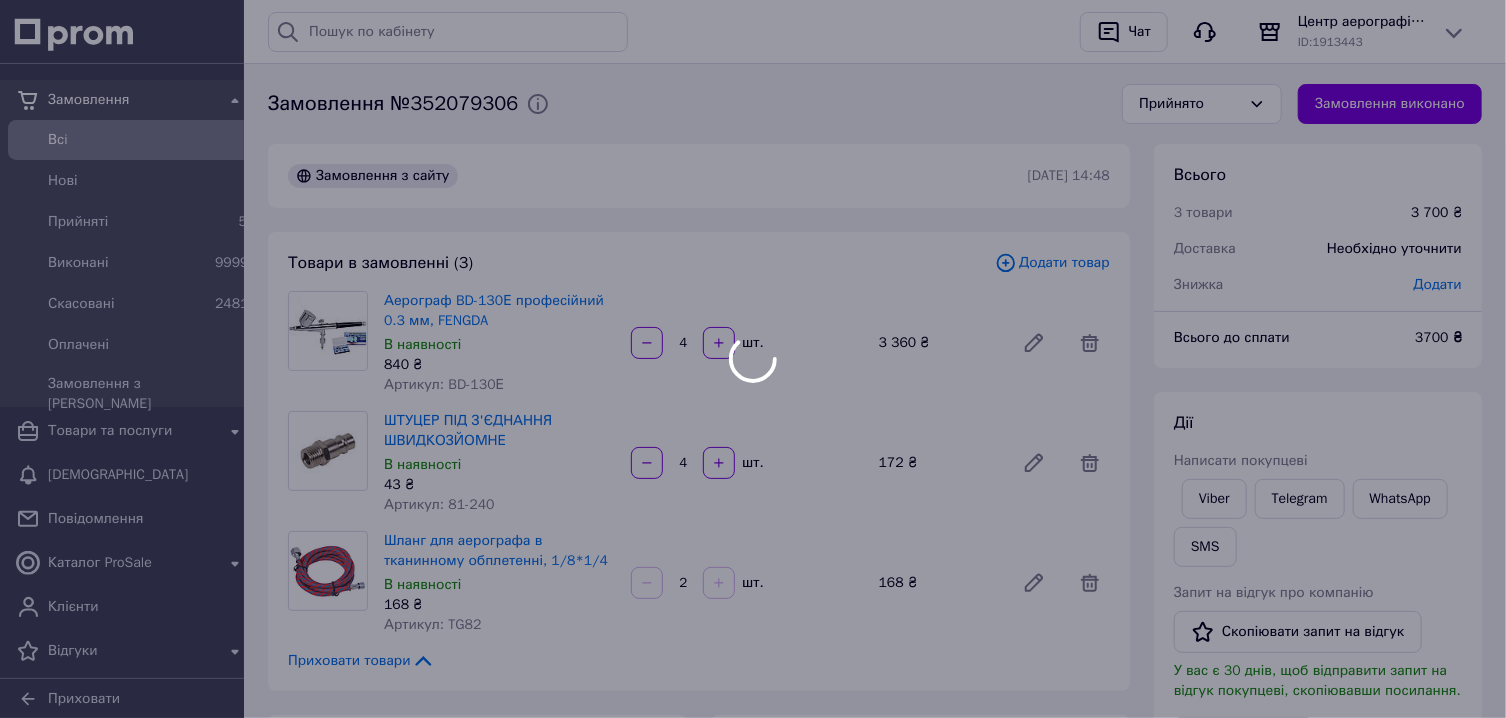 click at bounding box center [753, 359] 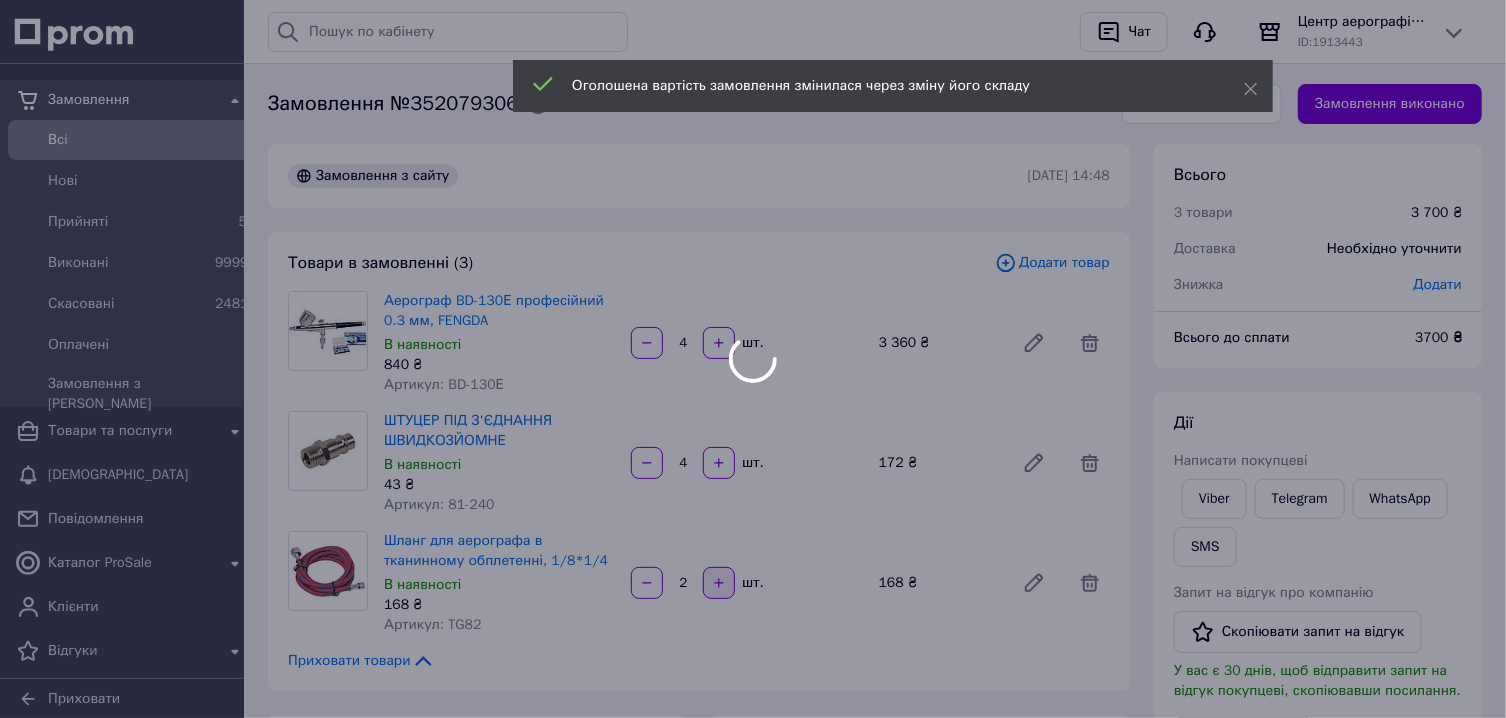 click at bounding box center [753, 359] 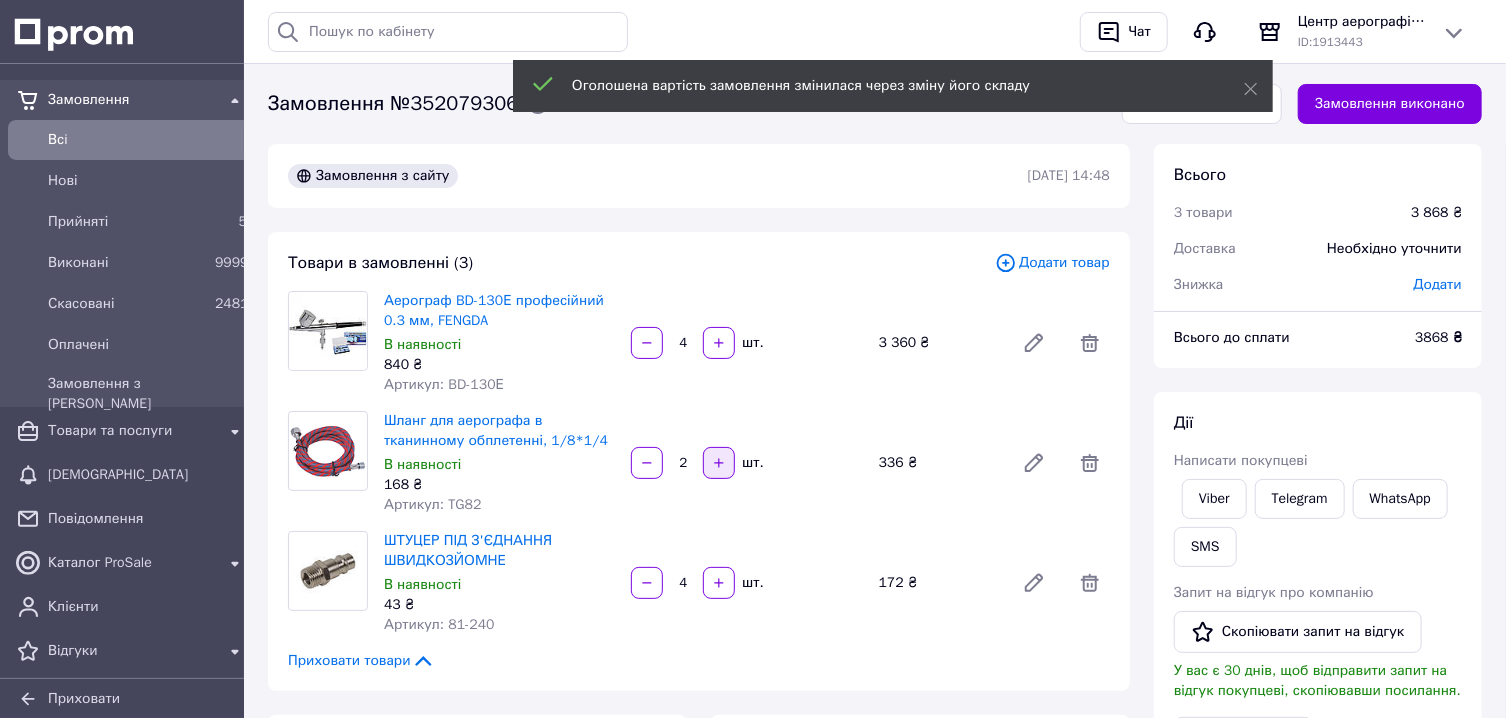 click at bounding box center (719, 463) 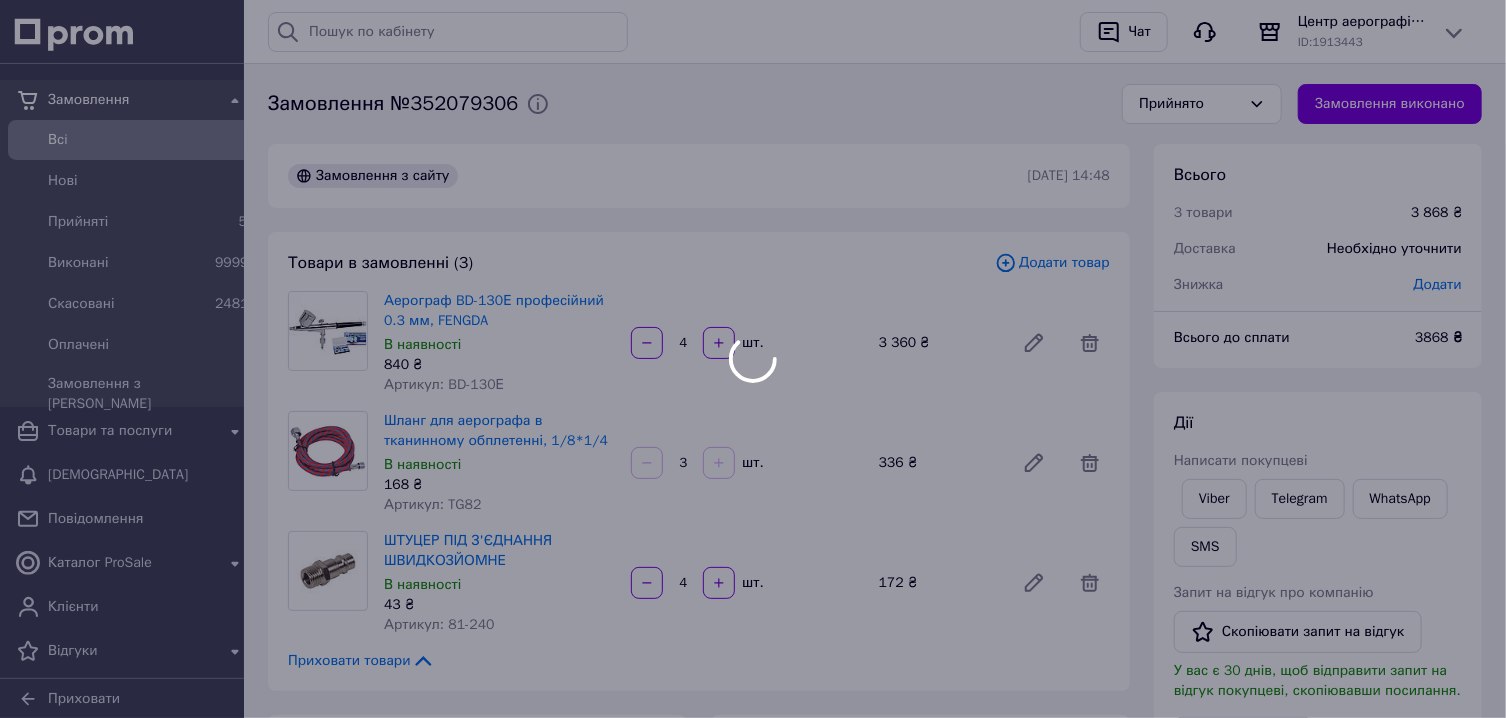 click on "Замовлення Всi Нові Прийняті 5 Виконані 9999+ Скасовані 2481 Оплачені Замовлення з Розетки Товари та послуги Сповіщення Повідомлення Каталог ProSale Клієнти Відгуки Показники роботи компанії Панель управління Аналітика Інструменти веб-майстра та SEO Управління сайтом Гаманець компанії Маркет Налаштування Тарифи та рахунки Приховати
Усі результати Нічого не знайдено Спробуйте використати інший термін або написати фразу повністю Відкрийте для себе інші ресурси Довідка Маркет додатків Чат ID:  1913443 840 ₴" at bounding box center [753, 1101] 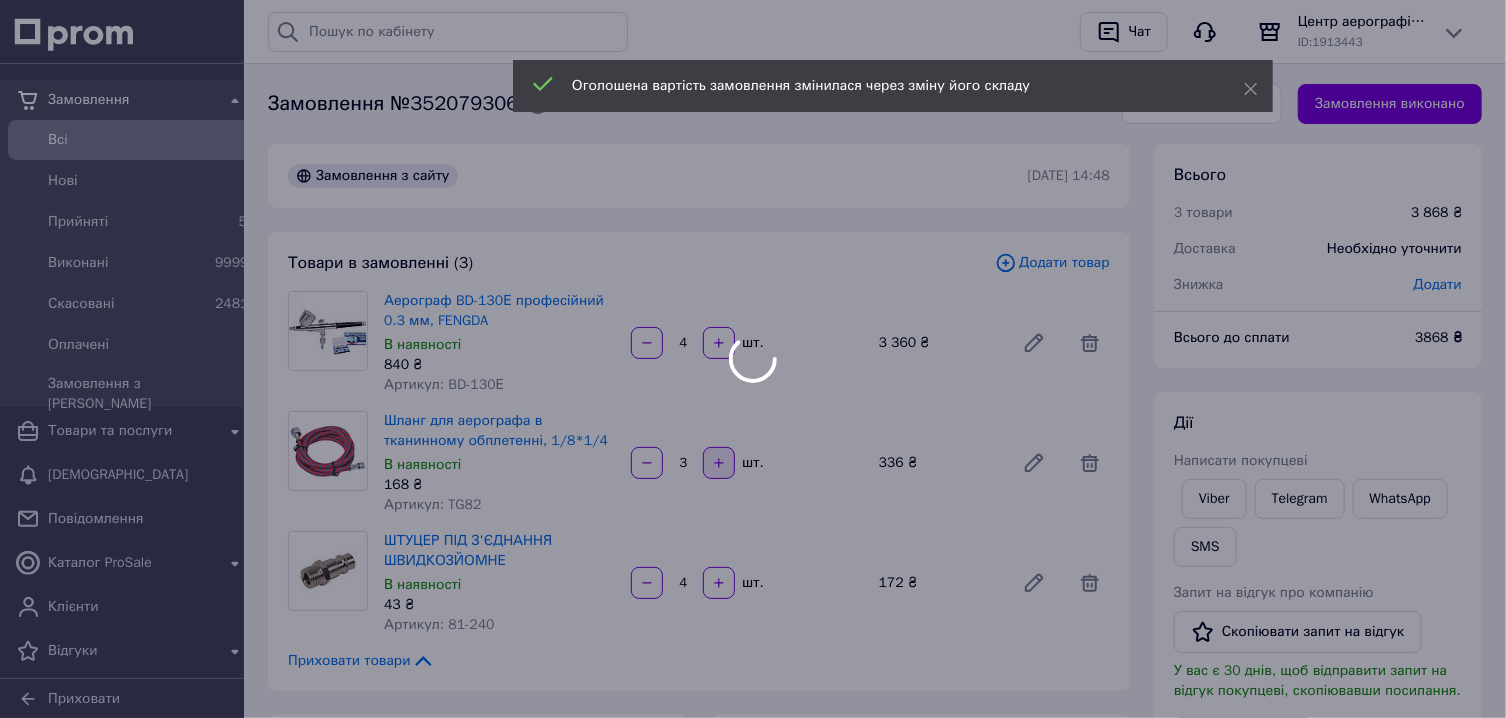scroll, scrollTop: 640, scrollLeft: 0, axis: vertical 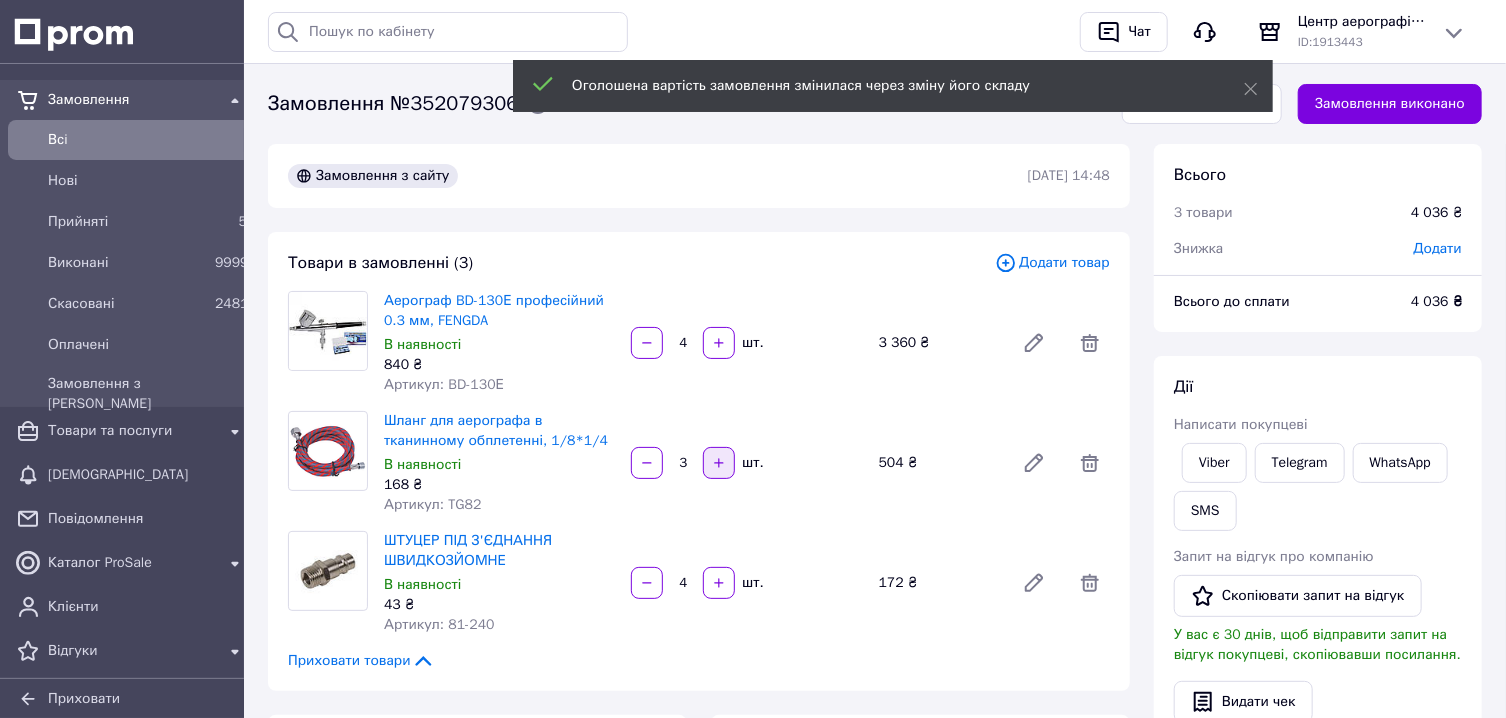 click at bounding box center (719, 463) 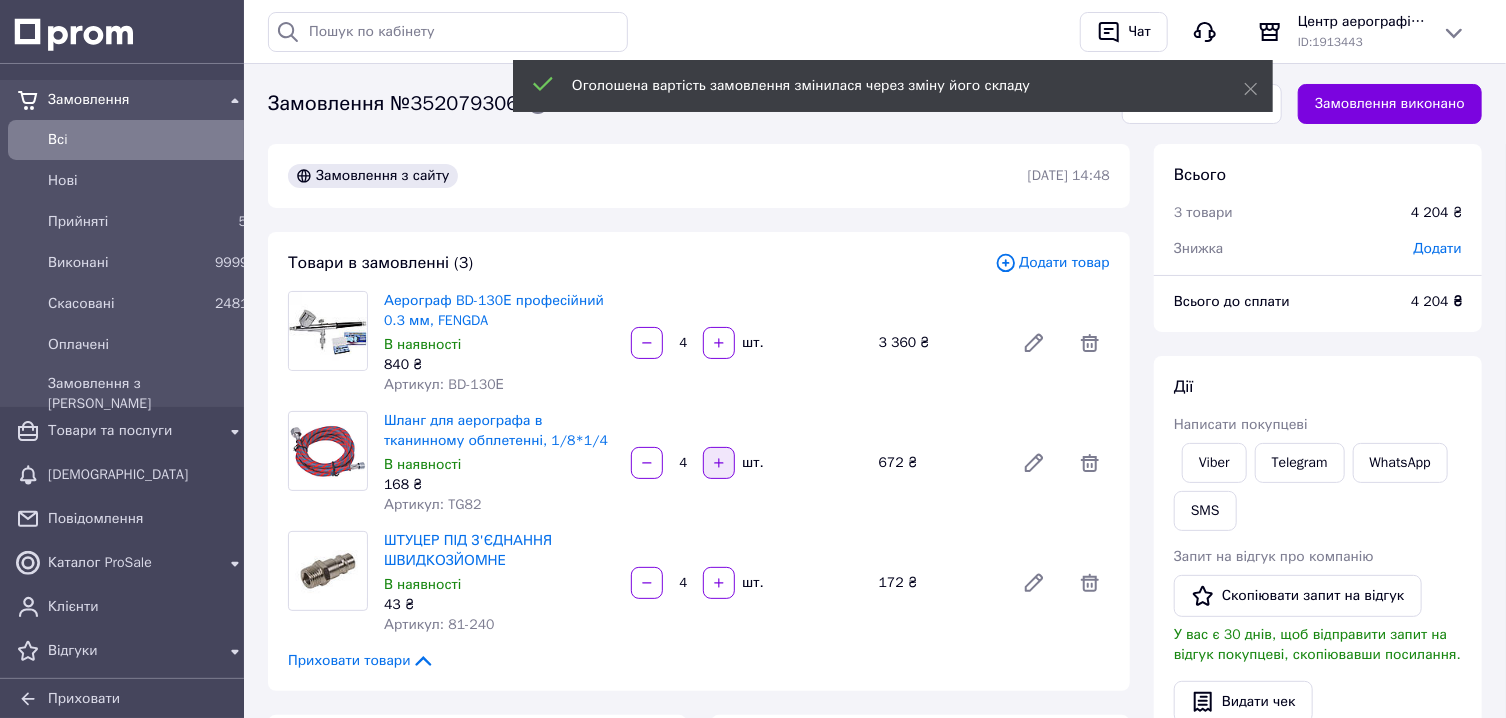 scroll, scrollTop: 736, scrollLeft: 0, axis: vertical 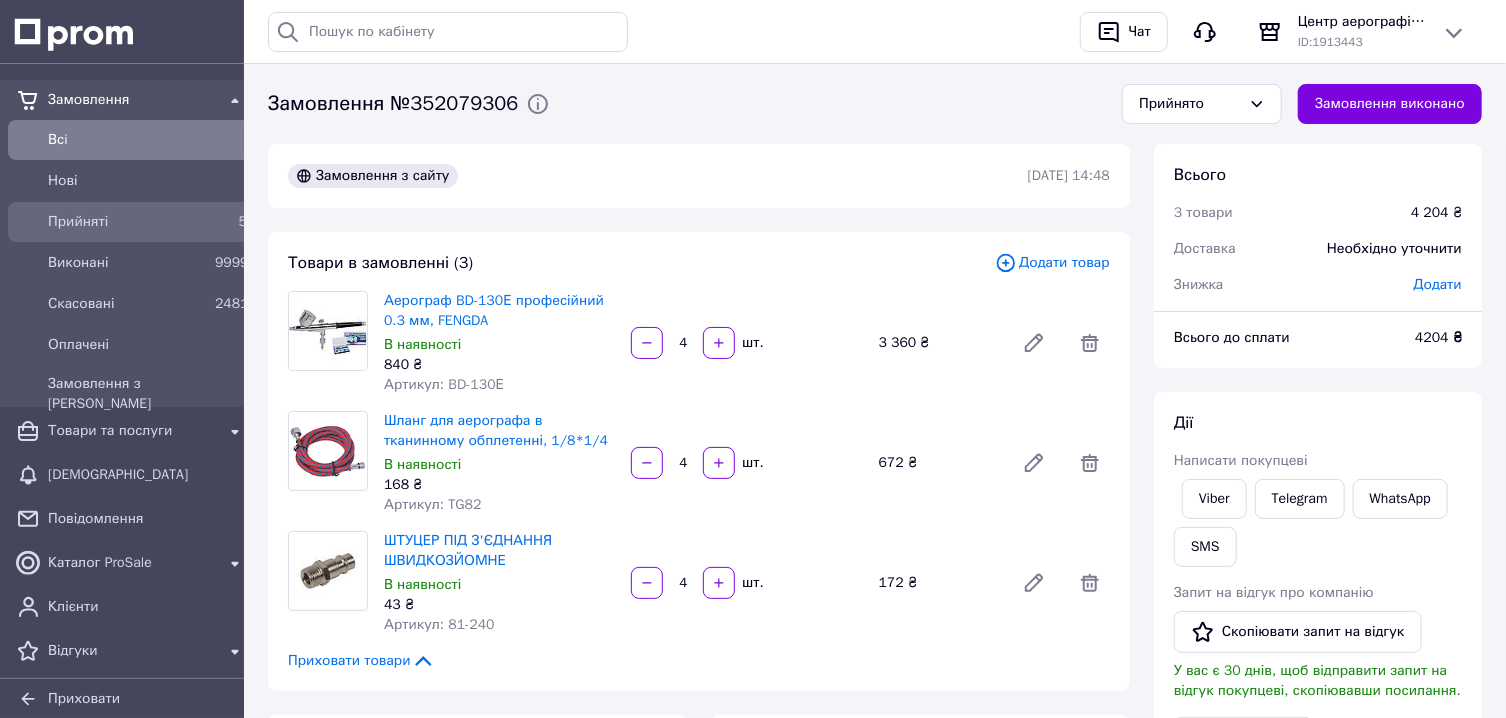 click on "Прийняті" at bounding box center [127, 222] 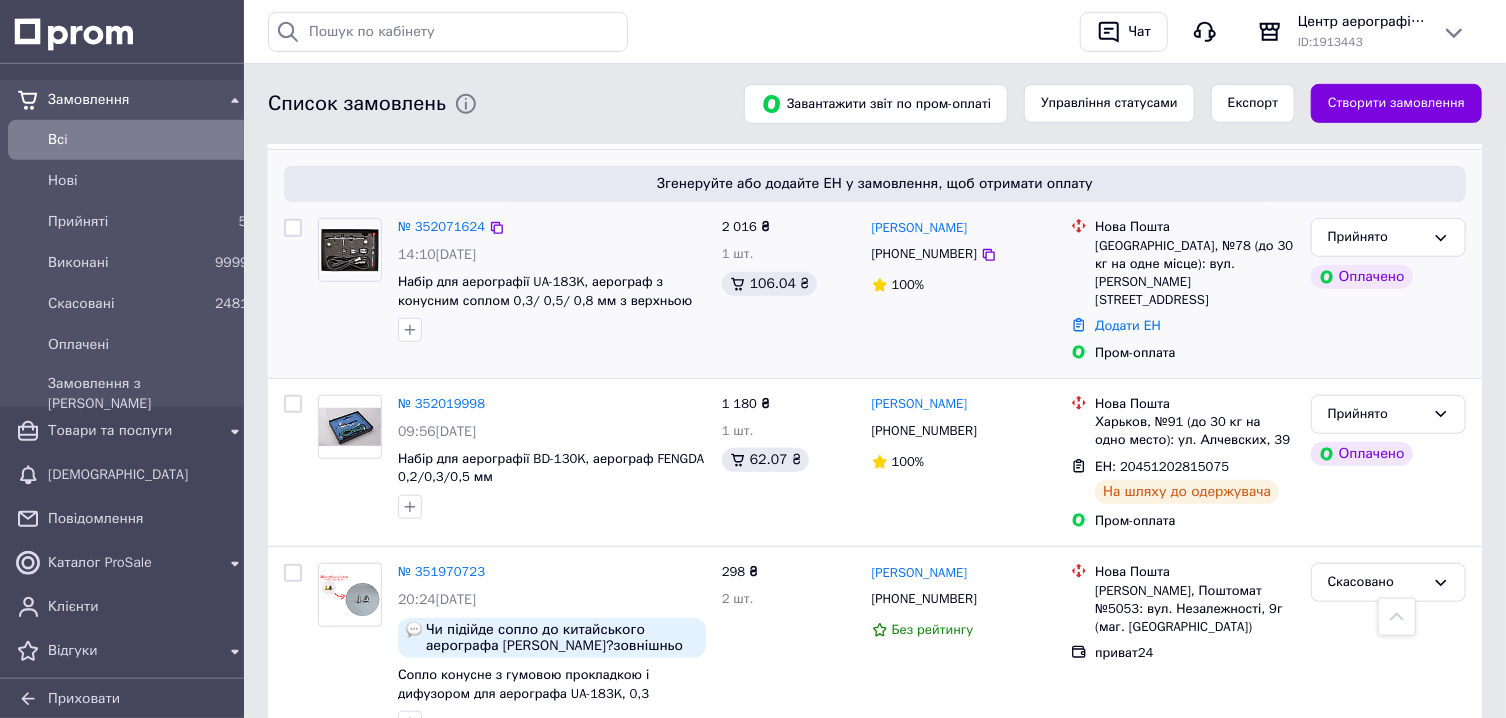 scroll, scrollTop: 536, scrollLeft: 0, axis: vertical 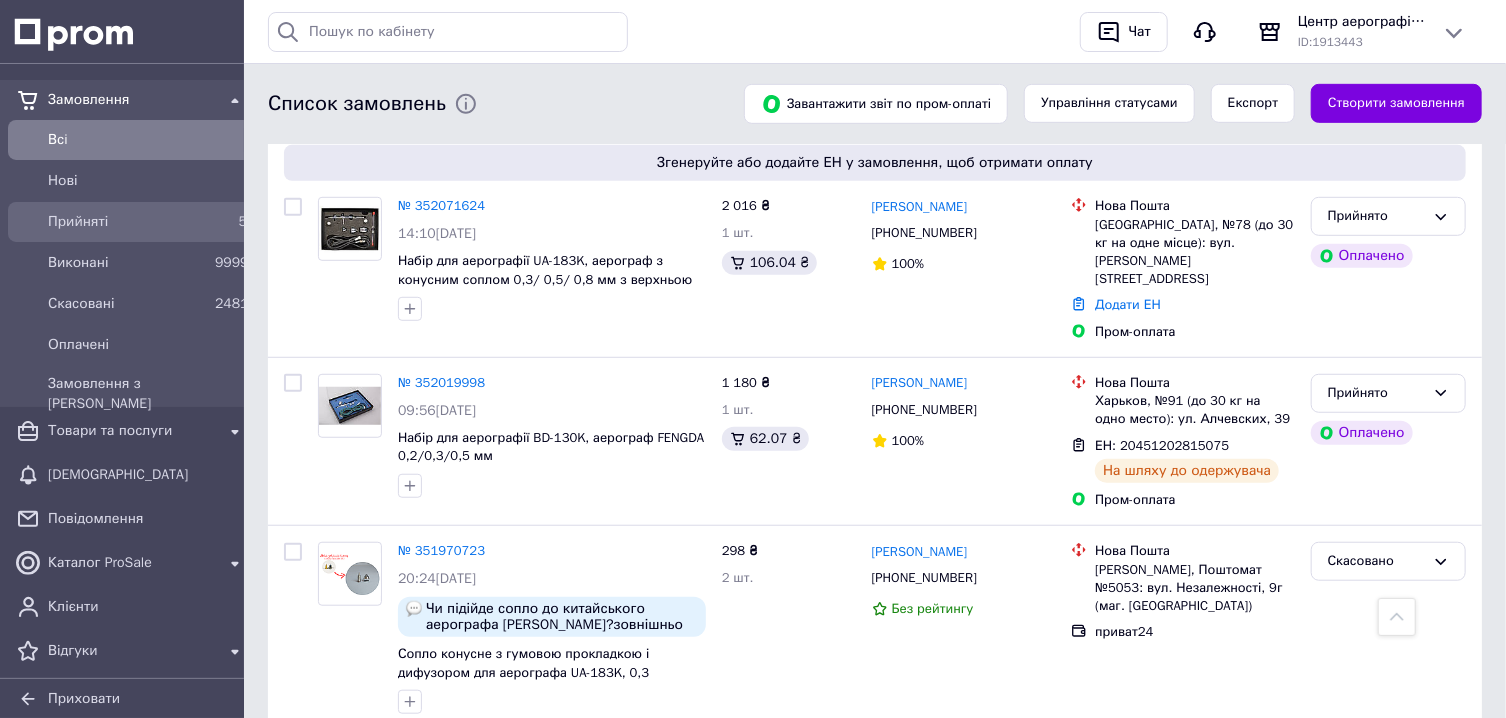 click on "Прийняті" at bounding box center [127, 222] 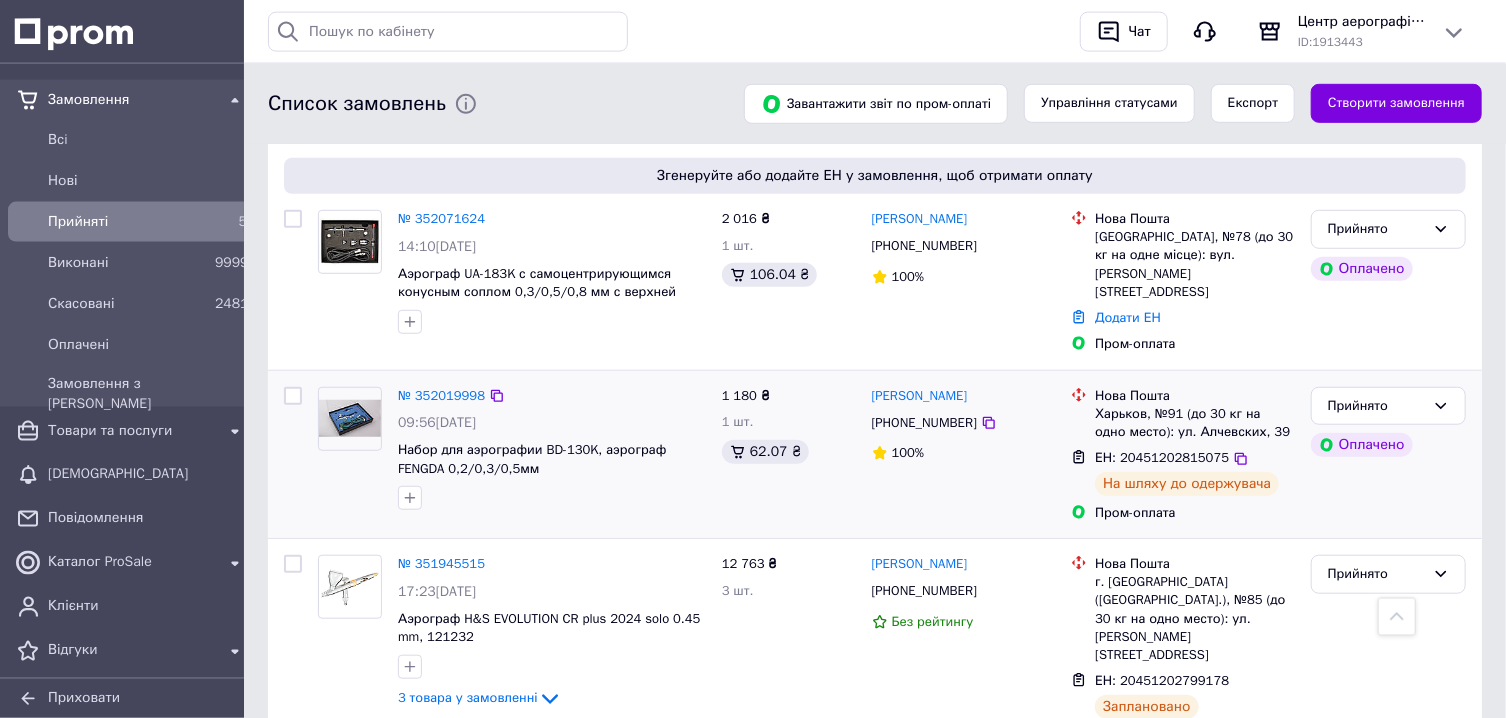 scroll, scrollTop: 626, scrollLeft: 0, axis: vertical 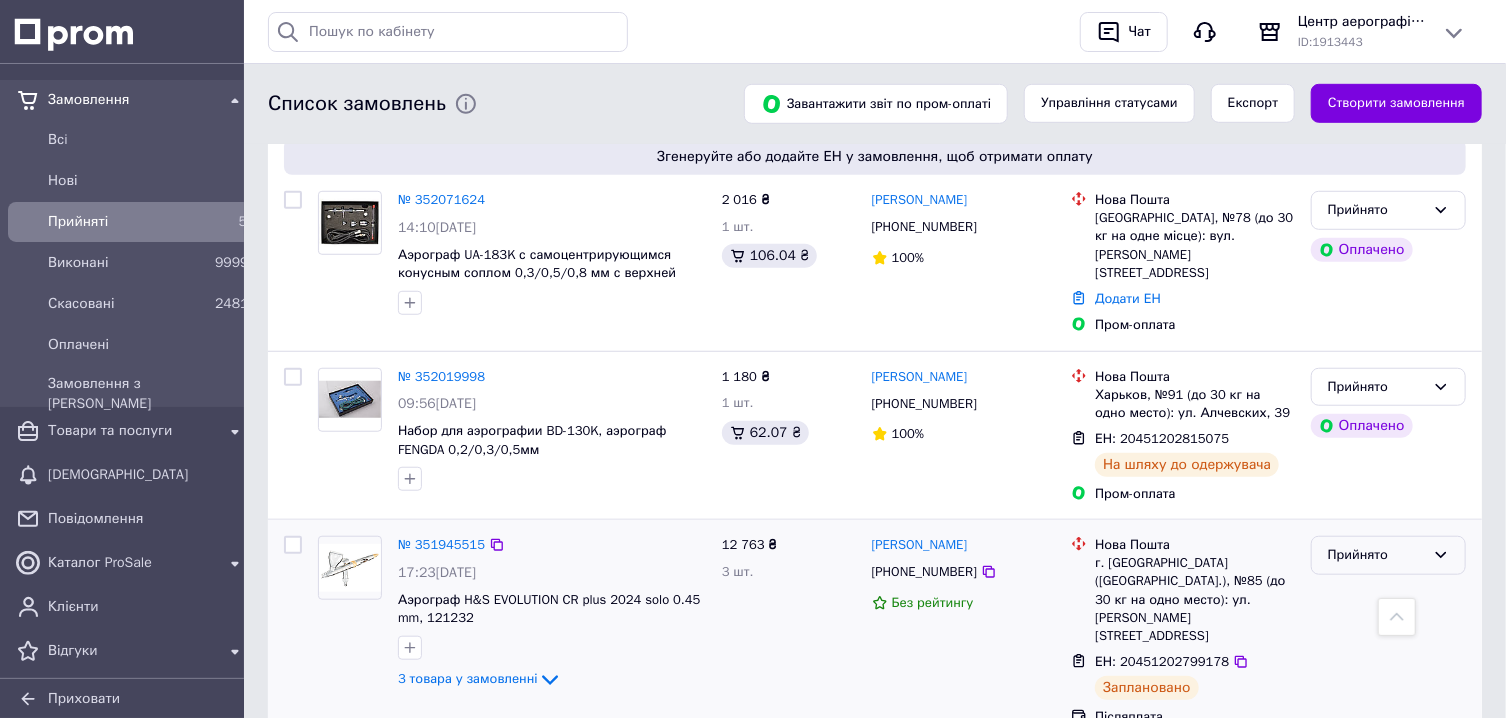 click on "Прийнято" at bounding box center (1388, 555) 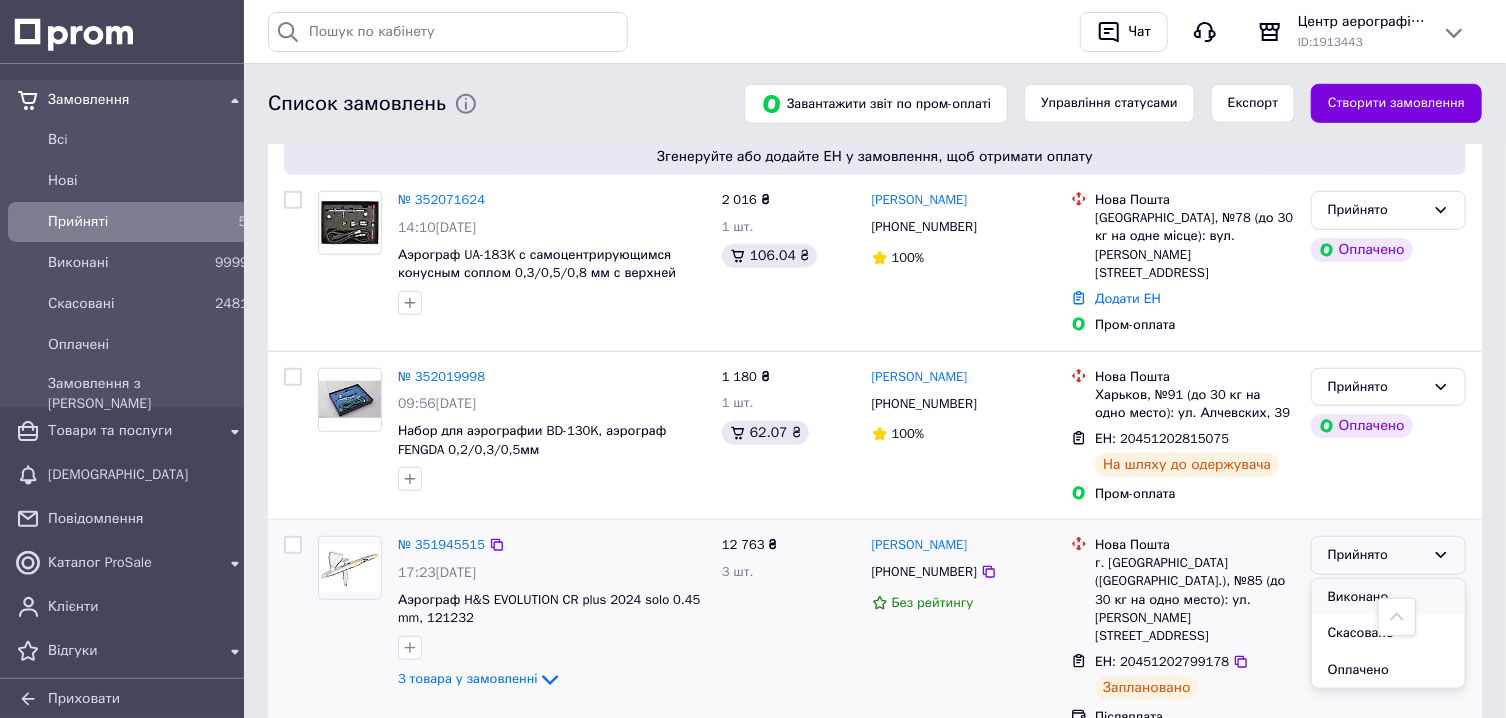 click on "Виконано" at bounding box center [1388, 597] 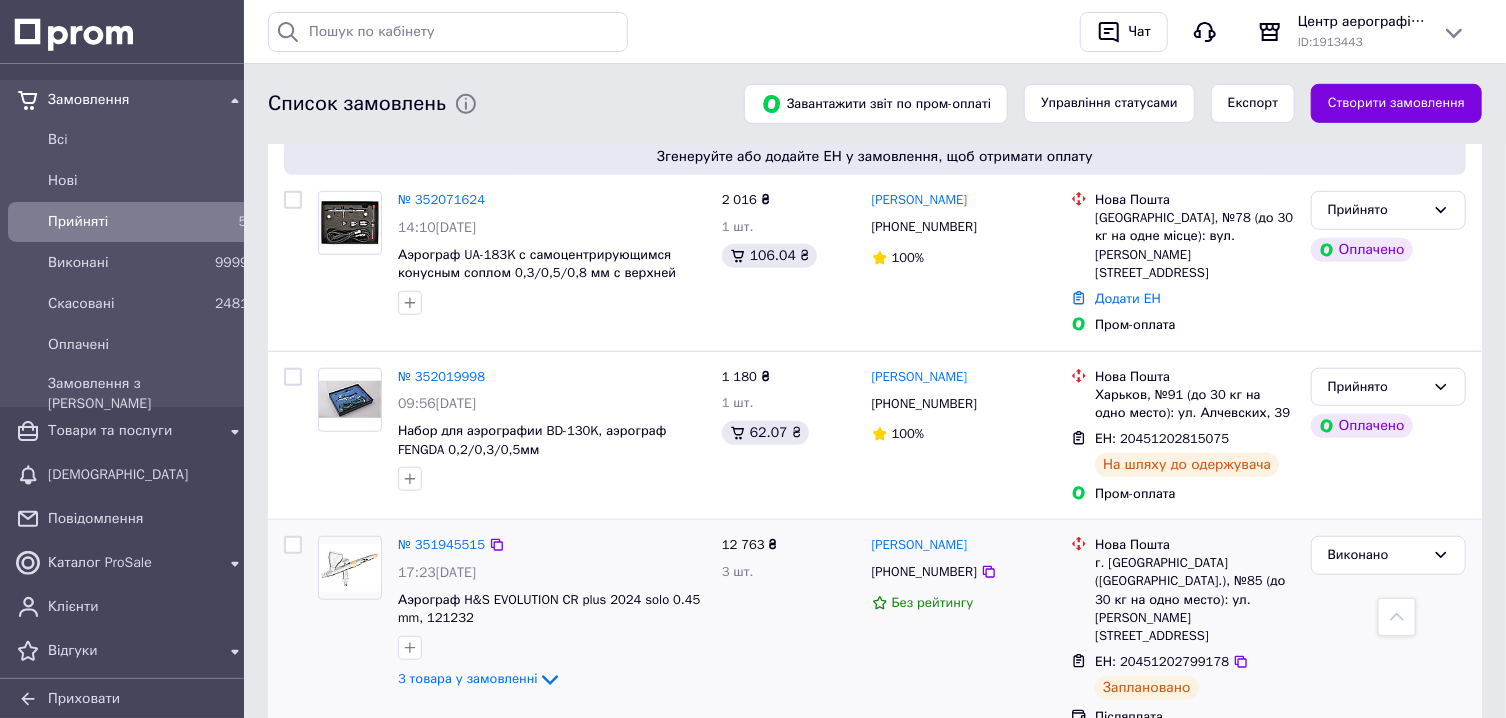 click on "3 товара у замовленні" 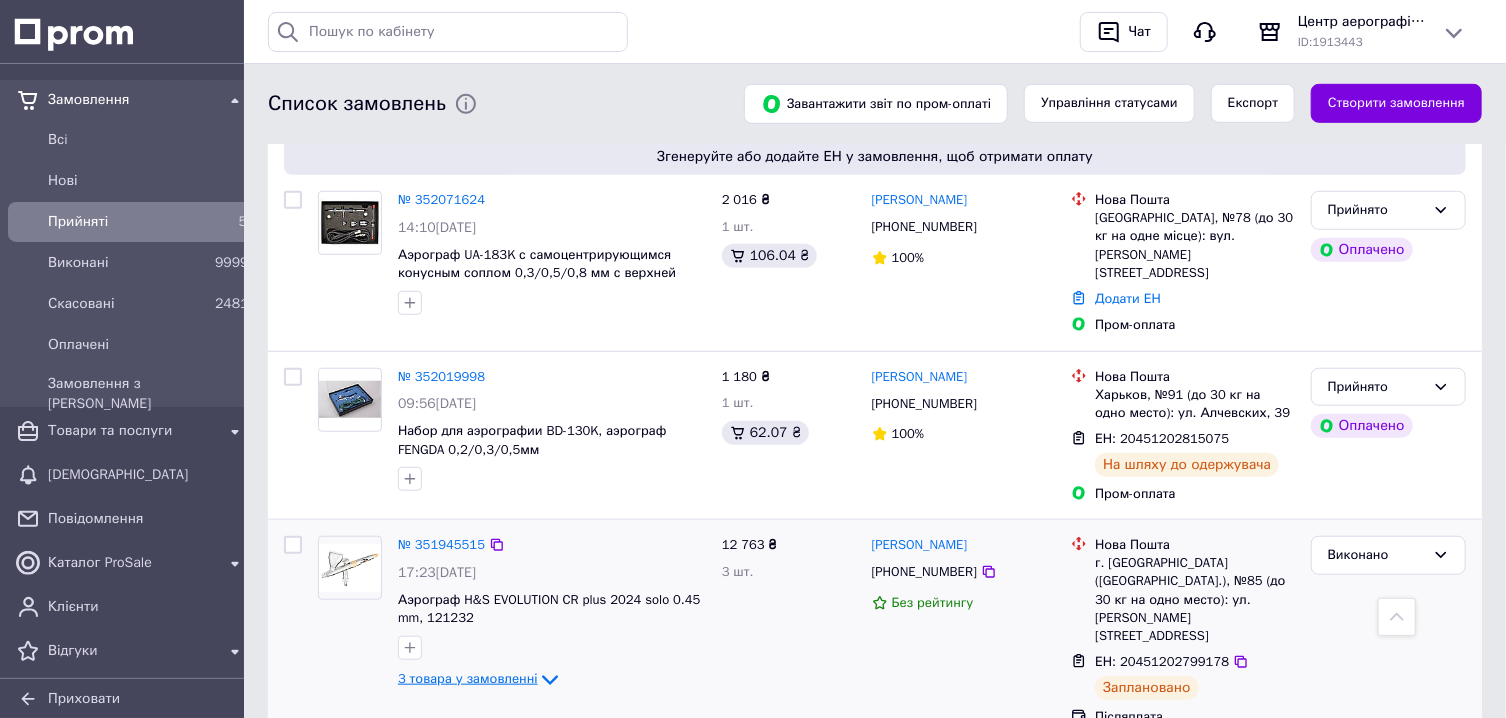 click 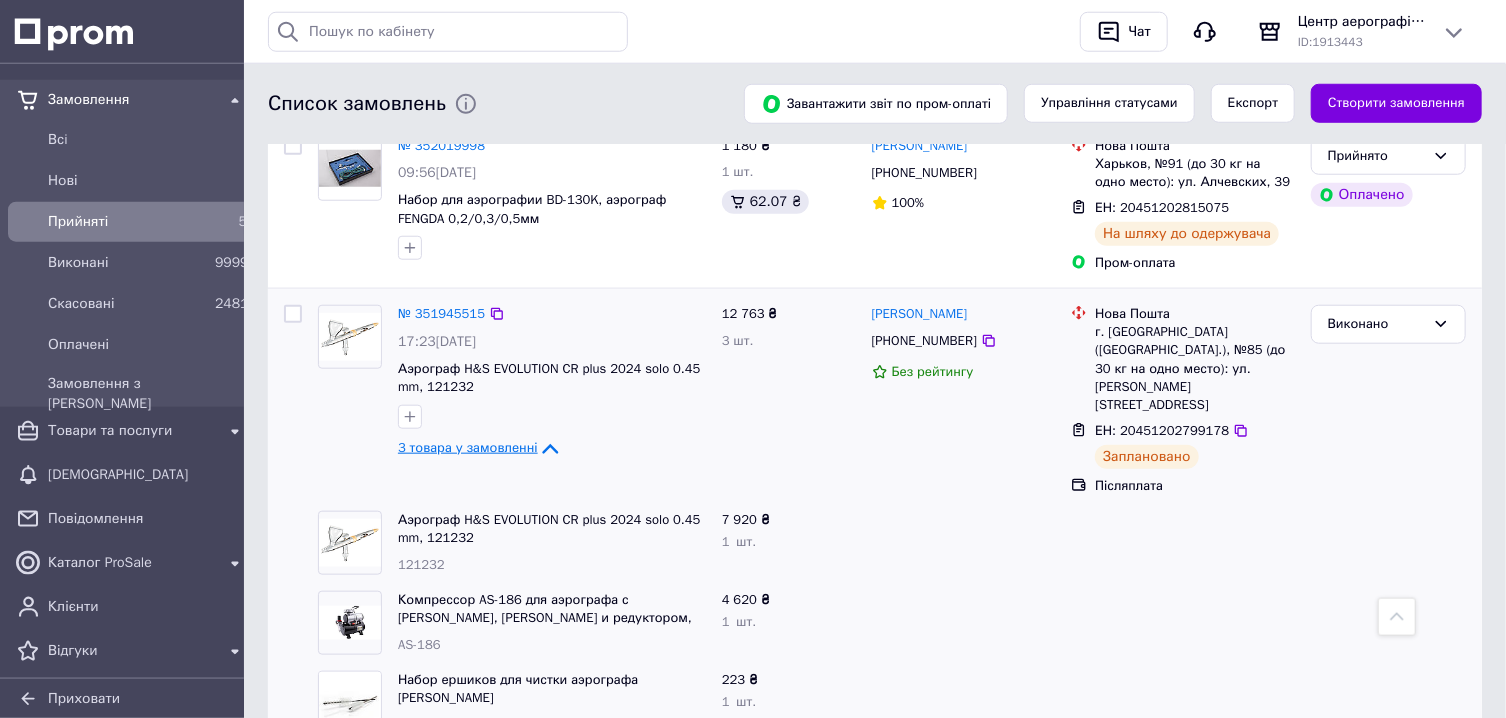 scroll, scrollTop: 867, scrollLeft: 0, axis: vertical 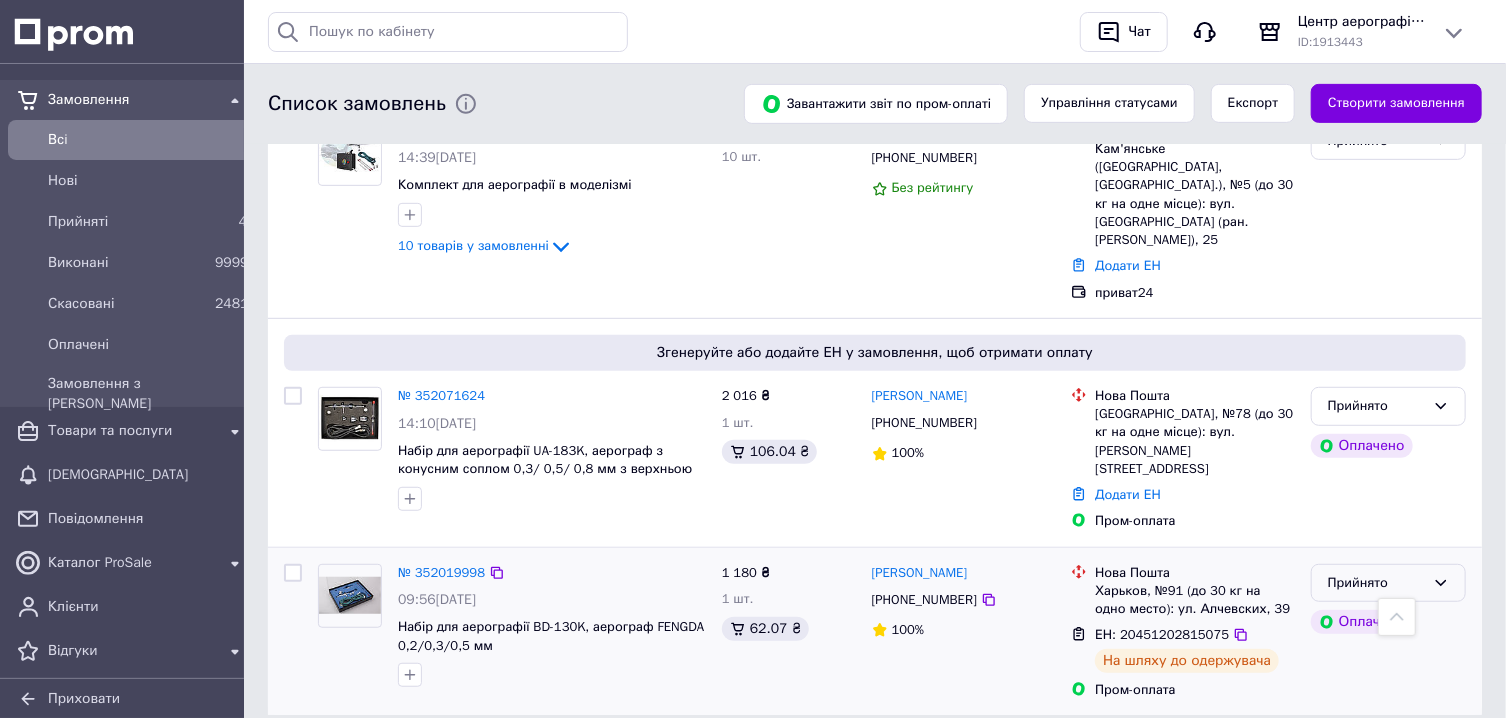 click on "Прийнято" at bounding box center [1376, 583] 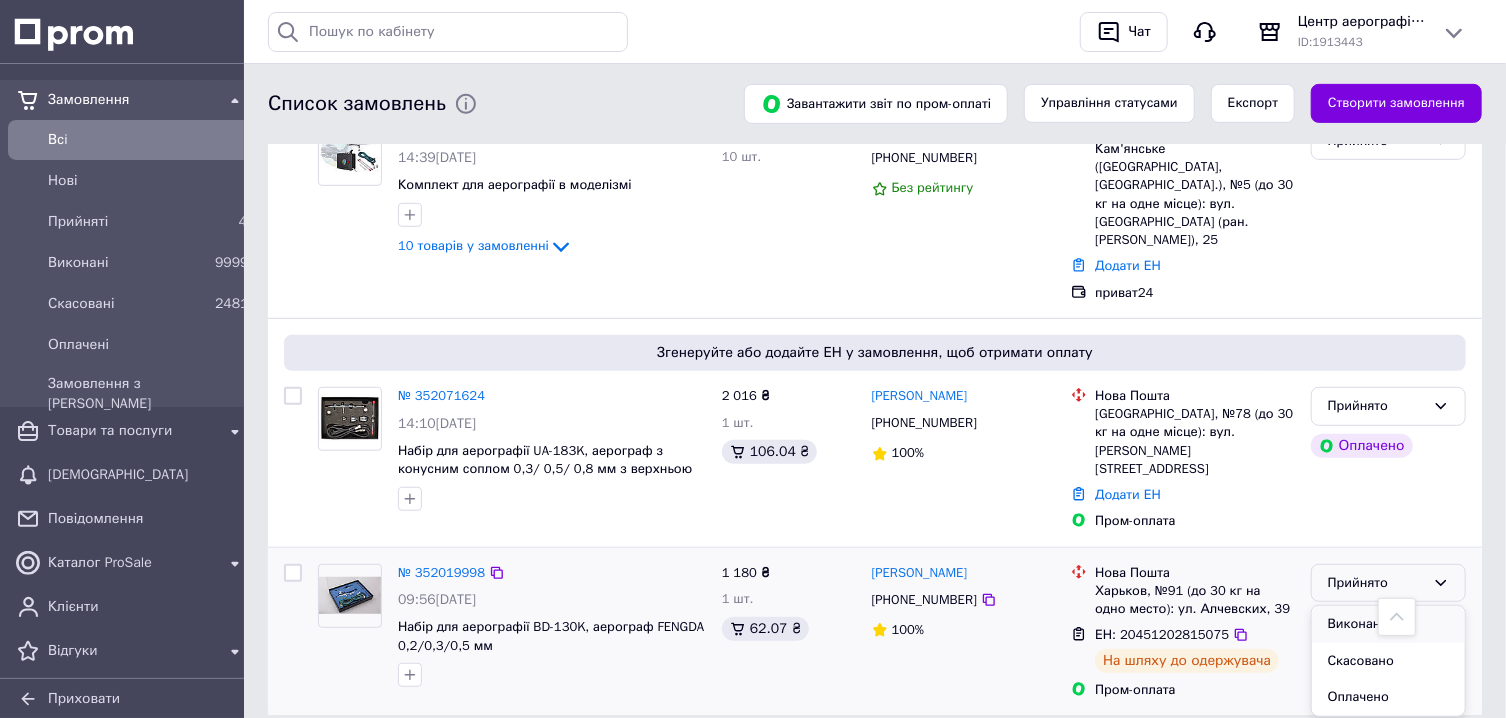 click on "Виконано" at bounding box center (1388, 624) 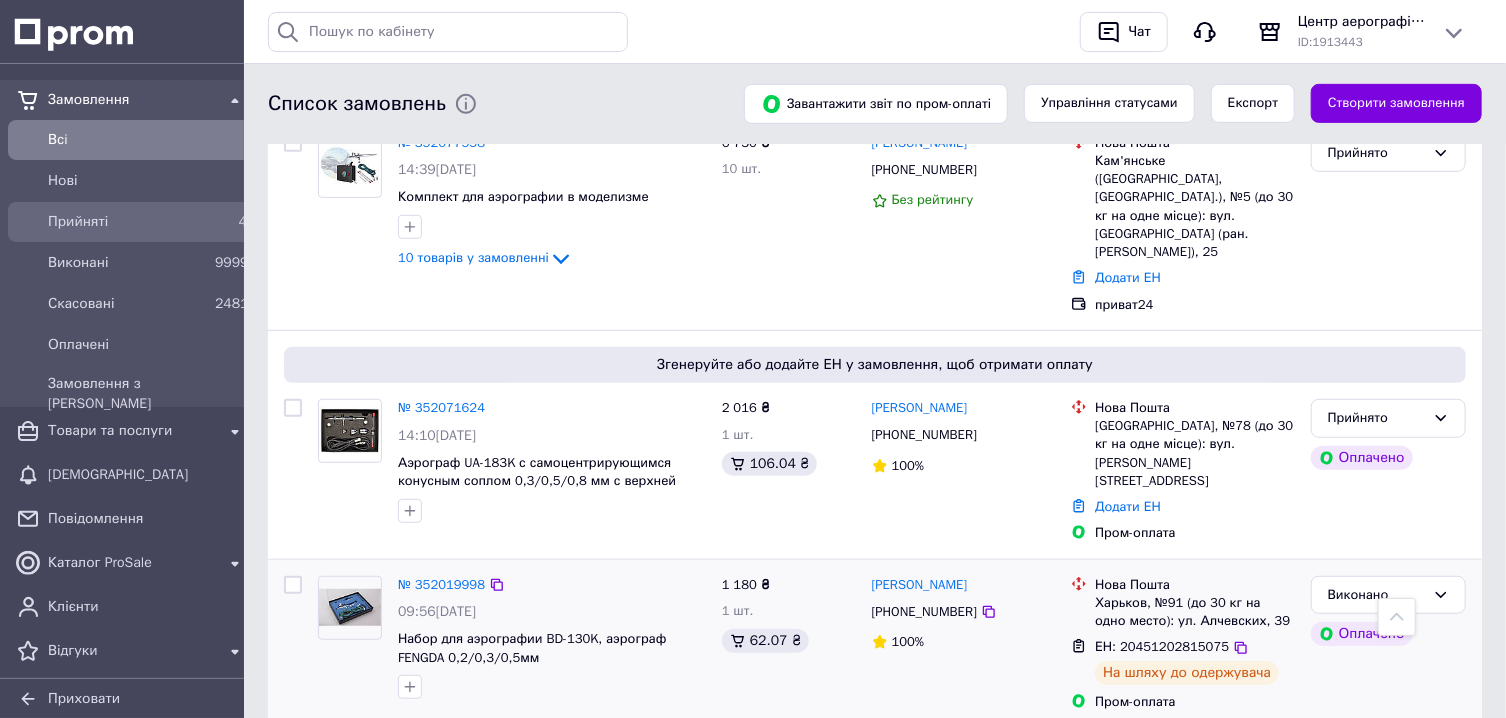 click on "Прийняті" at bounding box center (127, 222) 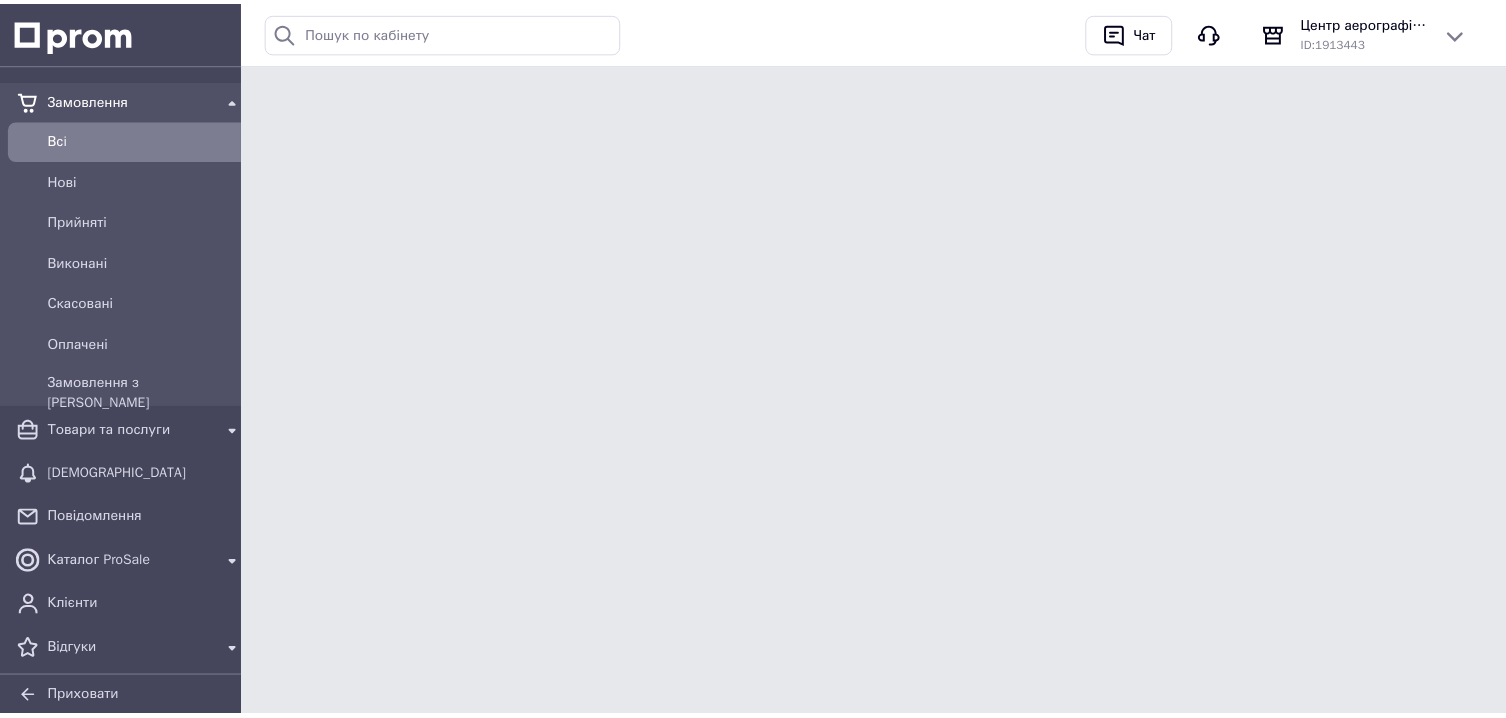 scroll, scrollTop: 0, scrollLeft: 0, axis: both 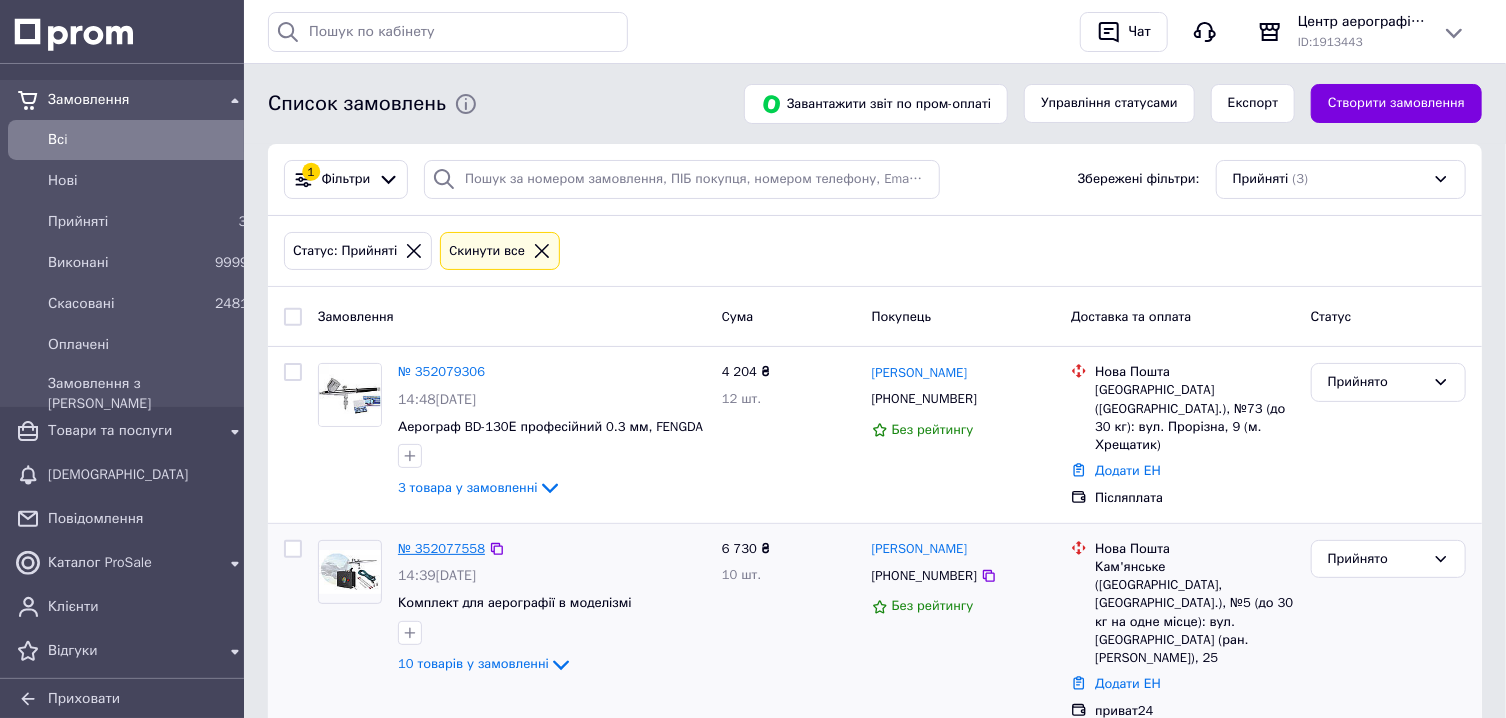 click on "№ 352077558" at bounding box center (441, 548) 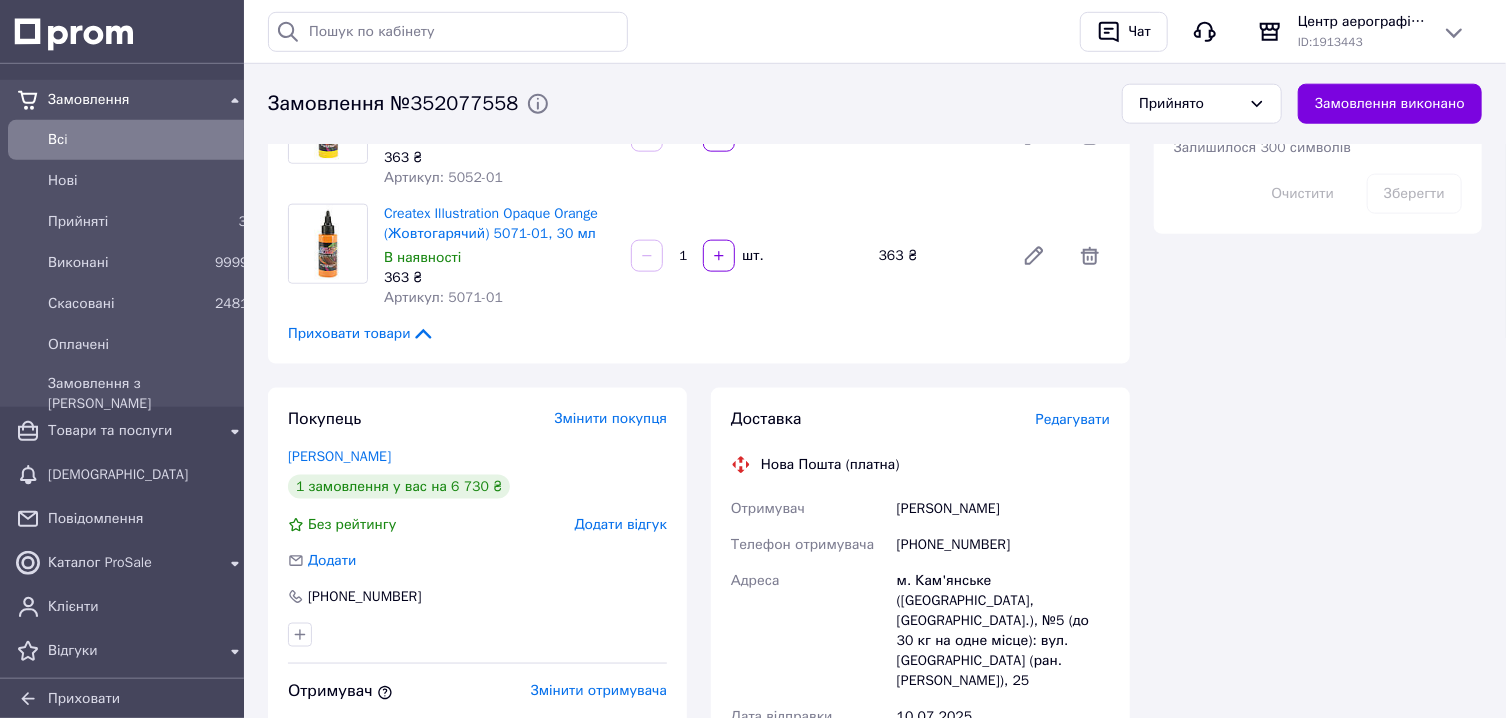 scroll, scrollTop: 1179, scrollLeft: 0, axis: vertical 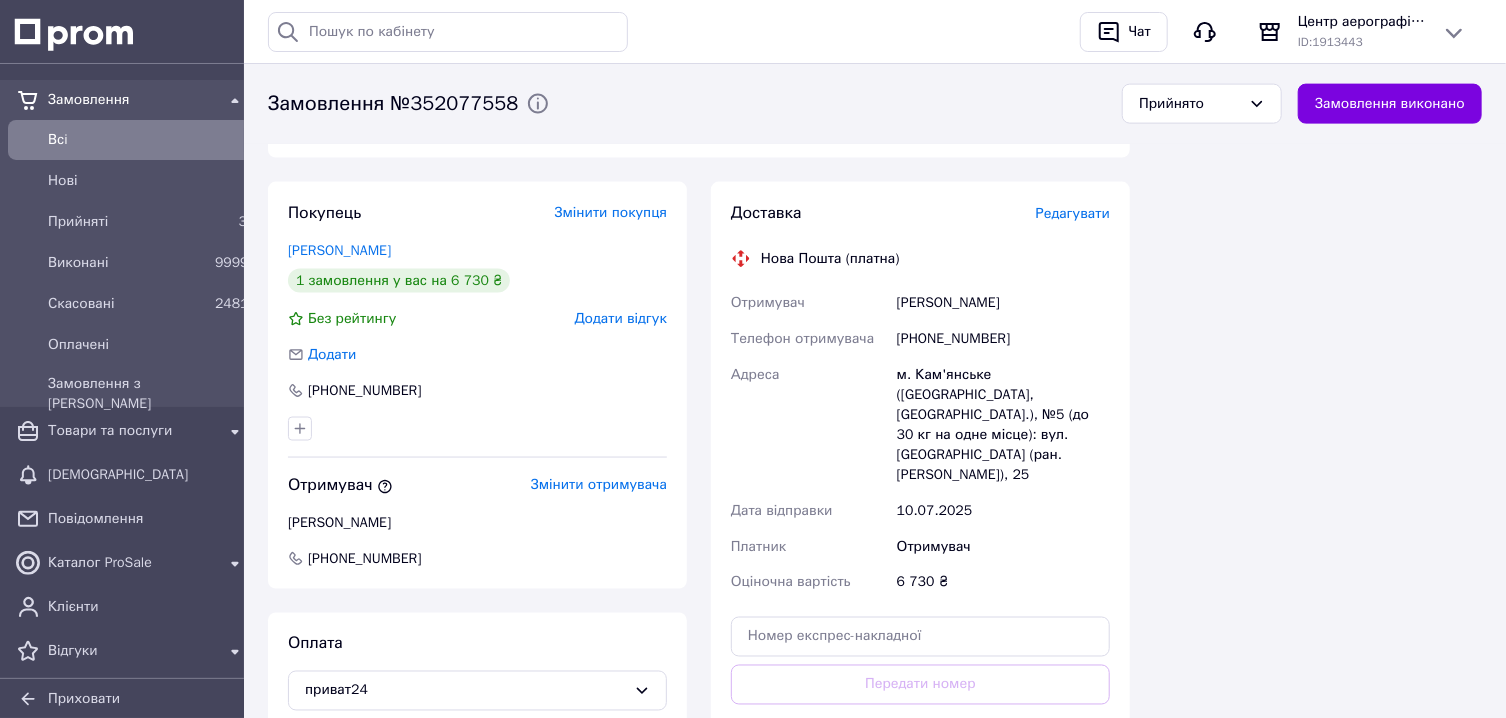 click on "м. Кам'янське ([GEOGRAPHIC_DATA], [GEOGRAPHIC_DATA].), №5 (до 30 кг на одне місце): вул. [GEOGRAPHIC_DATA] (ран. [PERSON_NAME]), 25" at bounding box center [1003, 425] 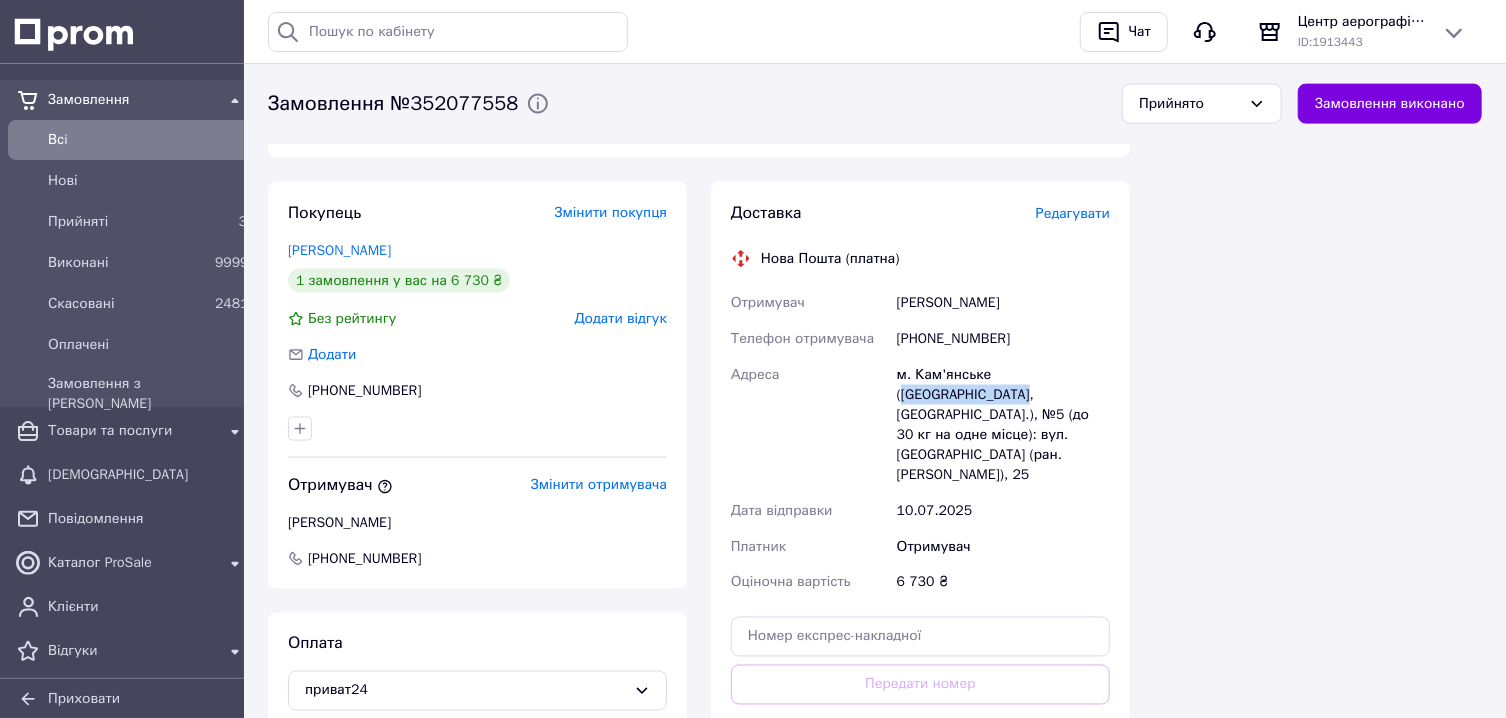 click on "м. Кам'янське (Дніпропетровська обл., Кам'янський р-н.), №5 (до 30 кг на одне місце): вул. Звенигородська (ран. Бойко), 25" at bounding box center [1003, 425] 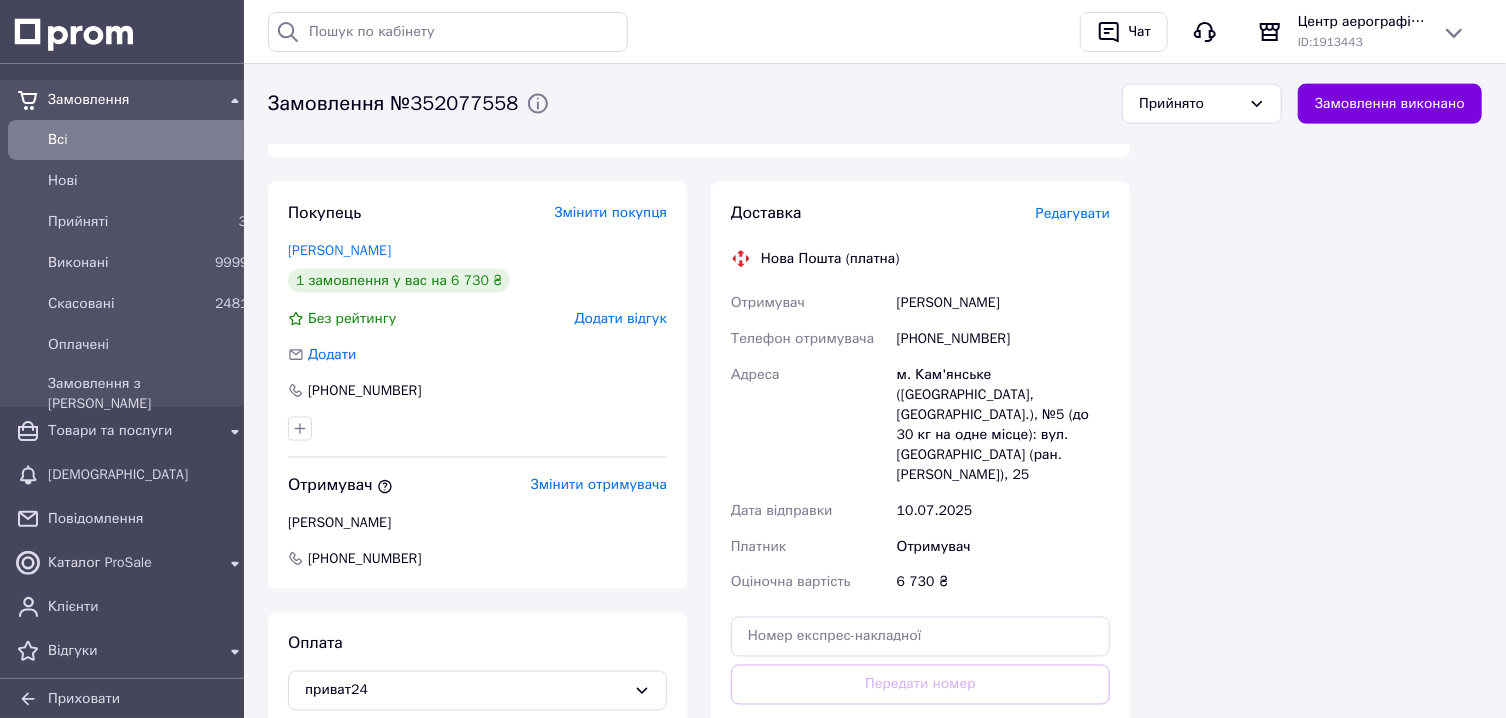 click on "м. Кам'янське (Дніпропетровська обл., Кам'янський р-н.), №5 (до 30 кг на одне місце): вул. Звенигородська (ран. Бойко), 25" at bounding box center (1003, 425) 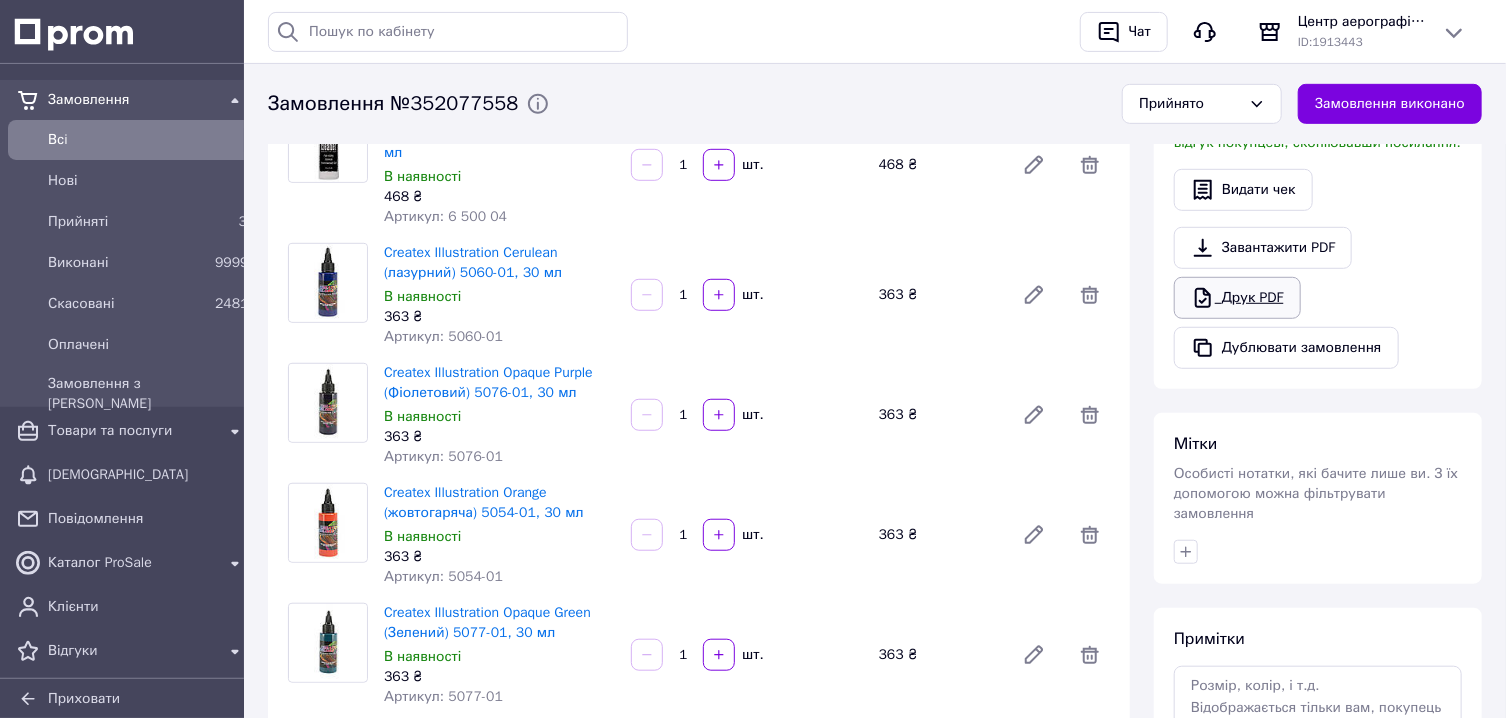 scroll, scrollTop: 536, scrollLeft: 0, axis: vertical 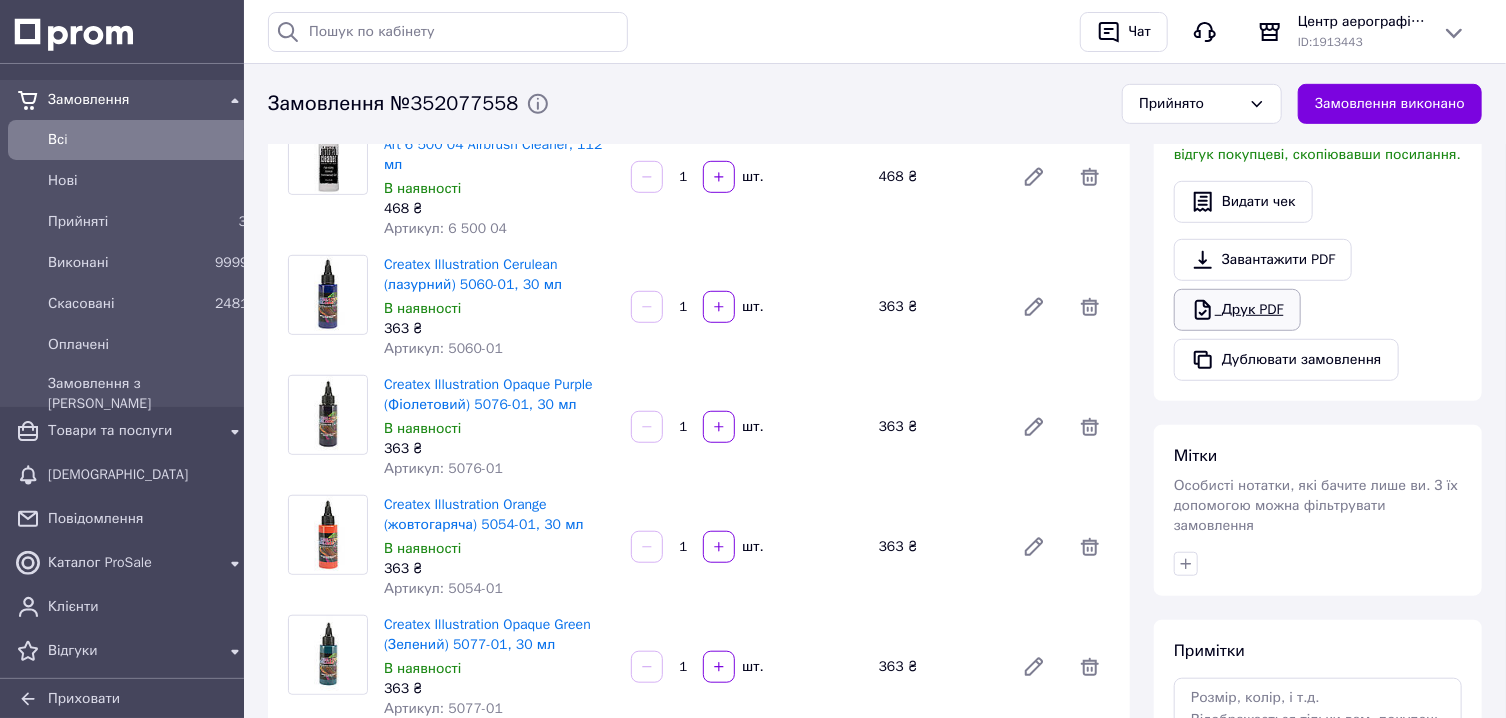 click on "Друк PDF" at bounding box center [1237, 310] 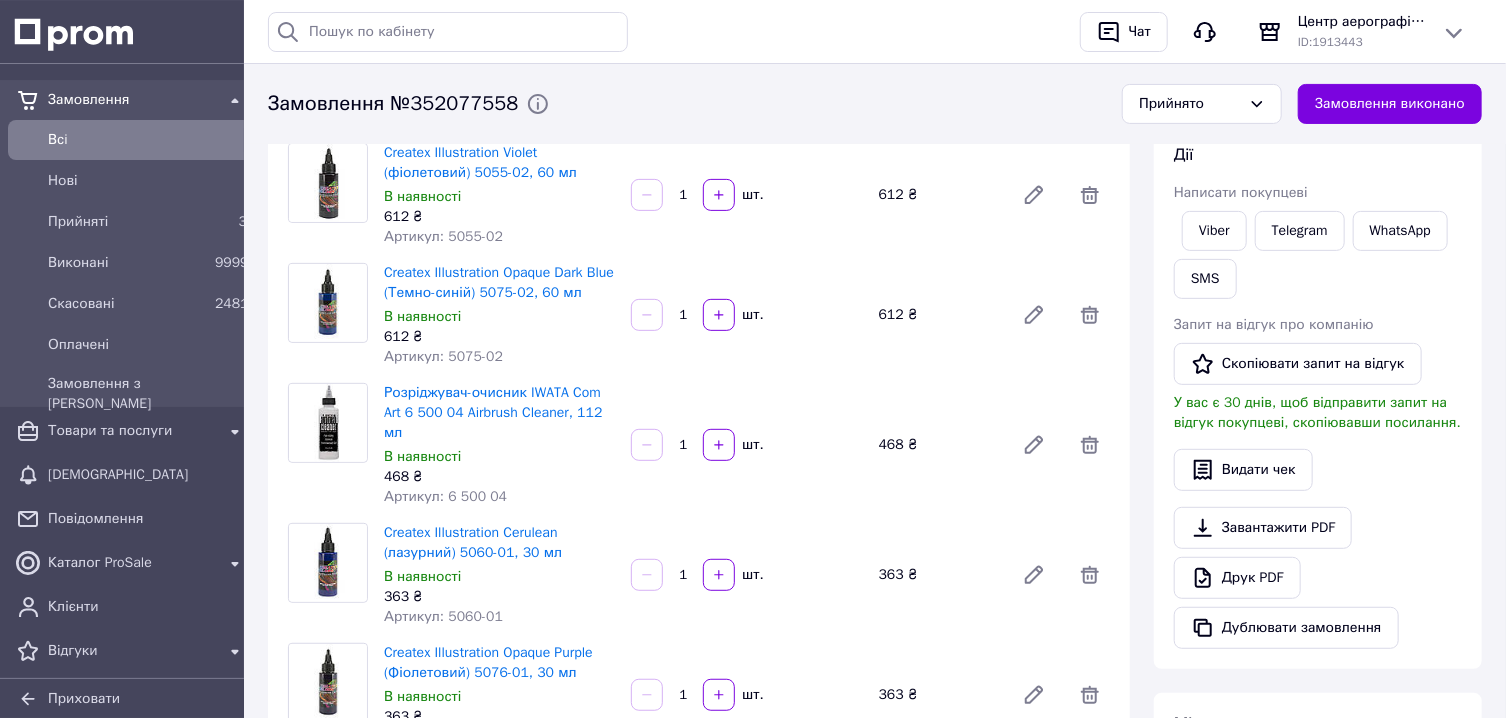 scroll, scrollTop: 214, scrollLeft: 0, axis: vertical 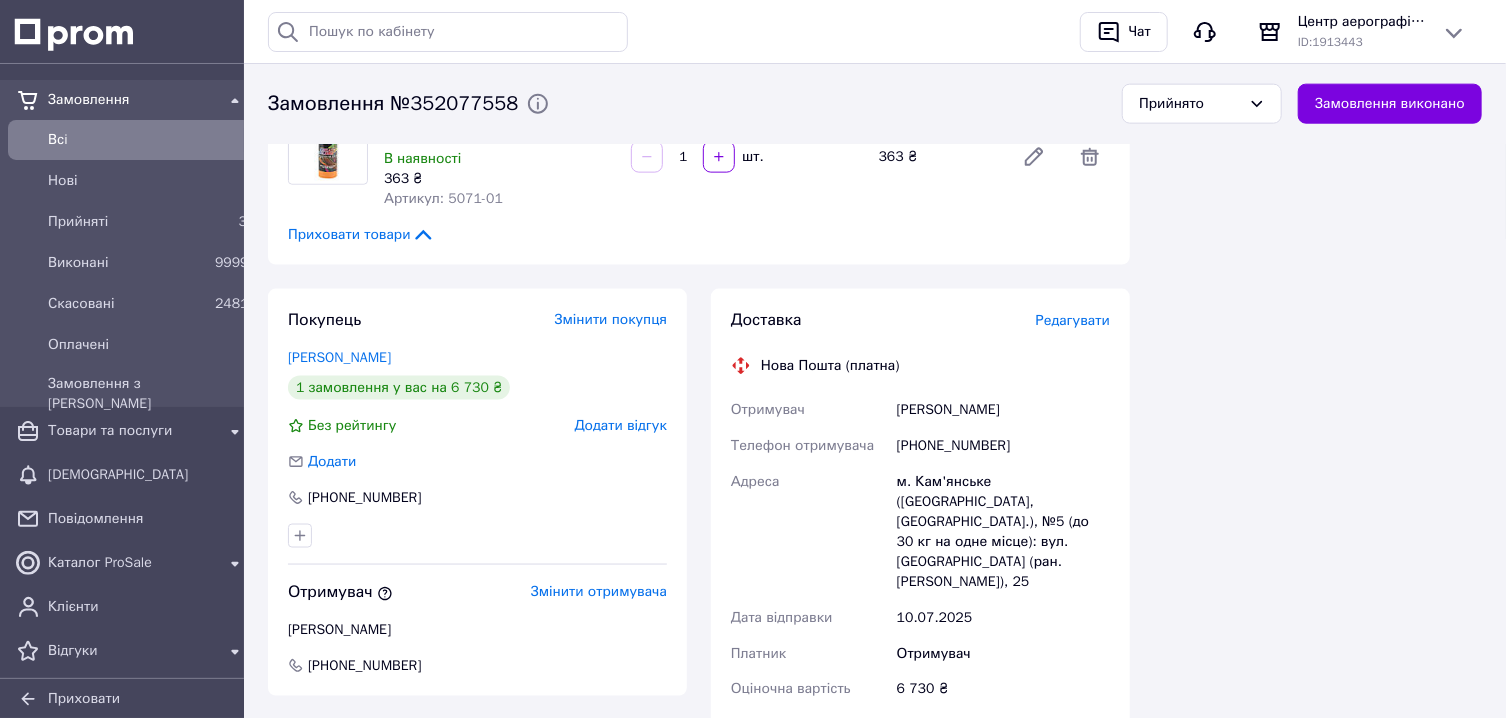 click on "Всього 10 товарів 6 730 ₴ Доставка Необхідно уточнити Знижка Додати Всього до сплати 6730 ₴ Дії Написати покупцеві Viber Telegram WhatsApp SMS Запит на відгук про компанію   Скопіювати запит на відгук У вас є 30 днів, щоб відправити запит на відгук покупцеві, скопіювавши посилання.   Видати чек   Завантажити PDF   Друк PDF   Дублювати замовлення Мітки Особисті нотатки, які бачите лише ви. З їх допомогою можна фільтрувати замовлення Примітки Залишилося 300 символів Очистити Зберегти" at bounding box center [1318, 81] 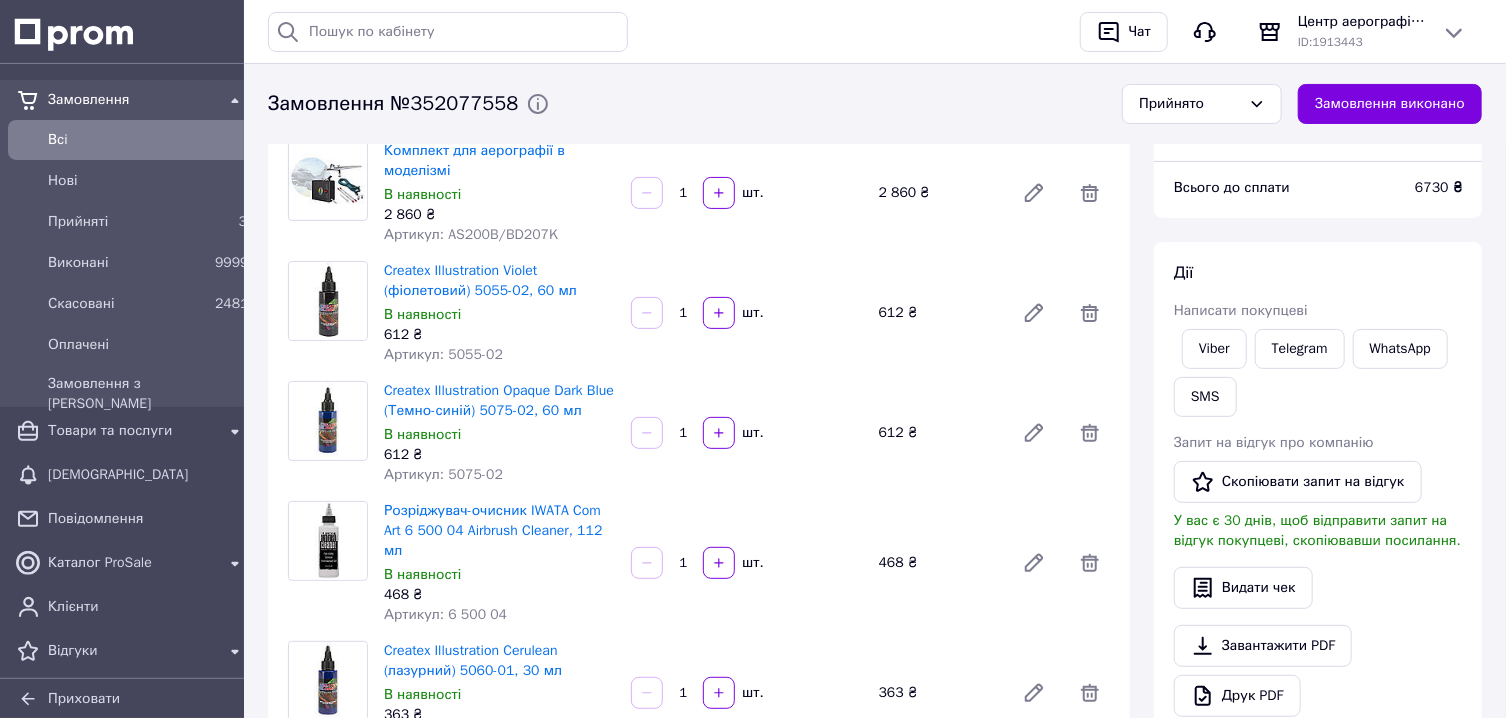 scroll, scrollTop: 107, scrollLeft: 0, axis: vertical 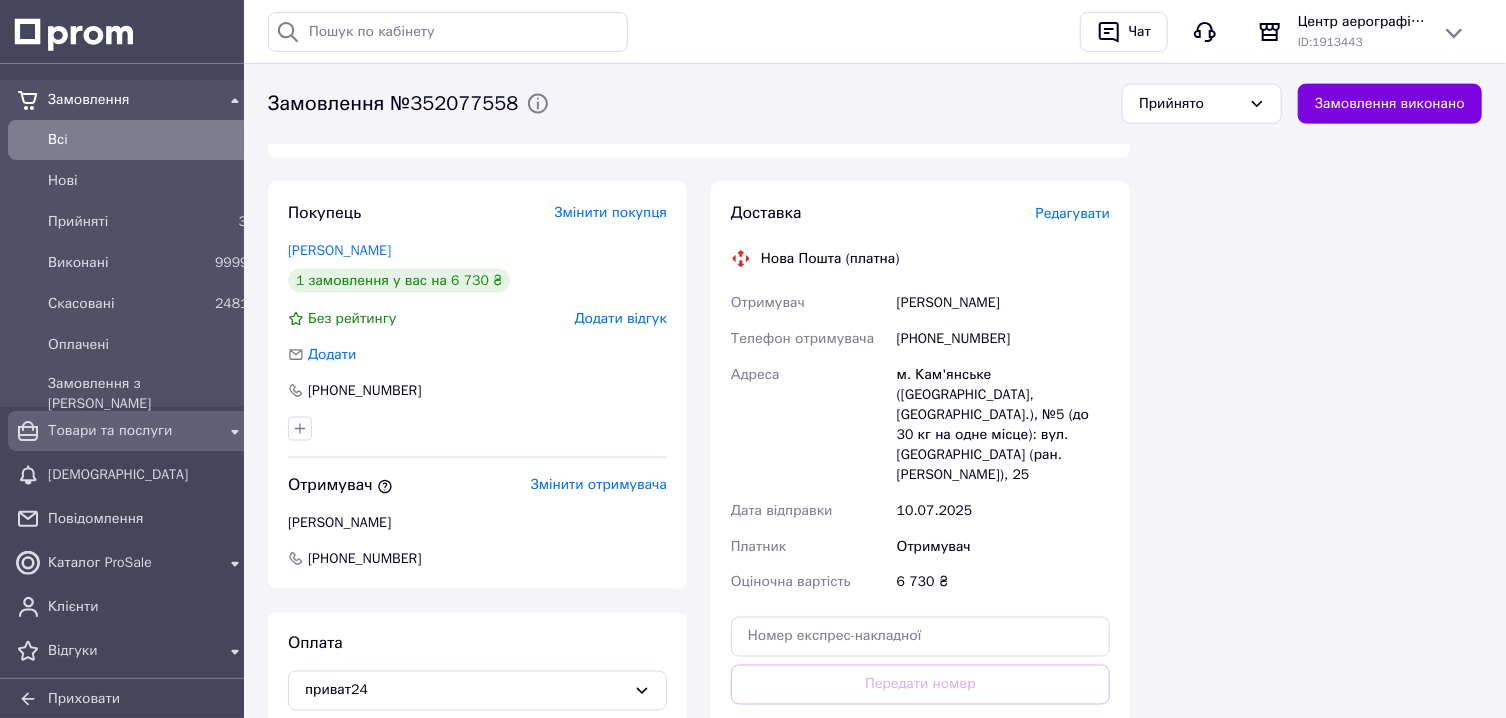 click on "Товари та послуги" at bounding box center (131, 431) 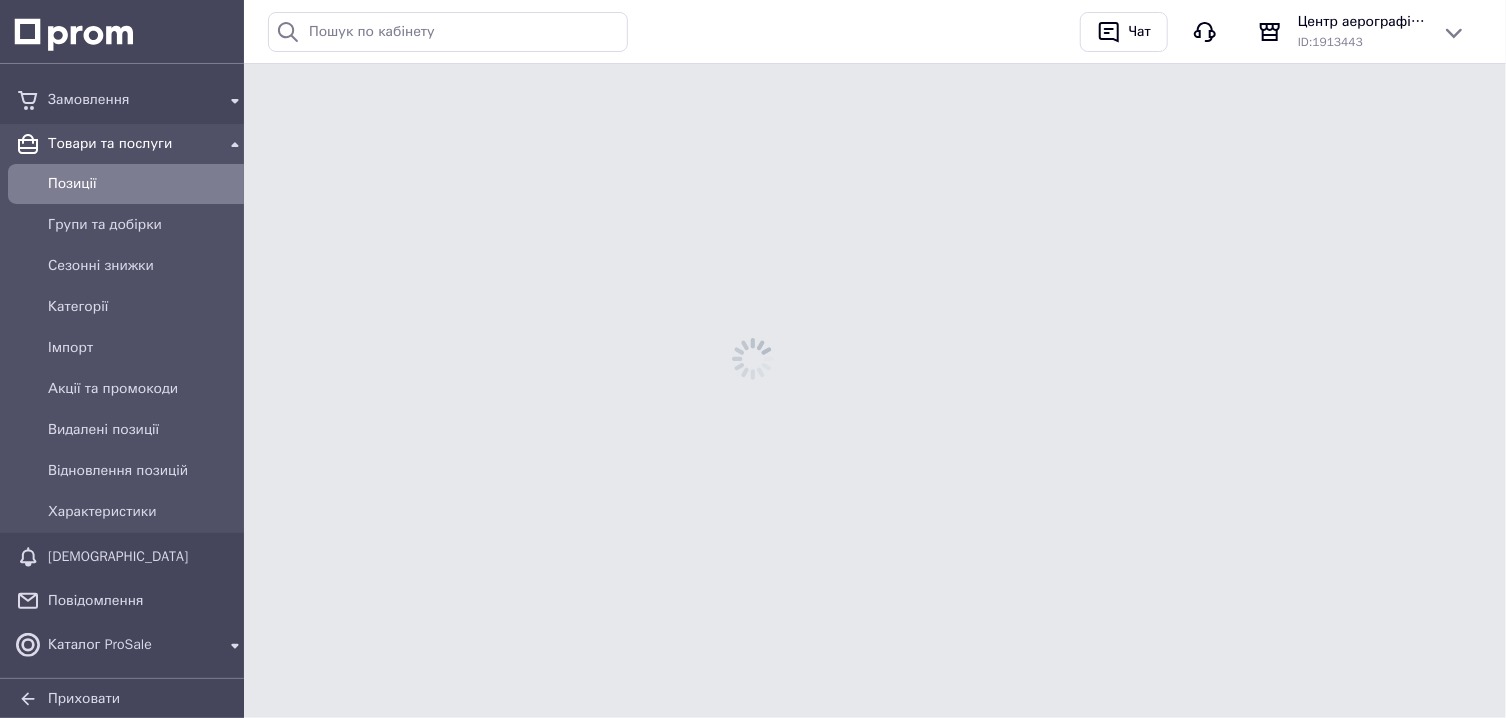 scroll, scrollTop: 0, scrollLeft: 0, axis: both 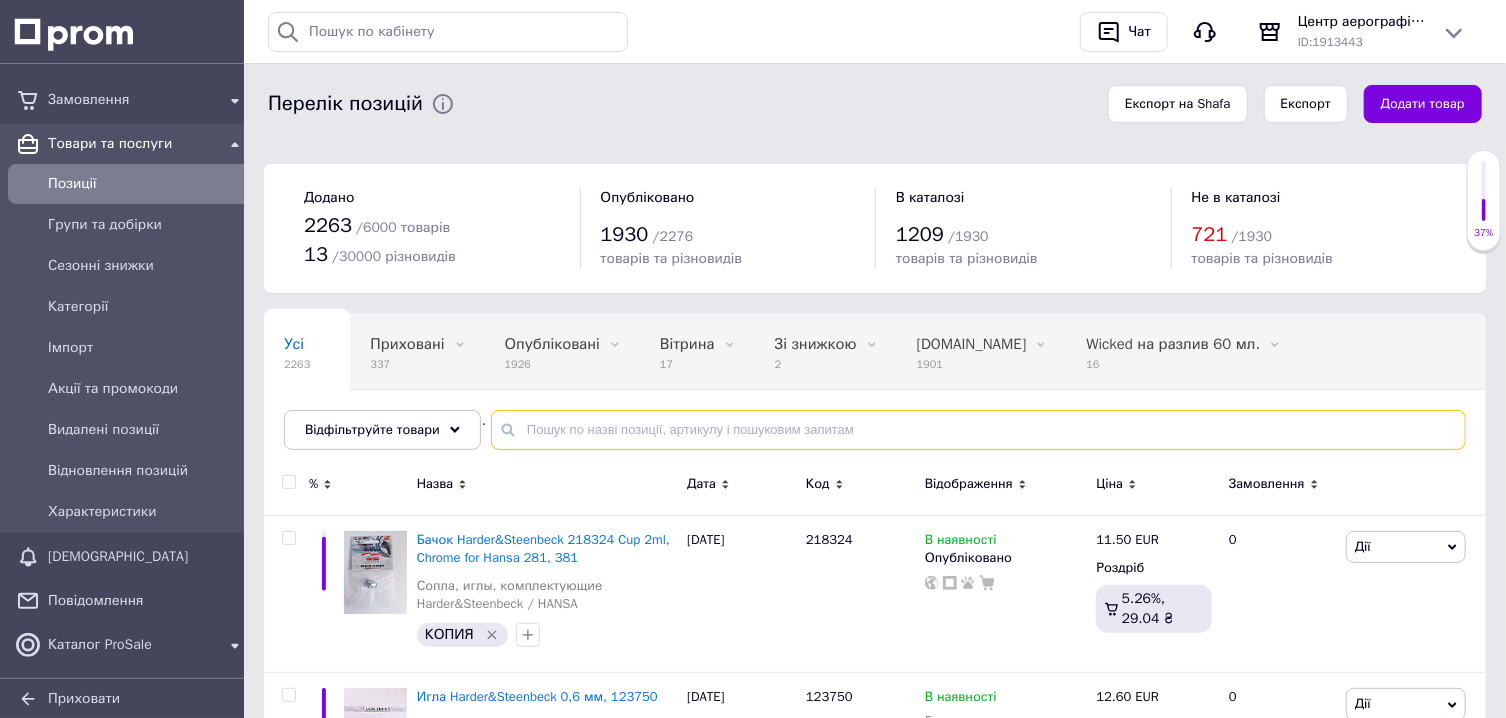 click at bounding box center (978, 430) 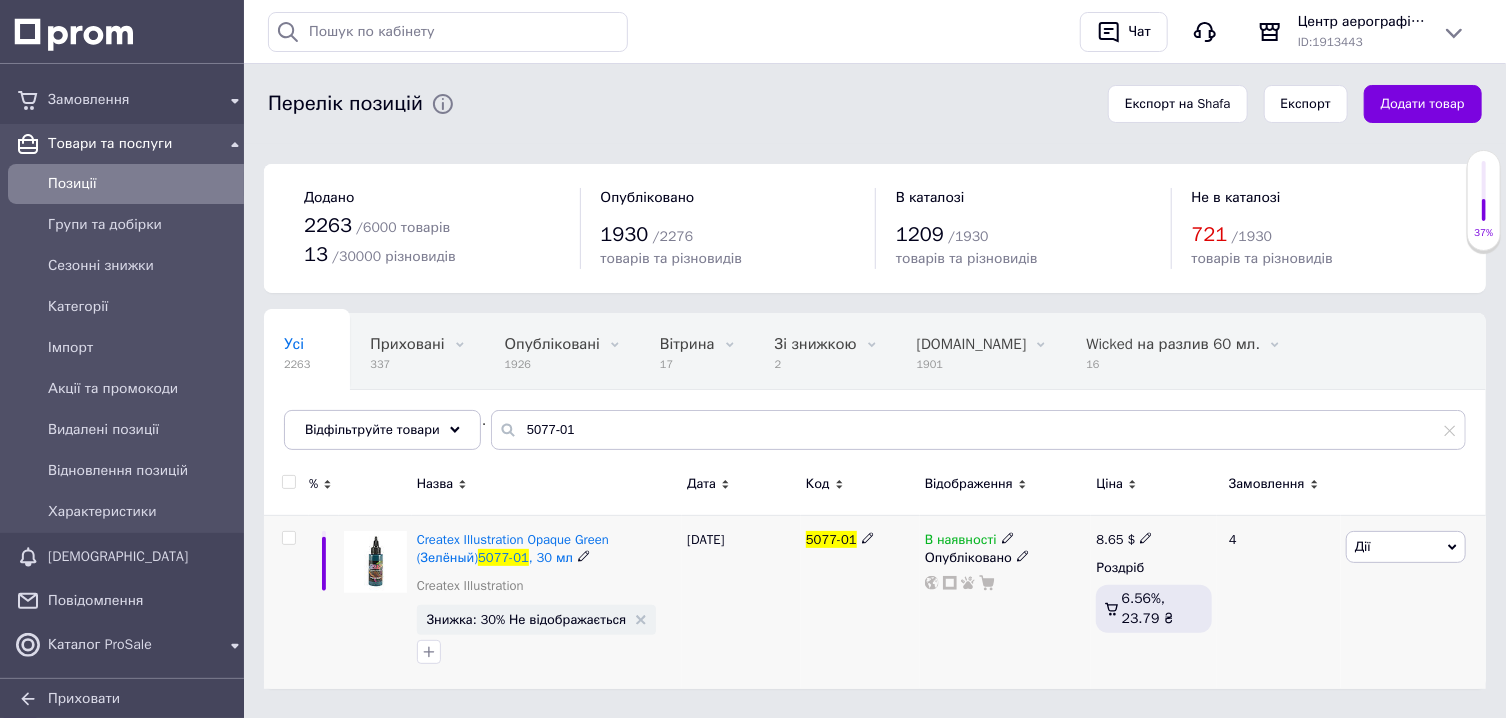 click 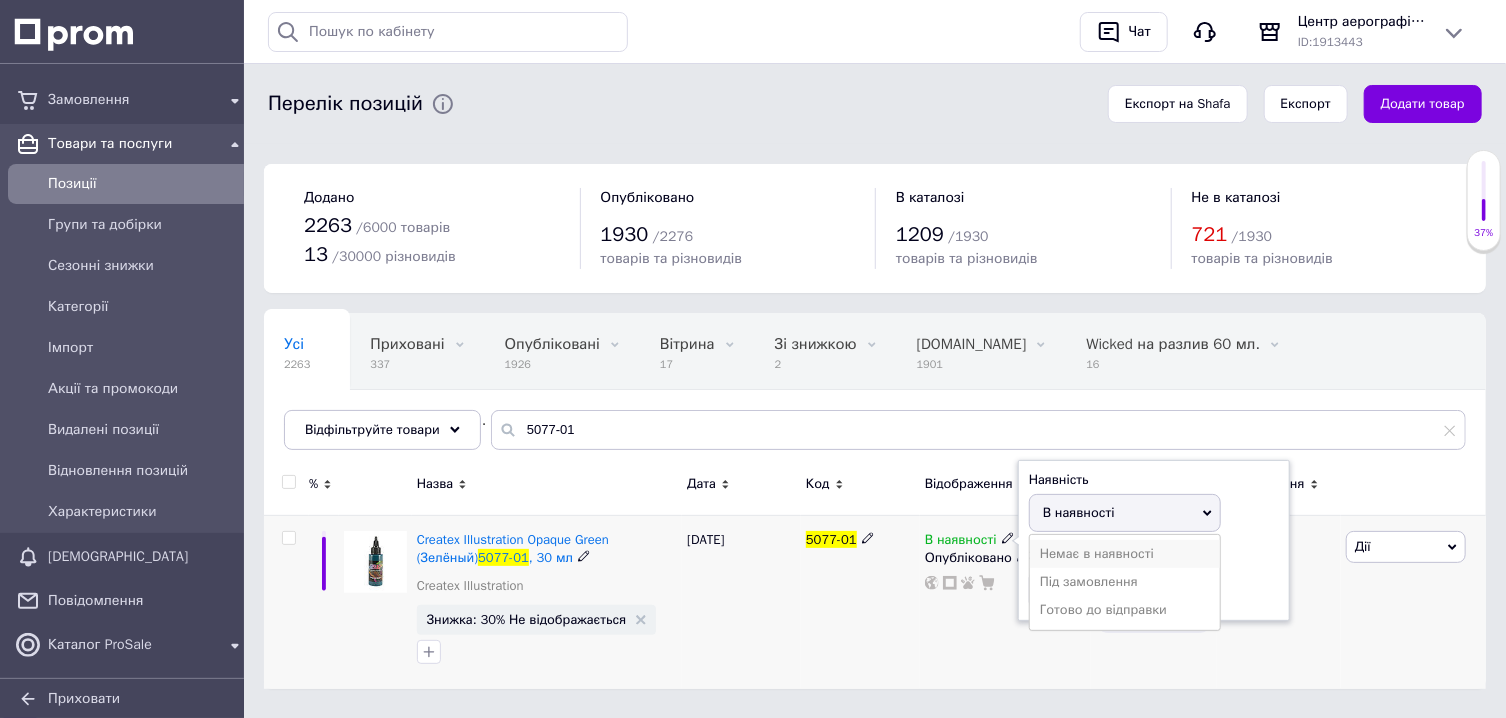 click on "Немає в наявності" at bounding box center [1125, 554] 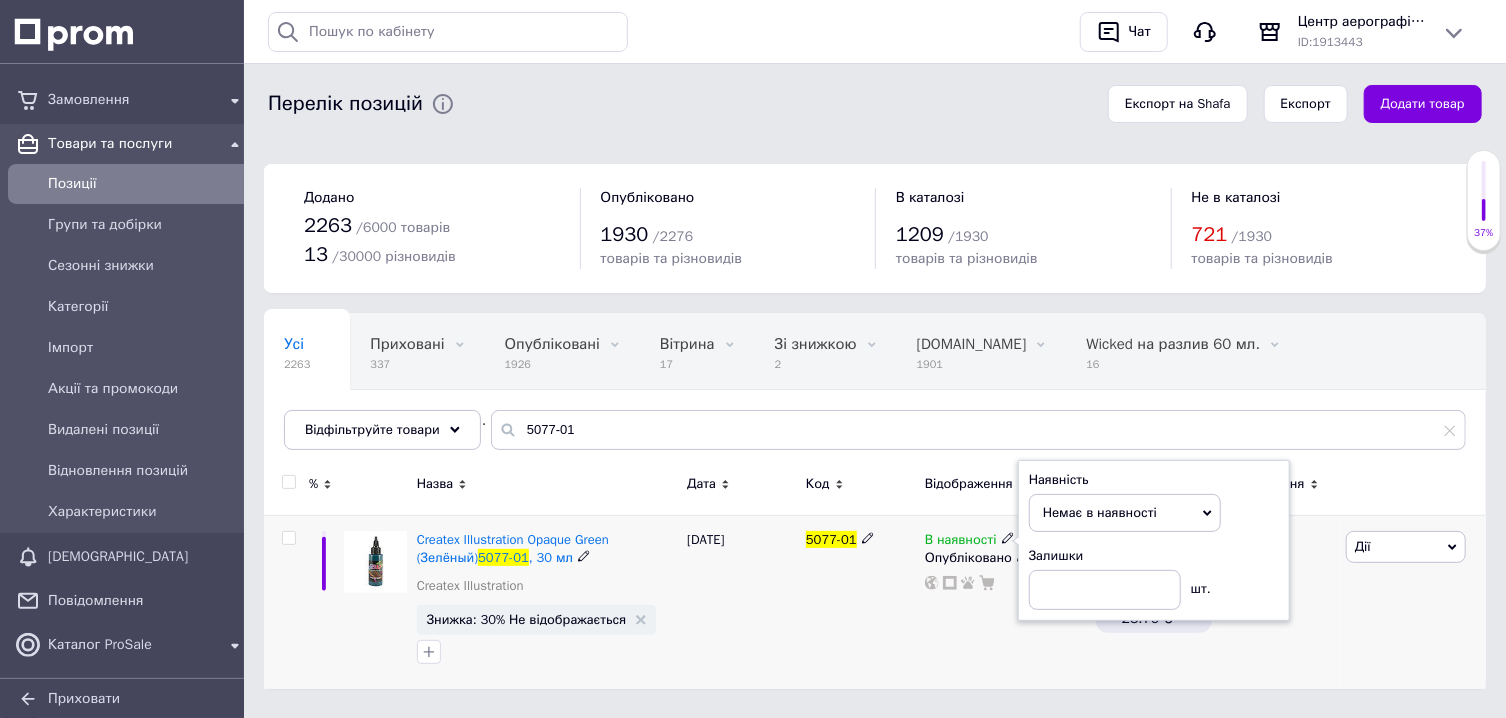 click on "5077-01" at bounding box center (860, 602) 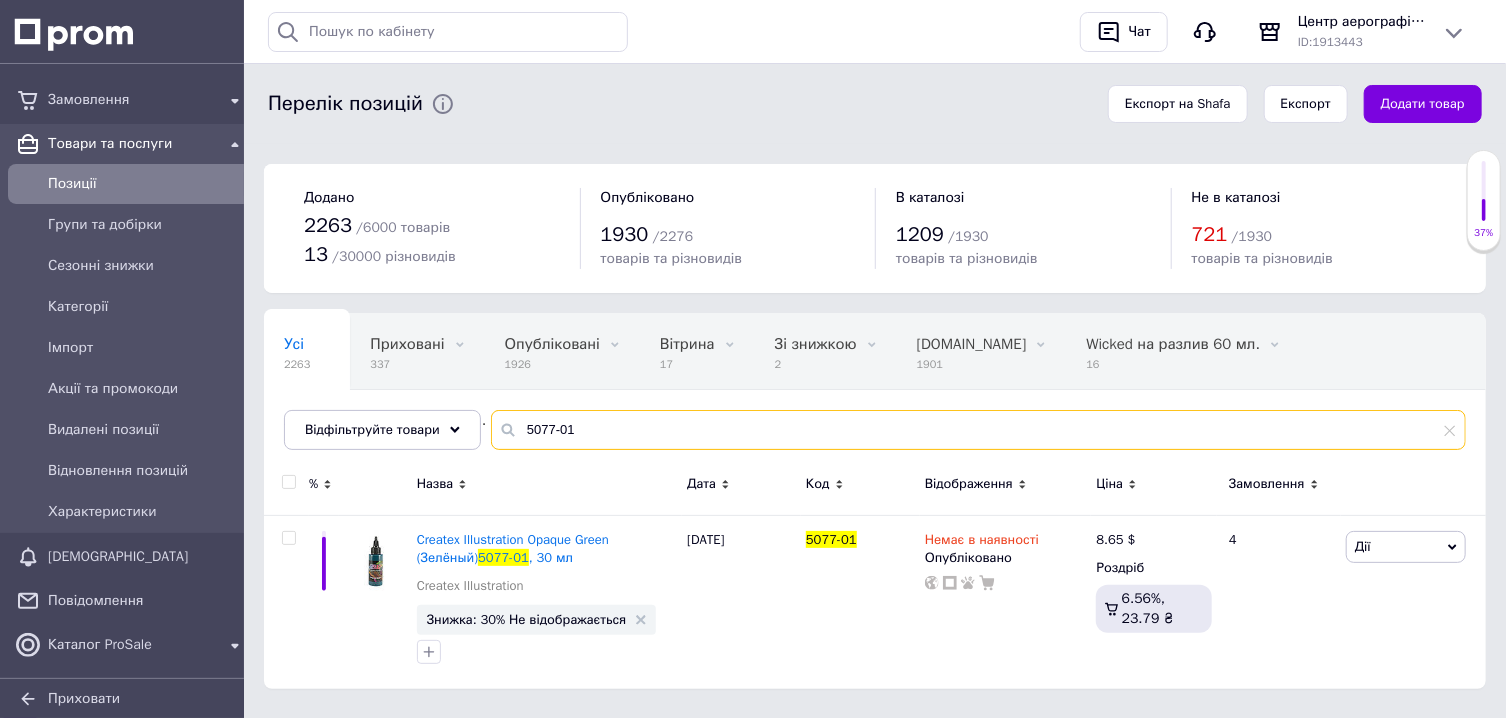 click on "5077-01" at bounding box center [978, 430] 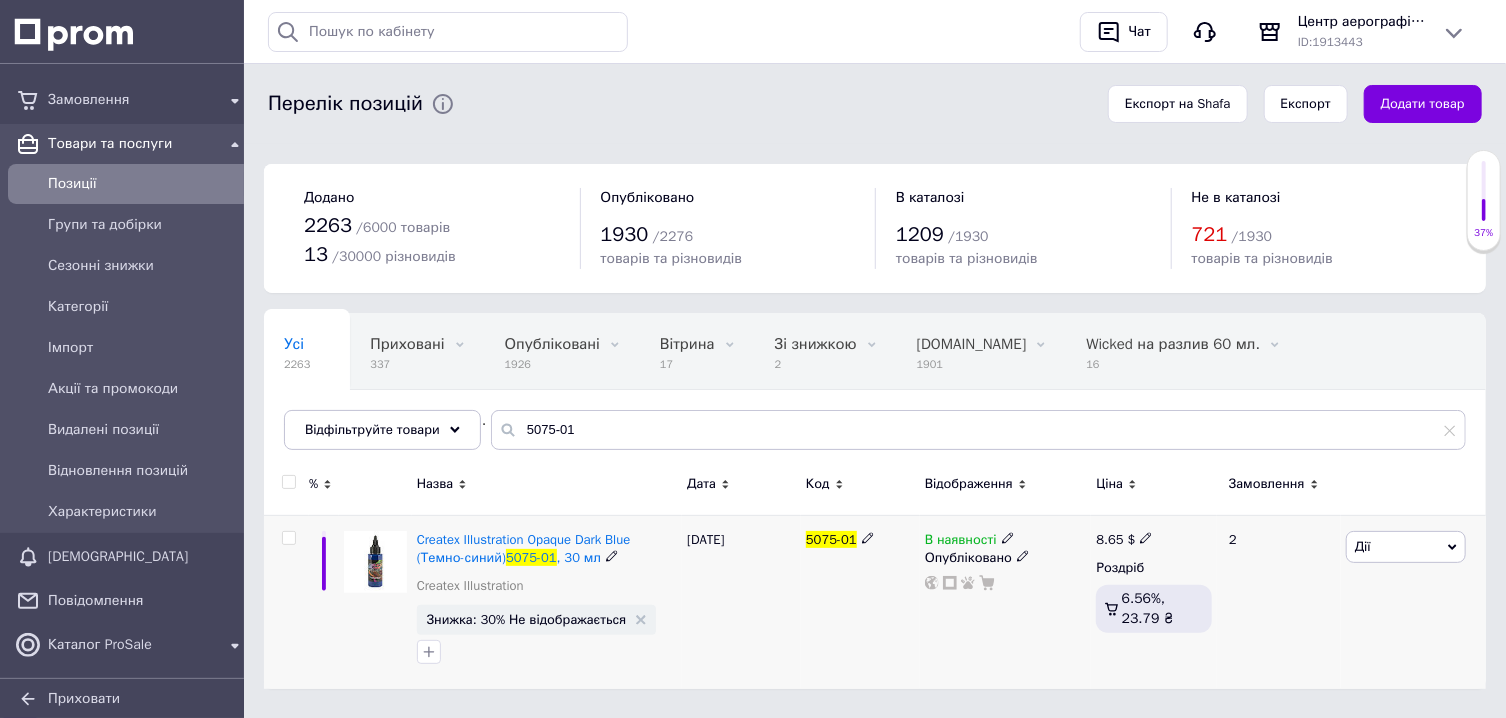 click 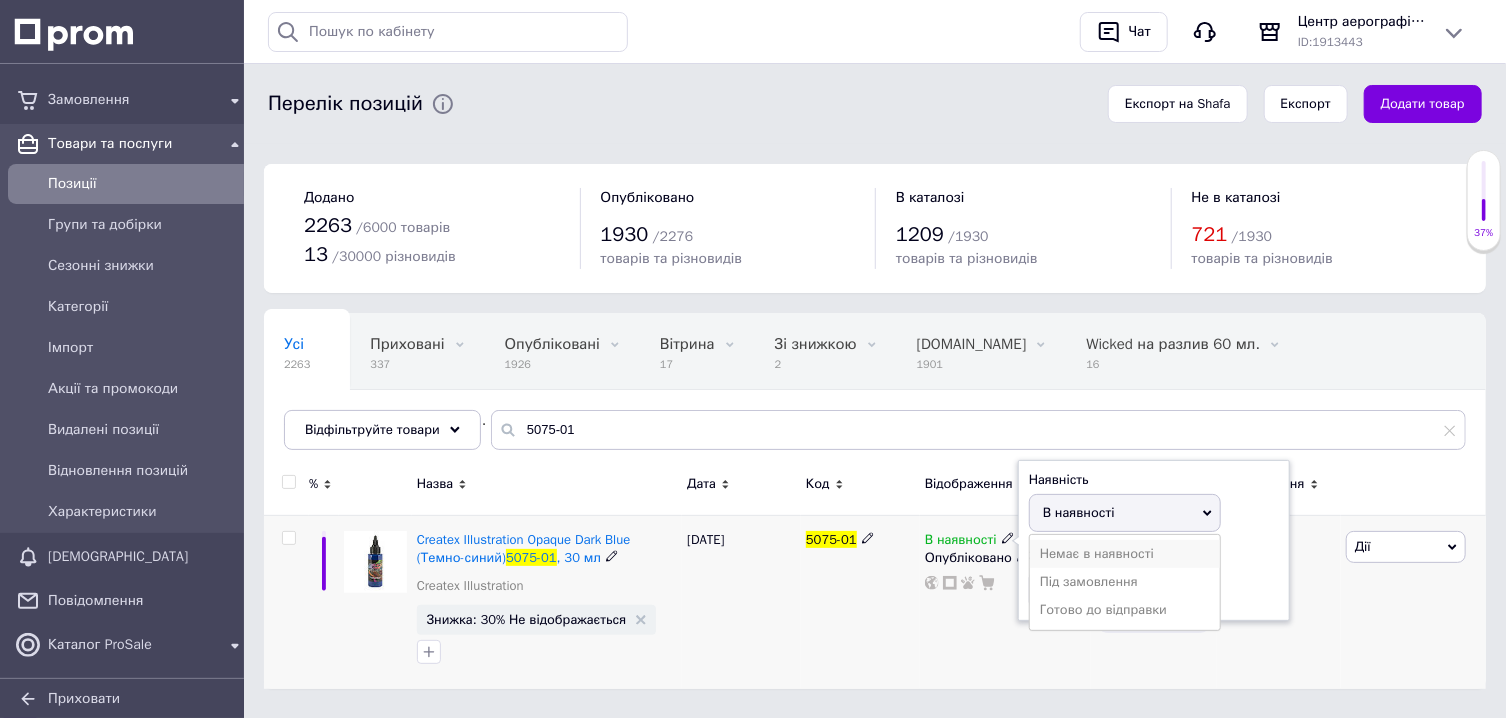 click on "Немає в наявності" at bounding box center (1125, 554) 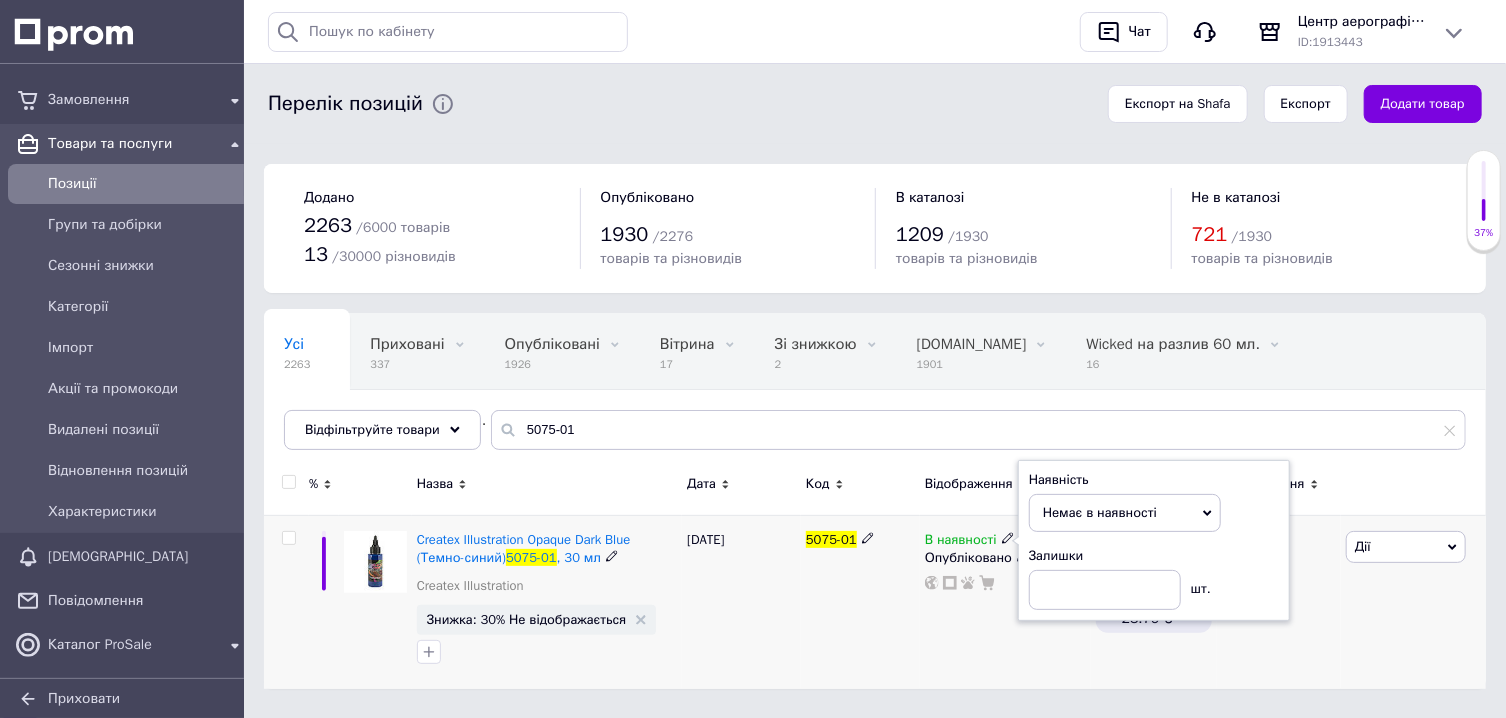 click on "5075-01" at bounding box center [860, 602] 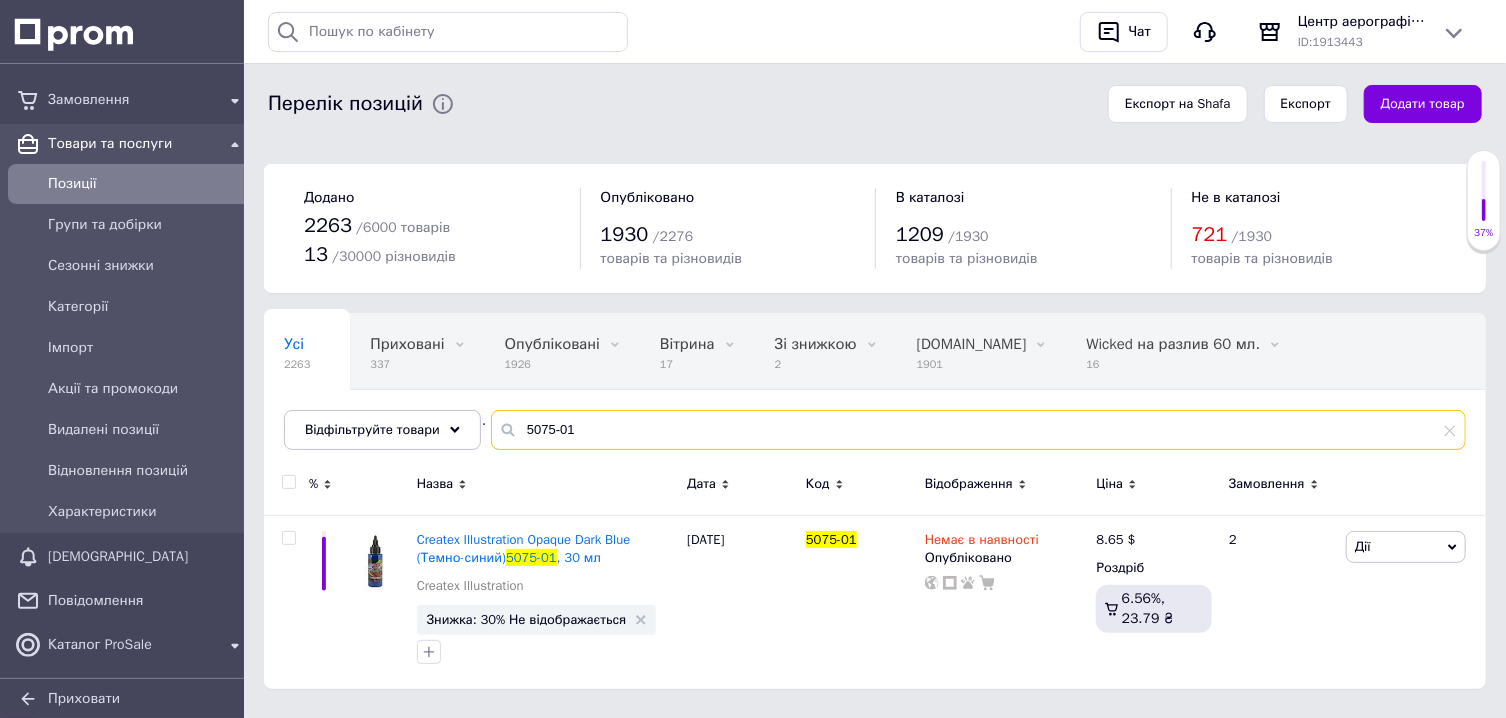click on "5075-01" at bounding box center (978, 430) 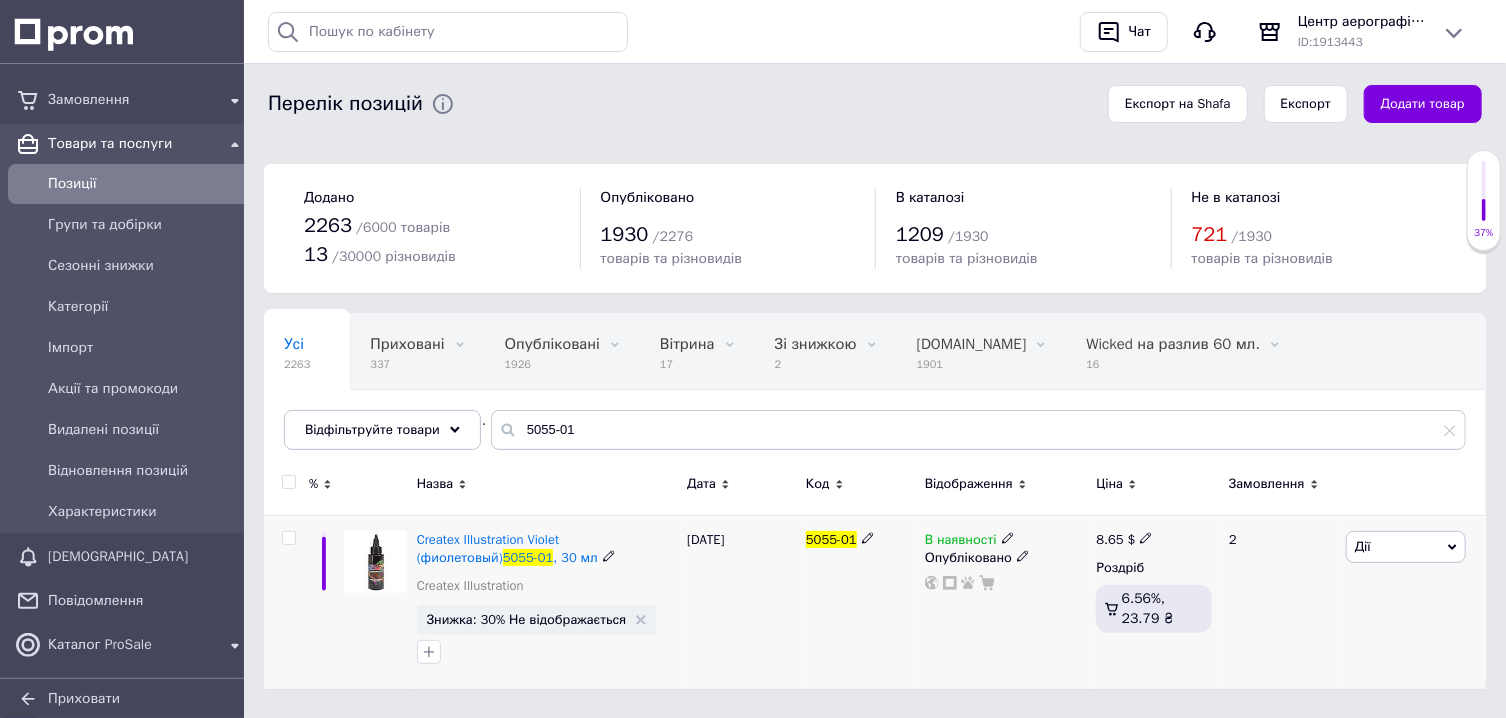 click 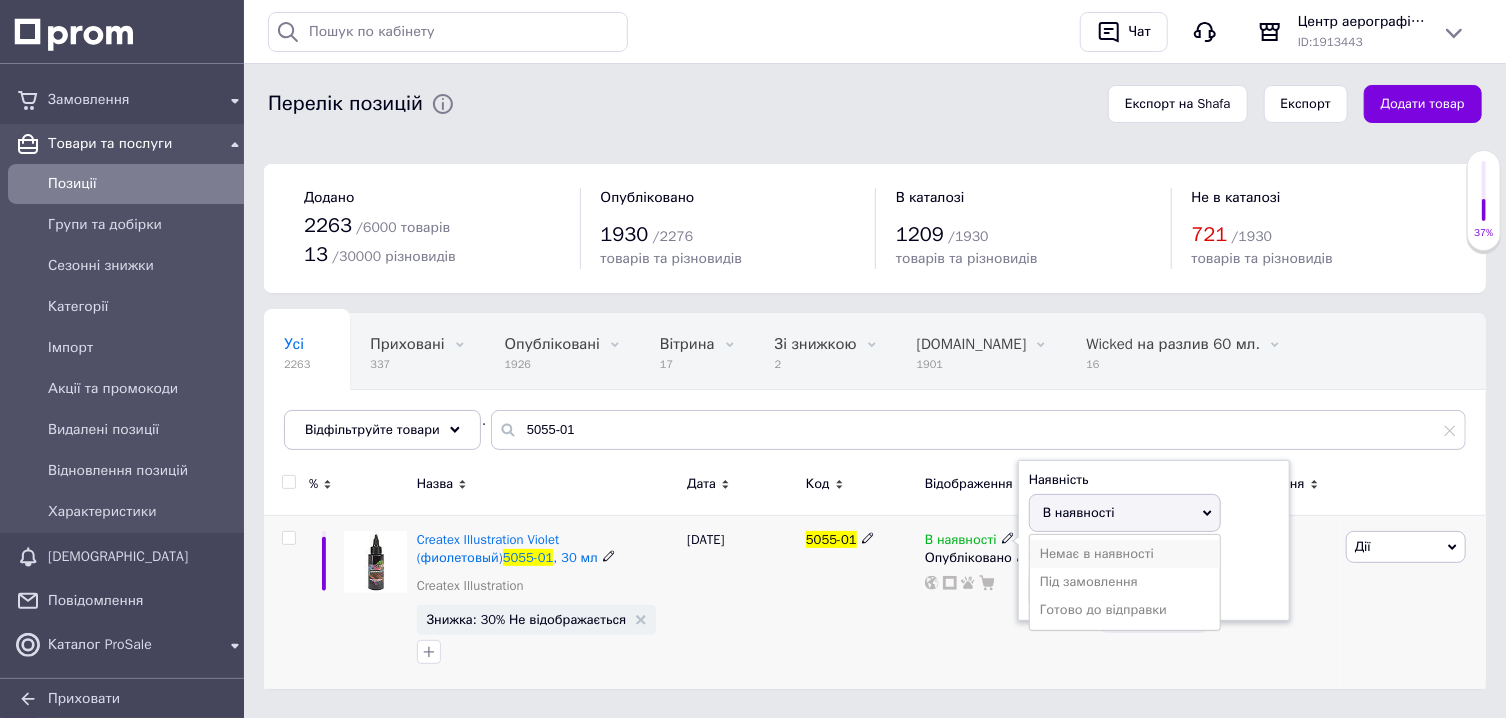 click on "Немає в наявності" at bounding box center [1125, 554] 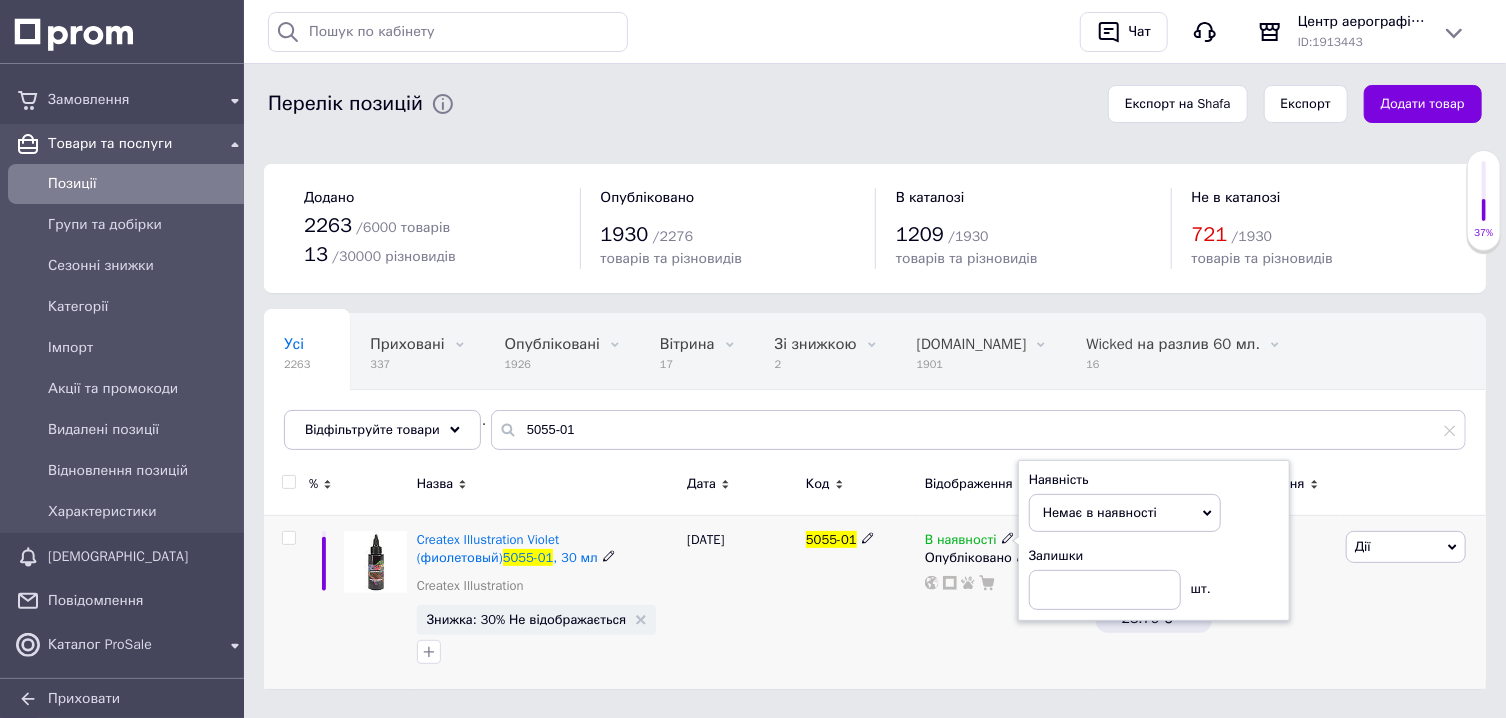 click on "5055-01" at bounding box center [860, 602] 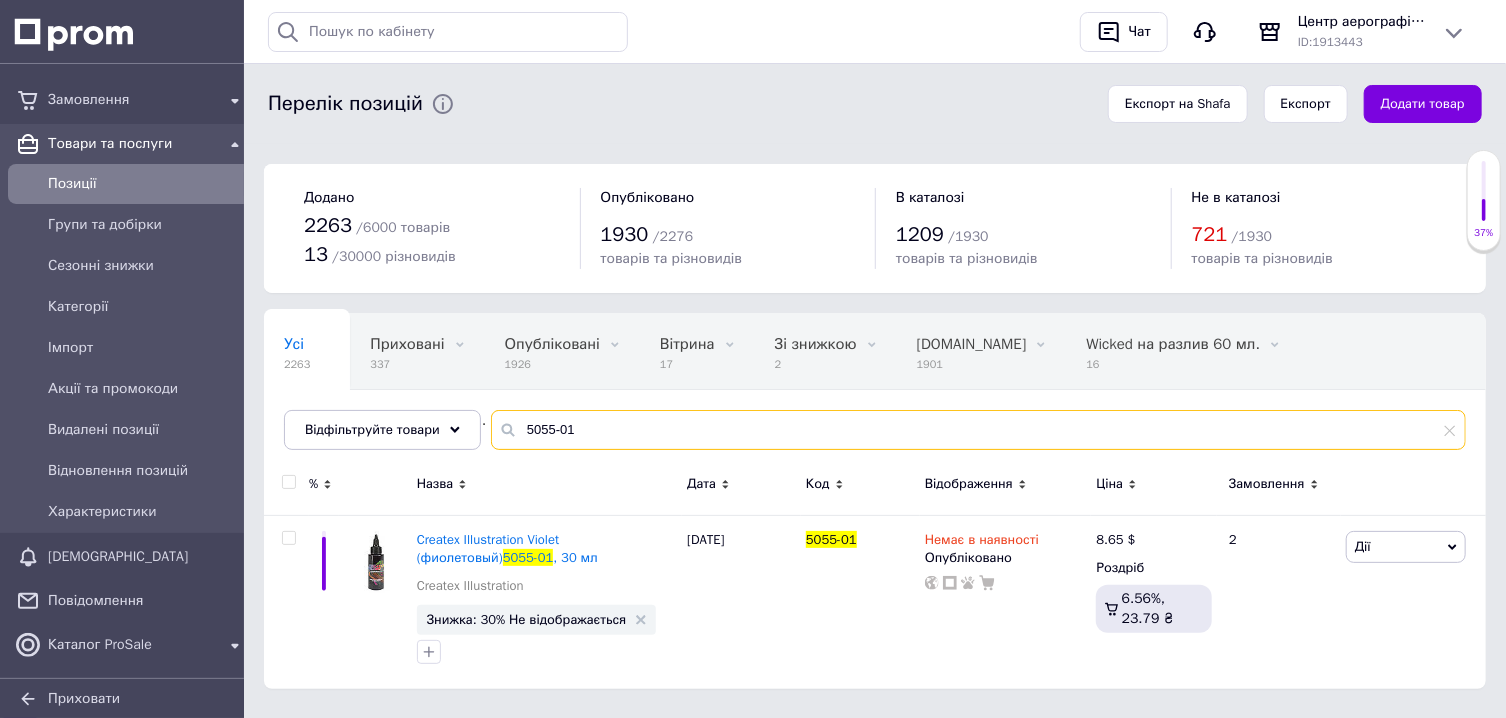 click on "5055-01" at bounding box center [978, 430] 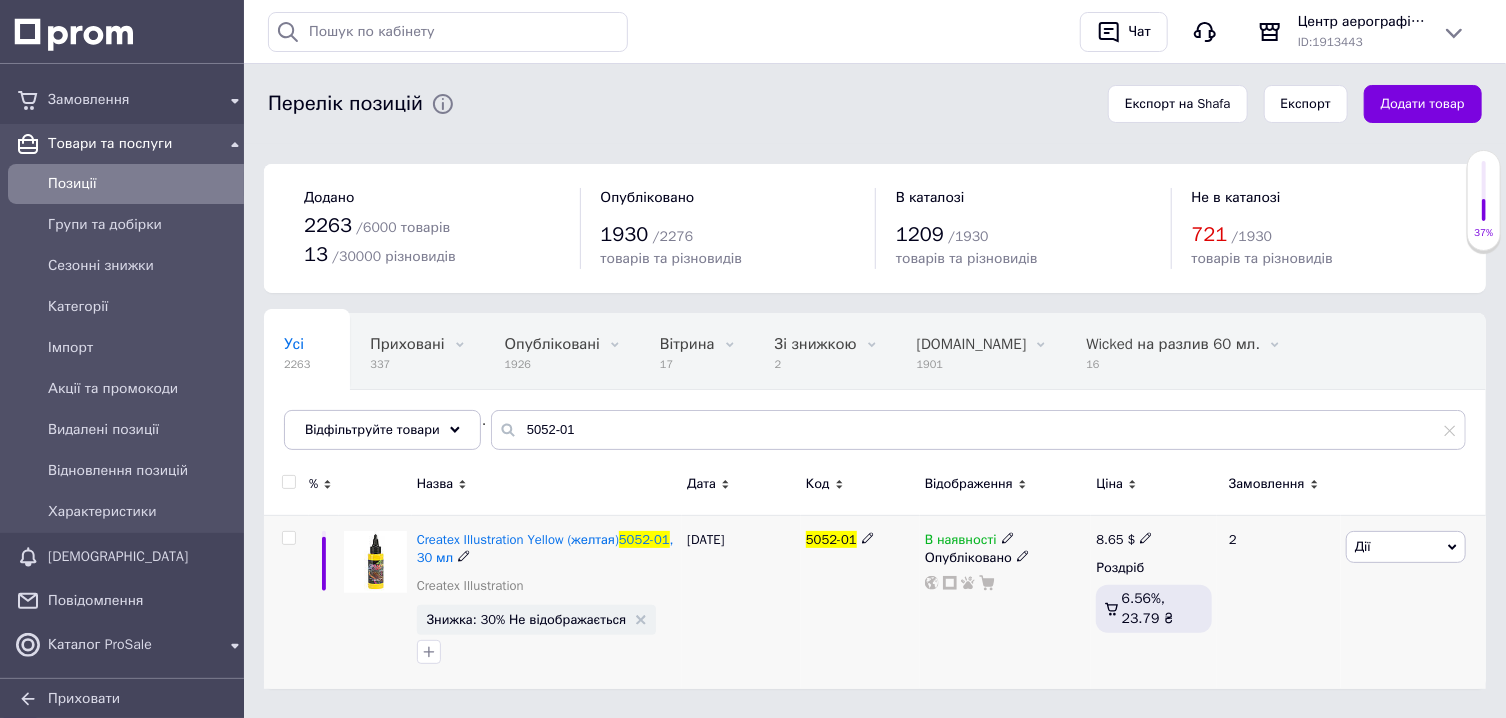click 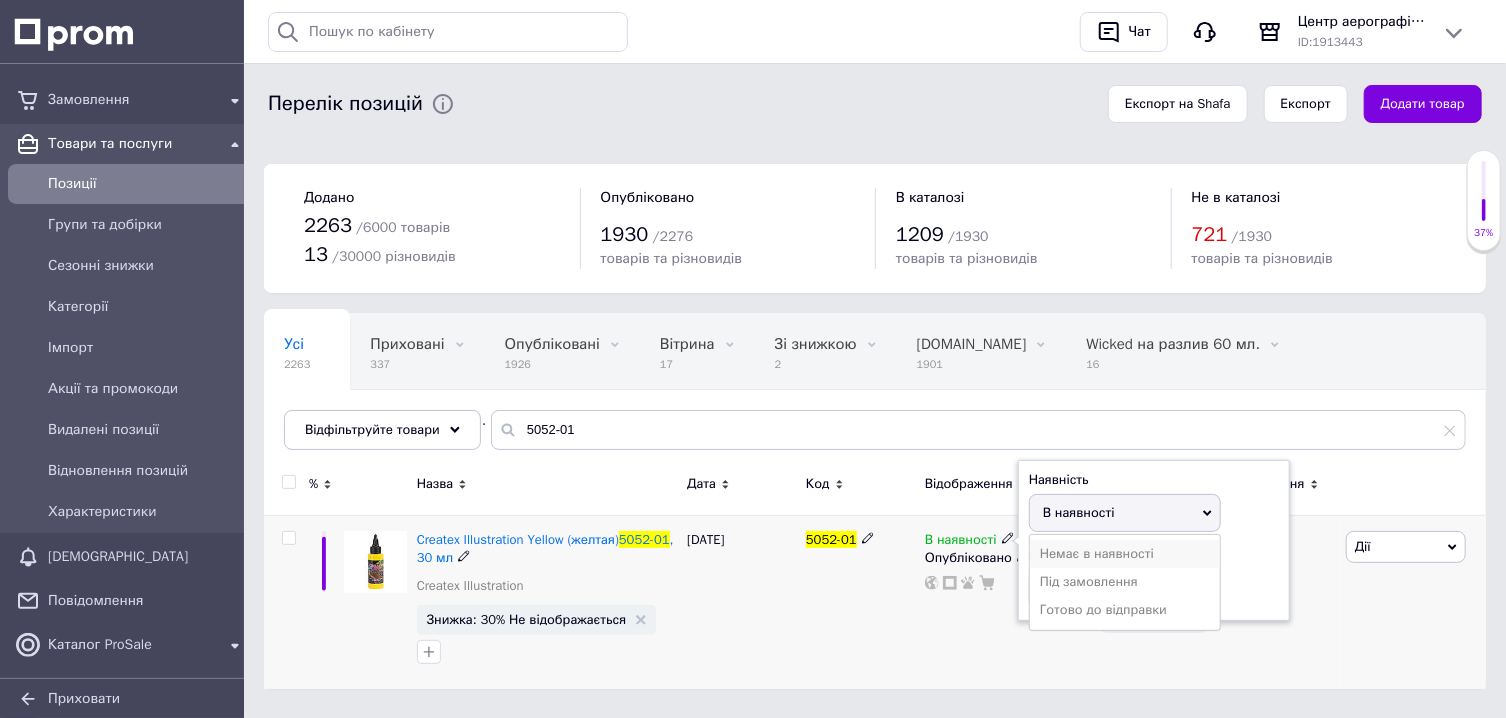 click on "Немає в наявності" at bounding box center (1125, 554) 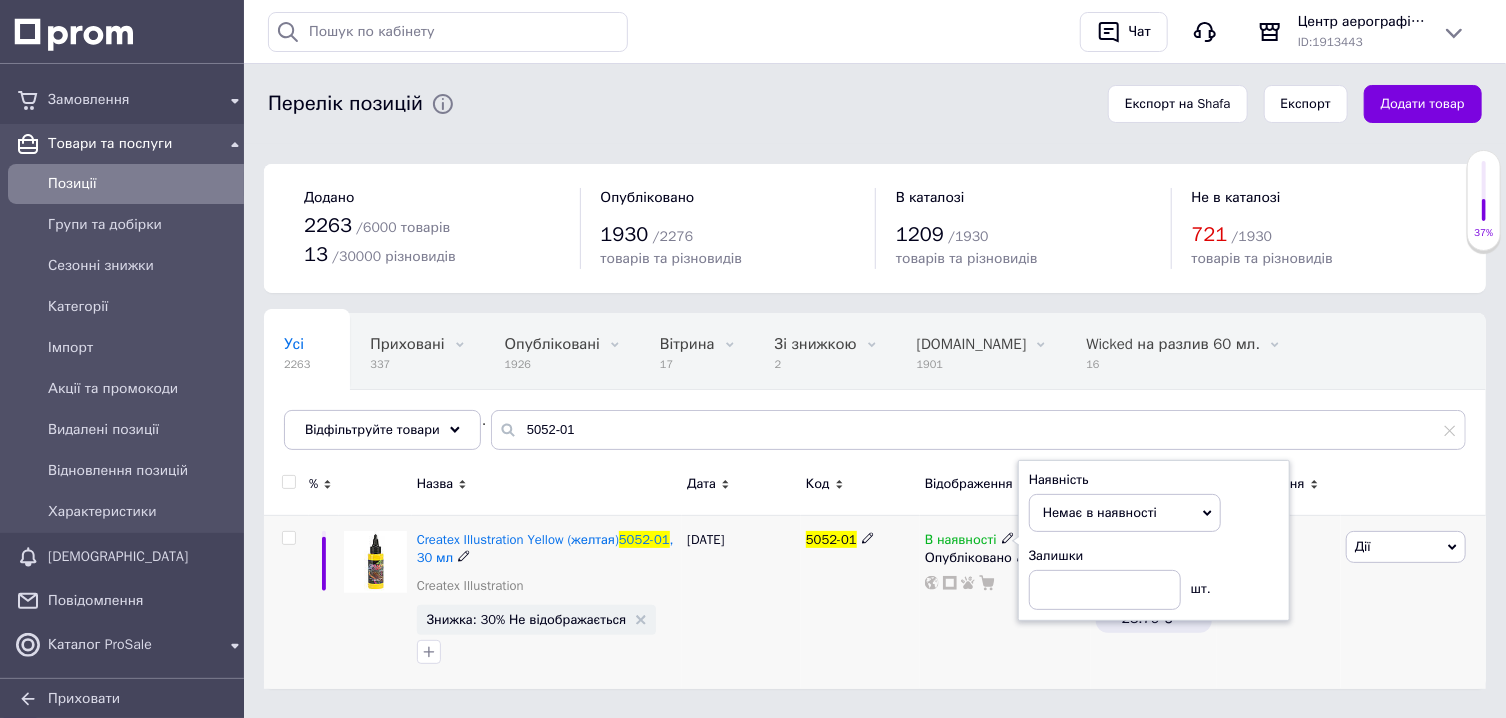 click on "5052-01" at bounding box center (860, 602) 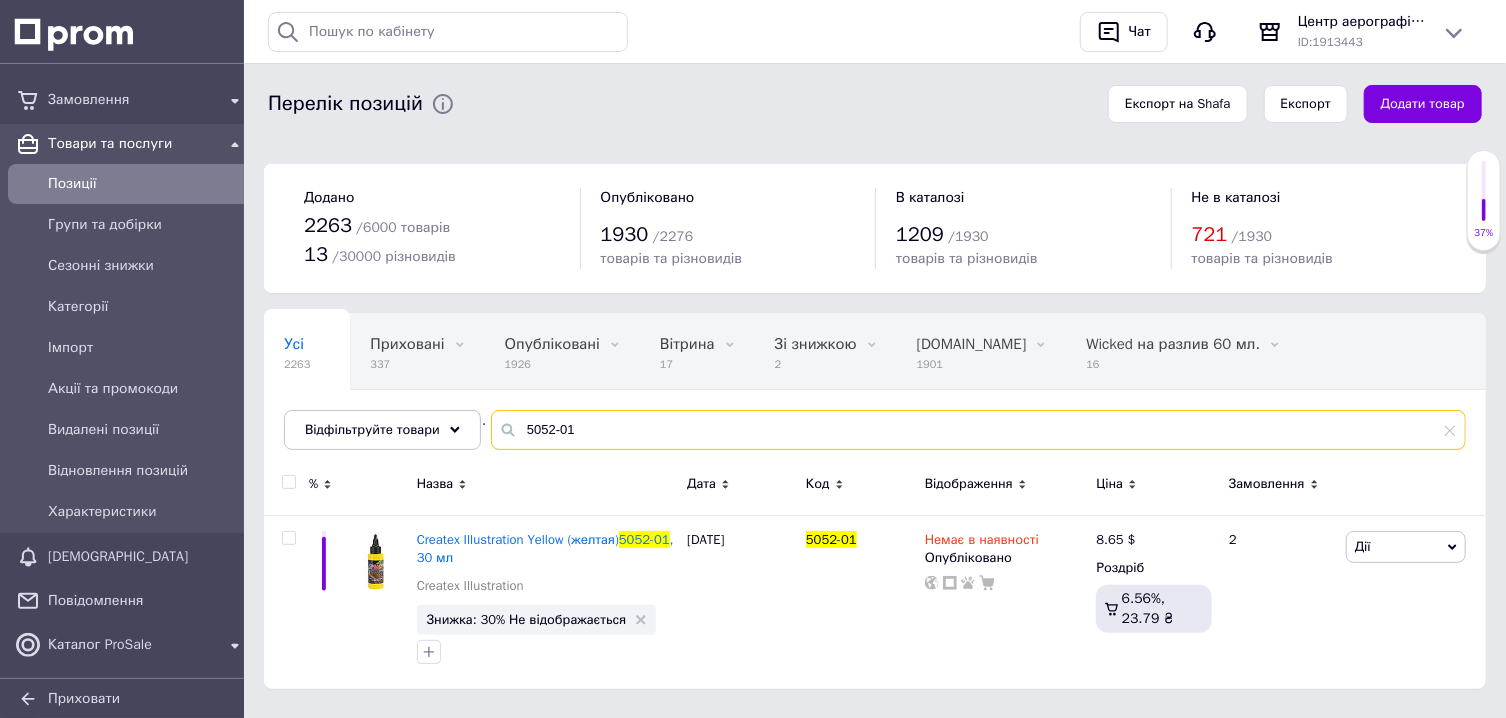 click on "5052-01" at bounding box center (978, 430) 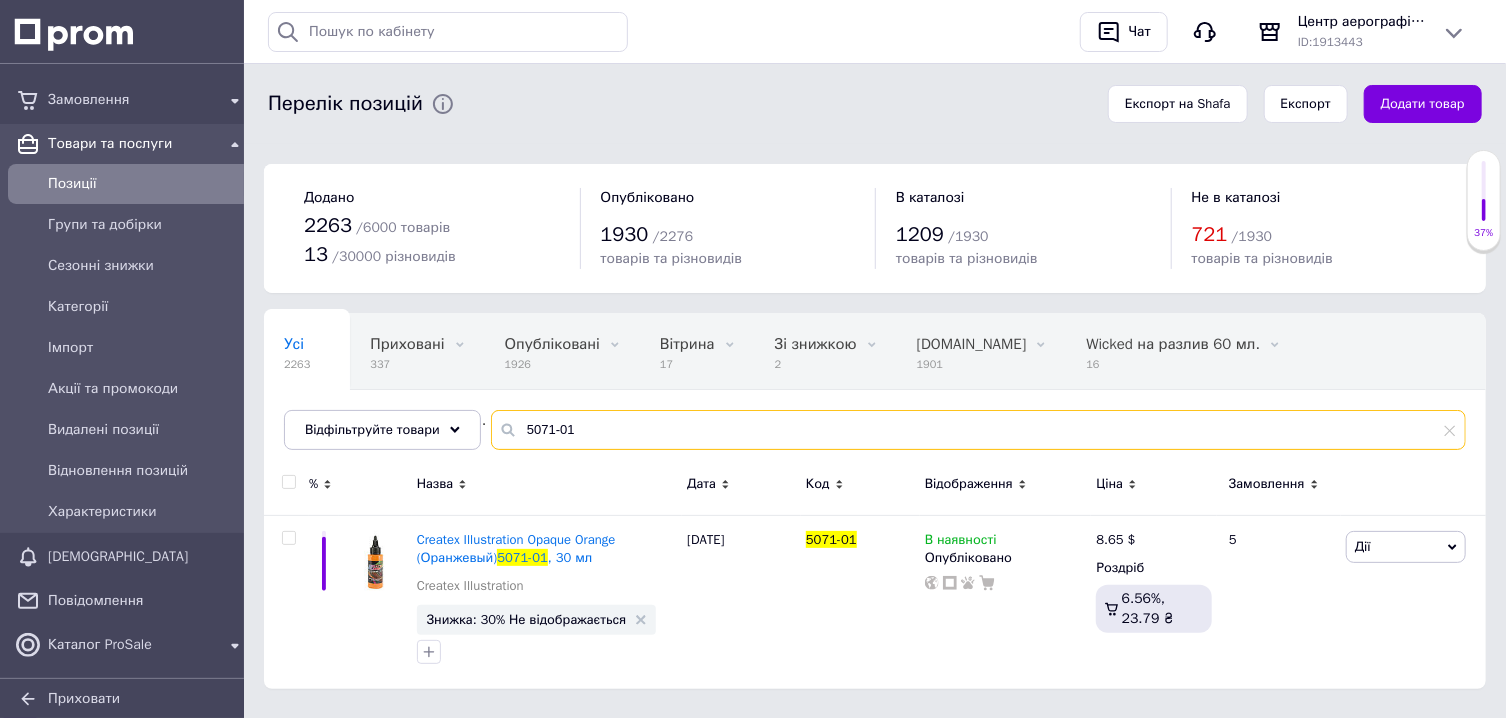 click on "5071-01" at bounding box center (978, 430) 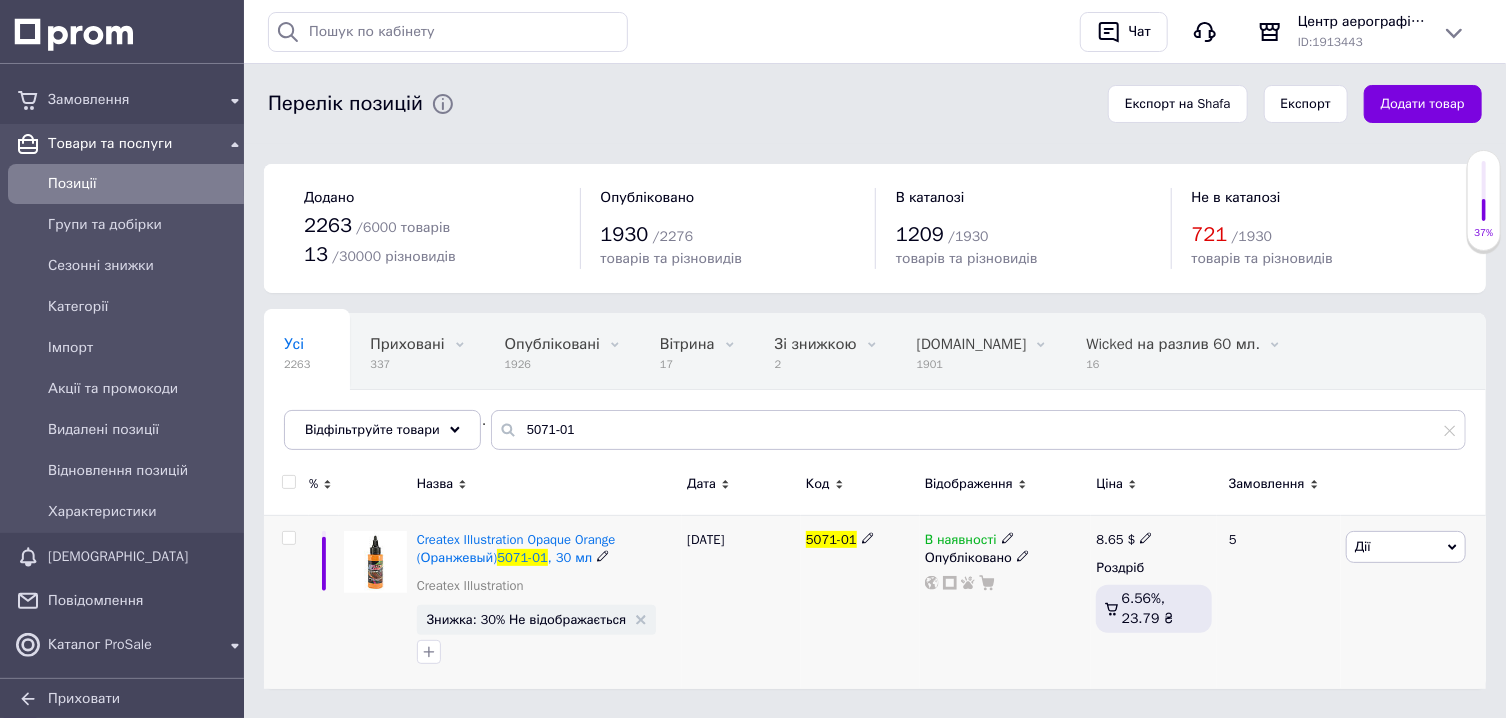 click 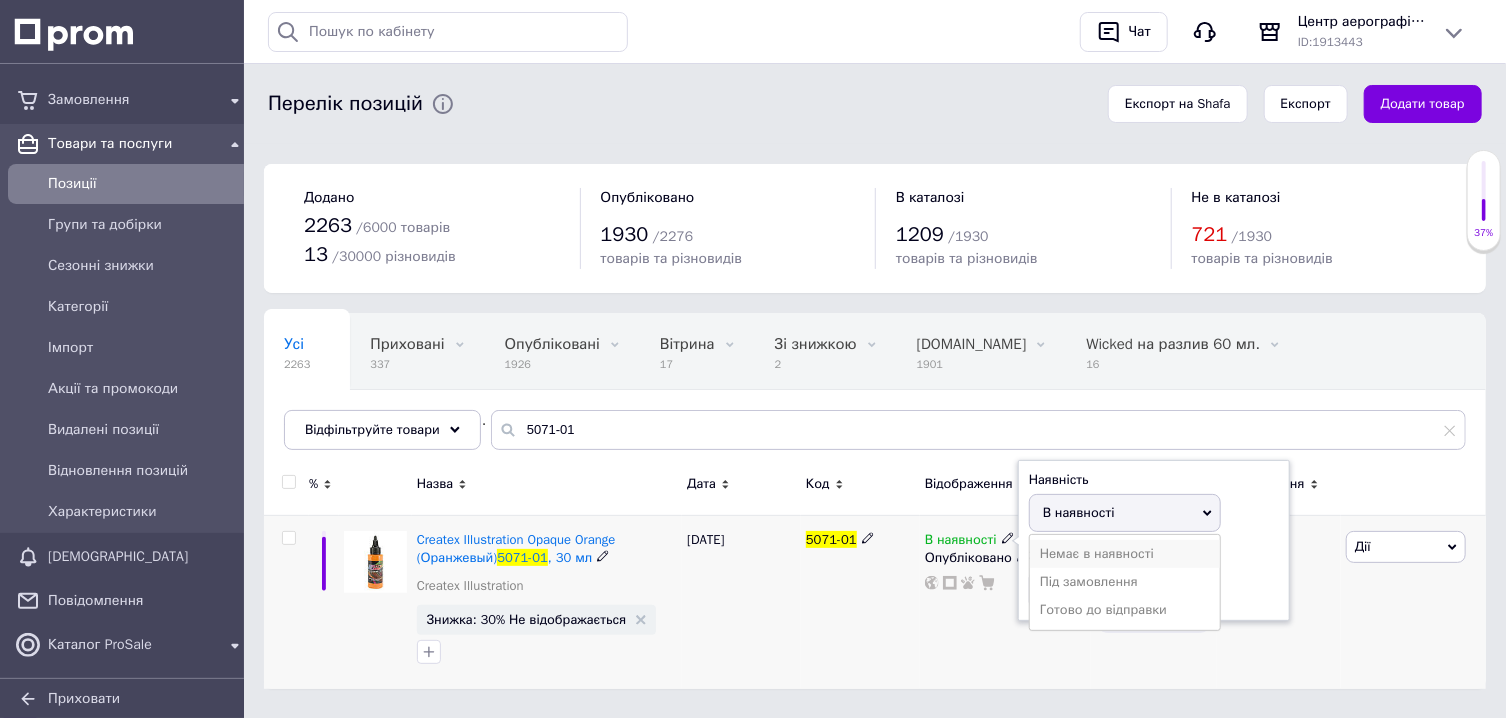 click on "Немає в наявності" at bounding box center [1125, 554] 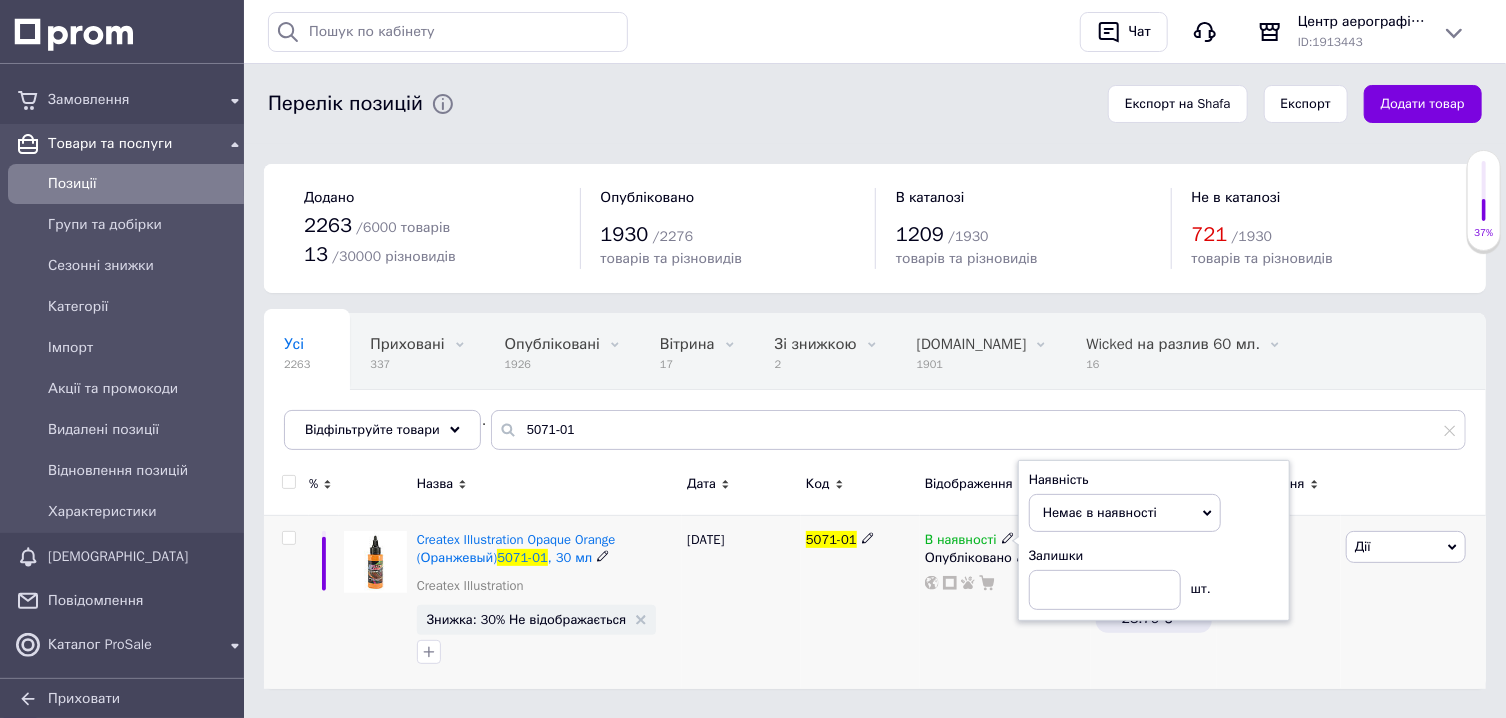 click on "5071-01" at bounding box center (860, 602) 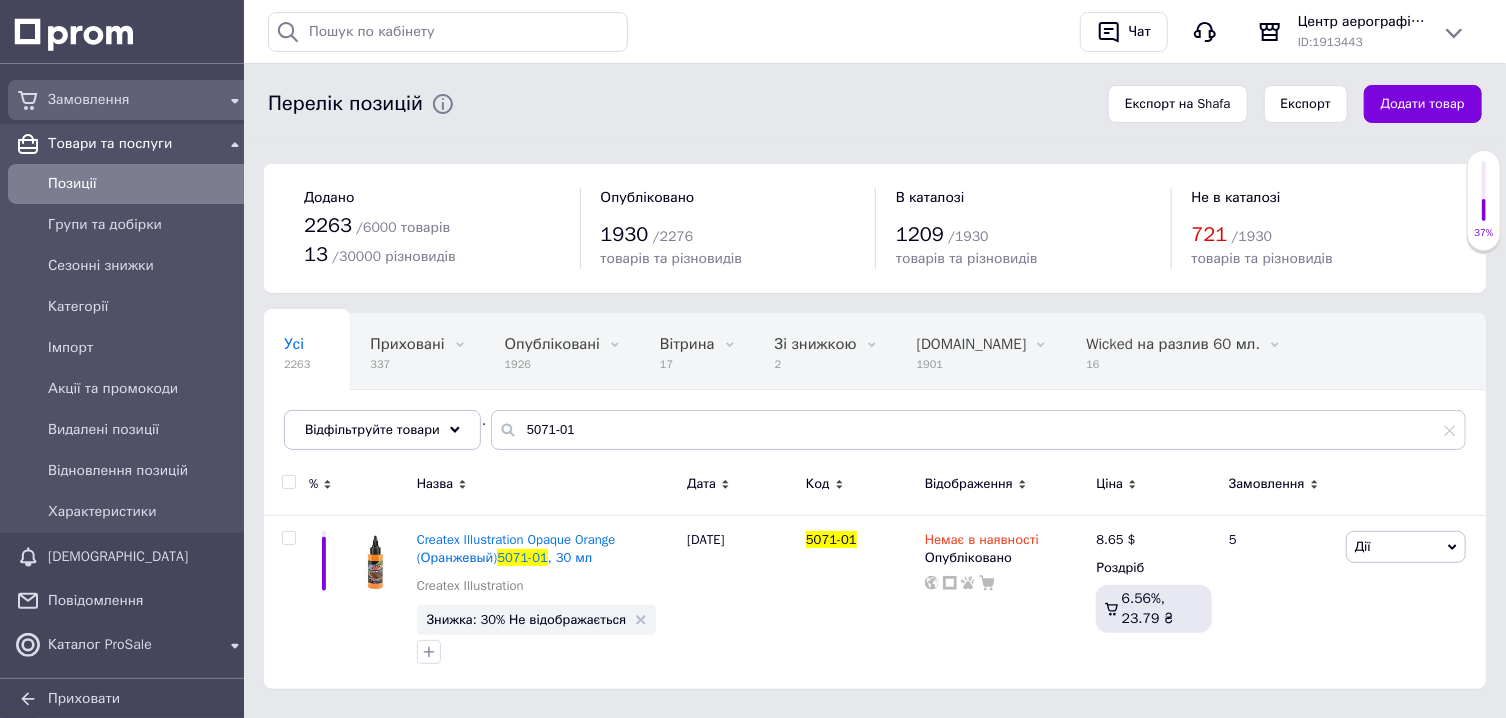 click on "Замовлення" at bounding box center [131, 100] 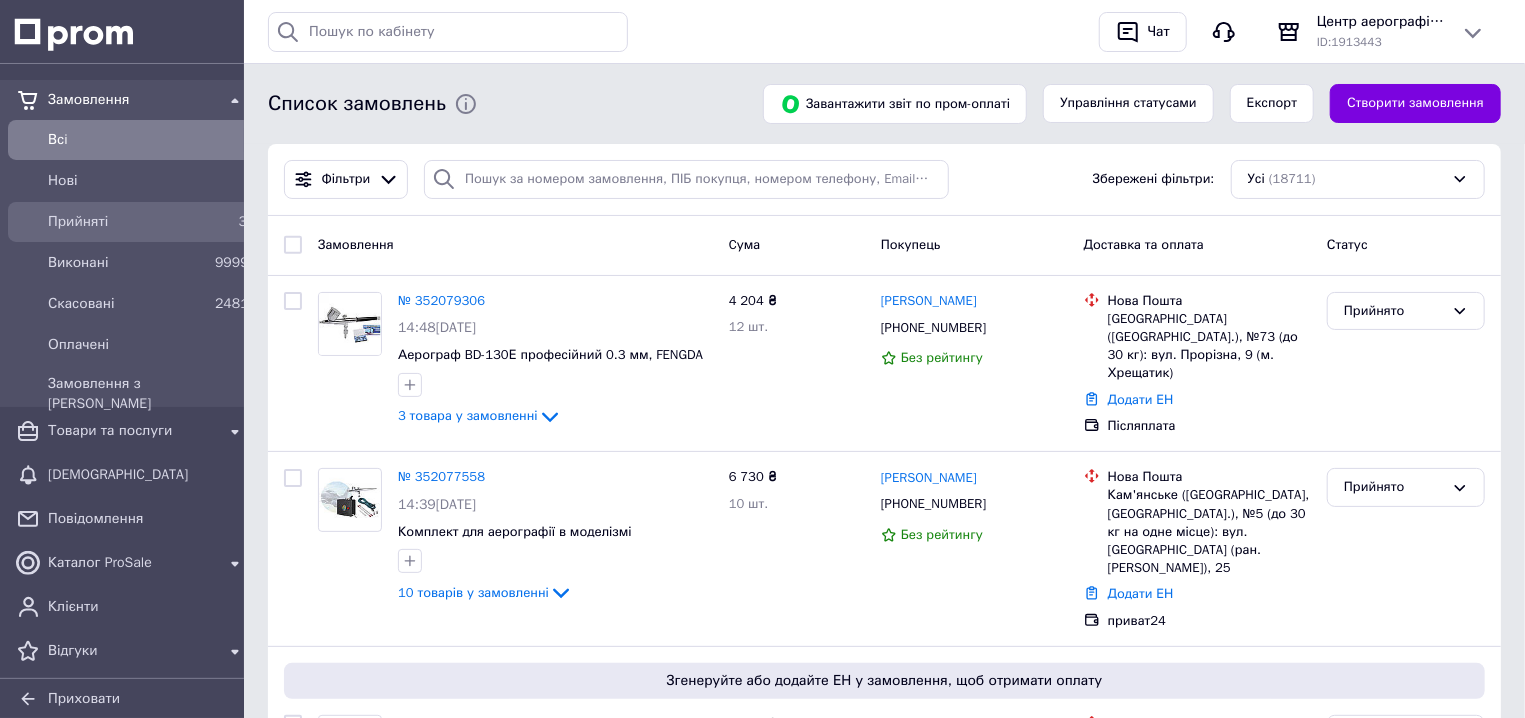 click on "Прийняті" at bounding box center [127, 222] 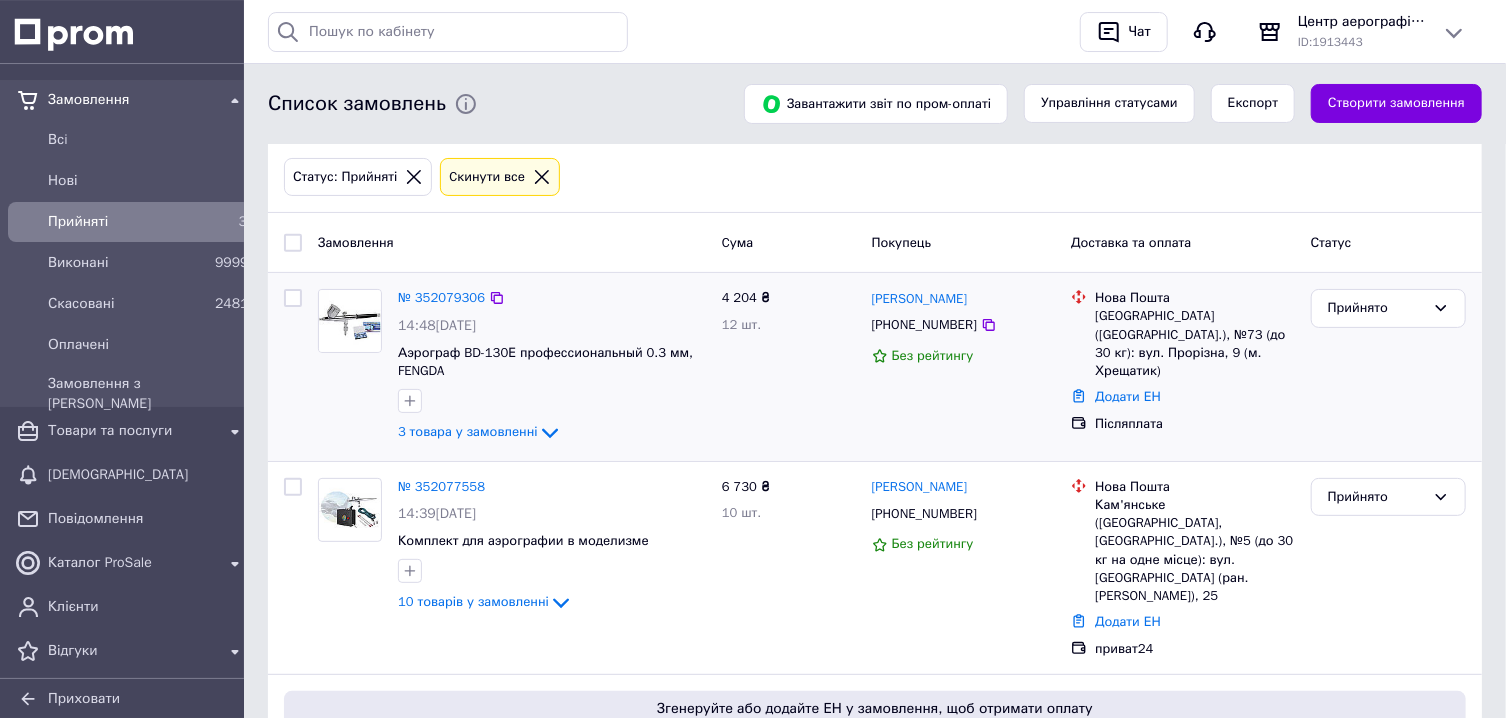 scroll, scrollTop: 54, scrollLeft: 0, axis: vertical 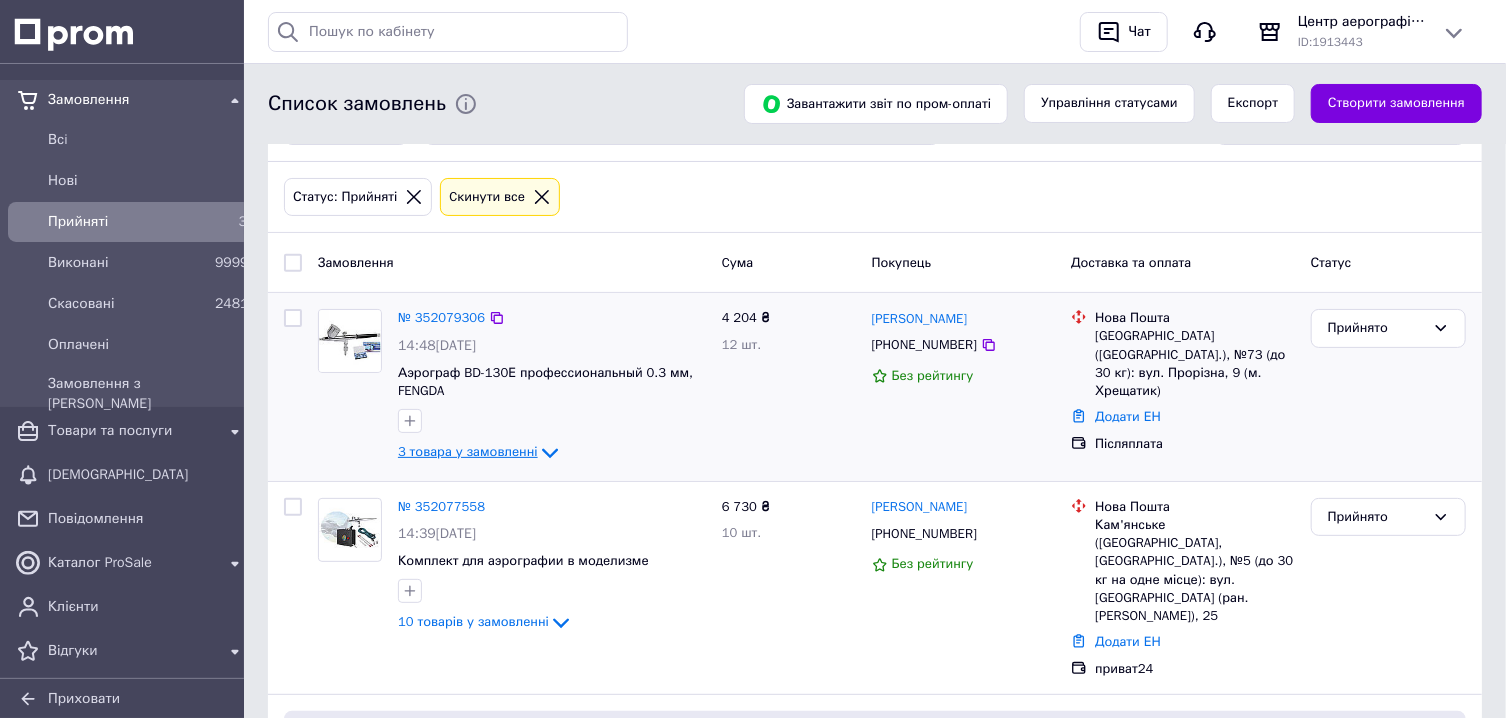 click on "3 товара у замовленні" at bounding box center (468, 452) 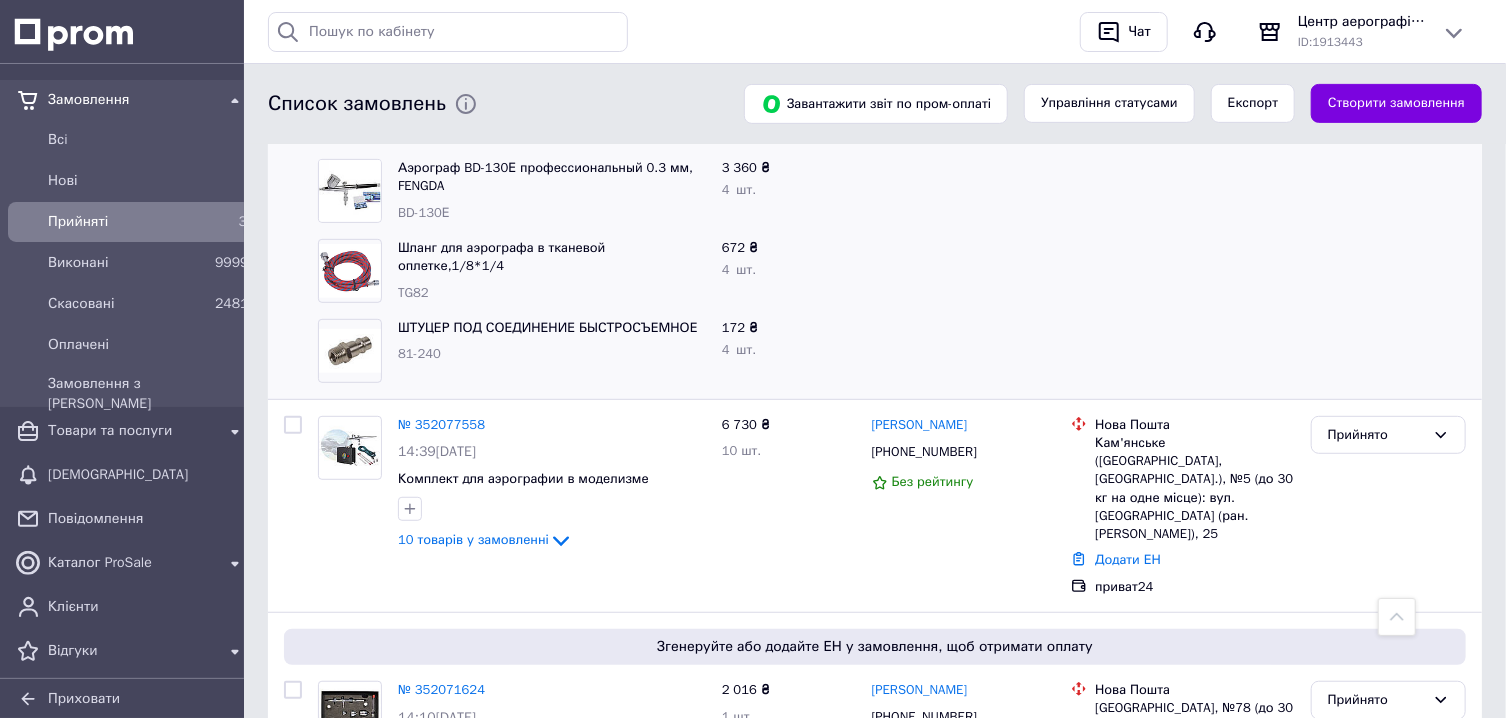 scroll, scrollTop: 161, scrollLeft: 0, axis: vertical 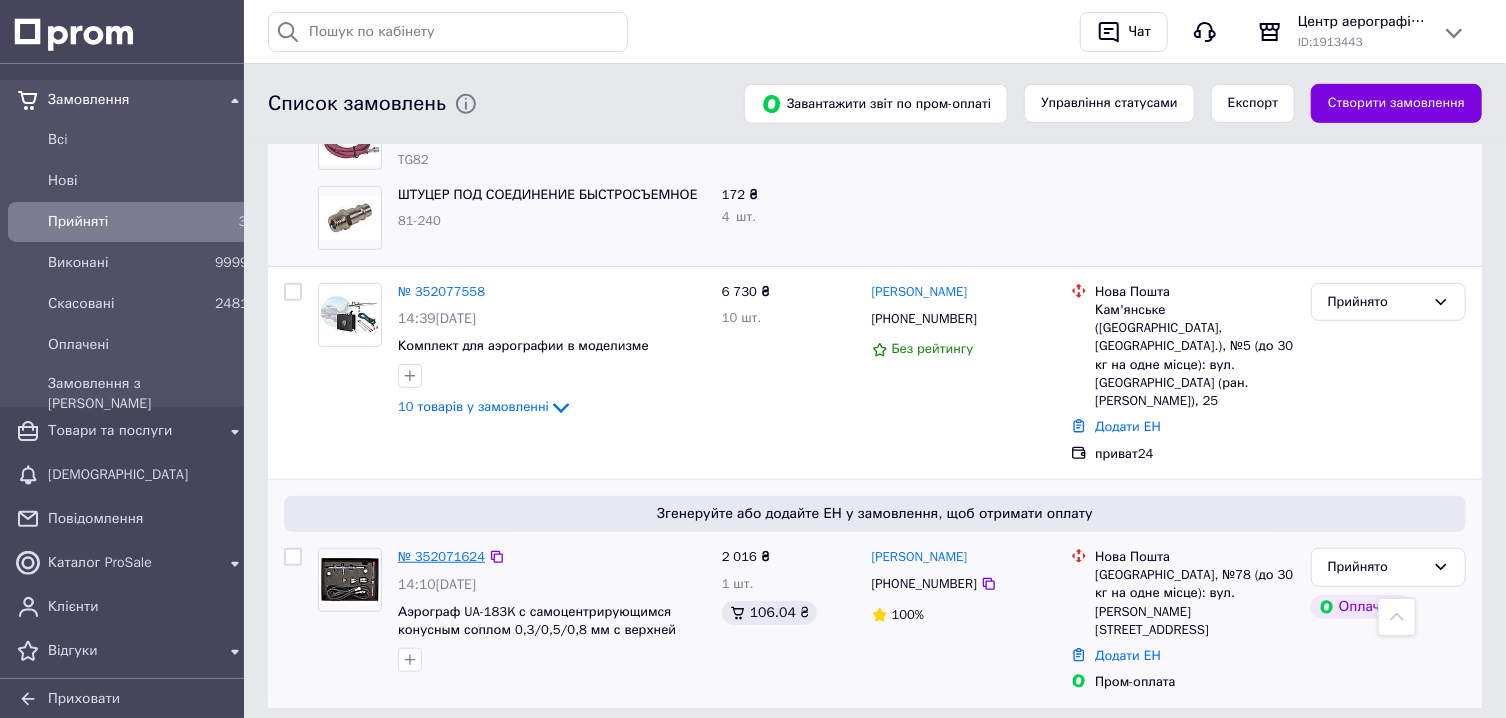 click on "№ 352071624" at bounding box center [441, 556] 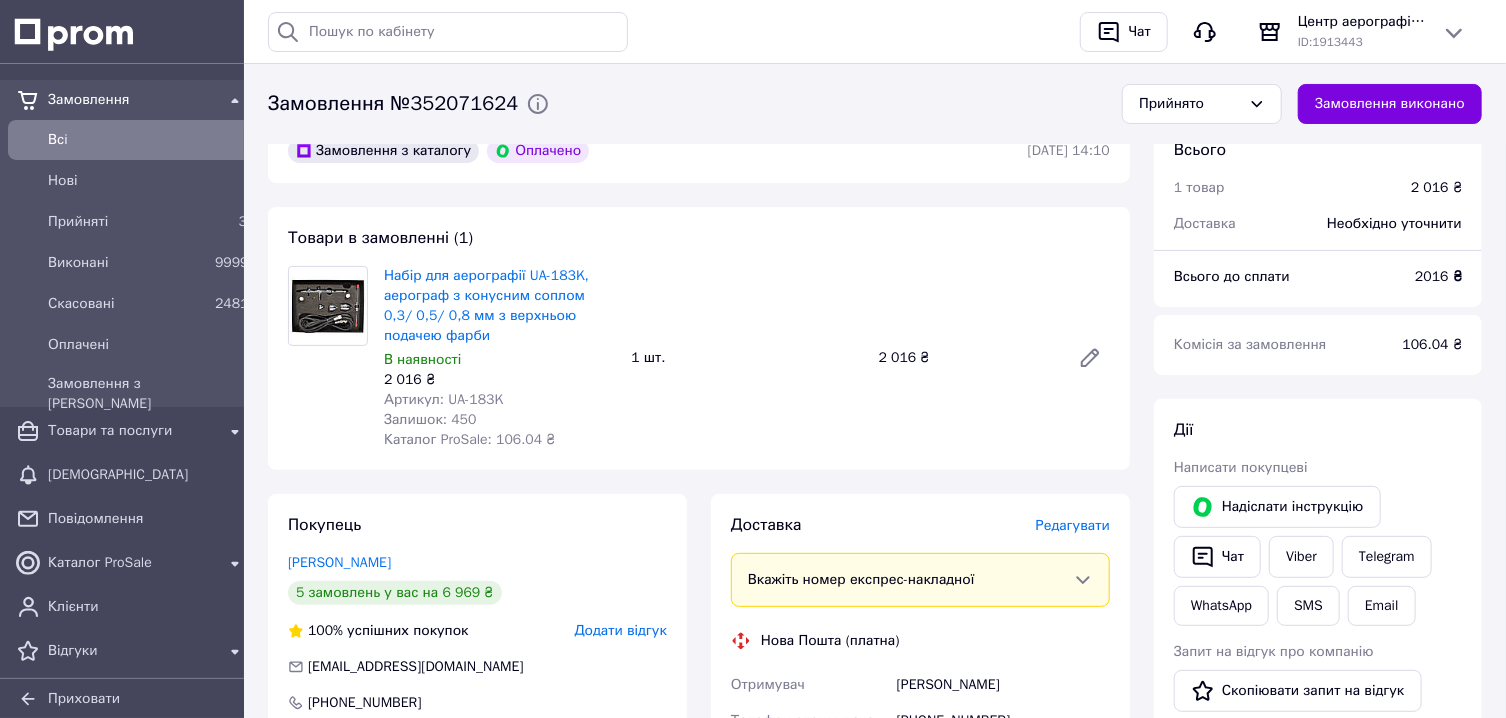 scroll, scrollTop: 0, scrollLeft: 0, axis: both 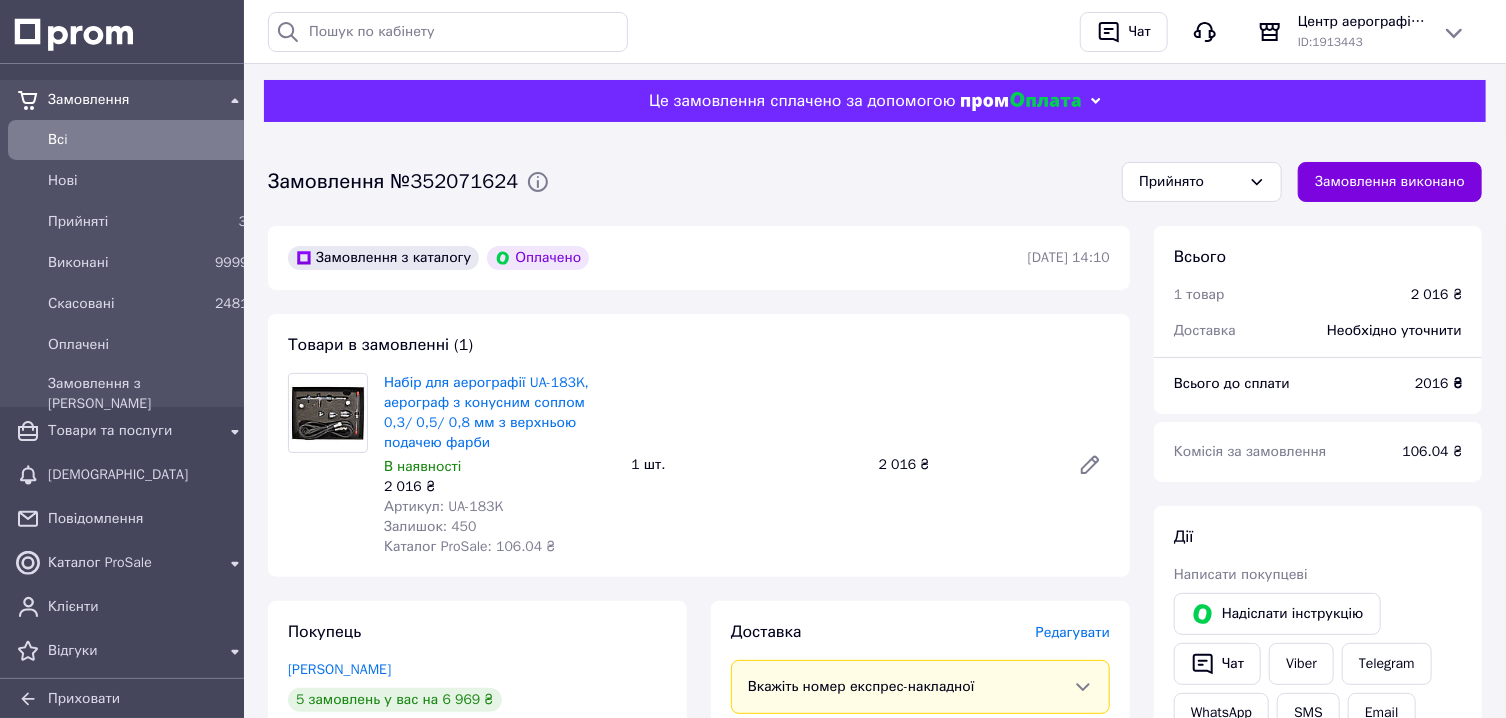 click on "Замовлення №352071624 Прийнято Замовлення виконано" at bounding box center [875, 182] 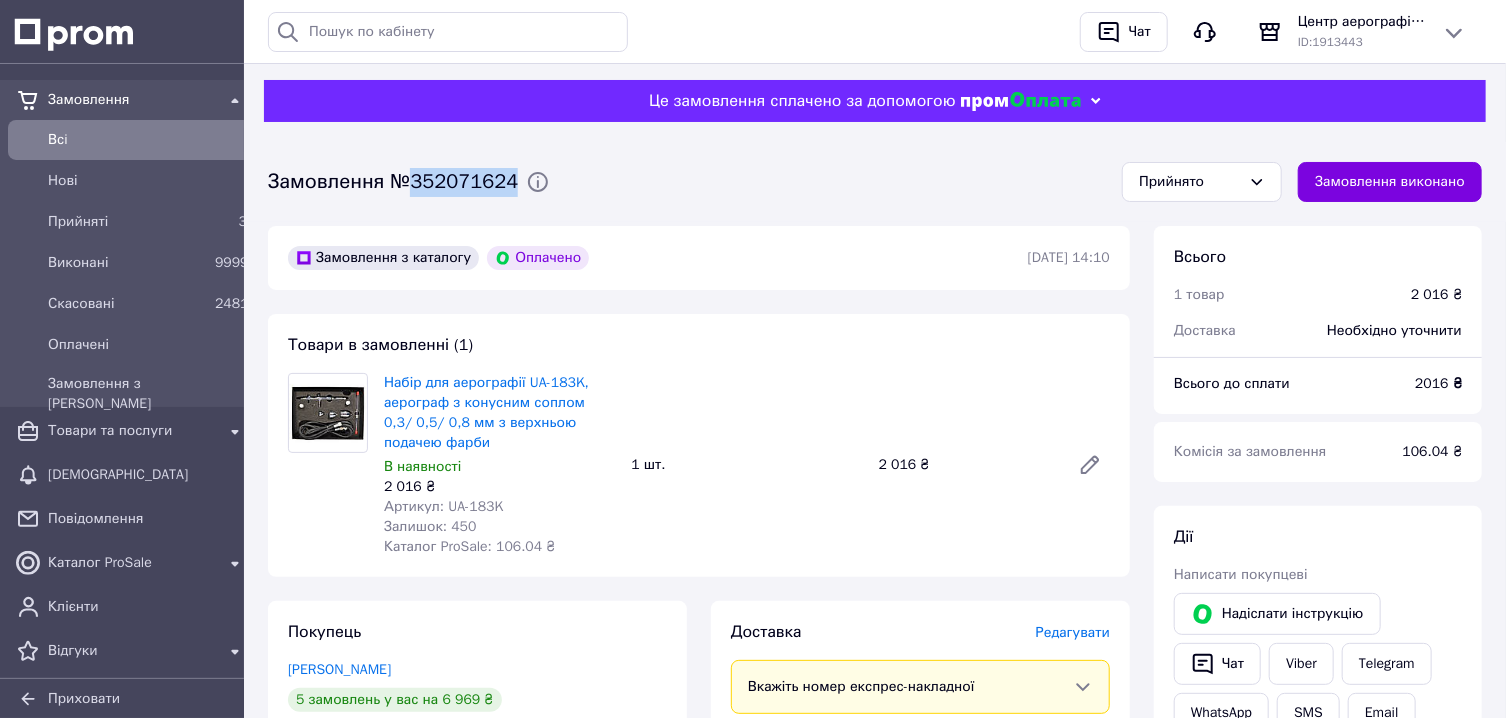 click on "Замовлення №352071624 Прийнято Замовлення виконано" at bounding box center [875, 182] 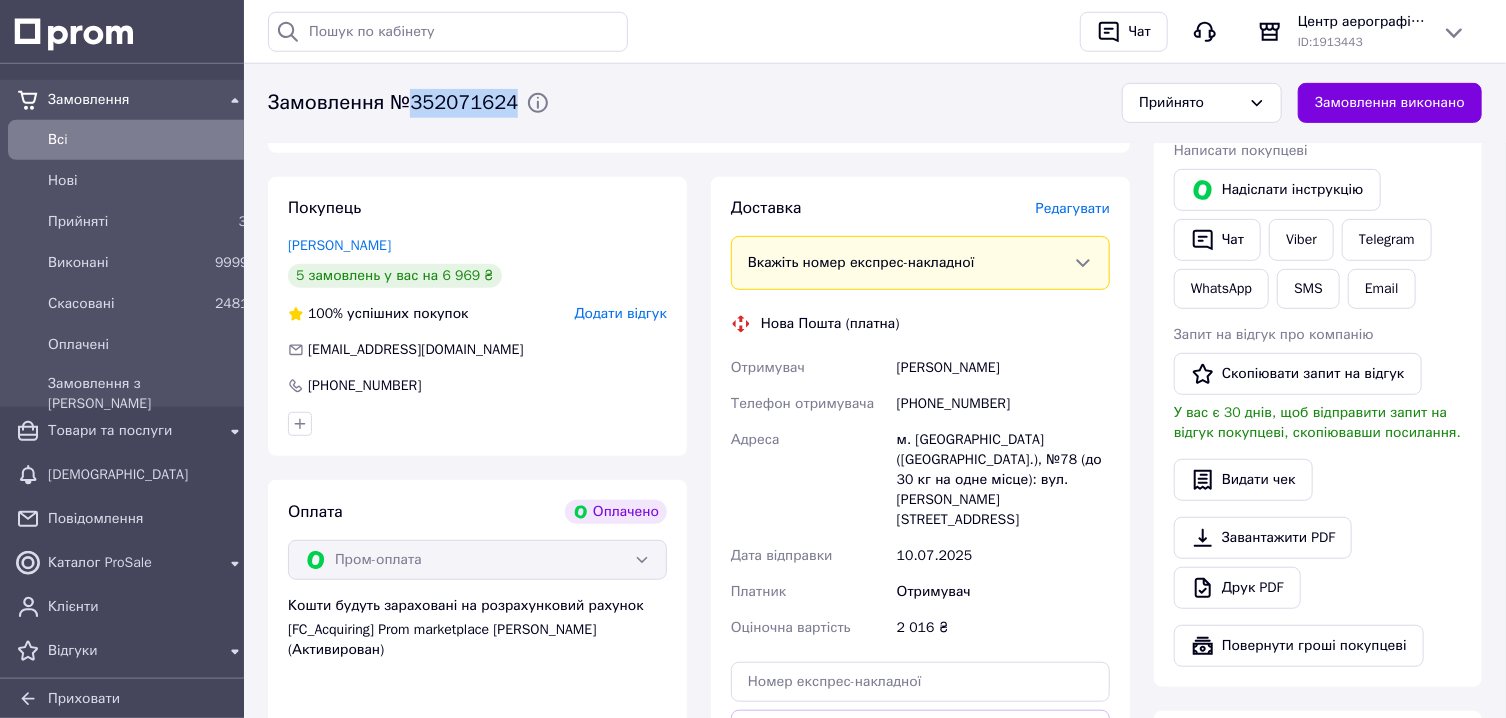 scroll, scrollTop: 428, scrollLeft: 0, axis: vertical 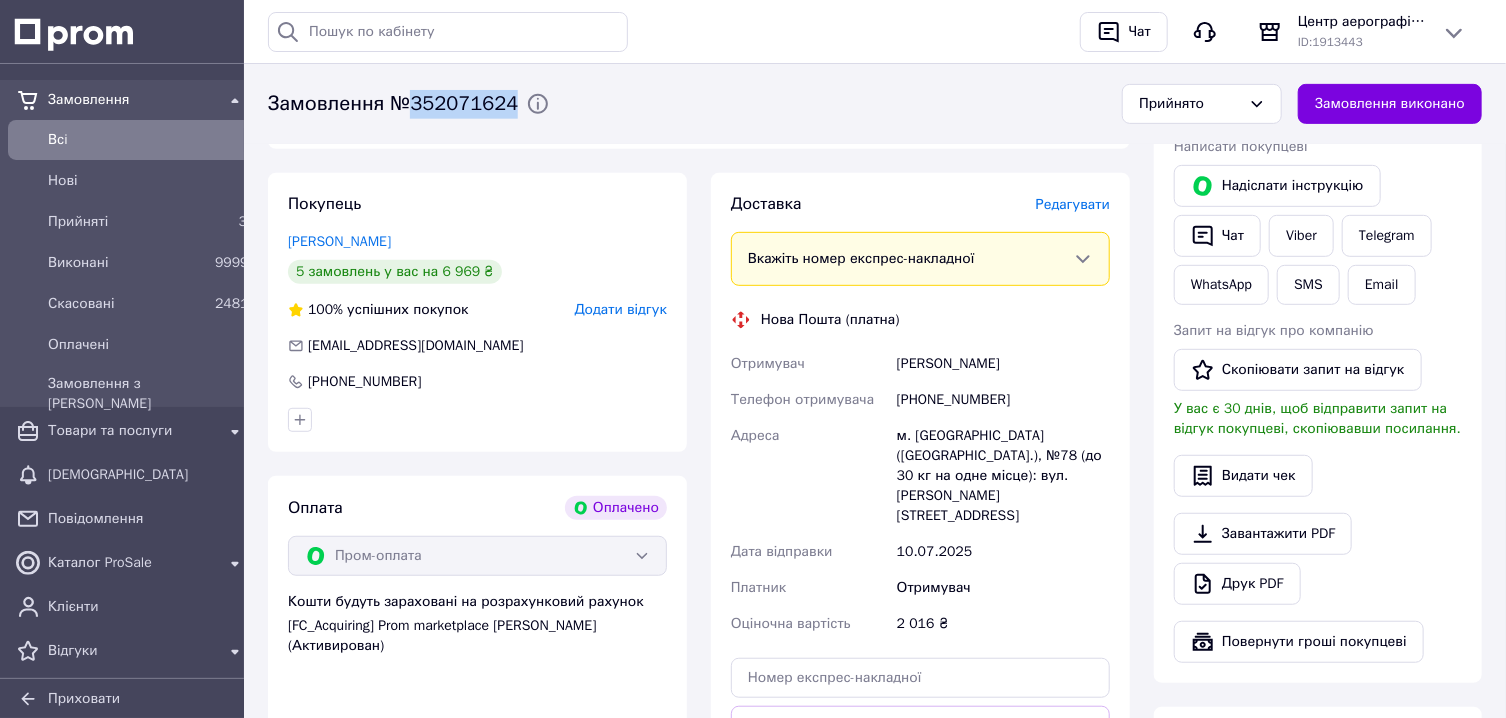 click on "Федько Сергій" at bounding box center (1003, 364) 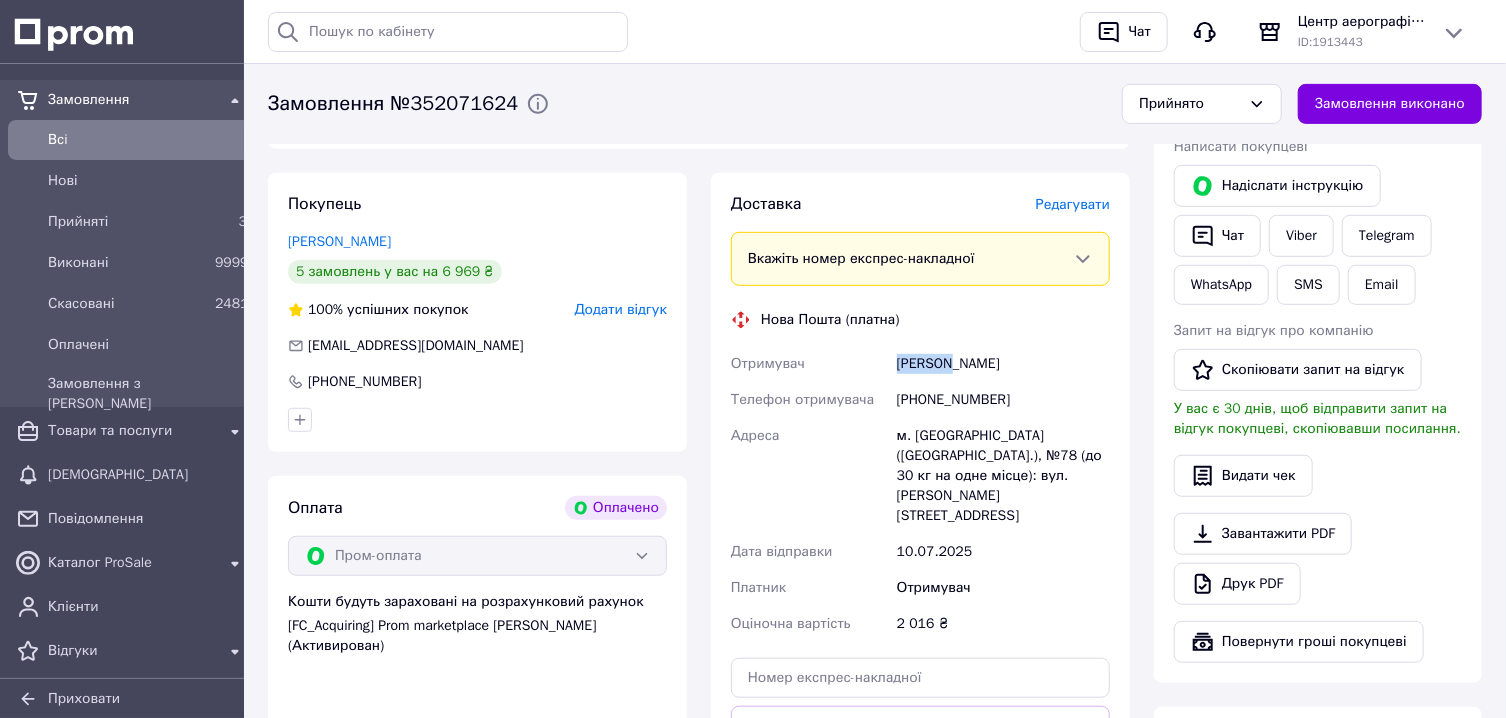 click on "Федько Сергій" at bounding box center [1003, 364] 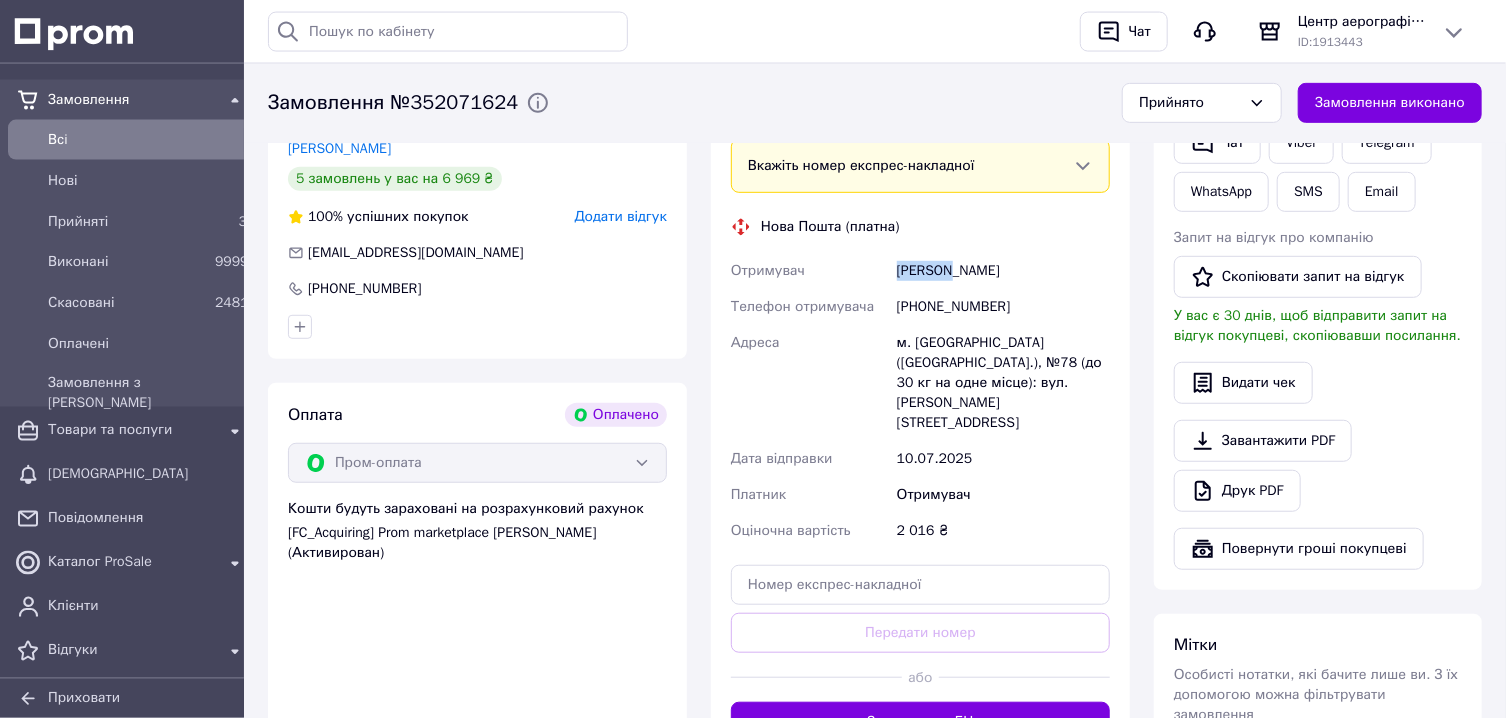 scroll, scrollTop: 495, scrollLeft: 0, axis: vertical 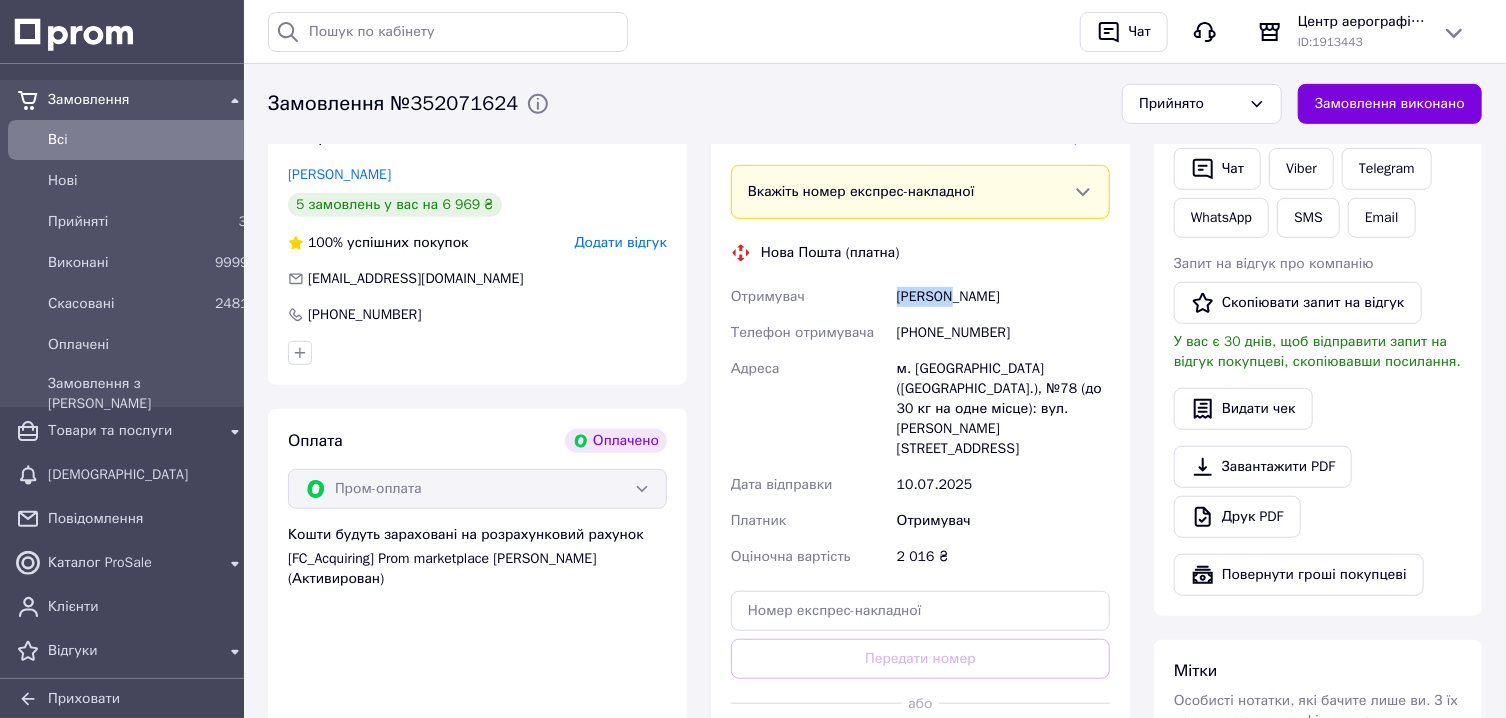 click on "м. Київ (Київська обл.), №78 (до 30 кг на одне місце): вул. Вінстона Черчілля, 44А" at bounding box center (1003, 409) 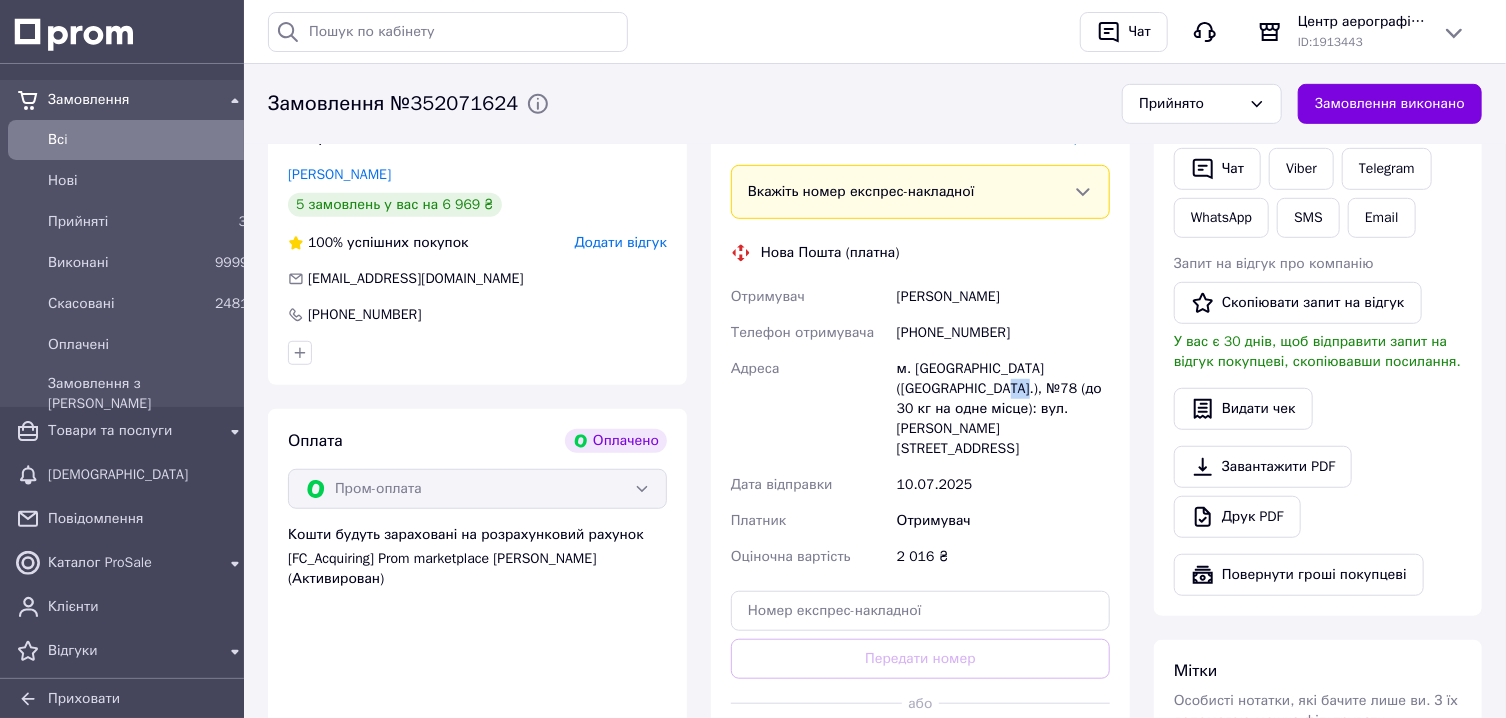 click on "м. Київ (Київська обл.), №78 (до 30 кг на одне місце): вул. Вінстона Черчілля, 44А" at bounding box center [1003, 409] 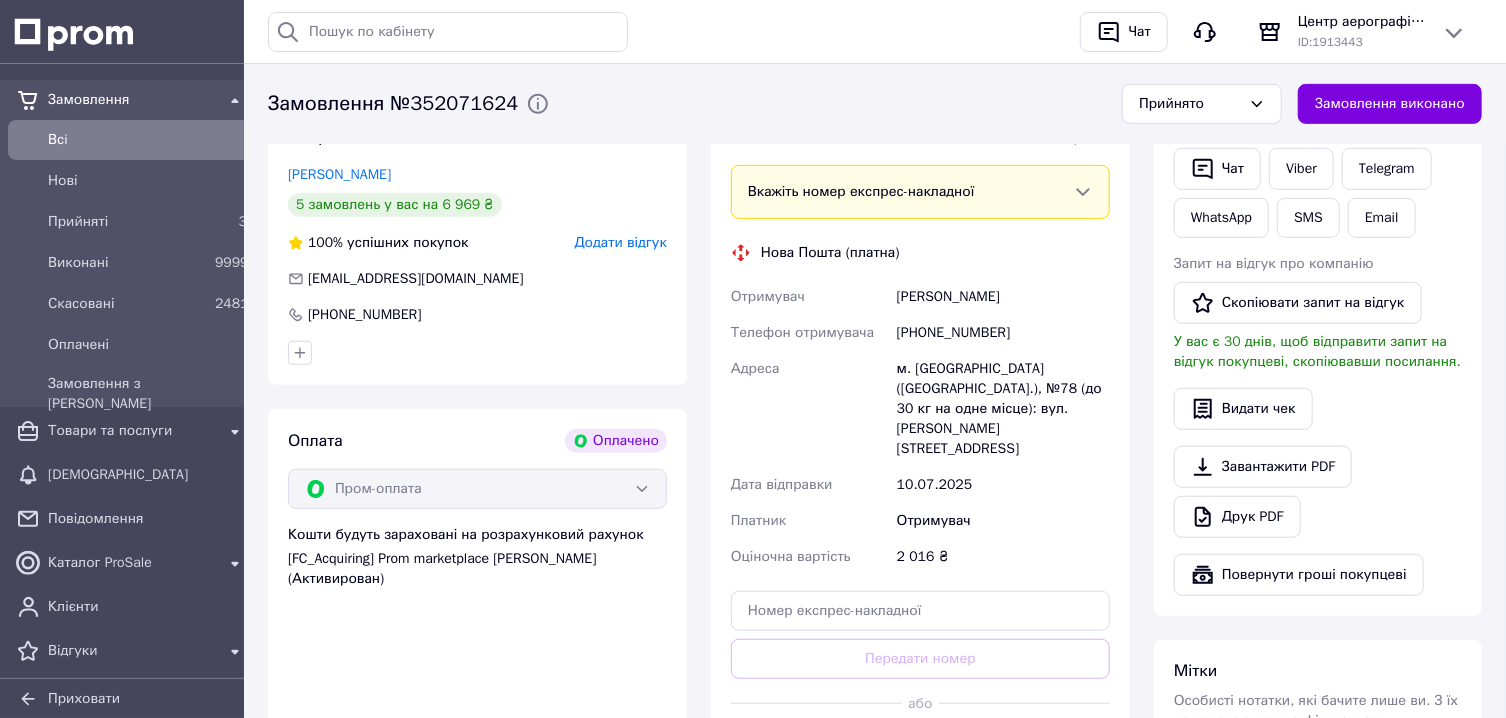 click on "м. Київ (Київська обл.), №78 (до 30 кг на одне місце): вул. Вінстона Черчілля, 44А" at bounding box center [1003, 409] 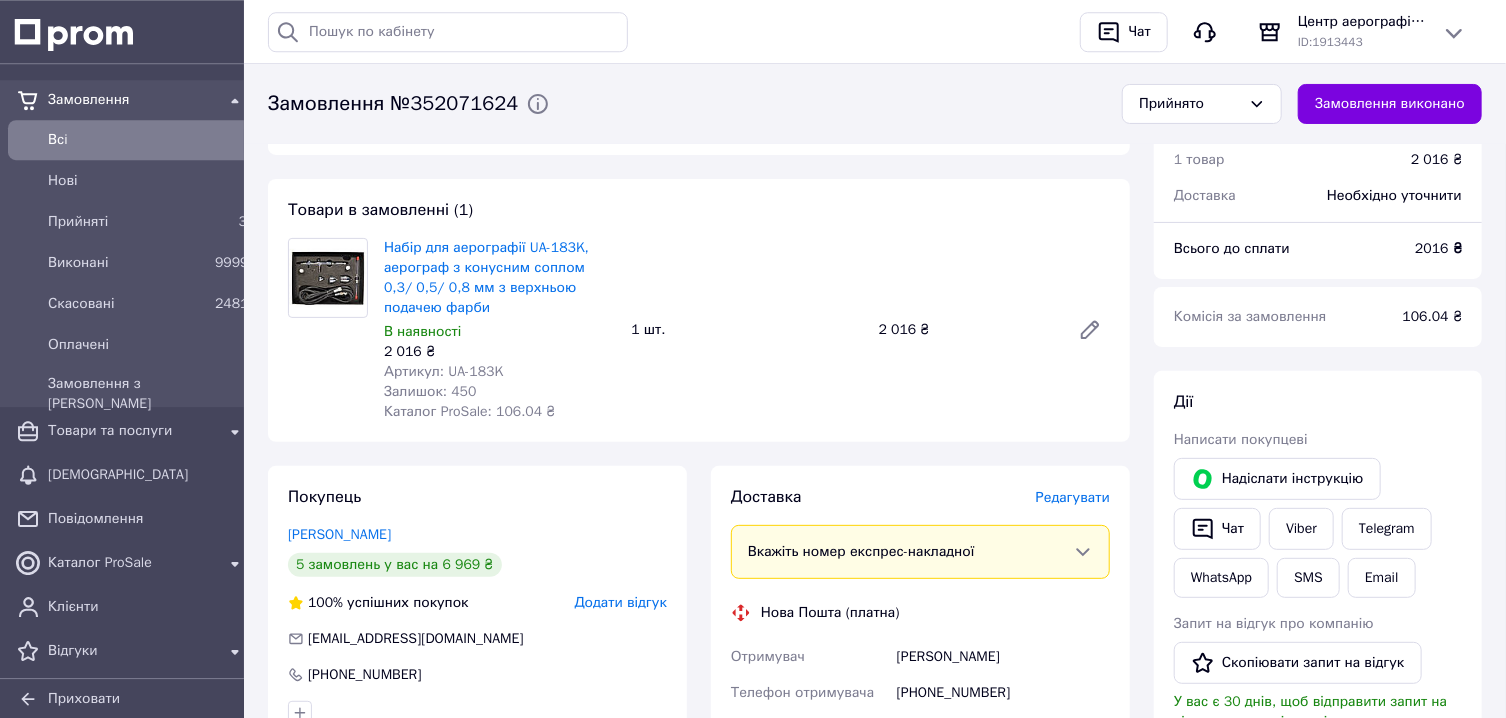 scroll, scrollTop: 67, scrollLeft: 0, axis: vertical 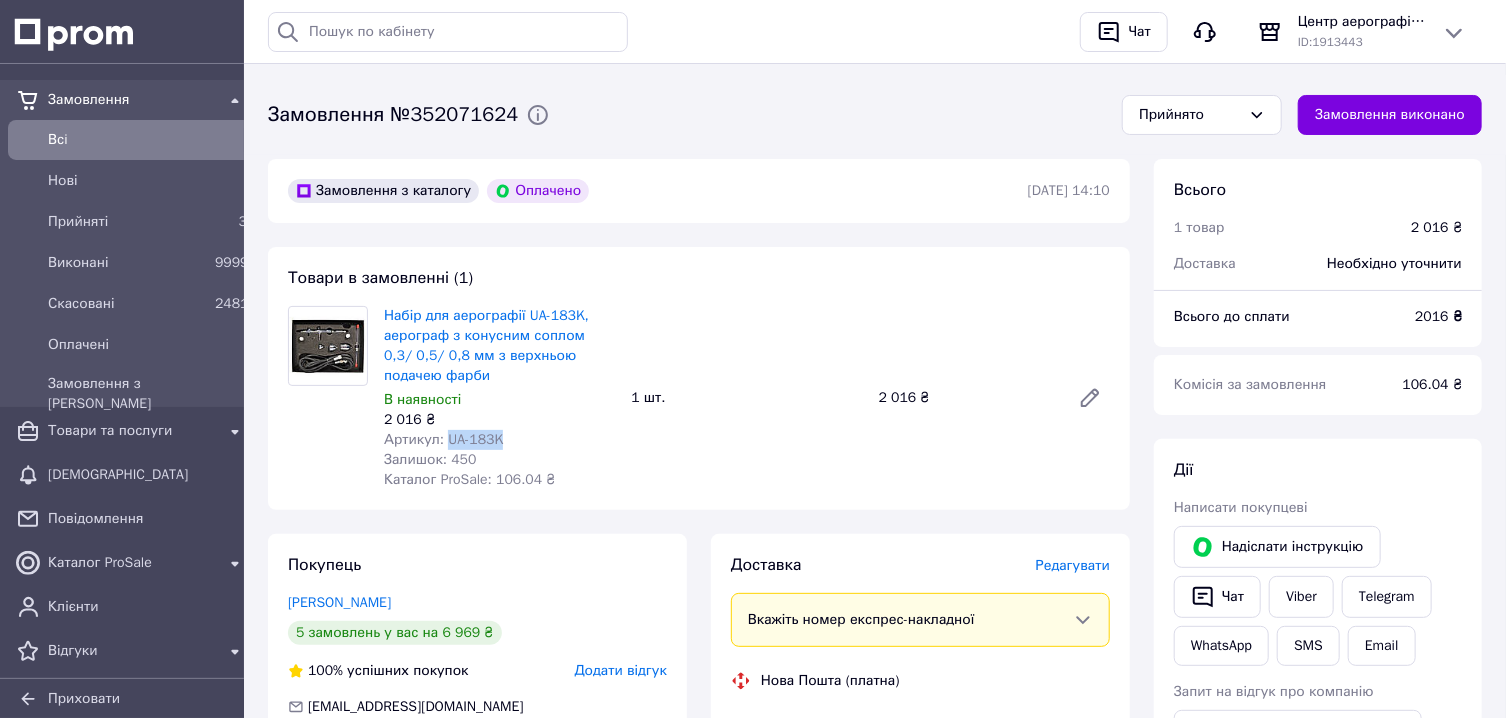 drag, startPoint x: 442, startPoint y: 447, endPoint x: 515, endPoint y: 439, distance: 73.43705 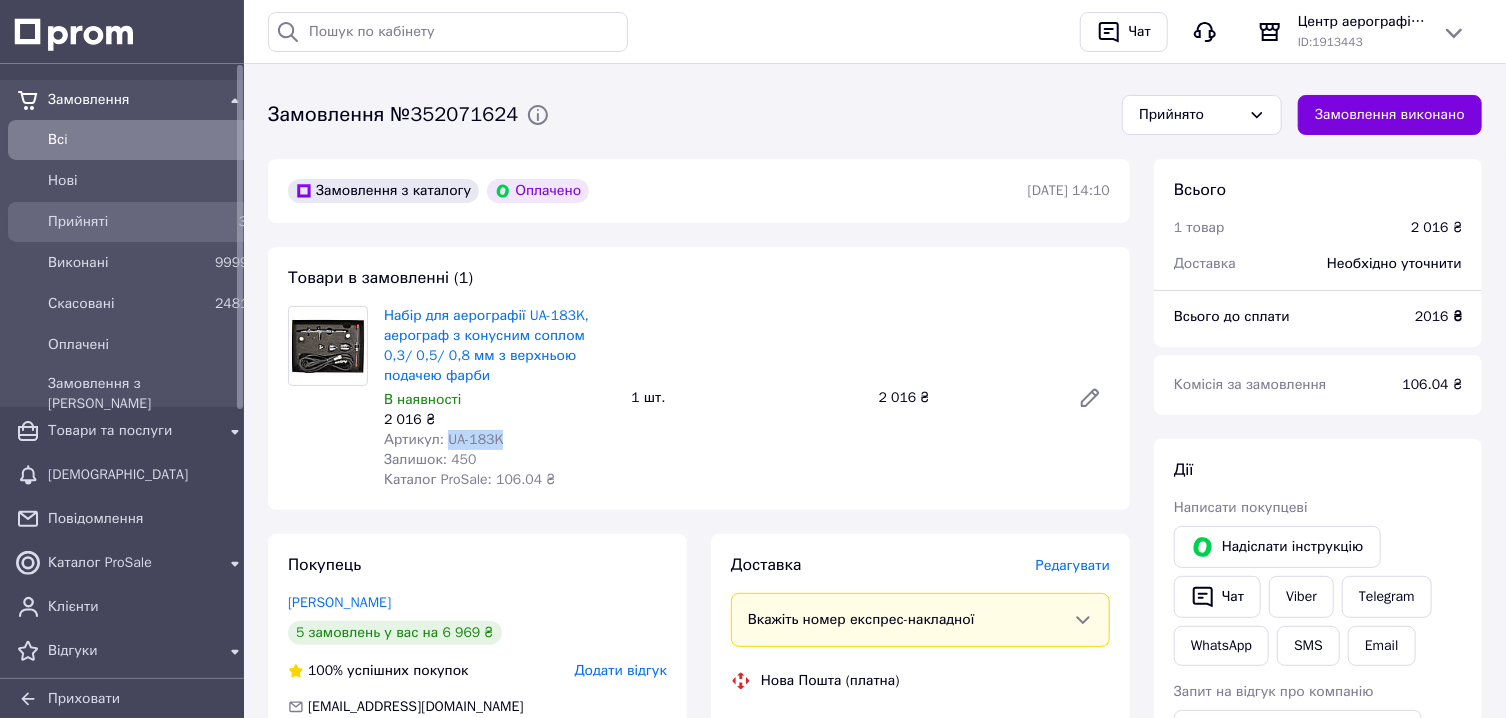 click on "3" at bounding box center (231, 222) 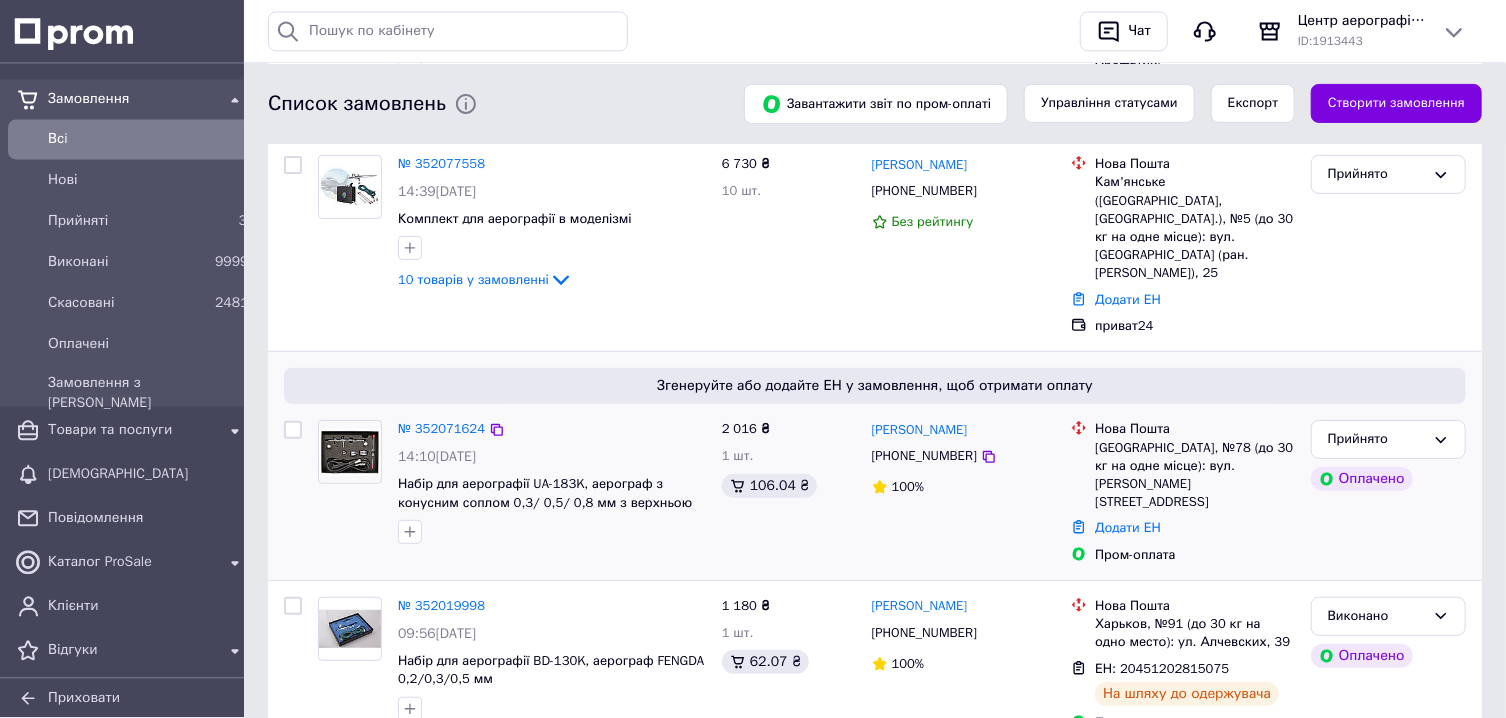 scroll, scrollTop: 321, scrollLeft: 0, axis: vertical 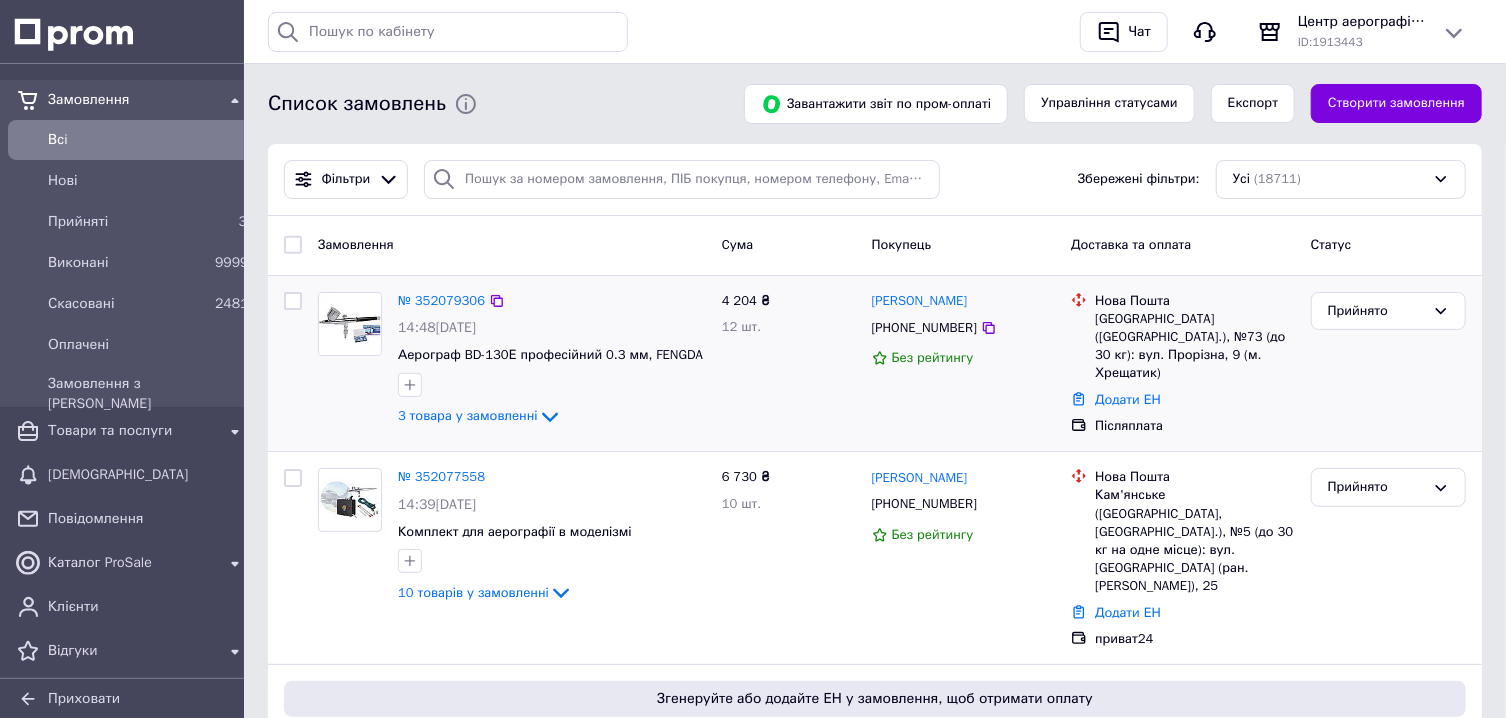 click on "3 товара у замовленні" 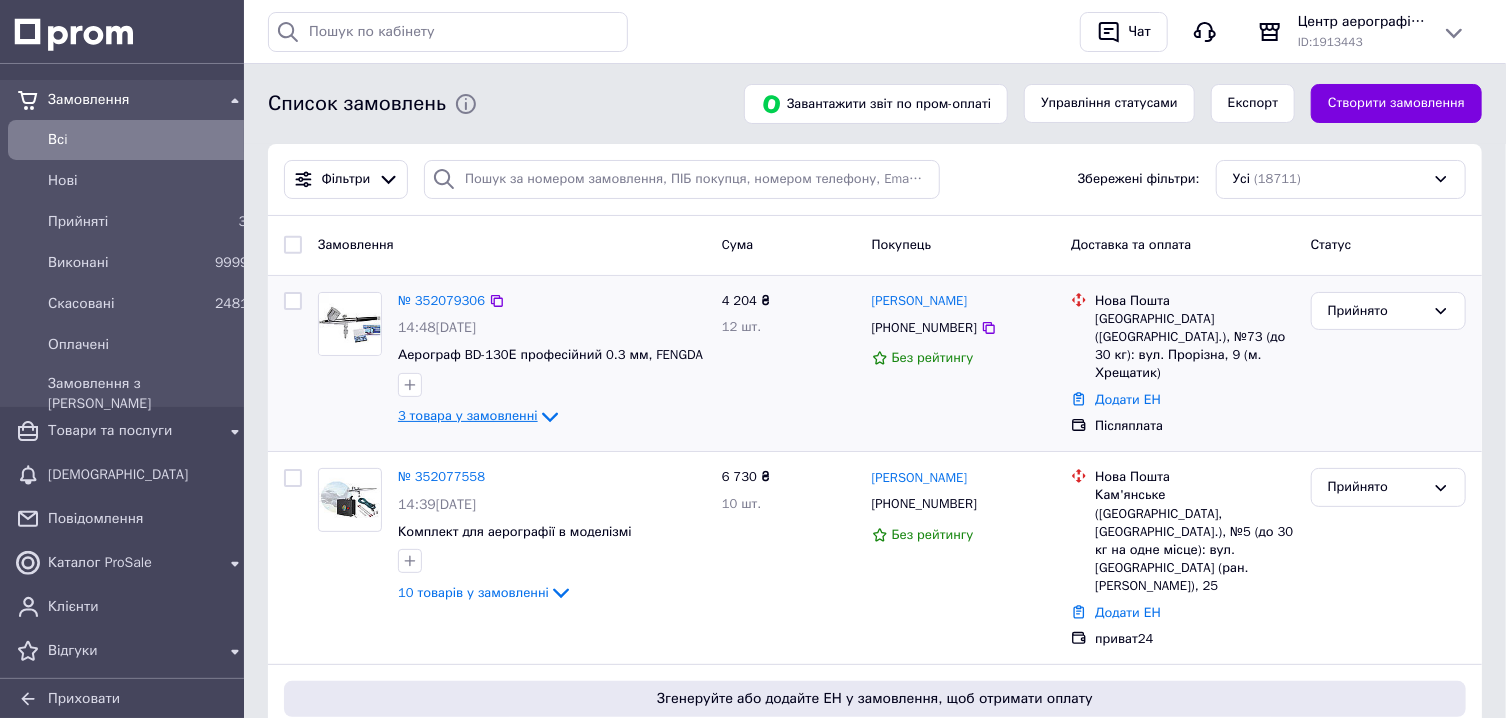 click on "3 товара у замовленні" at bounding box center (468, 415) 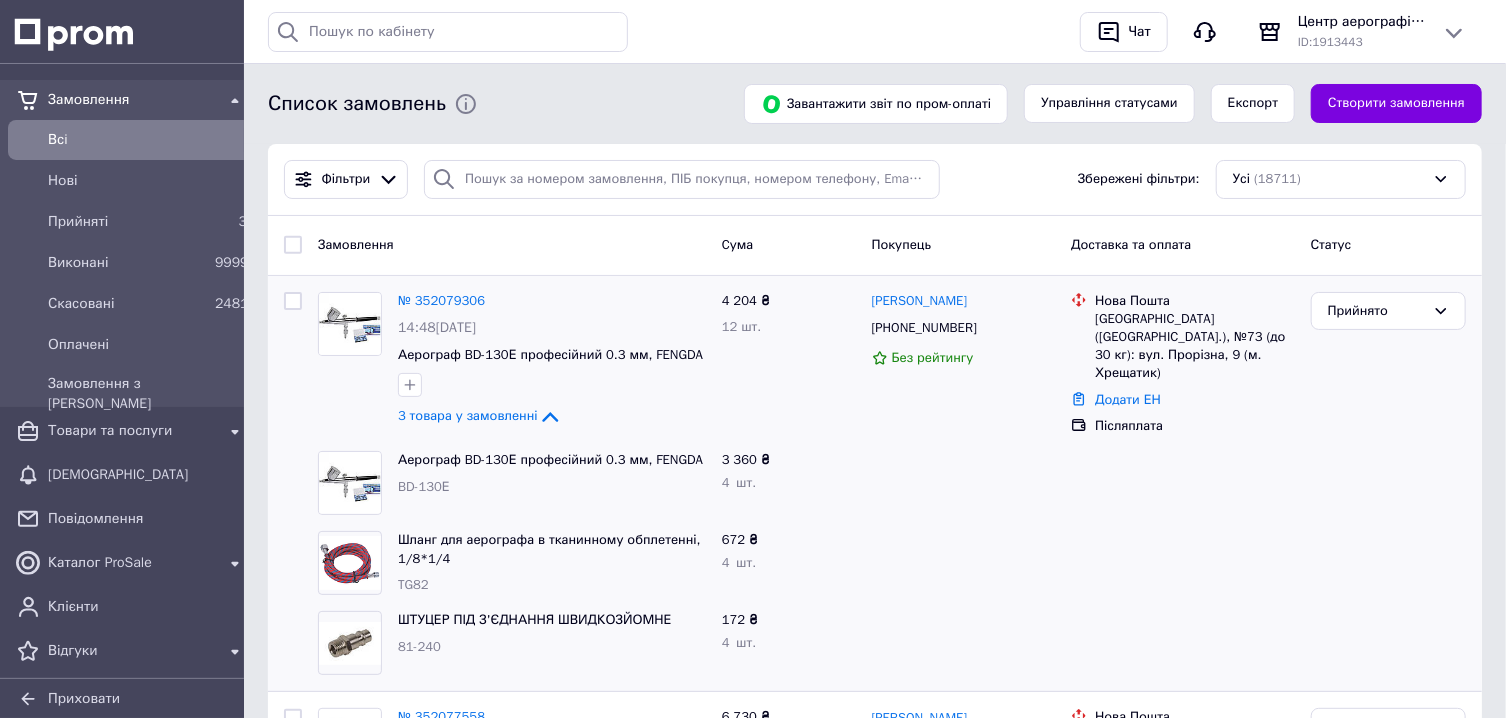 scroll, scrollTop: 107, scrollLeft: 0, axis: vertical 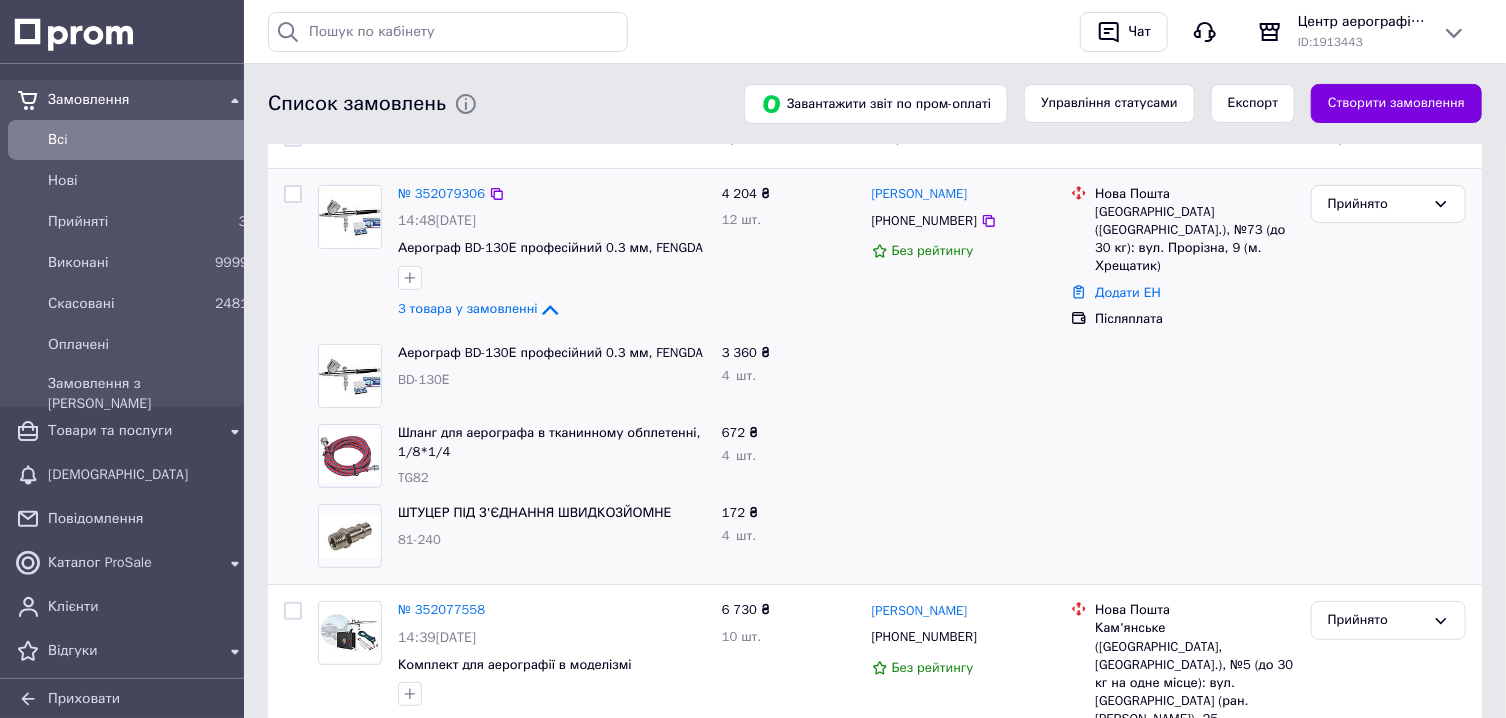 click on "[GEOGRAPHIC_DATA] ([GEOGRAPHIC_DATA].), №73 (до 30 кг): вул. Прорізна, 9 (м. Хрещатик)" at bounding box center (1195, 239) 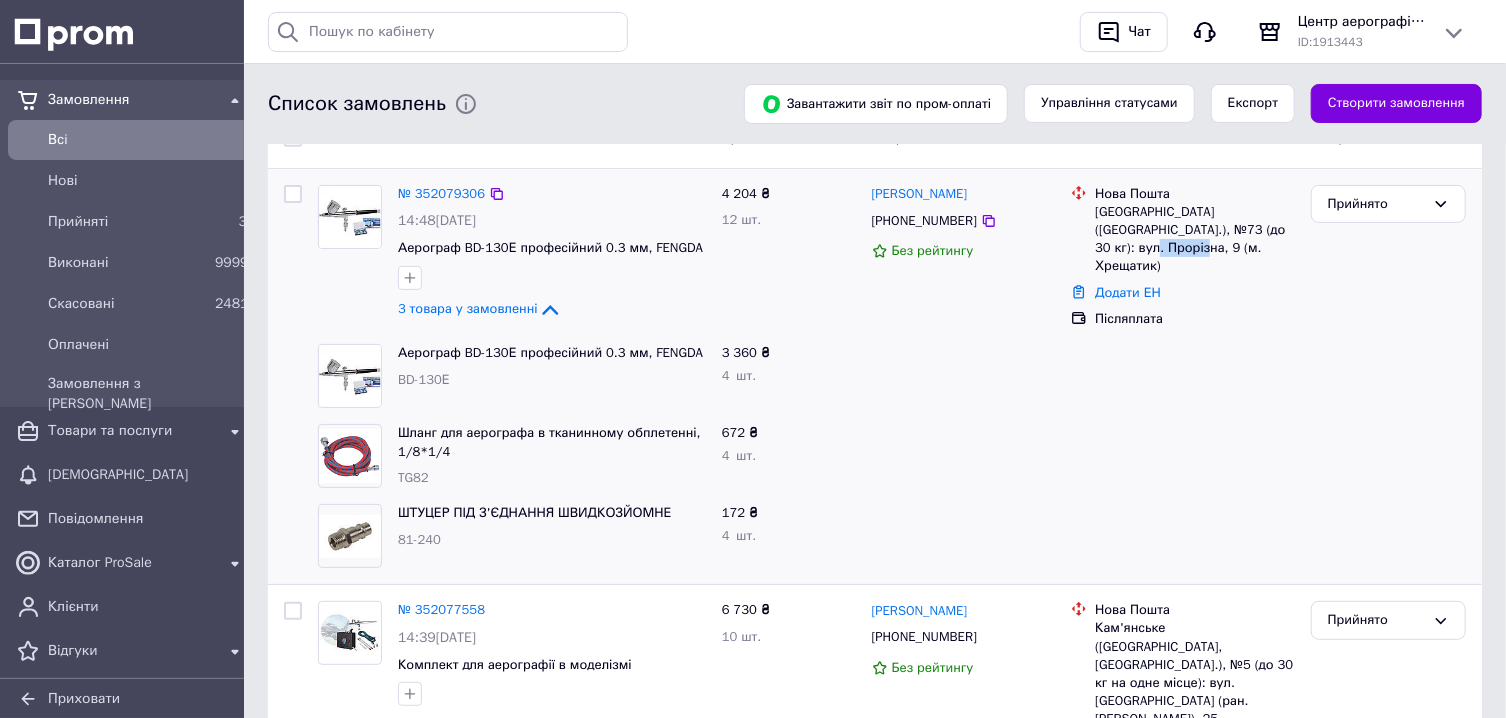 click on "[GEOGRAPHIC_DATA] ([GEOGRAPHIC_DATA].), №73 (до 30 кг): вул. Прорізна, 9 (м. Хрещатик)" at bounding box center (1195, 239) 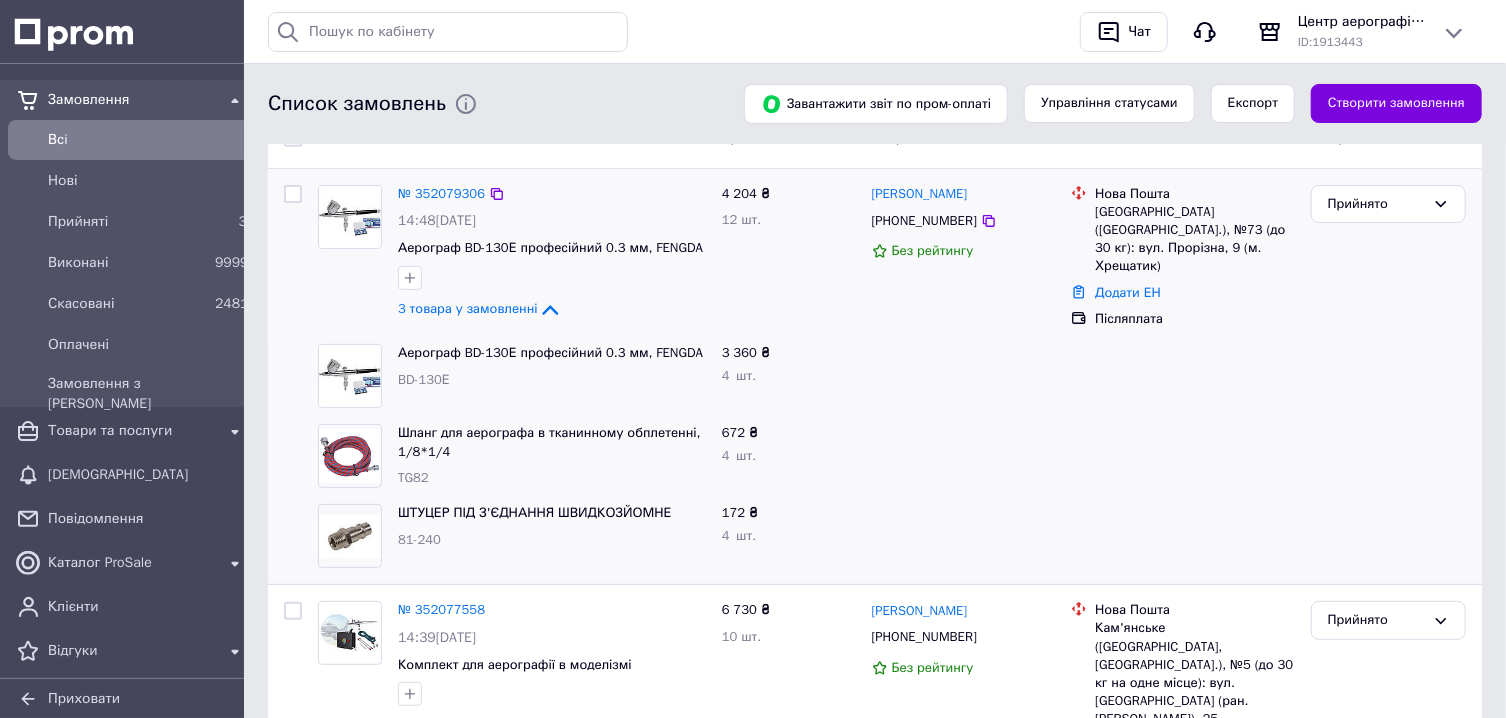 click on "[GEOGRAPHIC_DATA] ([GEOGRAPHIC_DATA].), №73 (до 30 кг): вул. Прорізна, 9 (м. Хрещатик)" at bounding box center [1195, 239] 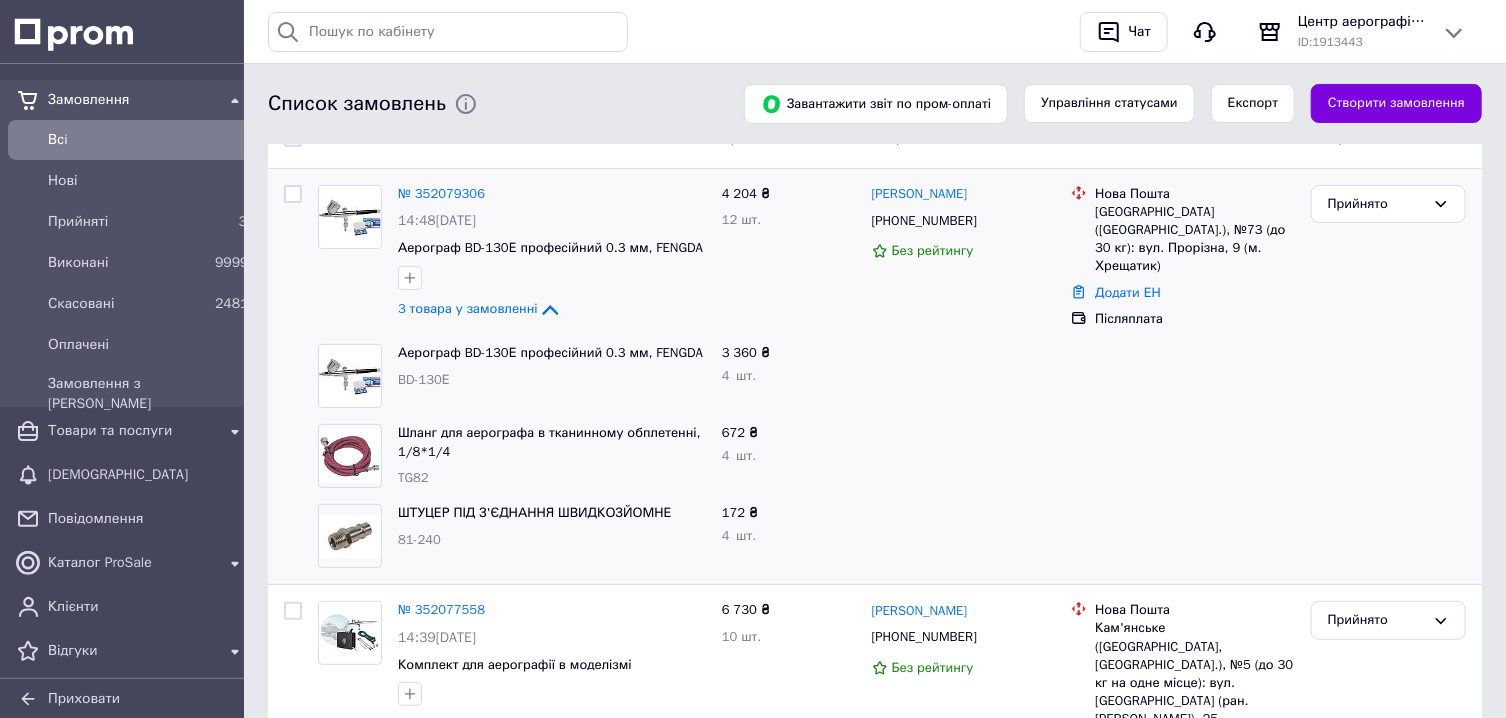 click at bounding box center (964, 456) 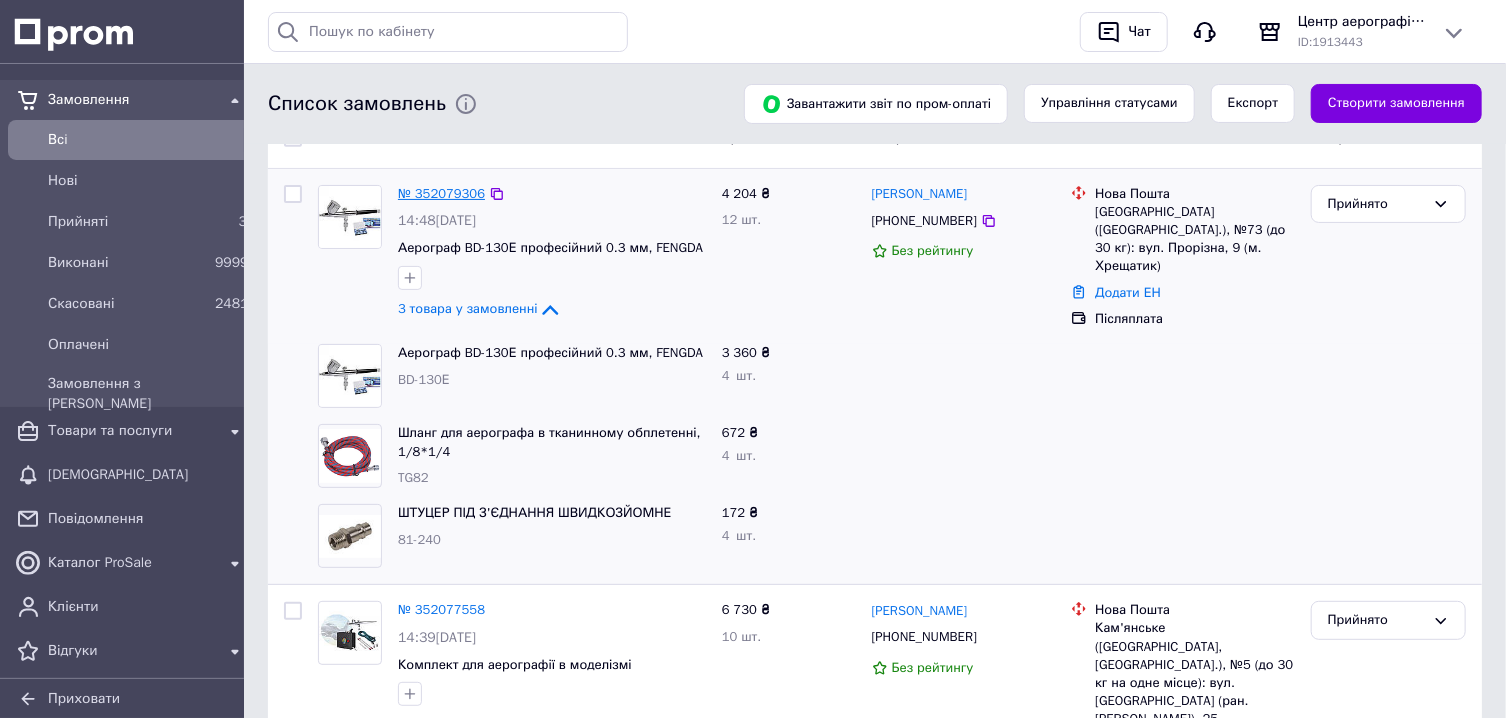 click on "№ 352079306" at bounding box center (441, 193) 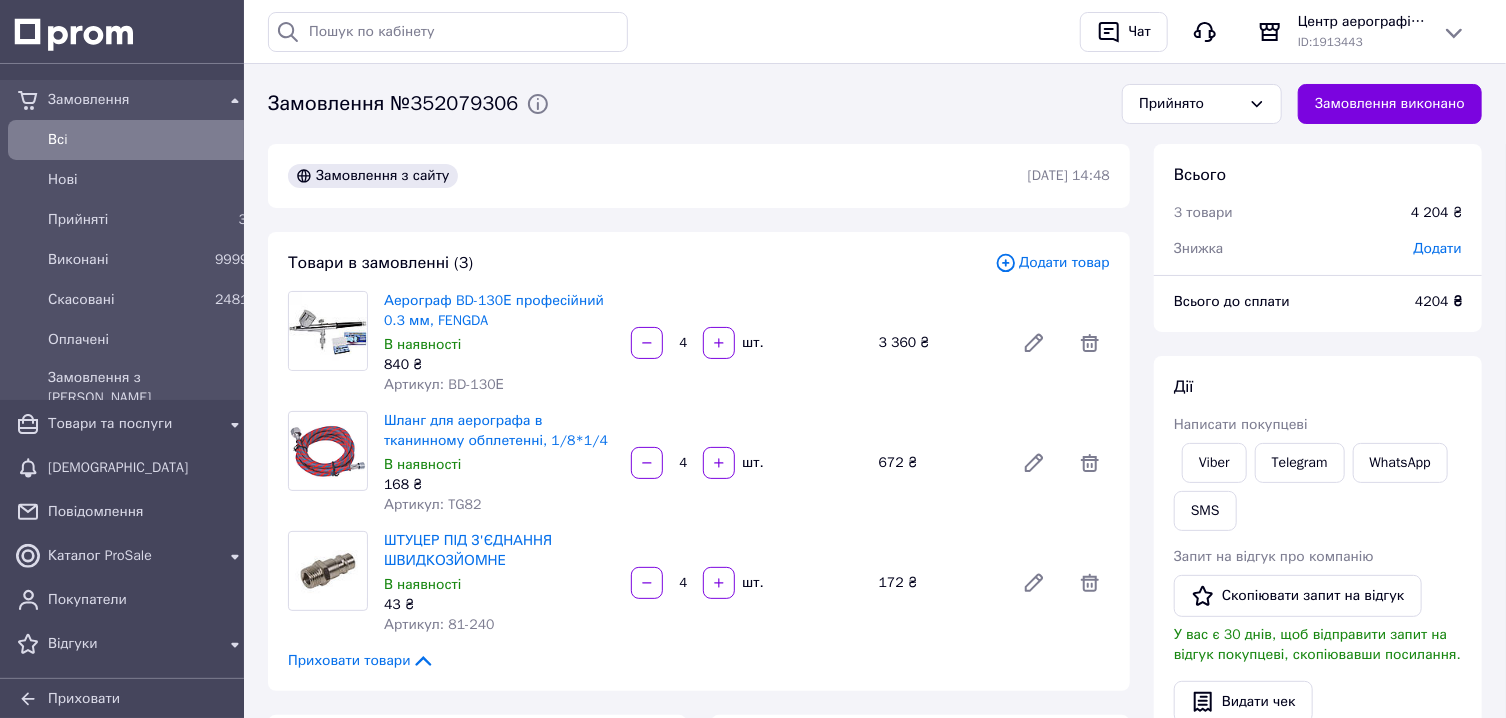 scroll, scrollTop: 199, scrollLeft: 0, axis: vertical 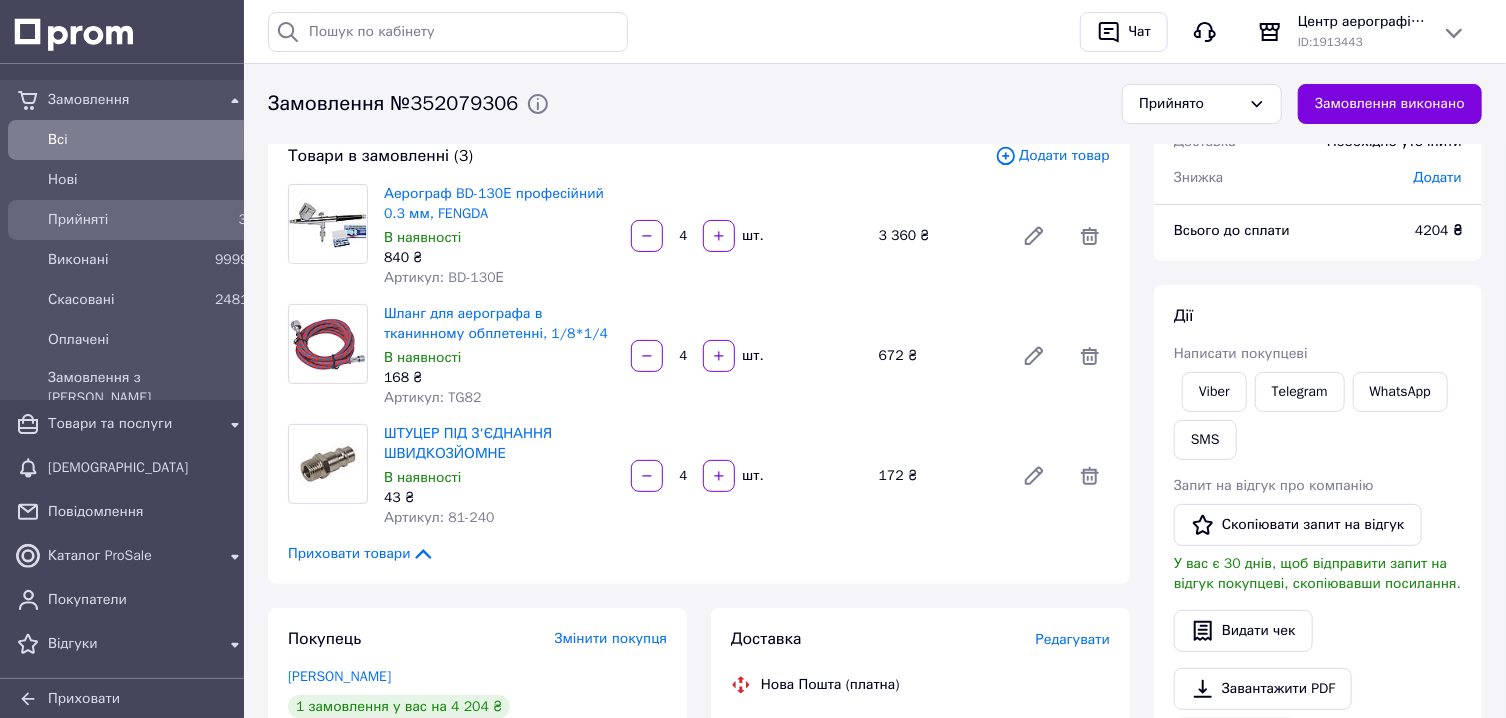 click on "3" at bounding box center [243, 219] 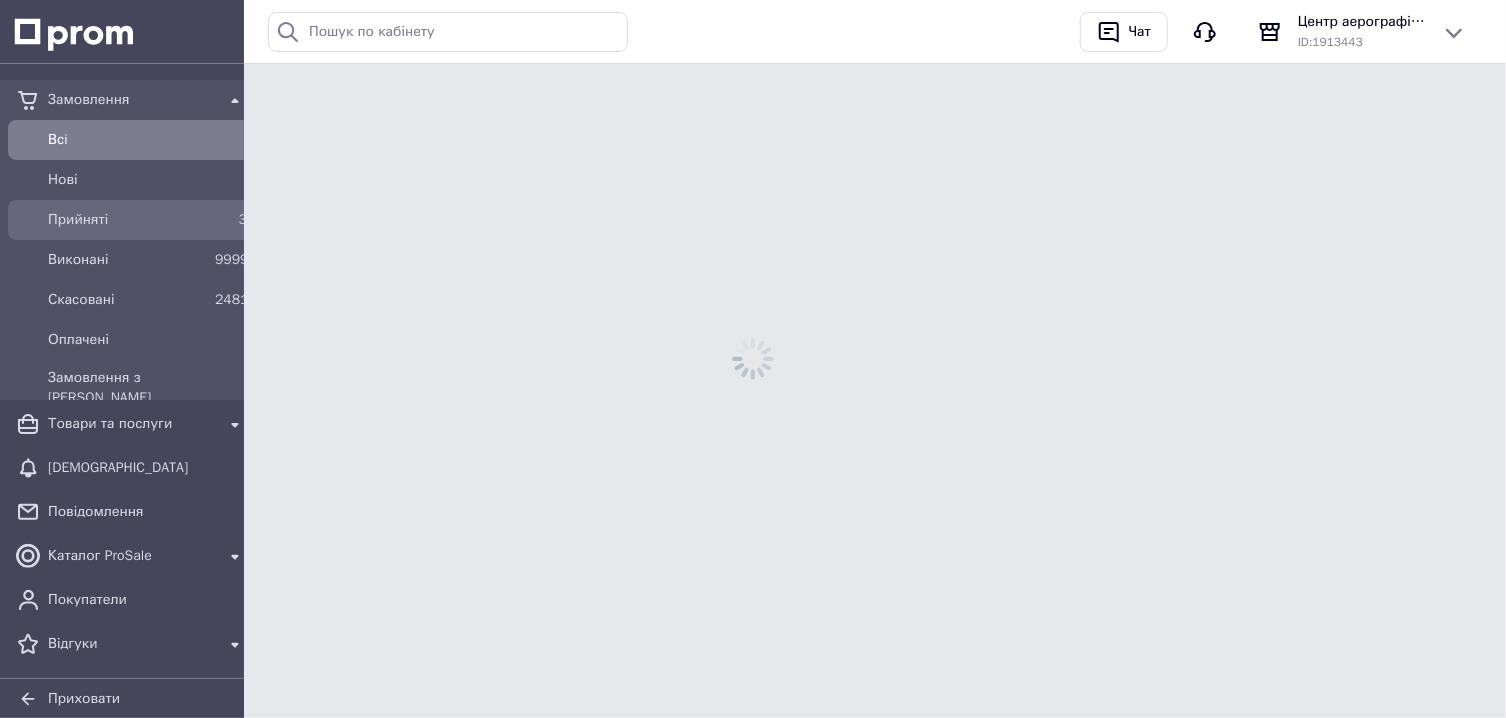 scroll, scrollTop: 0, scrollLeft: 0, axis: both 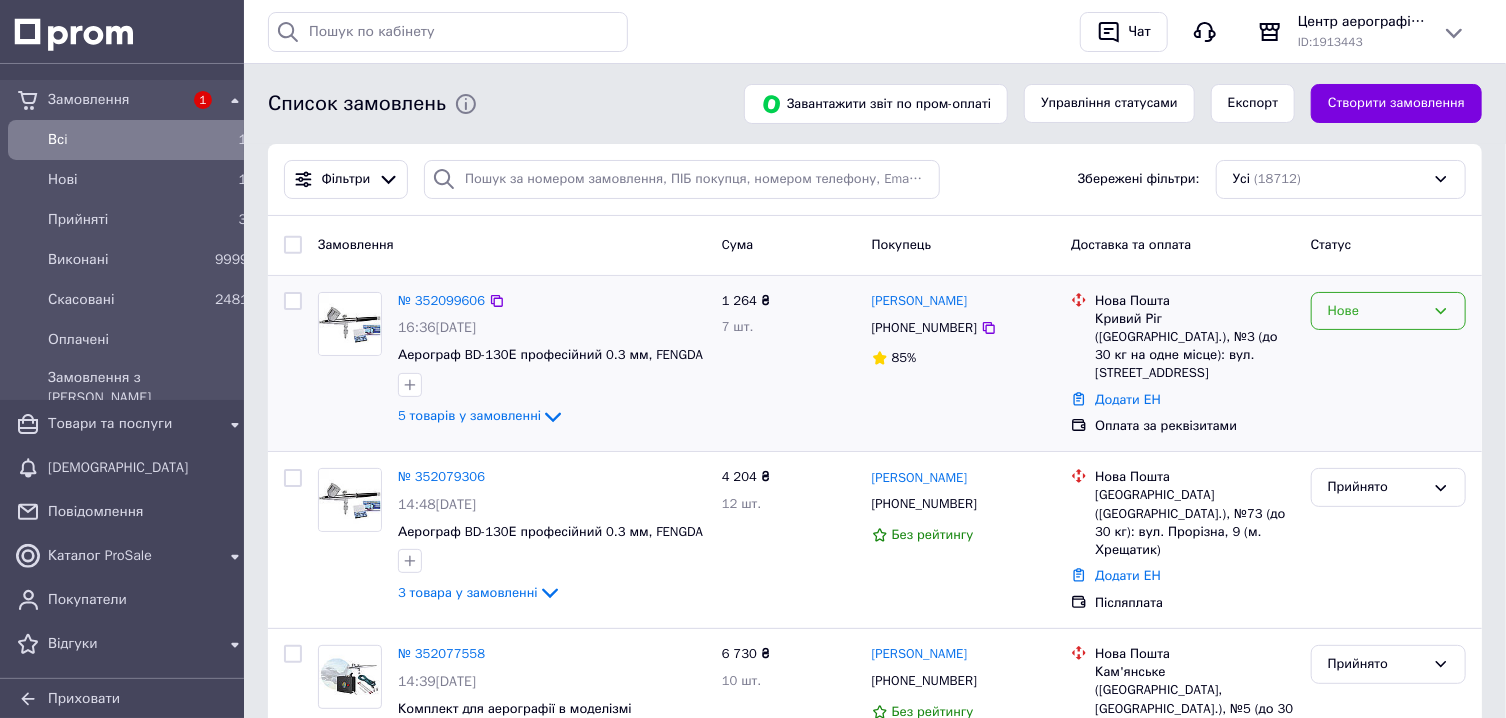 click on "Нове" at bounding box center [1388, 311] 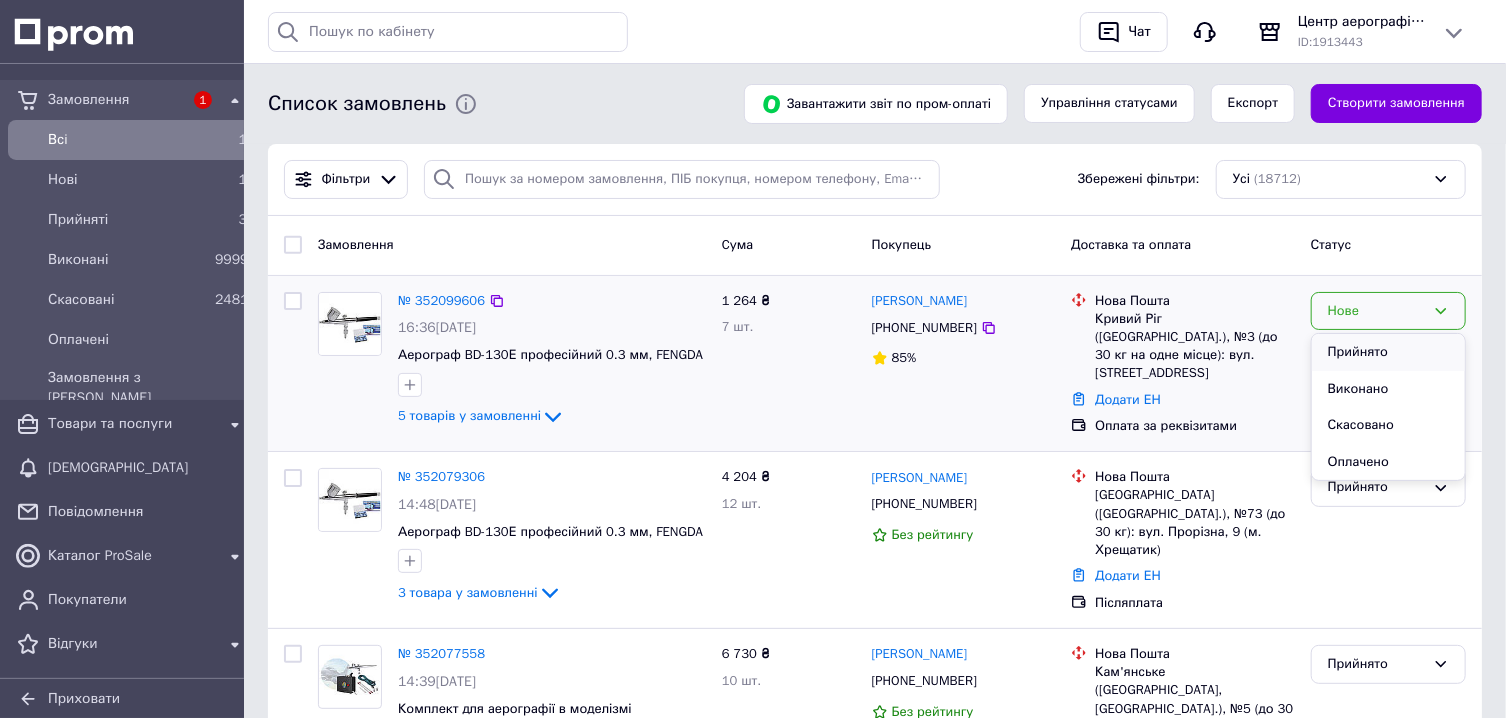 click on "Прийнято" at bounding box center (1388, 352) 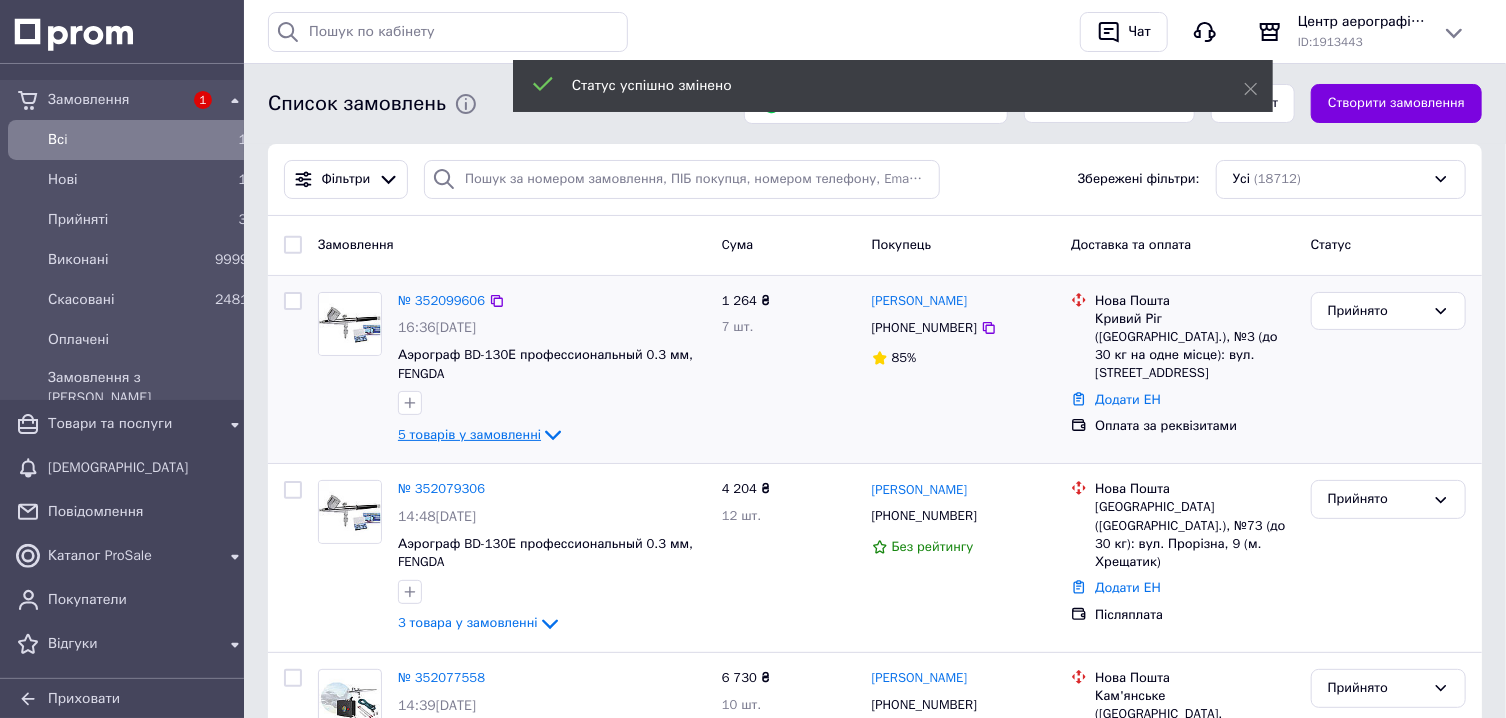 click on "5 товарів у замовленні" at bounding box center [469, 434] 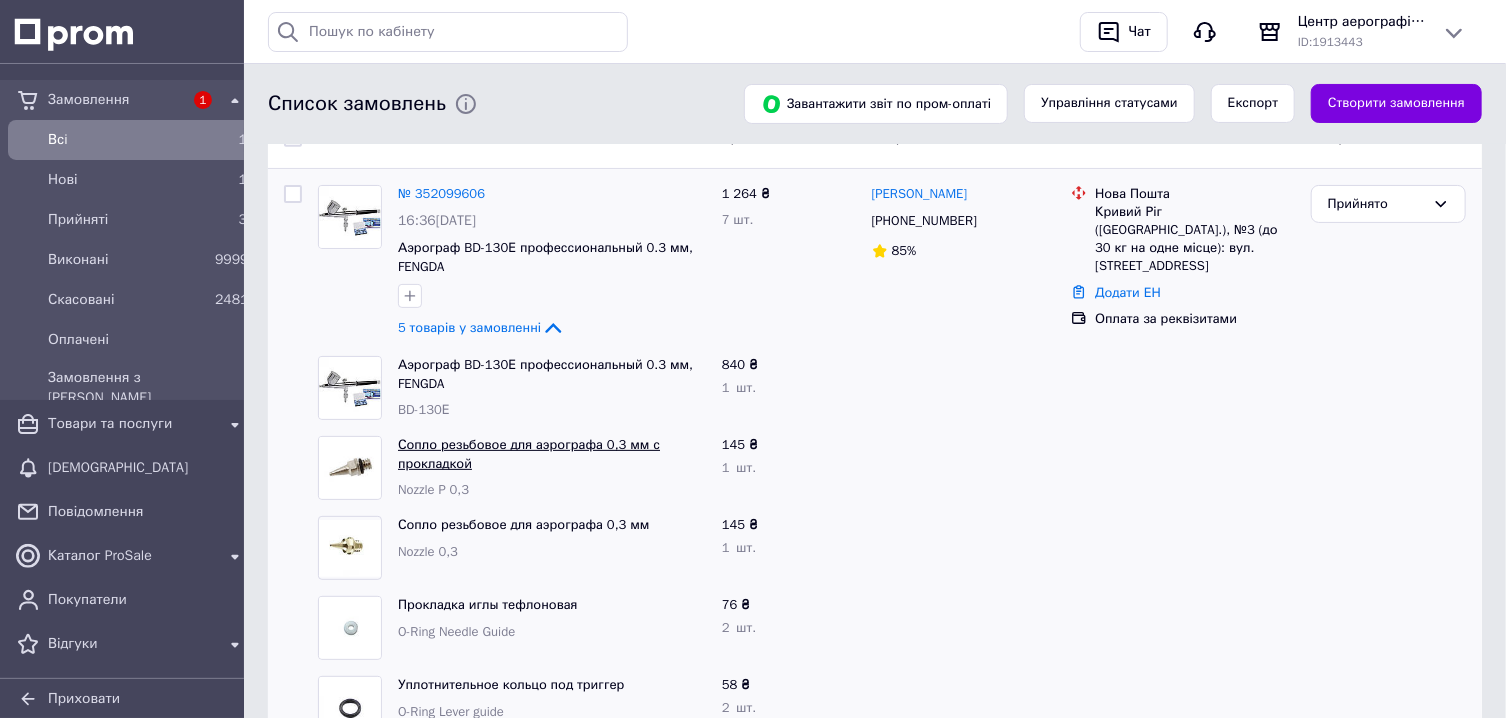 scroll, scrollTop: 214, scrollLeft: 0, axis: vertical 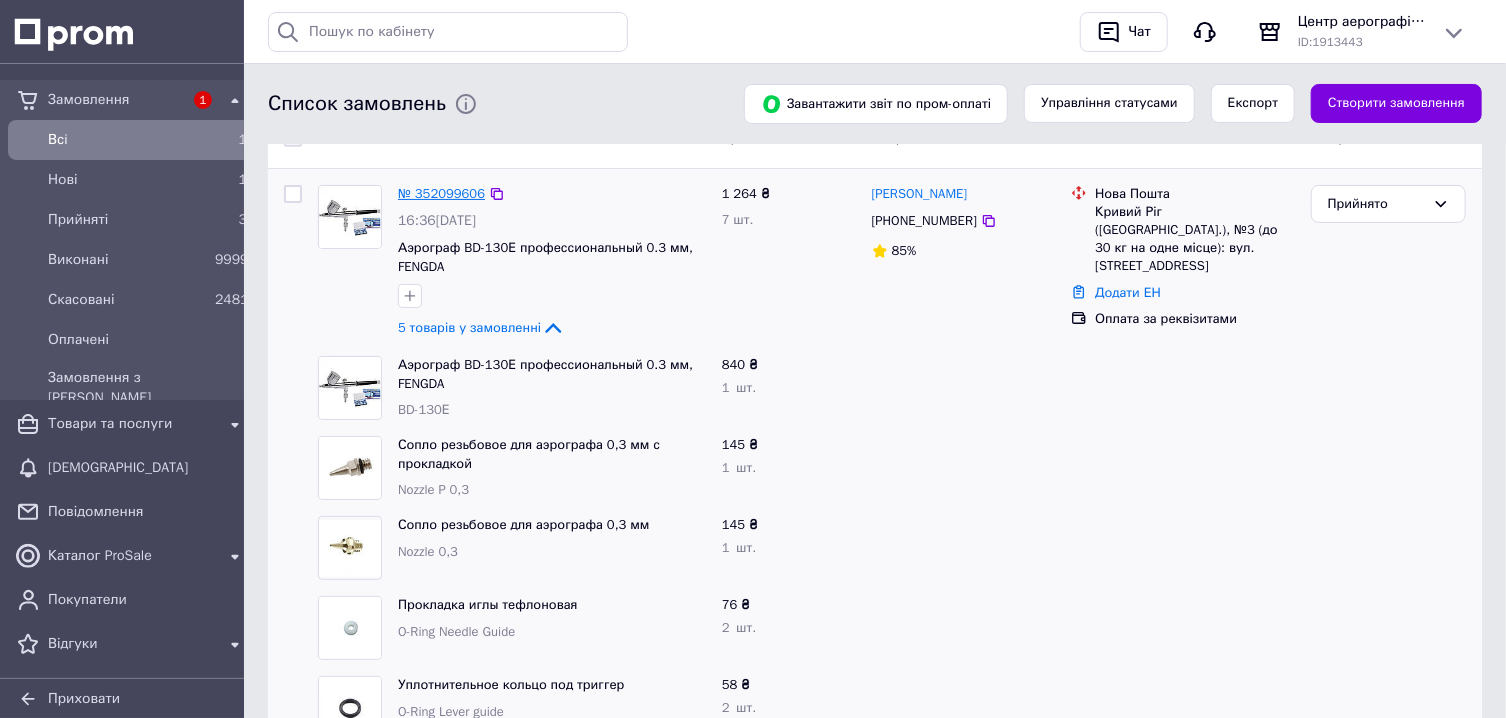 click on "№ 352099606" at bounding box center (441, 193) 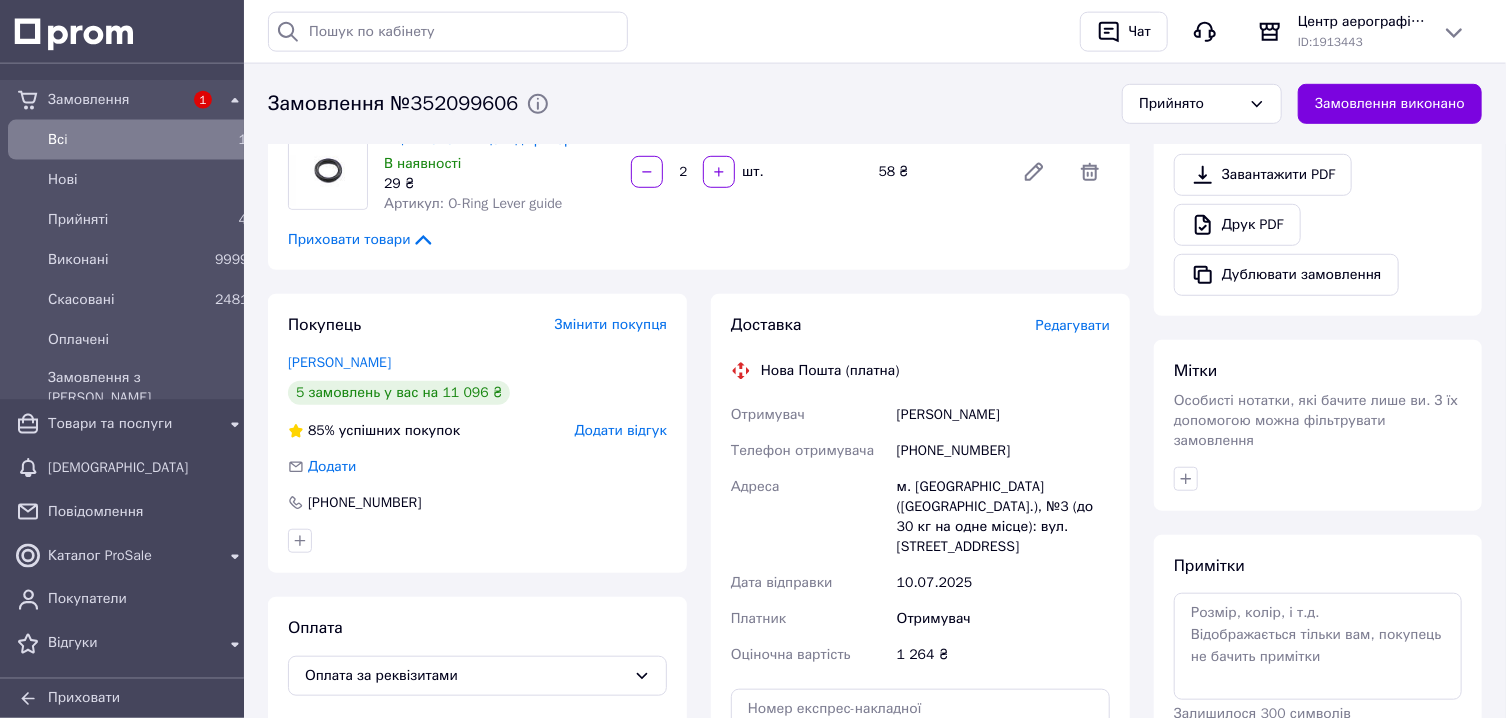 scroll, scrollTop: 643, scrollLeft: 0, axis: vertical 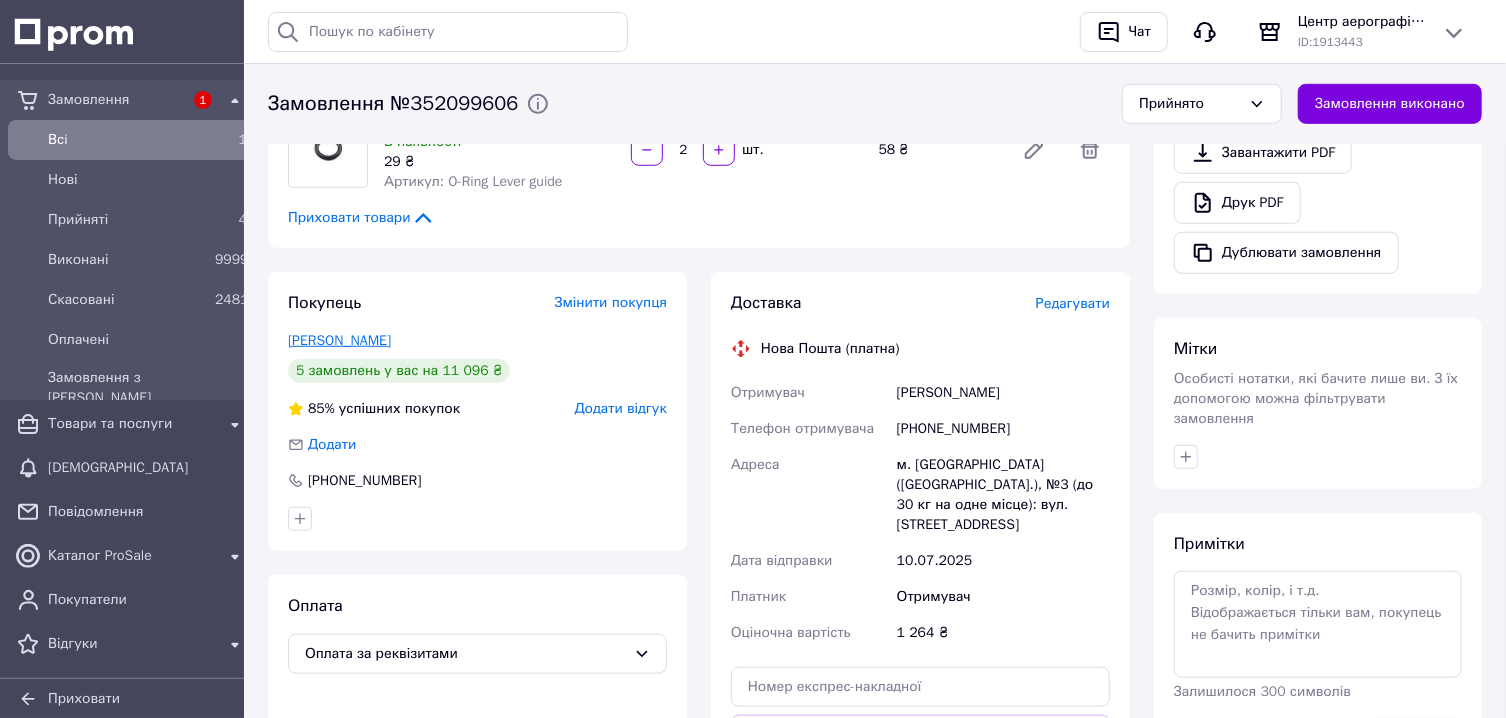 click on "[PERSON_NAME]" at bounding box center (339, 340) 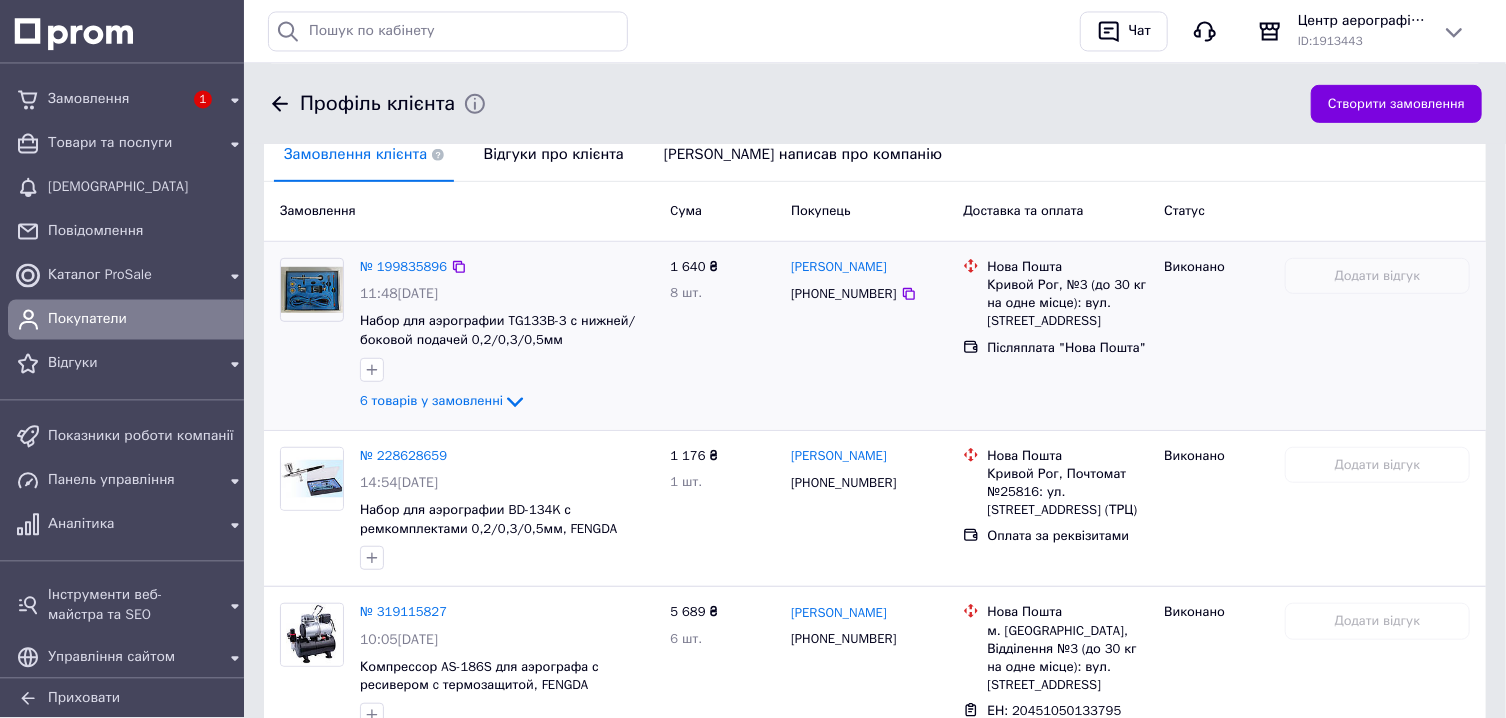 scroll, scrollTop: 536, scrollLeft: 0, axis: vertical 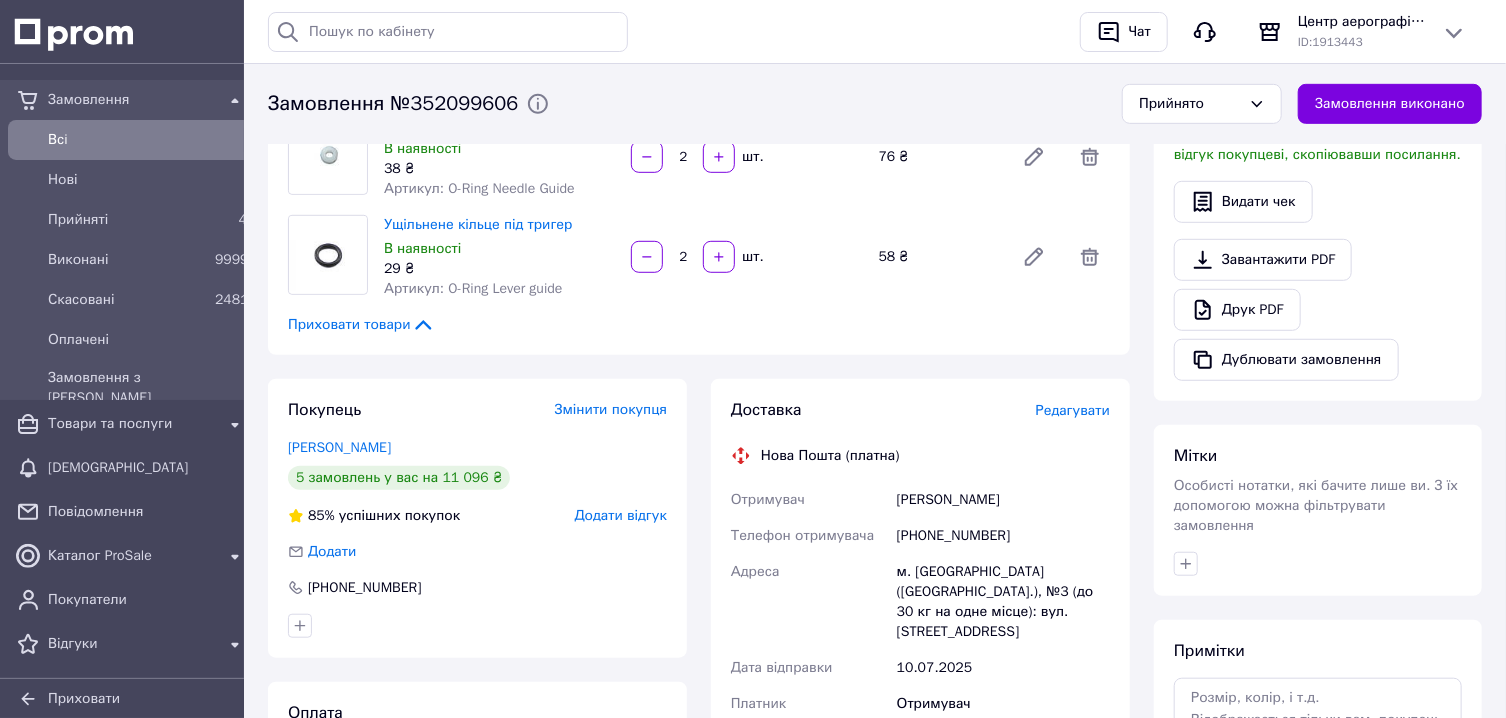 click on "м. [GEOGRAPHIC_DATA] ([GEOGRAPHIC_DATA].), №3 (до 30 кг на одне місце): вул. [STREET_ADDRESS]" at bounding box center (1003, 602) 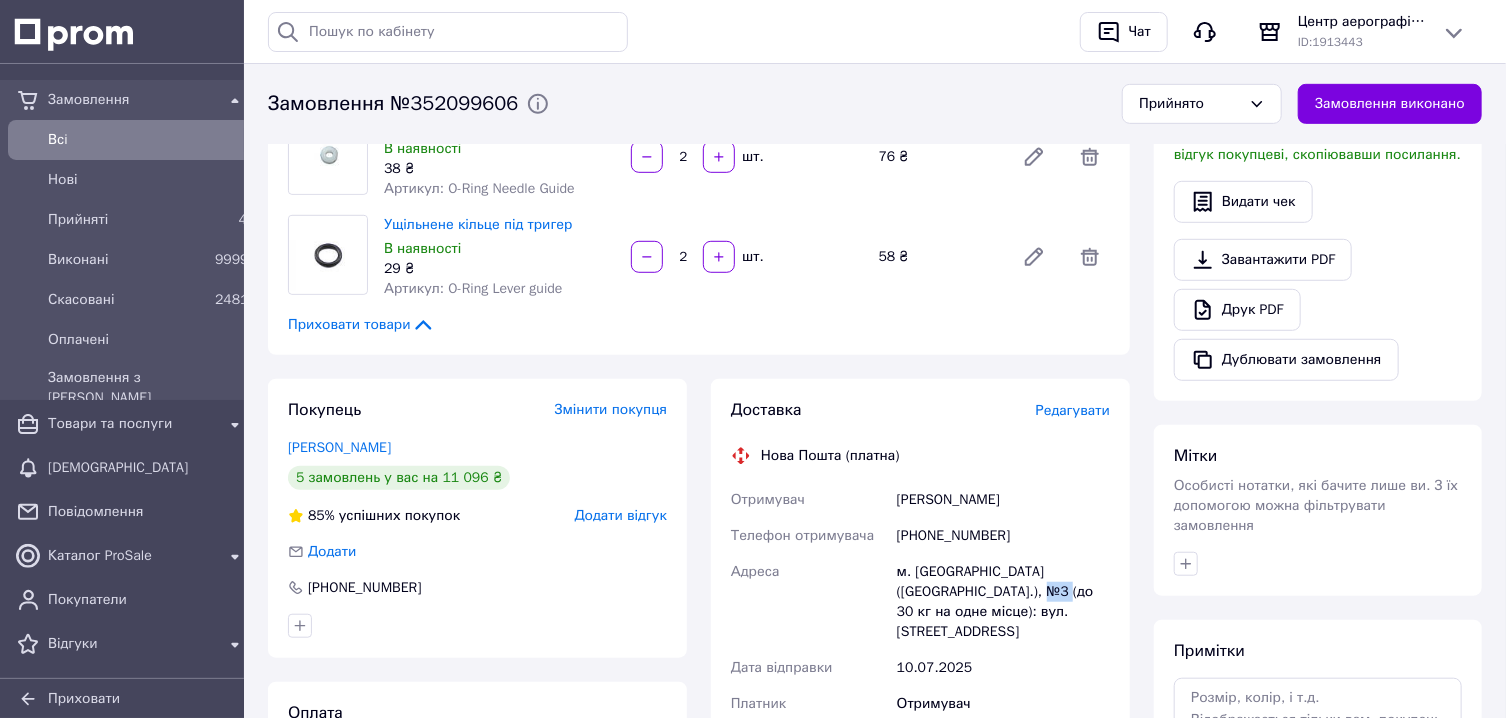 click on "м. [GEOGRAPHIC_DATA] ([GEOGRAPHIC_DATA].), №3 (до 30 кг на одне місце): вул. [STREET_ADDRESS]" at bounding box center [1003, 602] 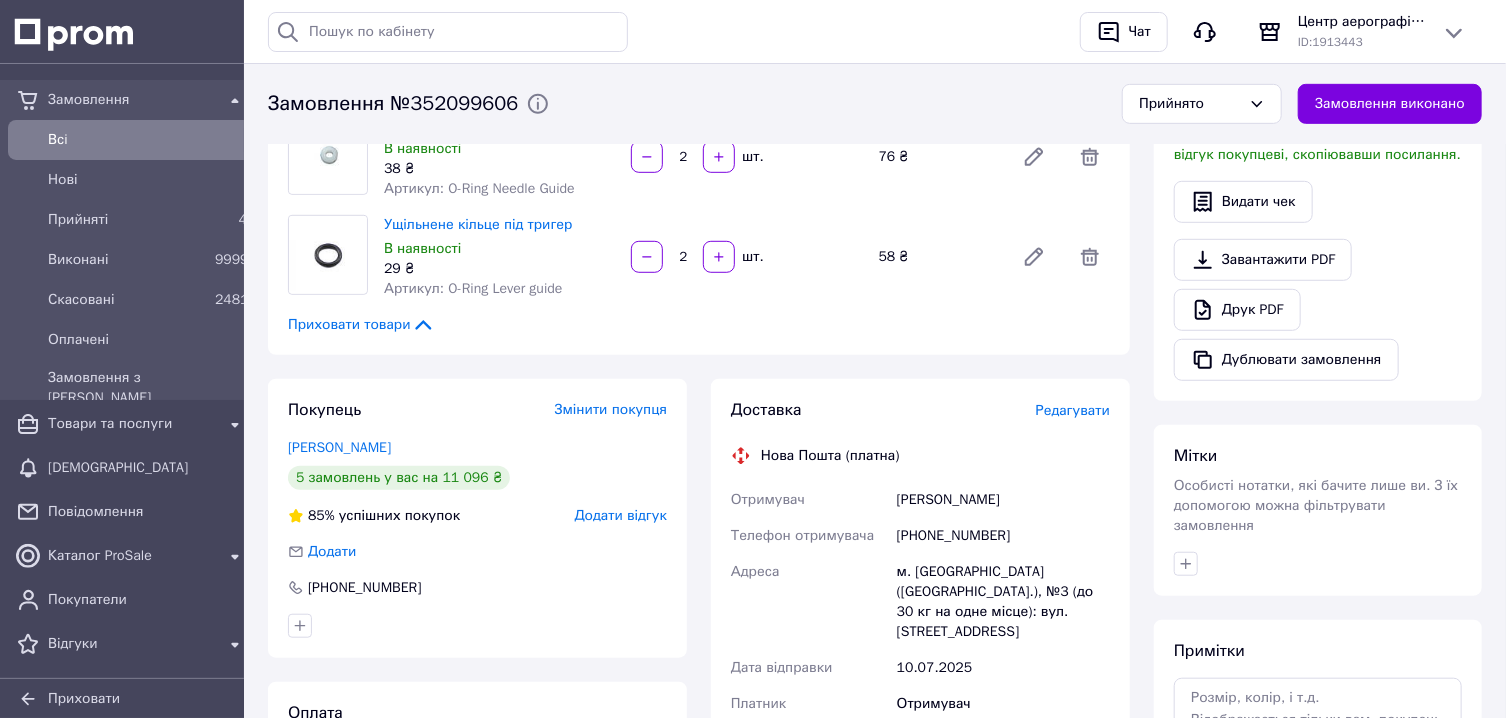 click on "м. [GEOGRAPHIC_DATA] ([GEOGRAPHIC_DATA].), №3 (до 30 кг на одне місце): вул. [STREET_ADDRESS]" at bounding box center [1003, 602] 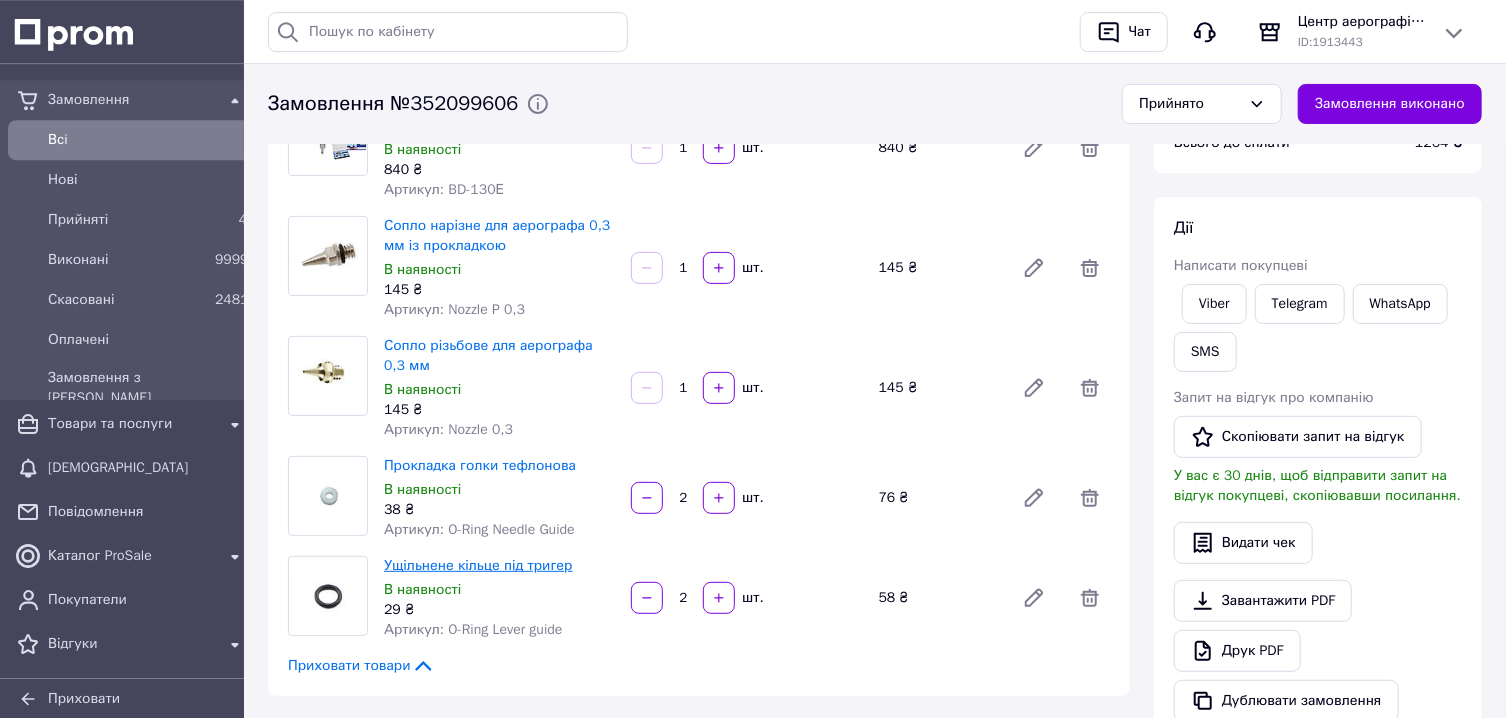 scroll, scrollTop: 214, scrollLeft: 0, axis: vertical 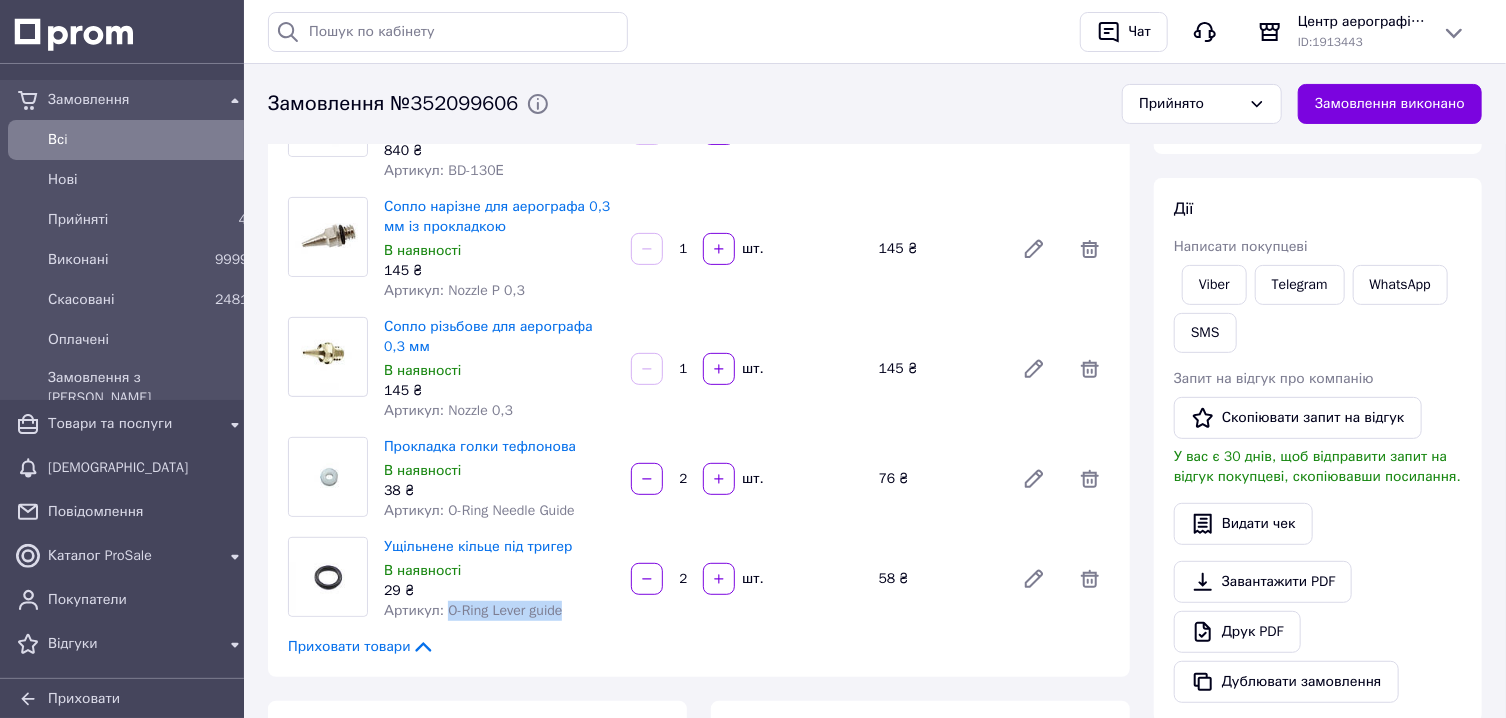 drag, startPoint x: 446, startPoint y: 609, endPoint x: 578, endPoint y: 609, distance: 132 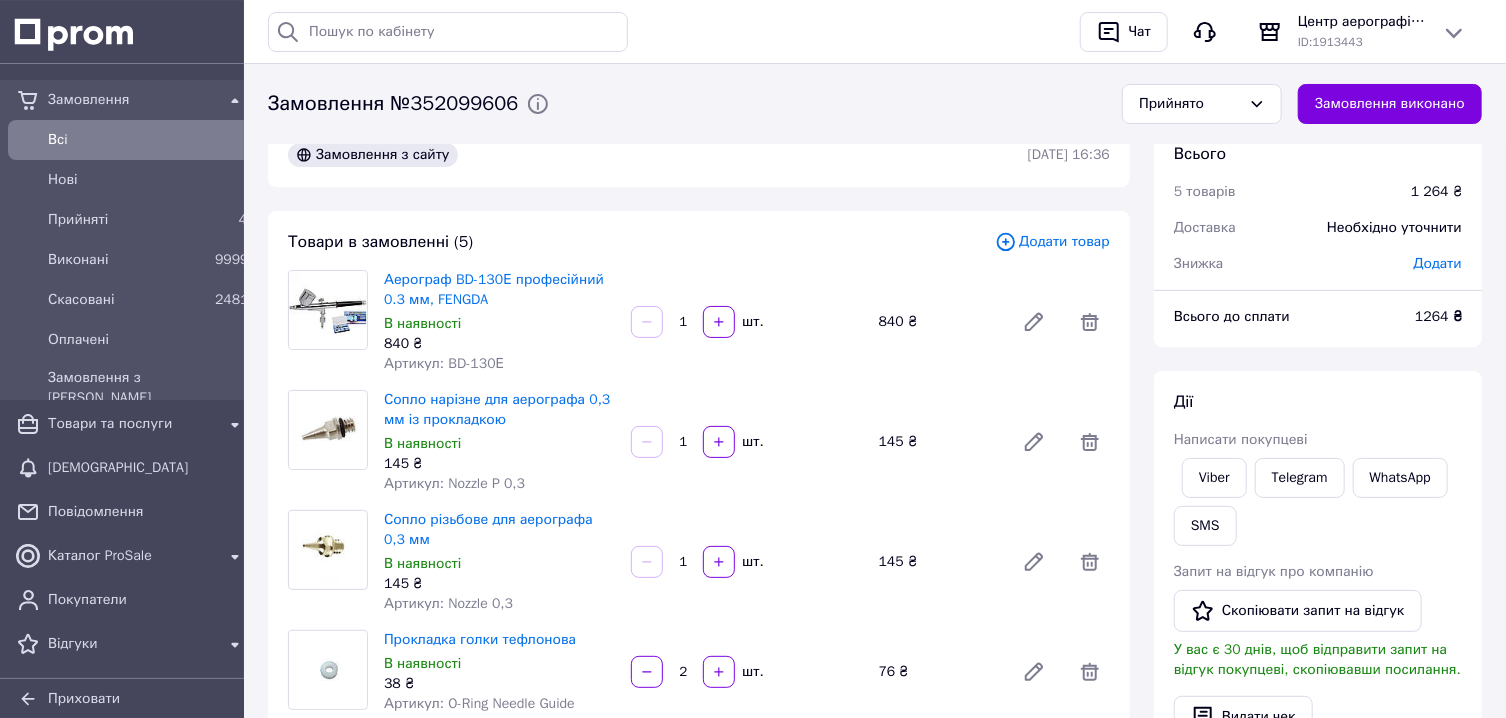 scroll, scrollTop: 0, scrollLeft: 0, axis: both 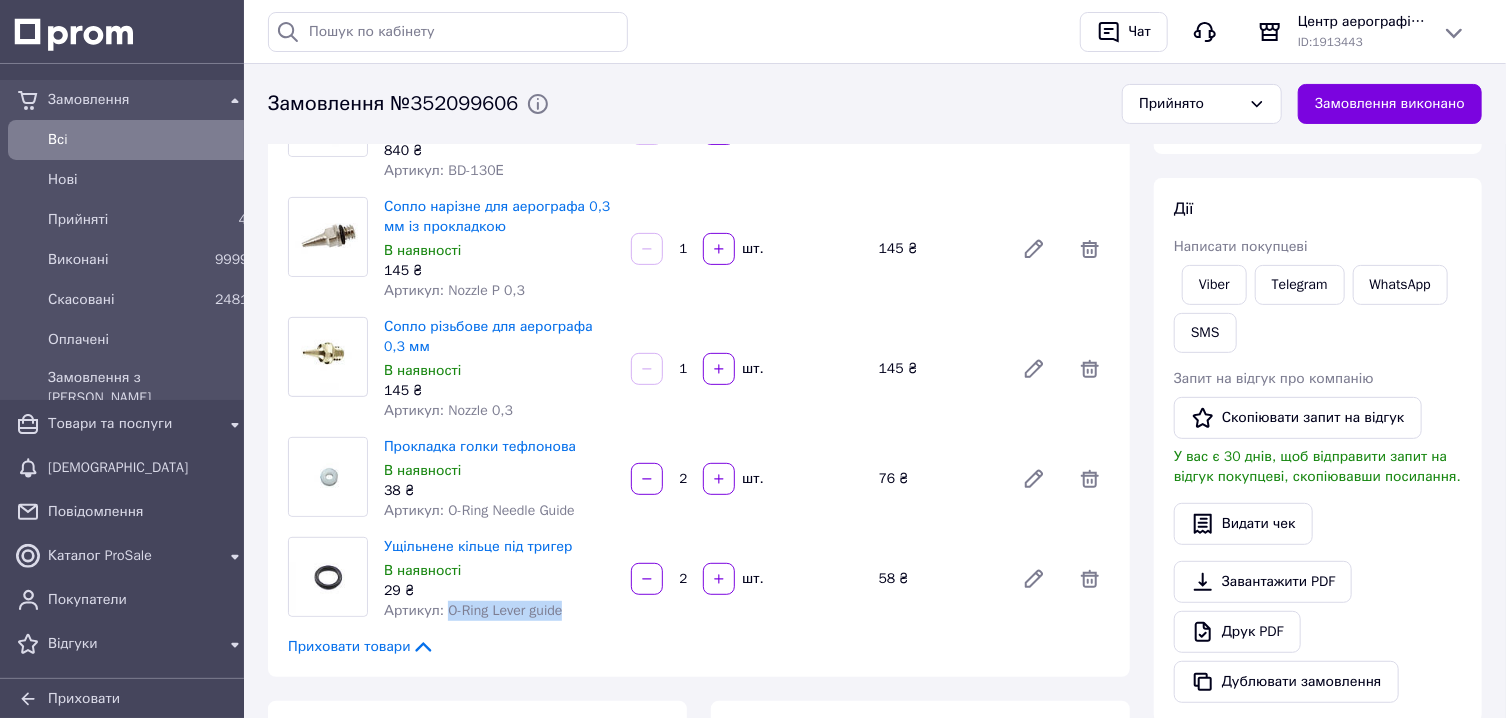 click on "Товари в замовленні (5) Додати товар Аерограф BD-130Е професійний 0.3 мм, FENGDA В наявності 840 ₴ Артикул: BD-130Е 1   шт. 840 ₴ Сопло нарізне для аерографа 0,3 мм із прокладкою В наявності 145 ₴ Артикул: Nozzle P 0,3 1   шт. 145 ₴ Сопло різьбове для аерографа 0,3 мм В наявності 145 ₴ Артикул: Nozzle 0,3 1   шт. 145 ₴ Прокладка голки тефлонова В наявності 38 ₴ Артикул: O-Ring Needle Guide 2   шт. 76 ₴ Ущільнене кільце під тригер В наявності 29 ₴ Артикул: O-Ring Lever guide 2   шт. 58 ₴ Приховати товари" at bounding box center (699, 347) 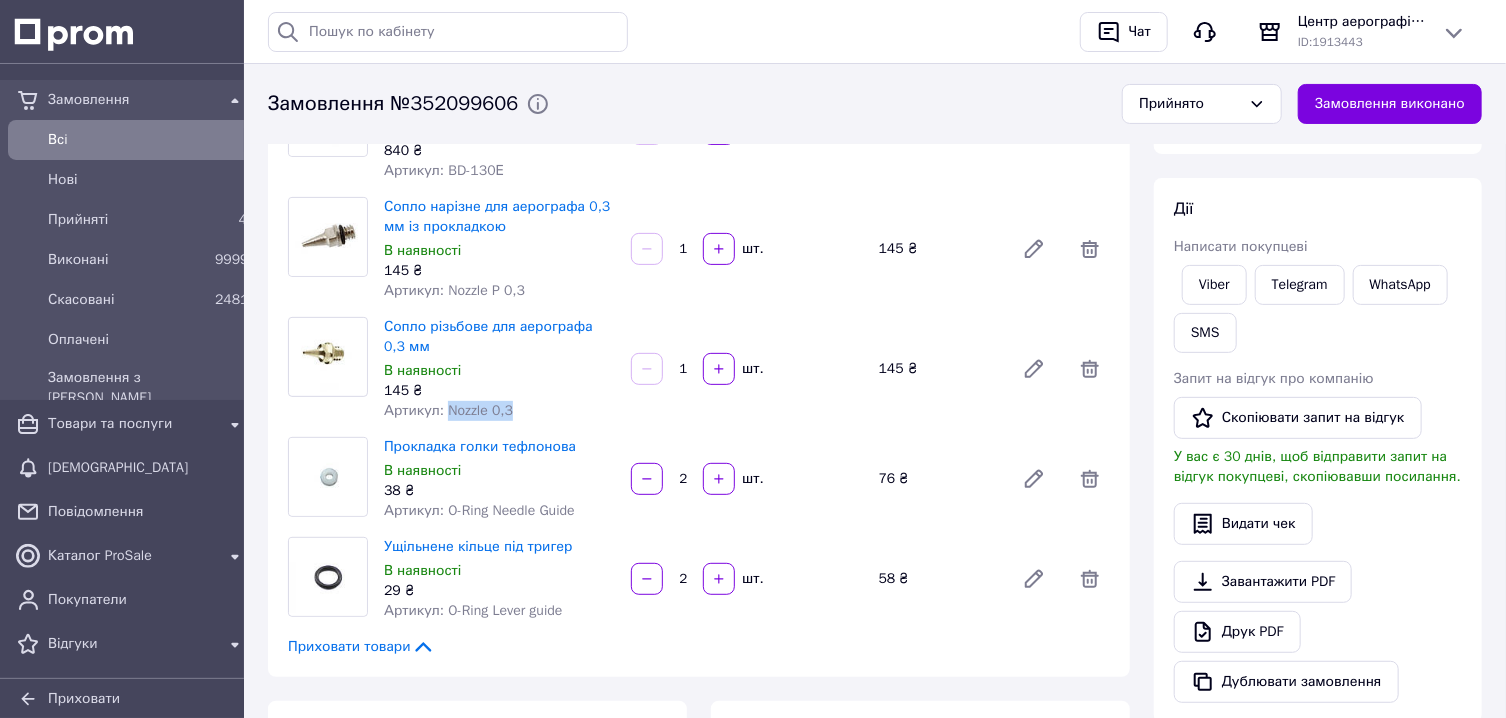drag, startPoint x: 444, startPoint y: 415, endPoint x: 518, endPoint y: 423, distance: 74.431175 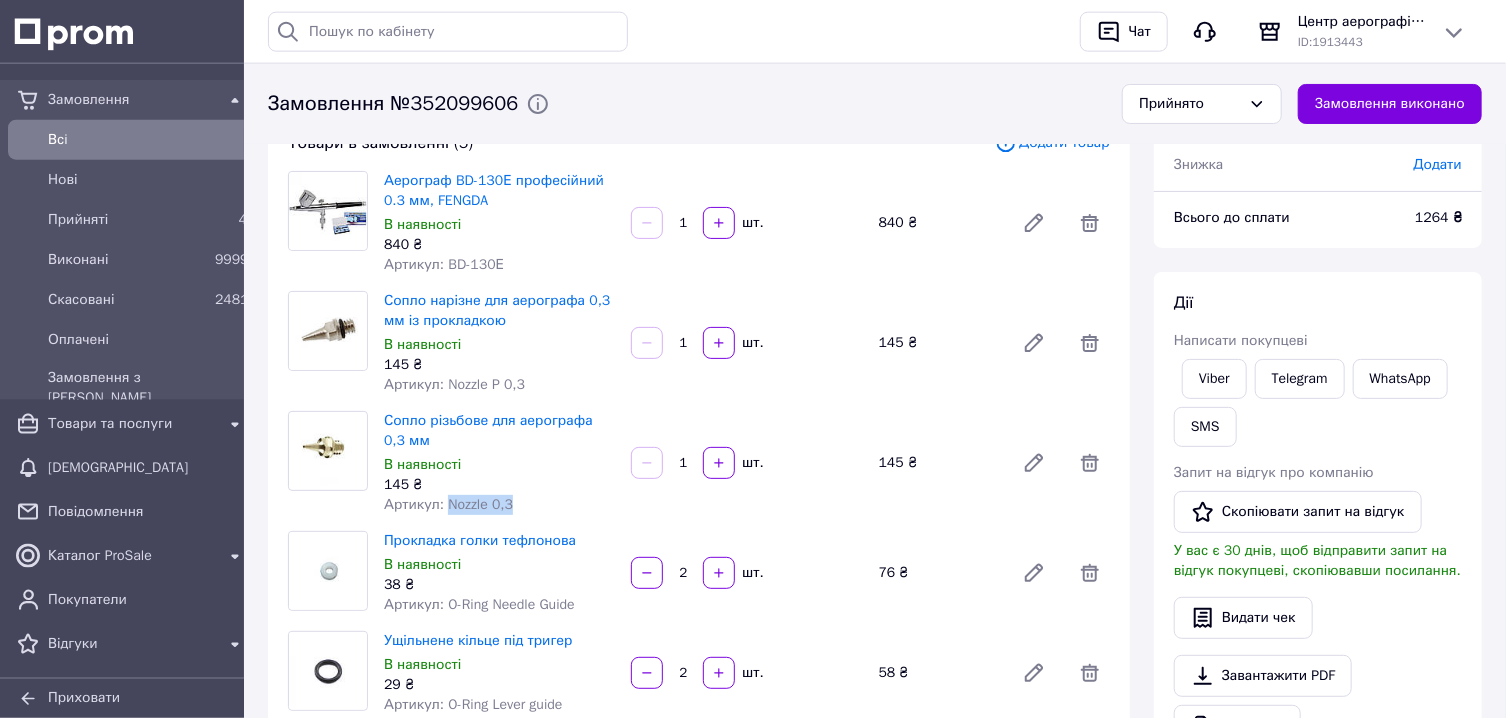 scroll, scrollTop: 107, scrollLeft: 0, axis: vertical 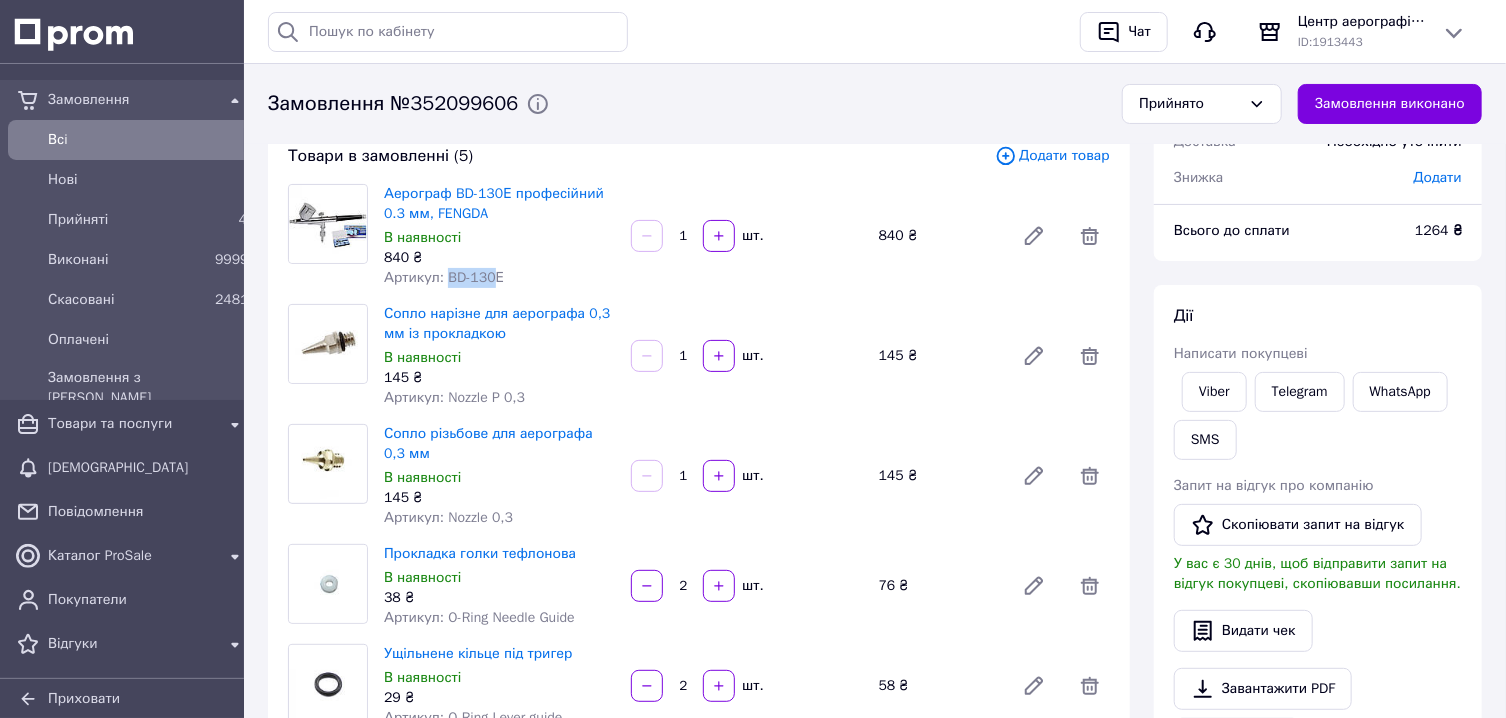 drag, startPoint x: 446, startPoint y: 276, endPoint x: 489, endPoint y: 290, distance: 45.221676 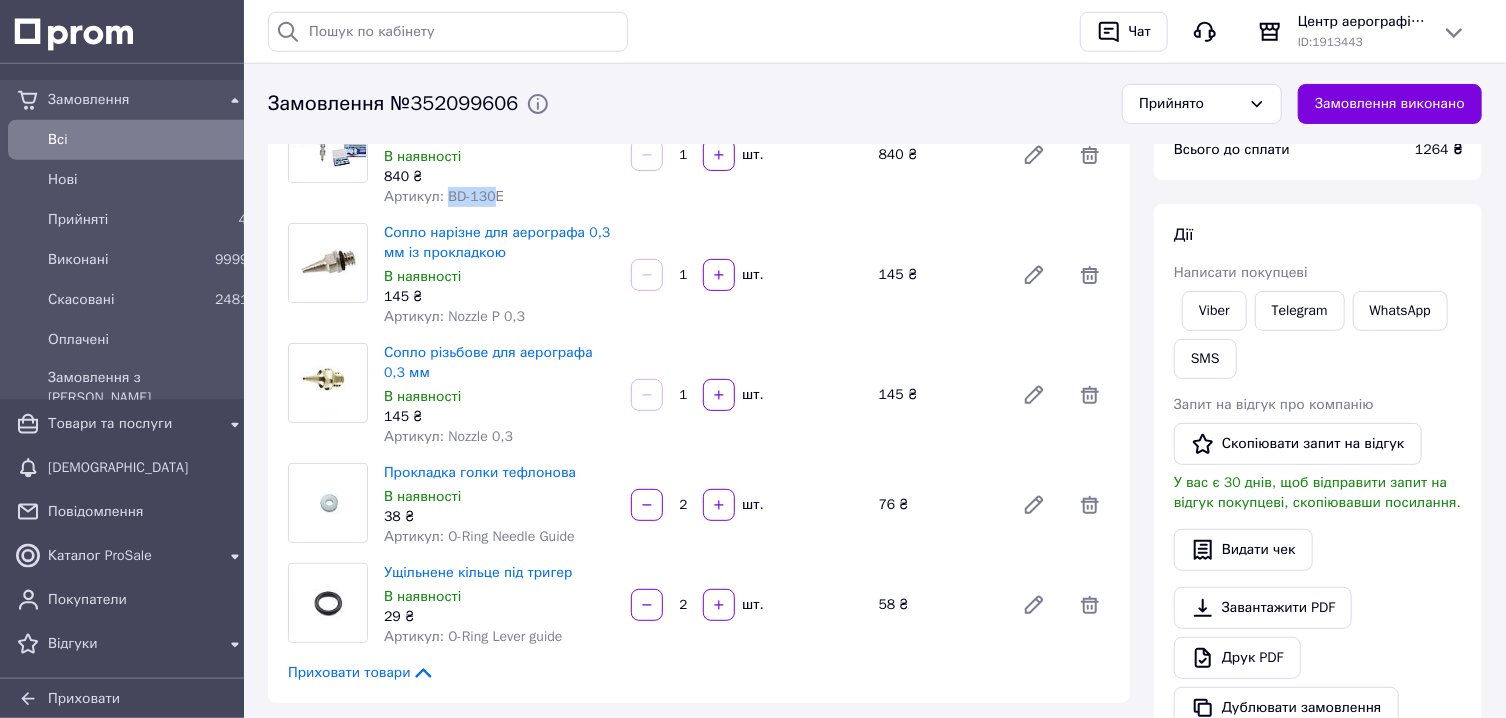 scroll, scrollTop: 214, scrollLeft: 0, axis: vertical 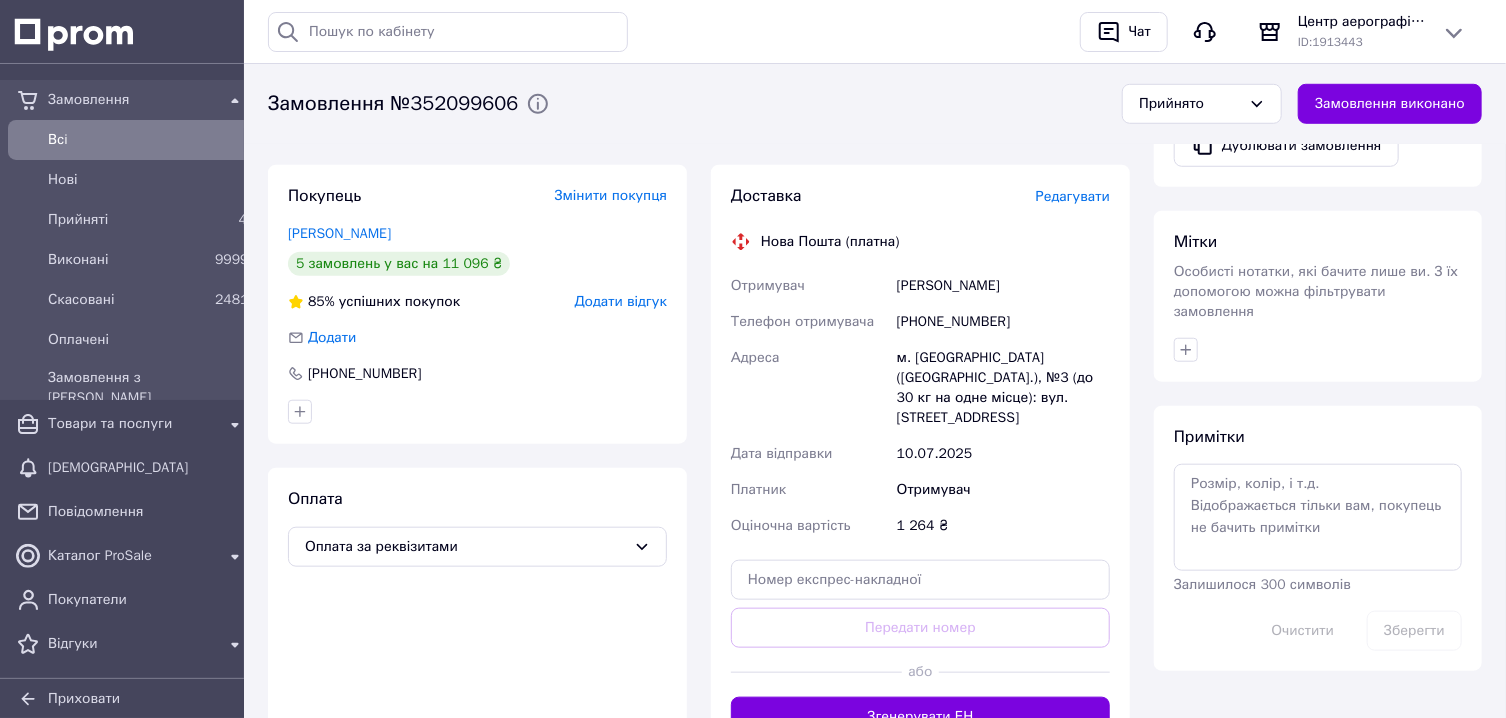 click on "м. [GEOGRAPHIC_DATA] ([GEOGRAPHIC_DATA].), №3 (до 30 кг на одне місце): вул. [STREET_ADDRESS]" at bounding box center (1003, 388) 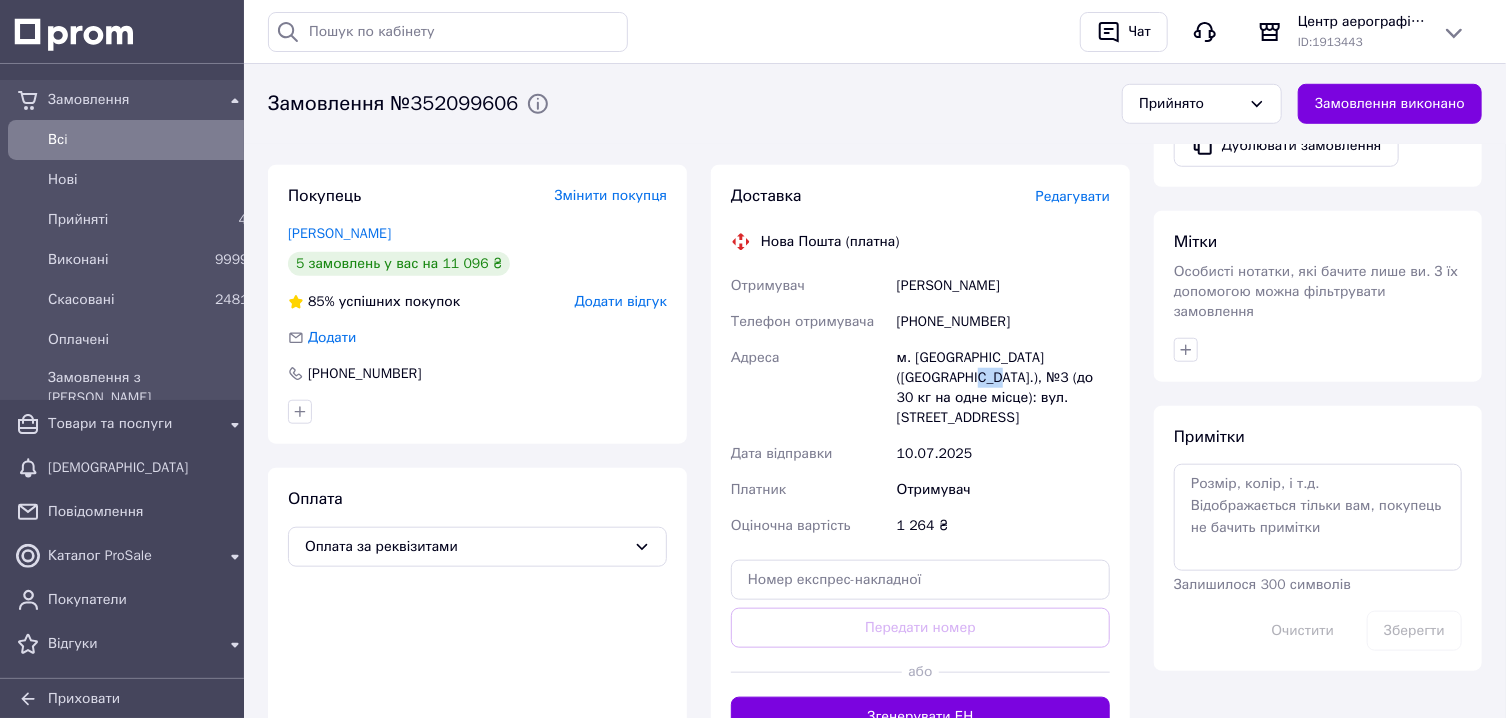 click on "м. [GEOGRAPHIC_DATA] ([GEOGRAPHIC_DATA].), №3 (до 30 кг на одне місце): вул. [STREET_ADDRESS]" at bounding box center [1003, 388] 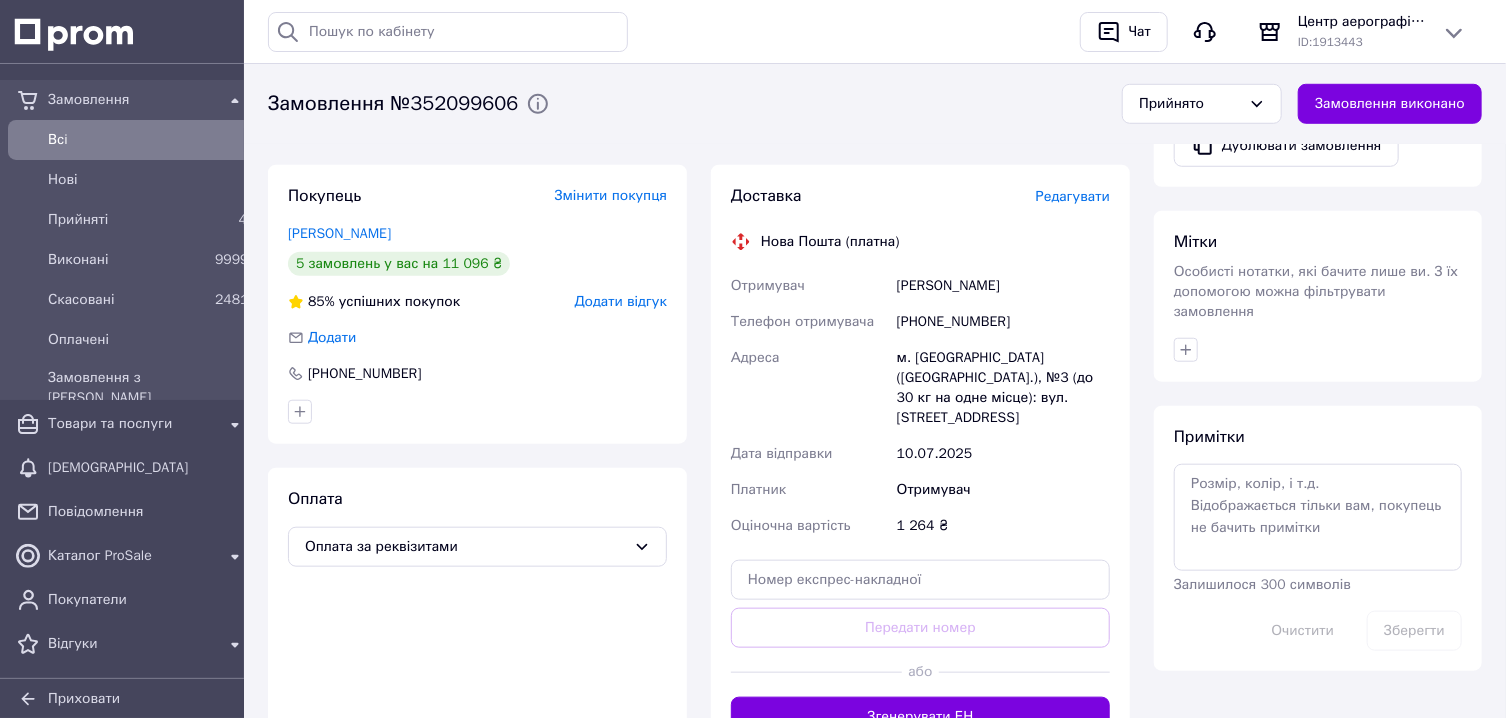 click on "м. [GEOGRAPHIC_DATA] ([GEOGRAPHIC_DATA].), №3 (до 30 кг на одне місце): вул. [STREET_ADDRESS]" at bounding box center [1003, 388] 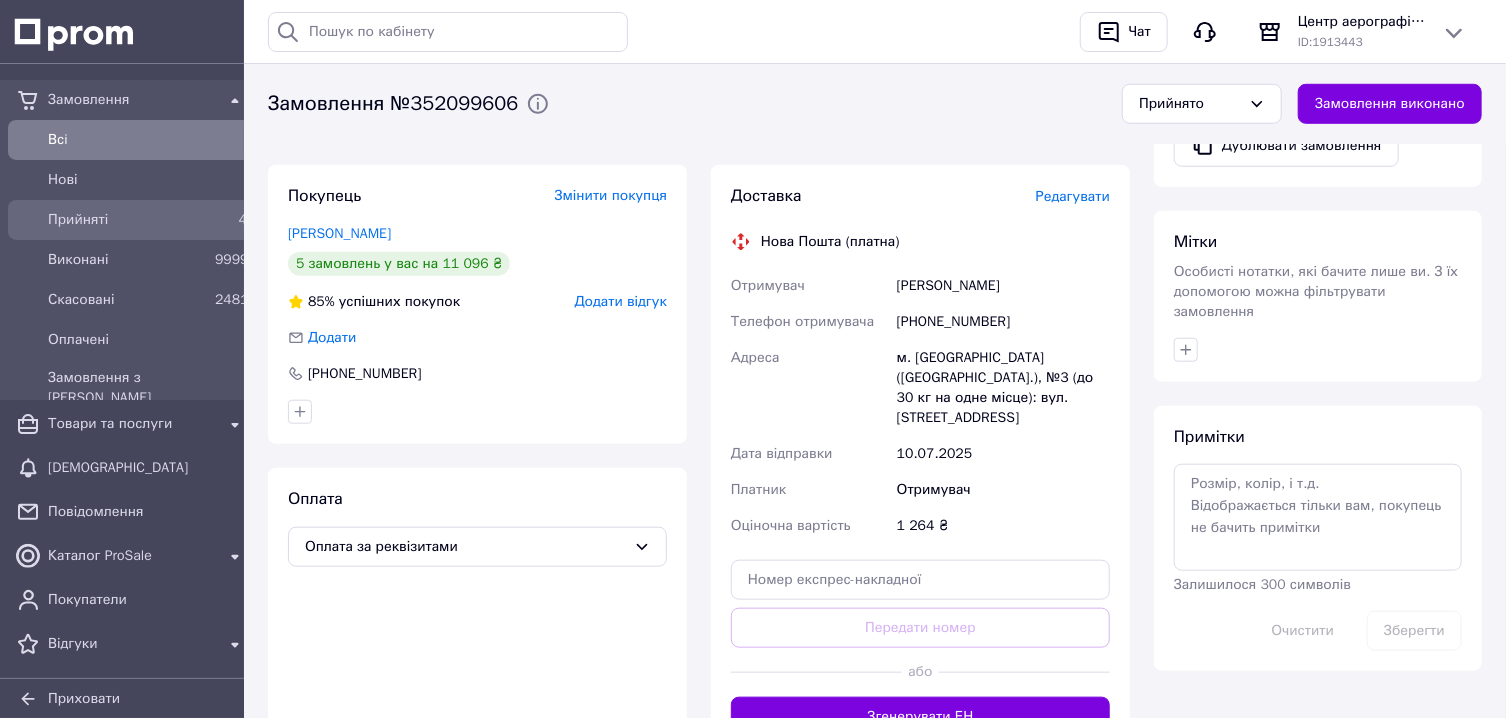click on "Прийняті" at bounding box center (127, 220) 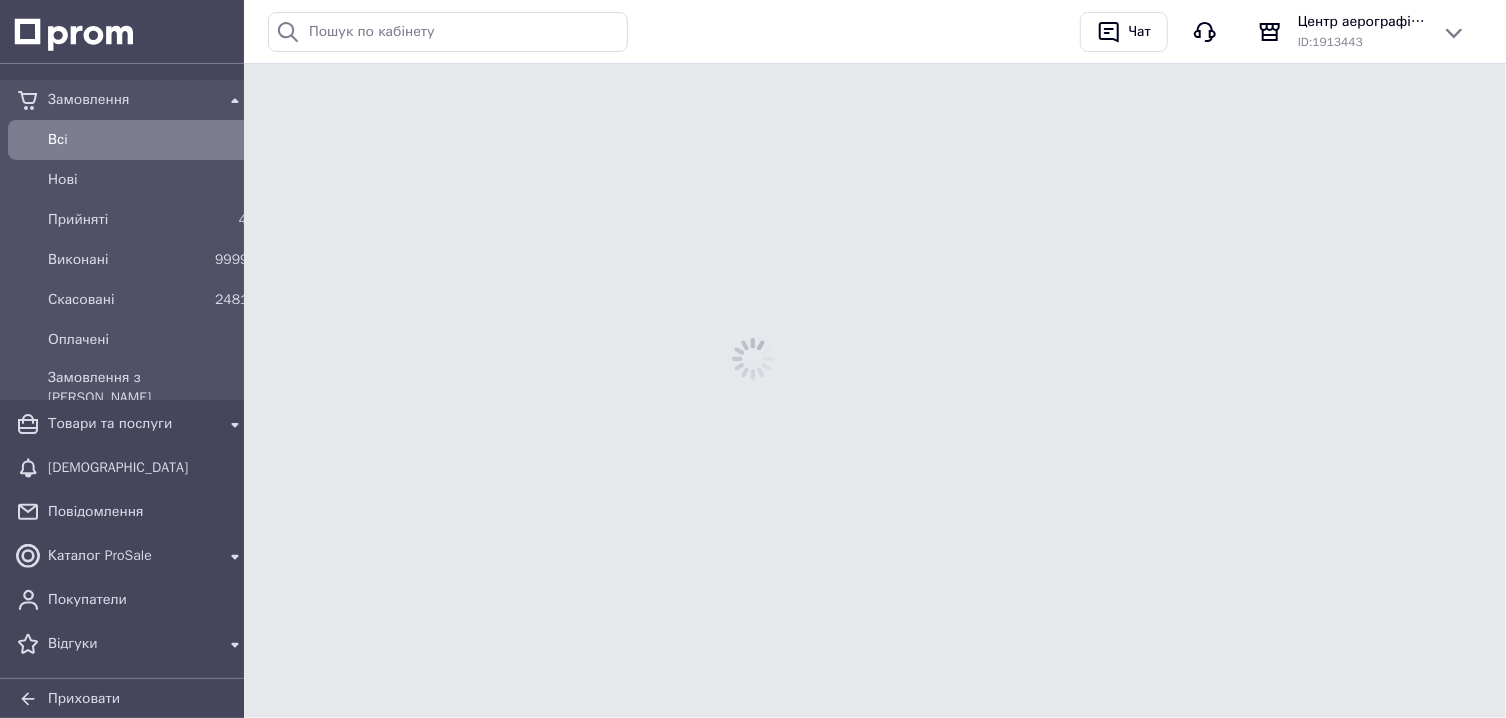 scroll, scrollTop: 0, scrollLeft: 0, axis: both 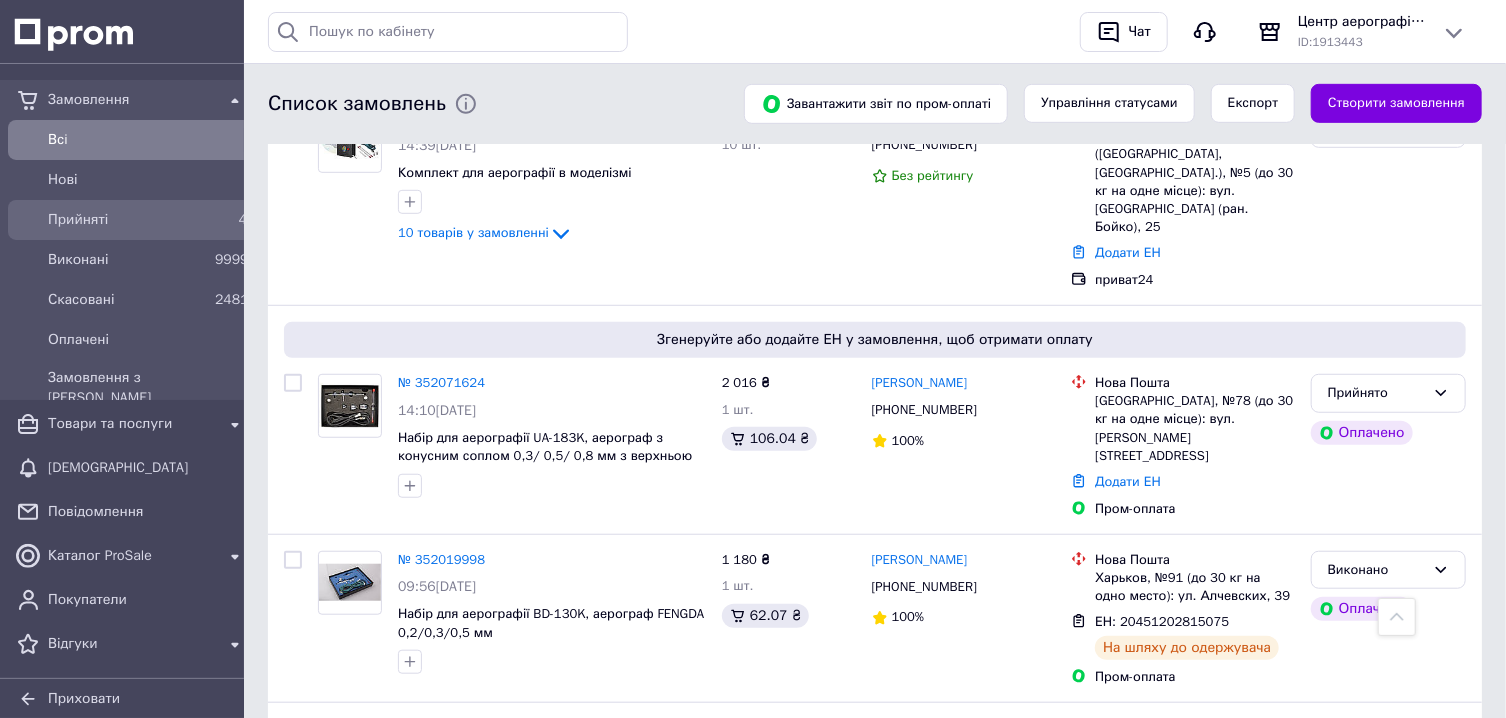 click on "Прийняті 4" at bounding box center (131, 220) 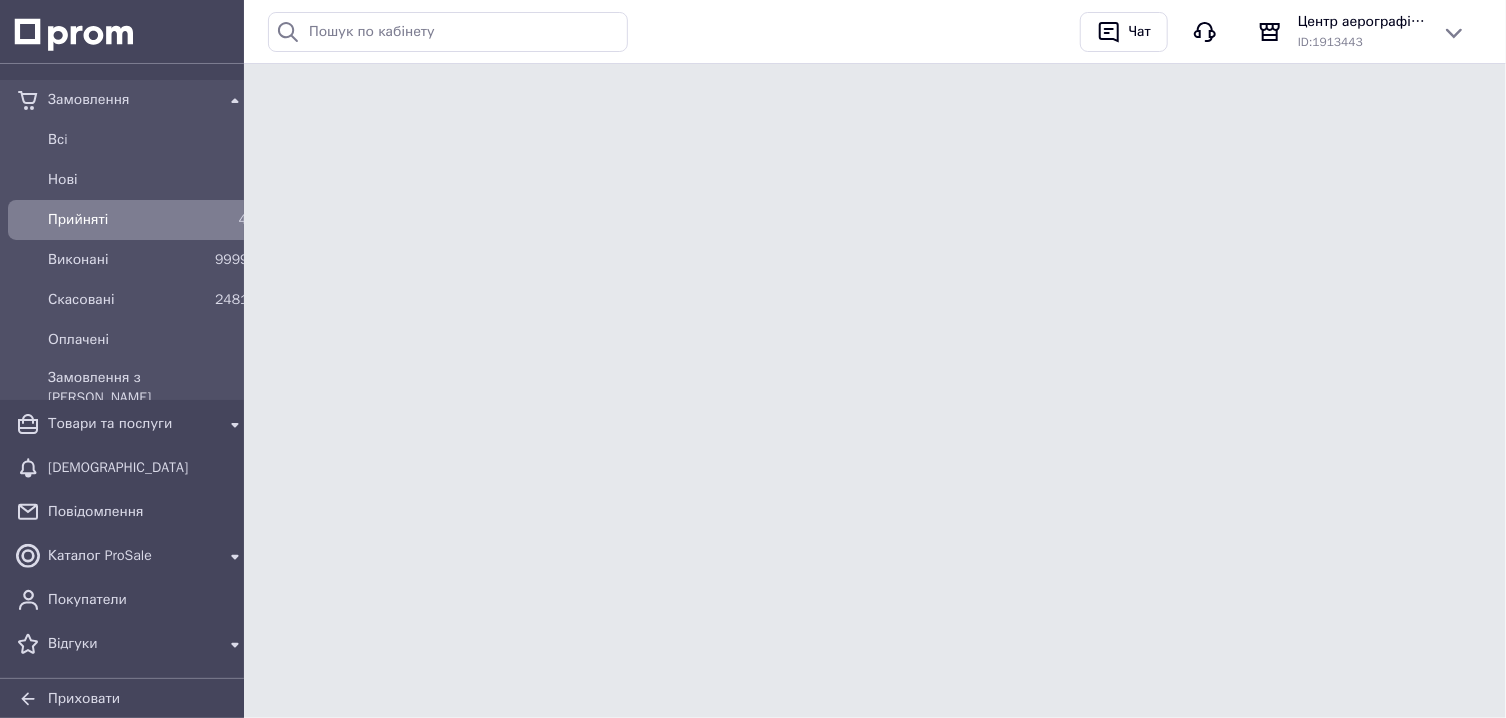 scroll, scrollTop: 0, scrollLeft: 0, axis: both 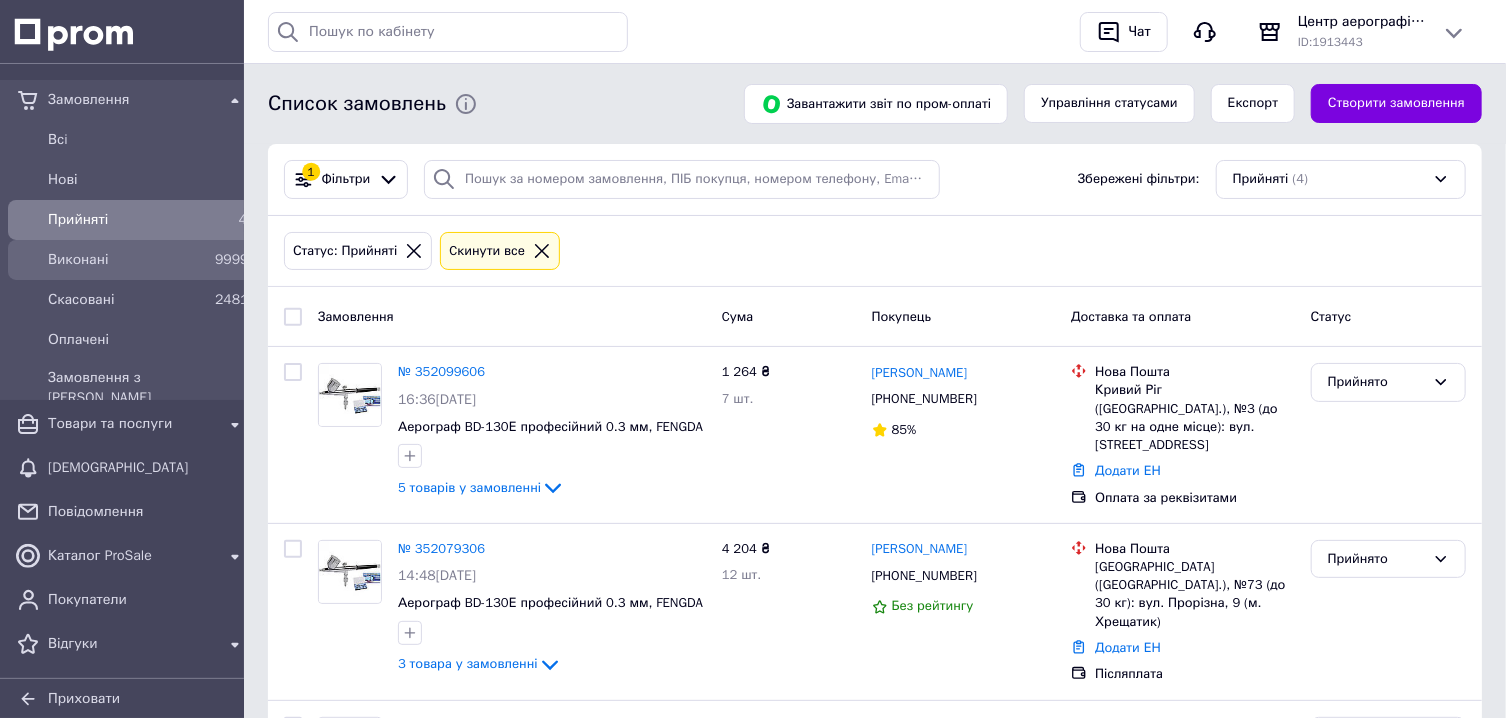 click on "Виконані" at bounding box center (127, 260) 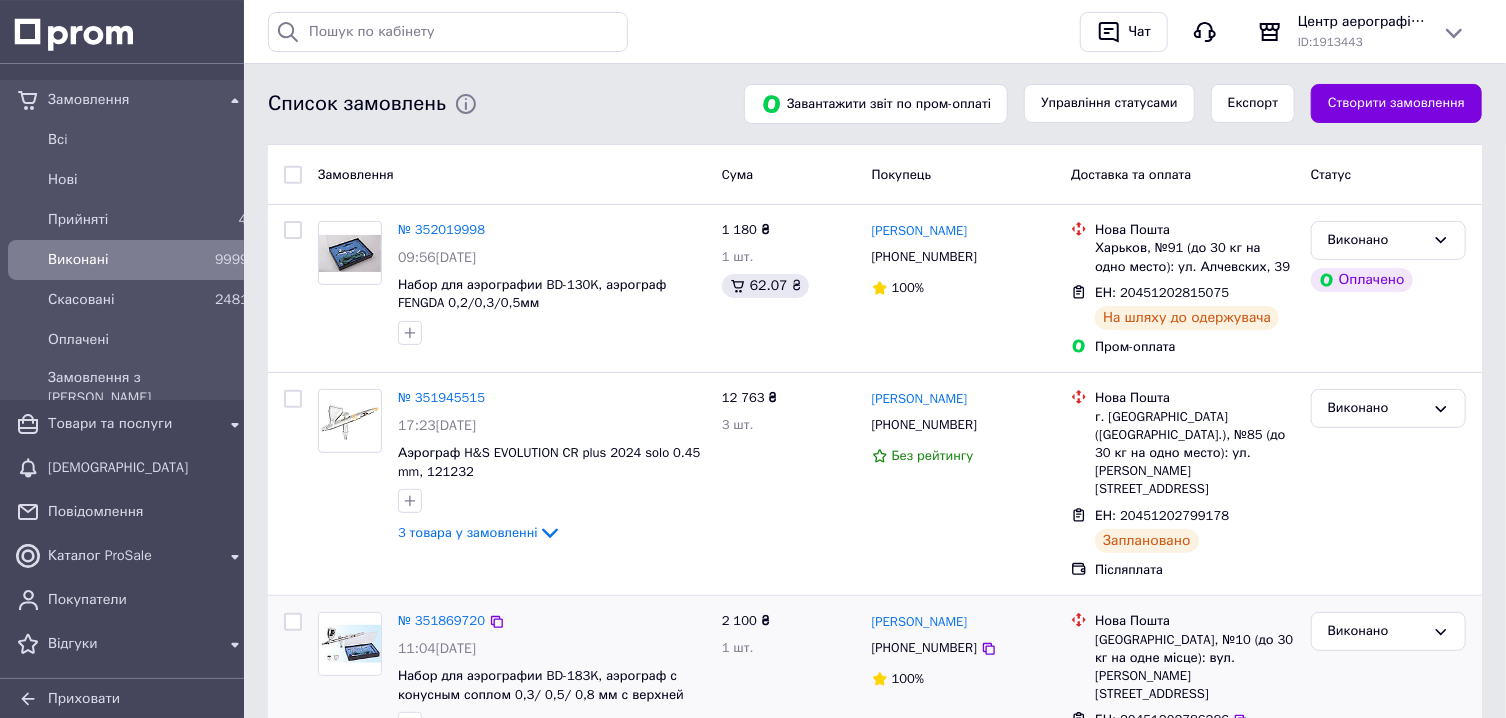 scroll, scrollTop: 107, scrollLeft: 0, axis: vertical 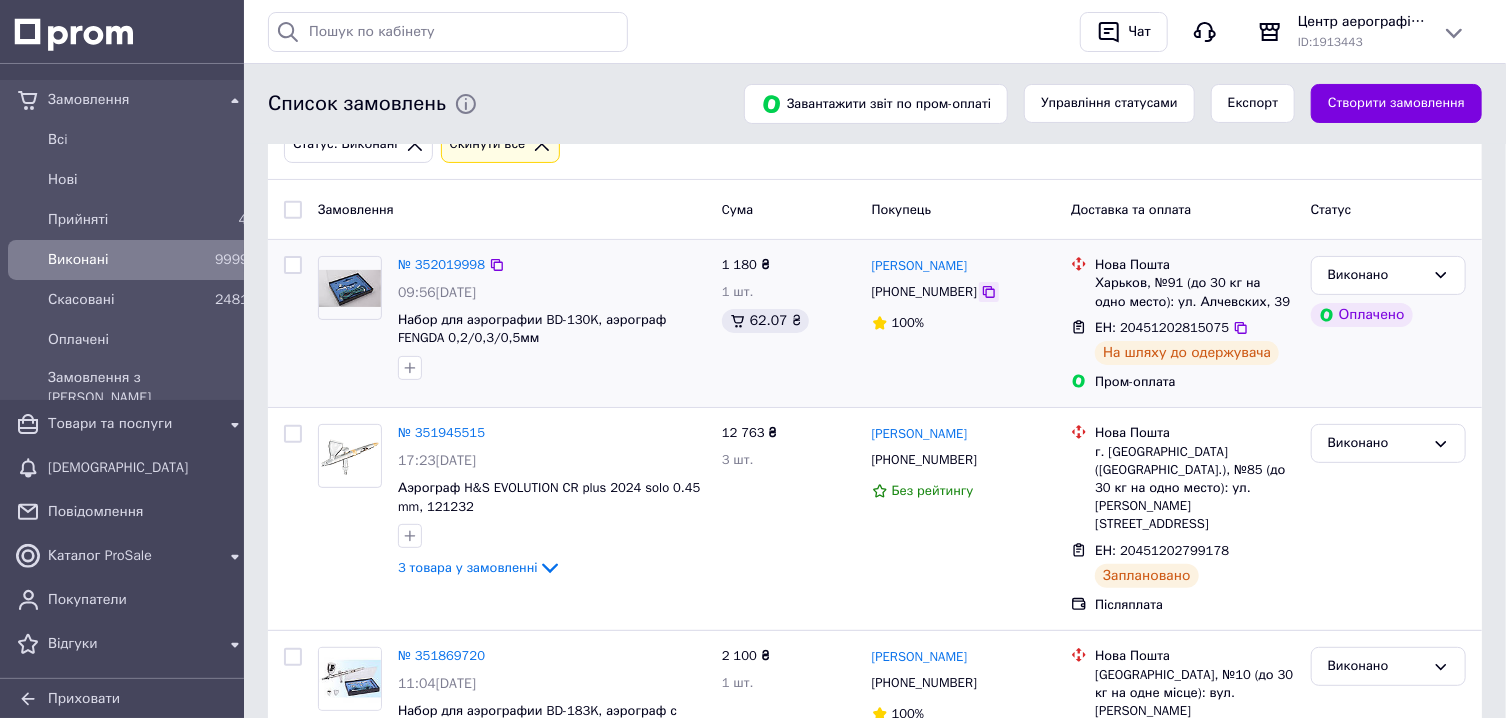 click 